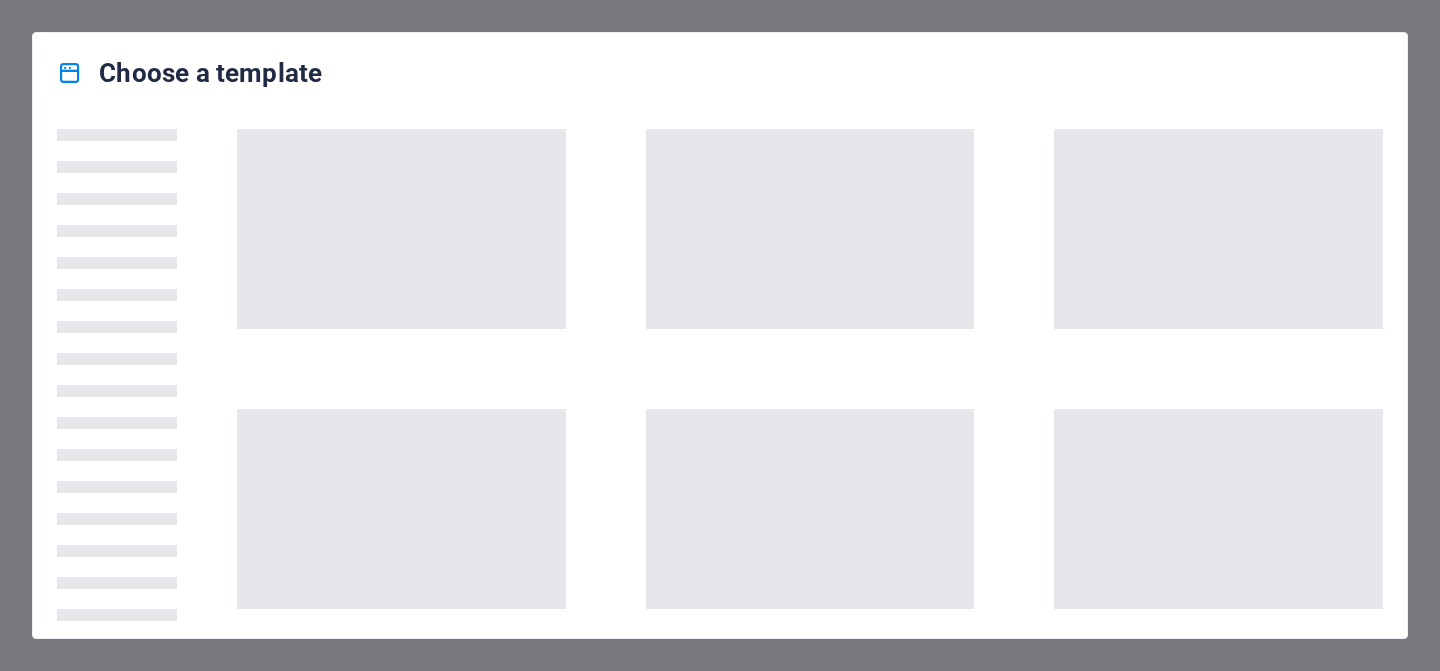 scroll, scrollTop: 0, scrollLeft: 0, axis: both 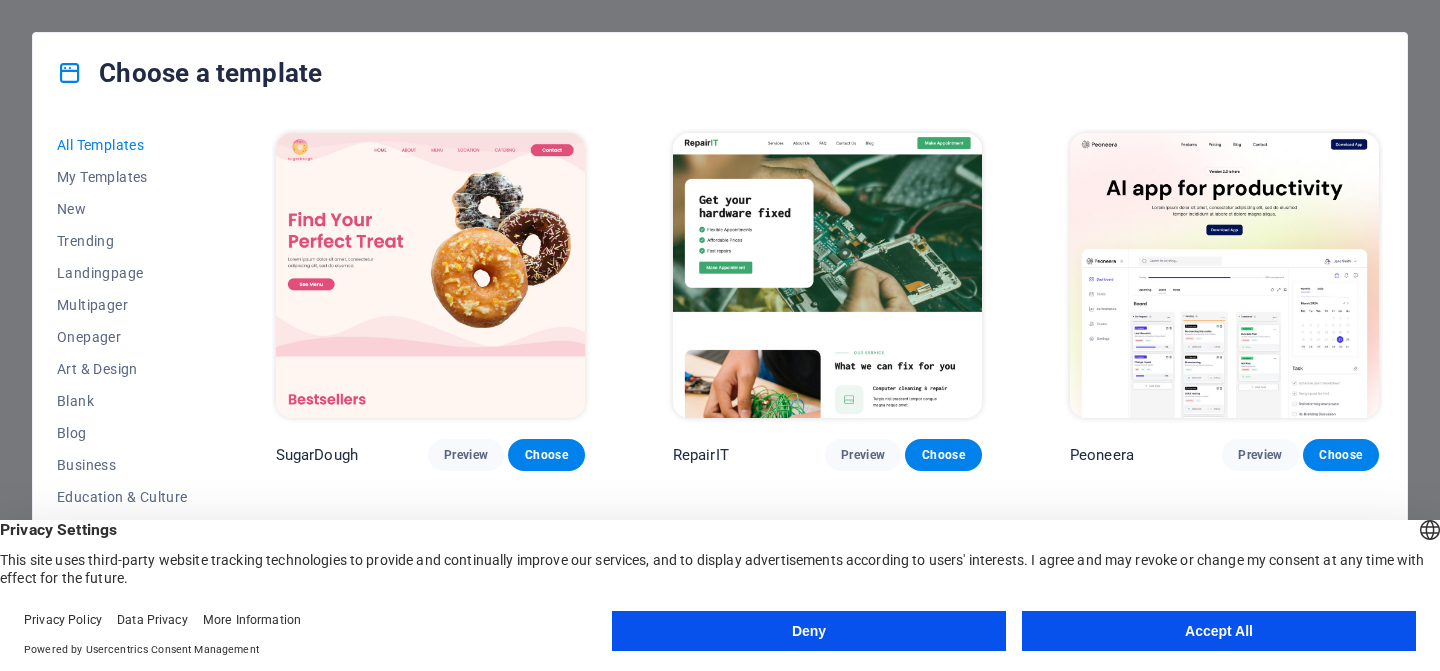 click on "Accept All" at bounding box center (1219, 631) 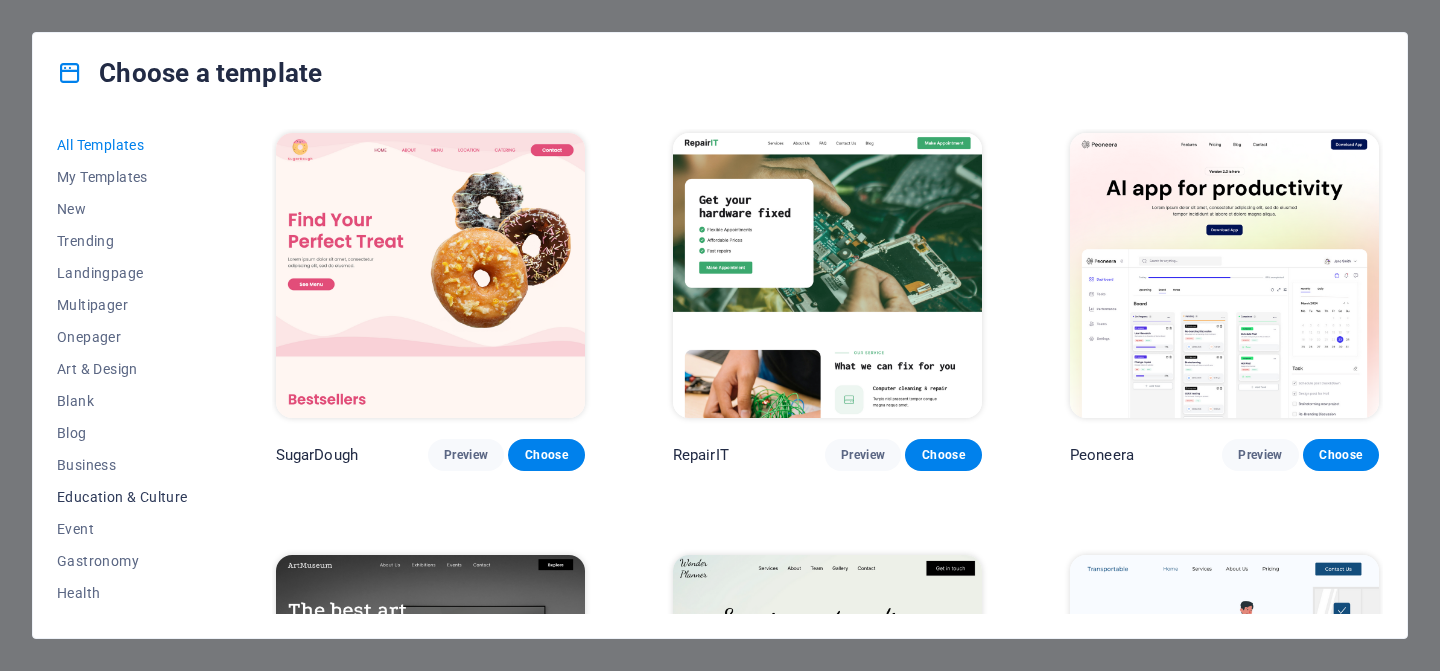 click on "Education & Culture" at bounding box center (122, 497) 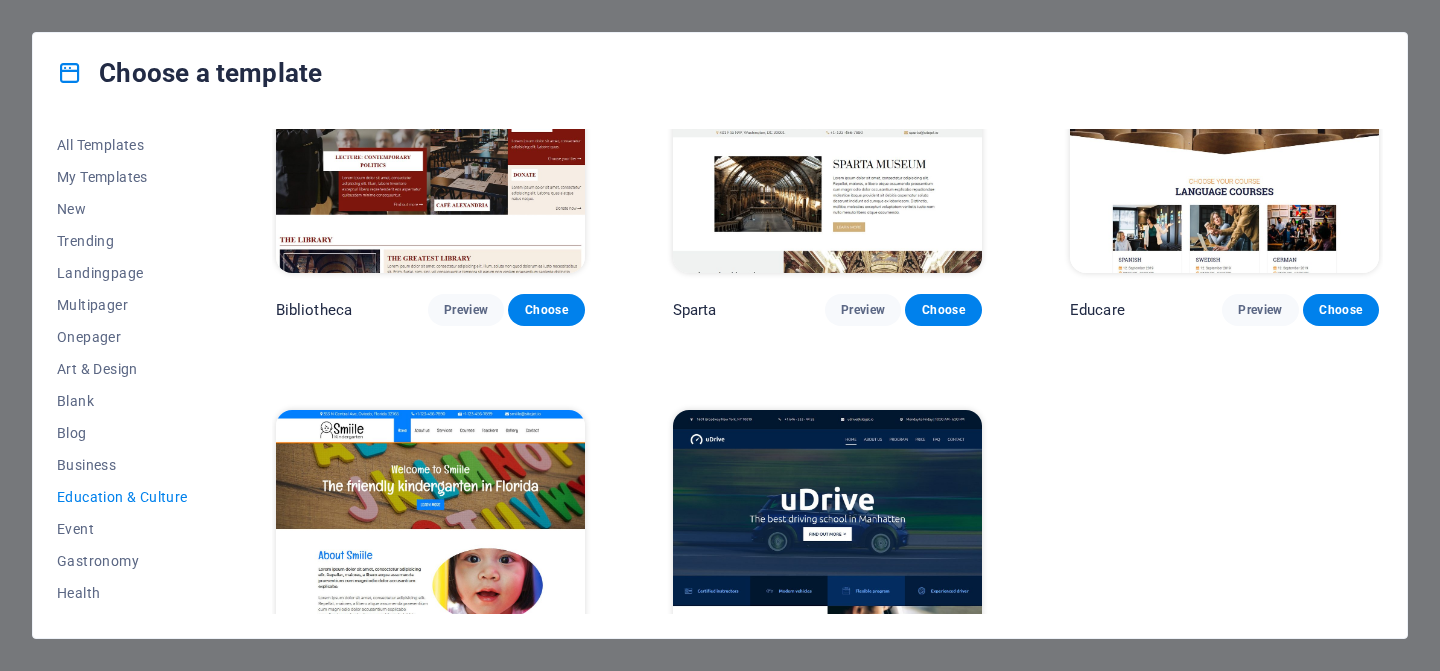 scroll, scrollTop: 574, scrollLeft: 0, axis: vertical 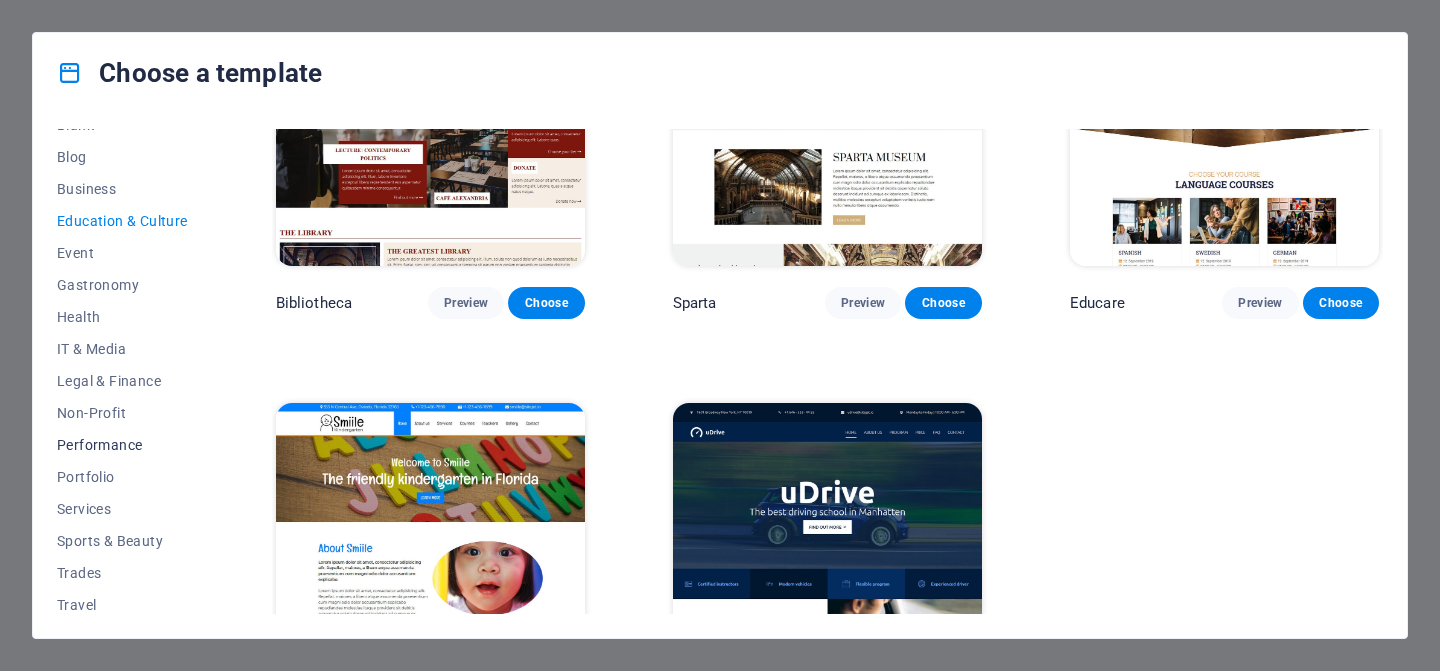click on "Performance" at bounding box center (122, 445) 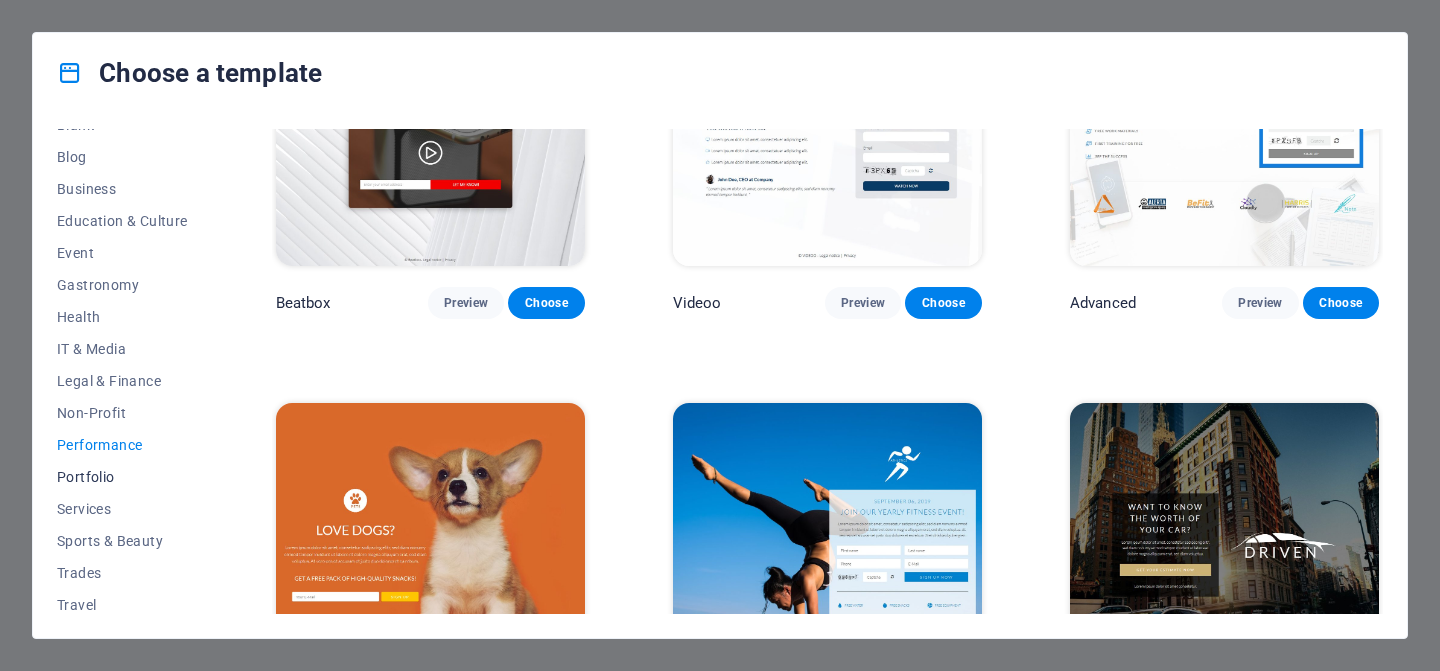 click on "Portfolio" at bounding box center (122, 477) 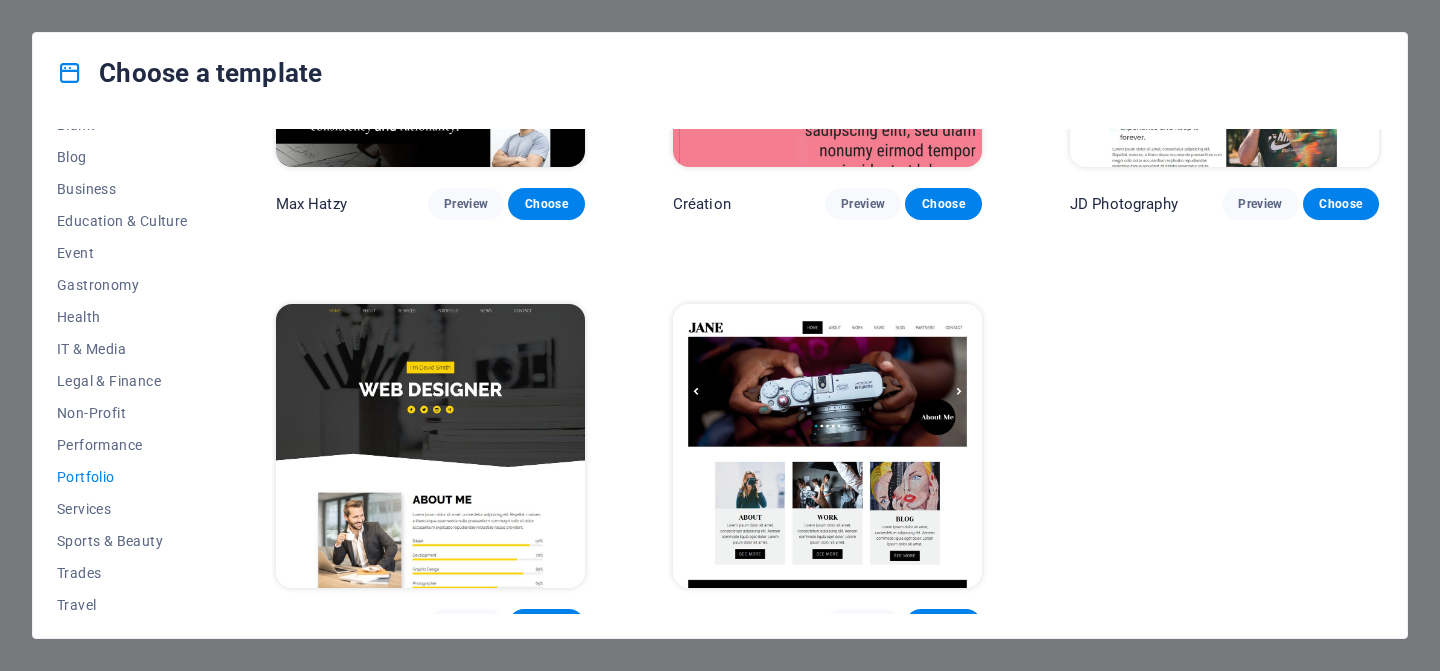 scroll, scrollTop: 692, scrollLeft: 0, axis: vertical 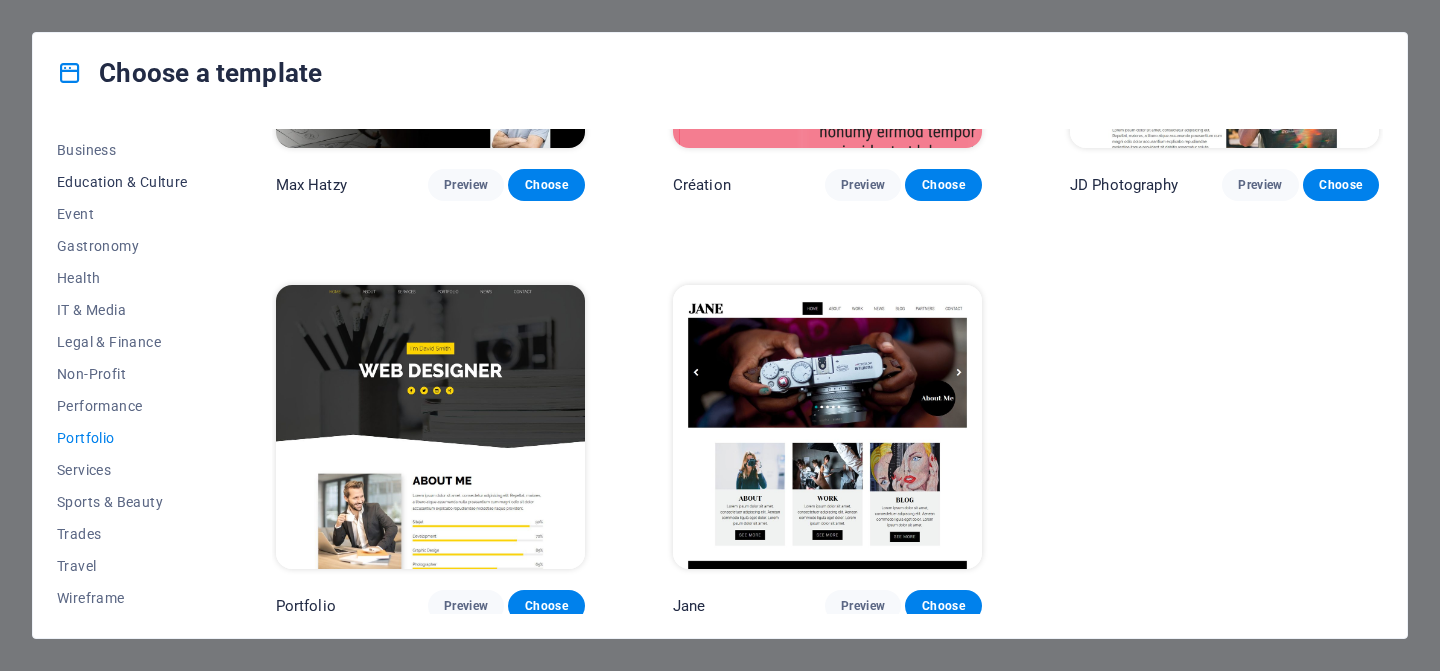 click on "Education & Culture" at bounding box center (122, 182) 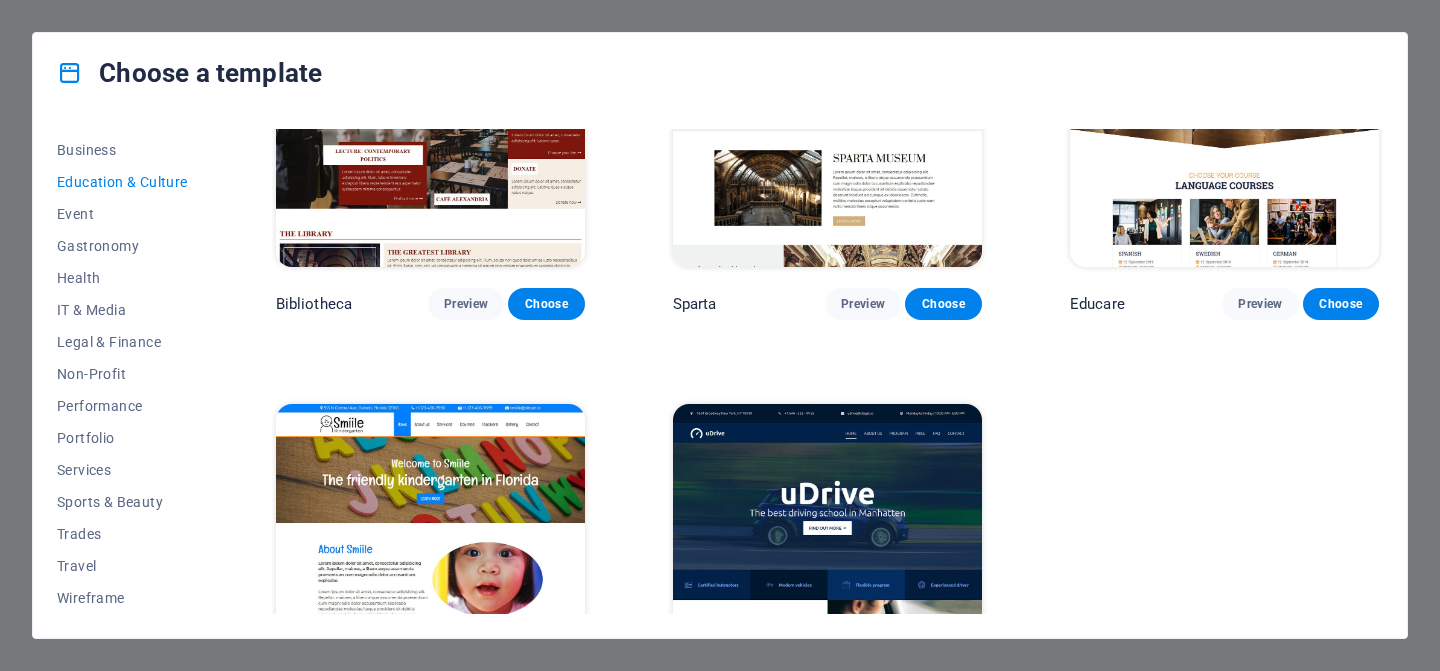 scroll, scrollTop: 577, scrollLeft: 0, axis: vertical 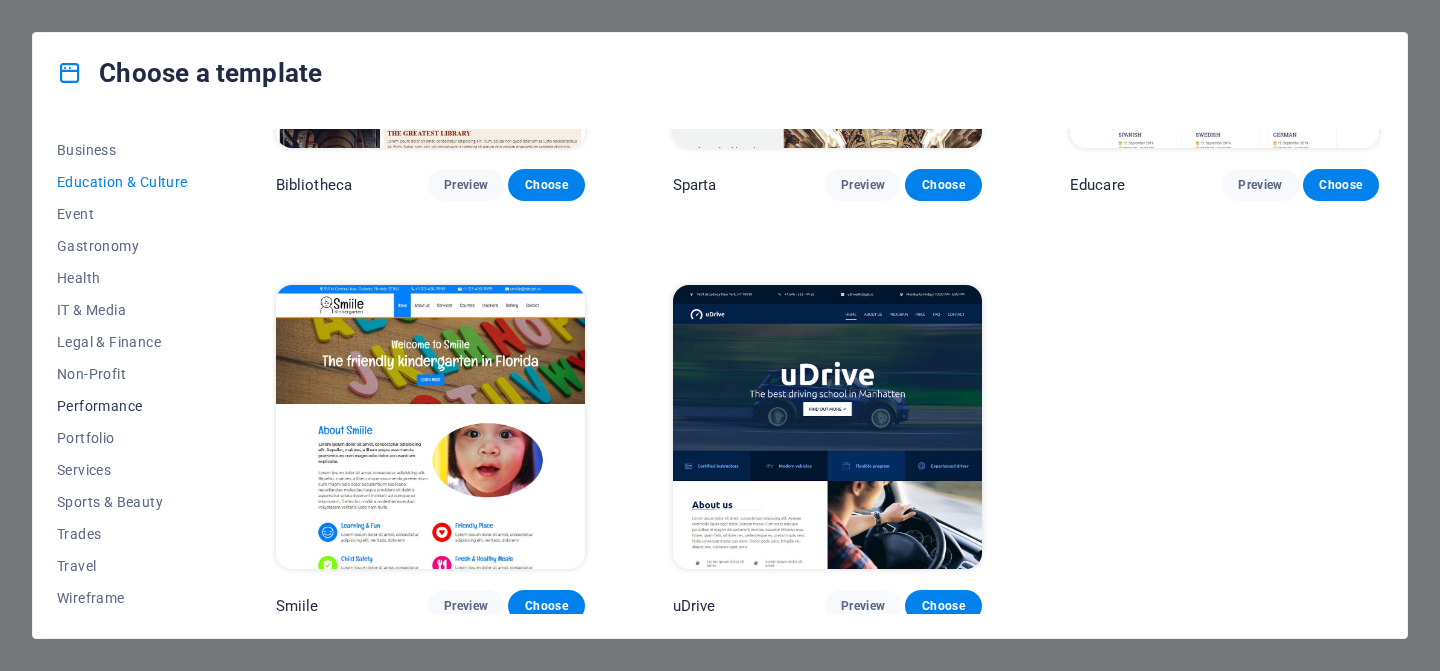 click on "Performance" at bounding box center (122, 406) 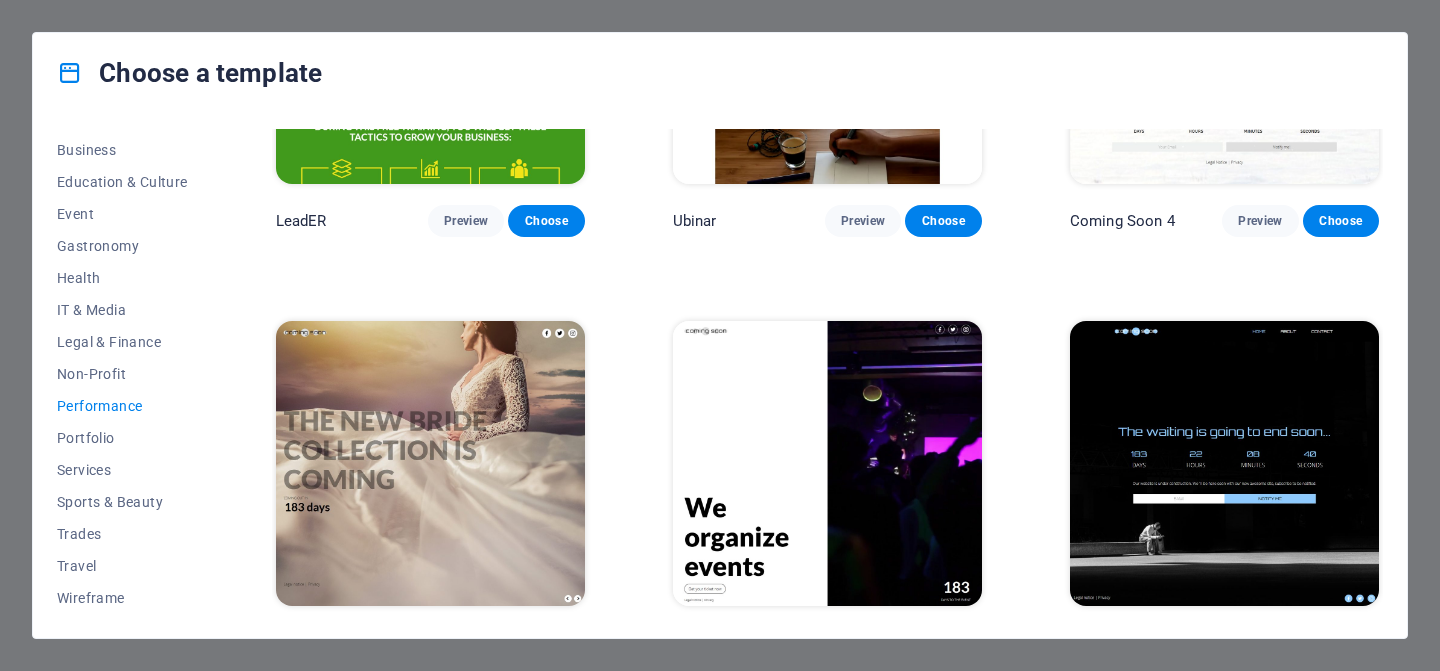 scroll, scrollTop: 1949, scrollLeft: 0, axis: vertical 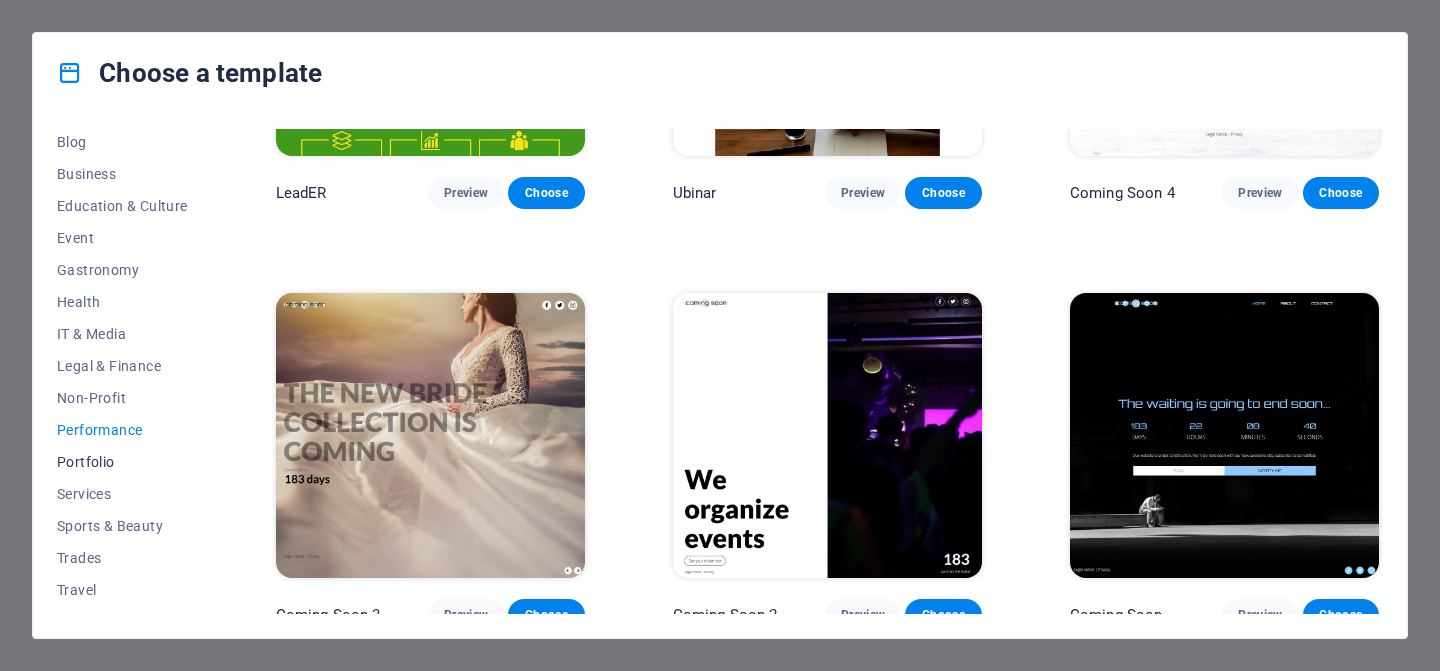 click on "Portfolio" at bounding box center (122, 462) 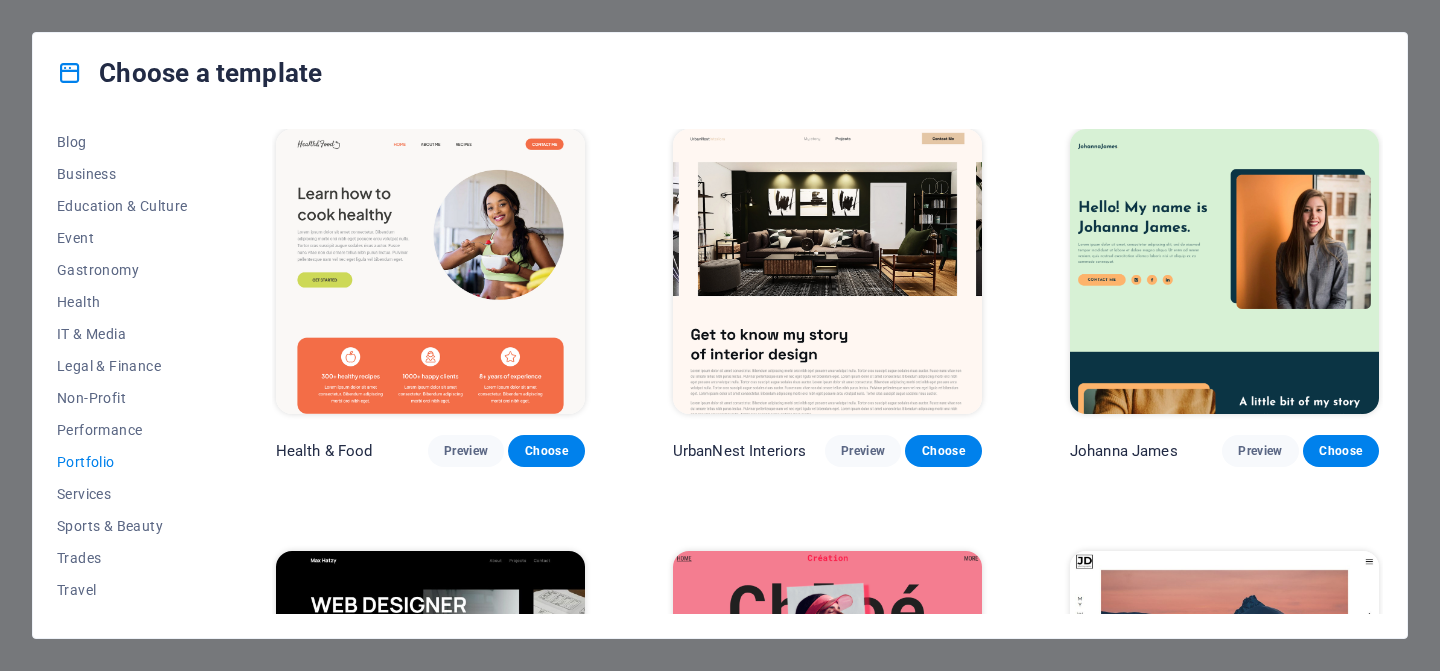 scroll, scrollTop: 5, scrollLeft: 0, axis: vertical 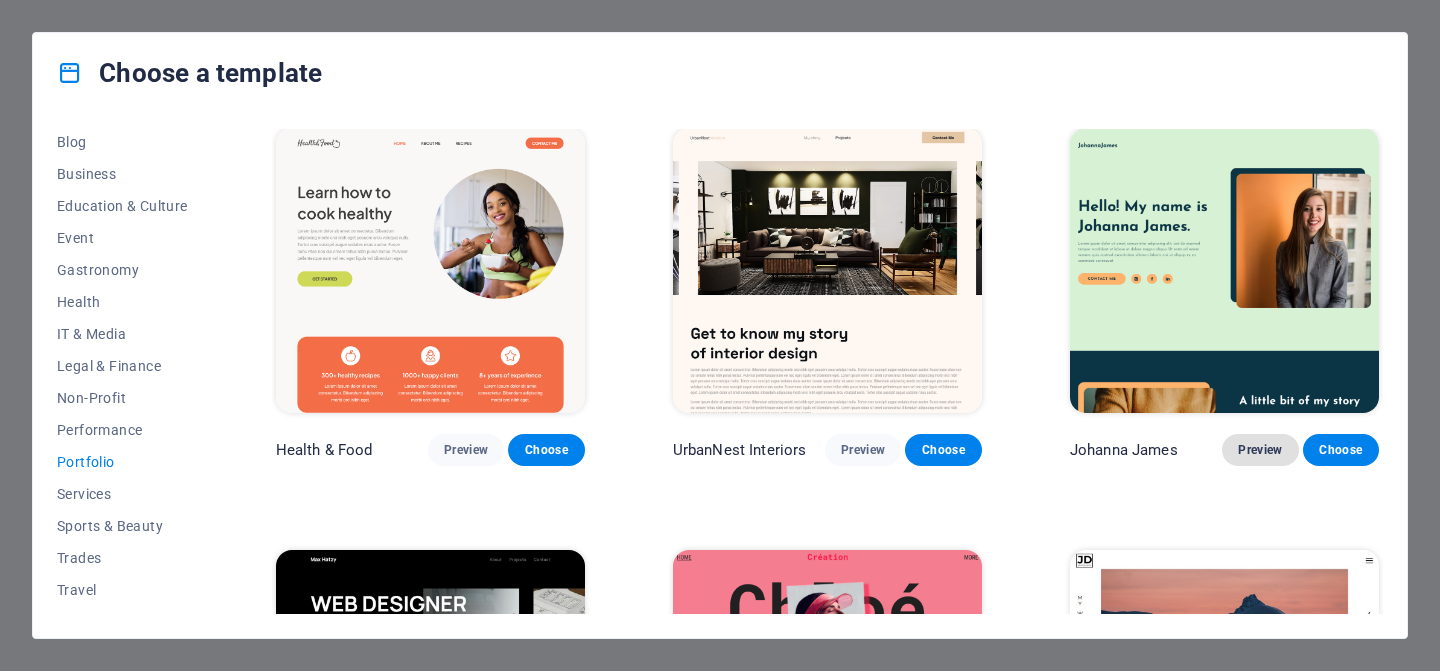 click on "Preview" at bounding box center (1260, 450) 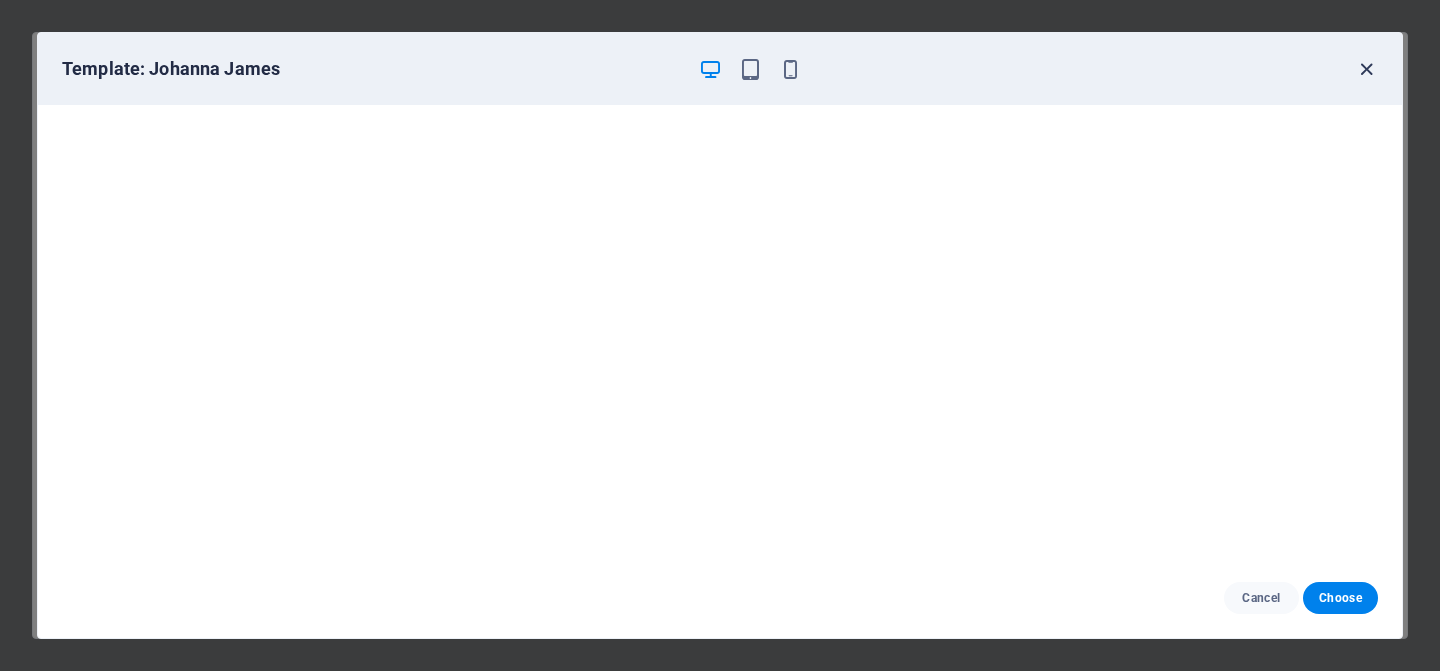 click at bounding box center (1366, 69) 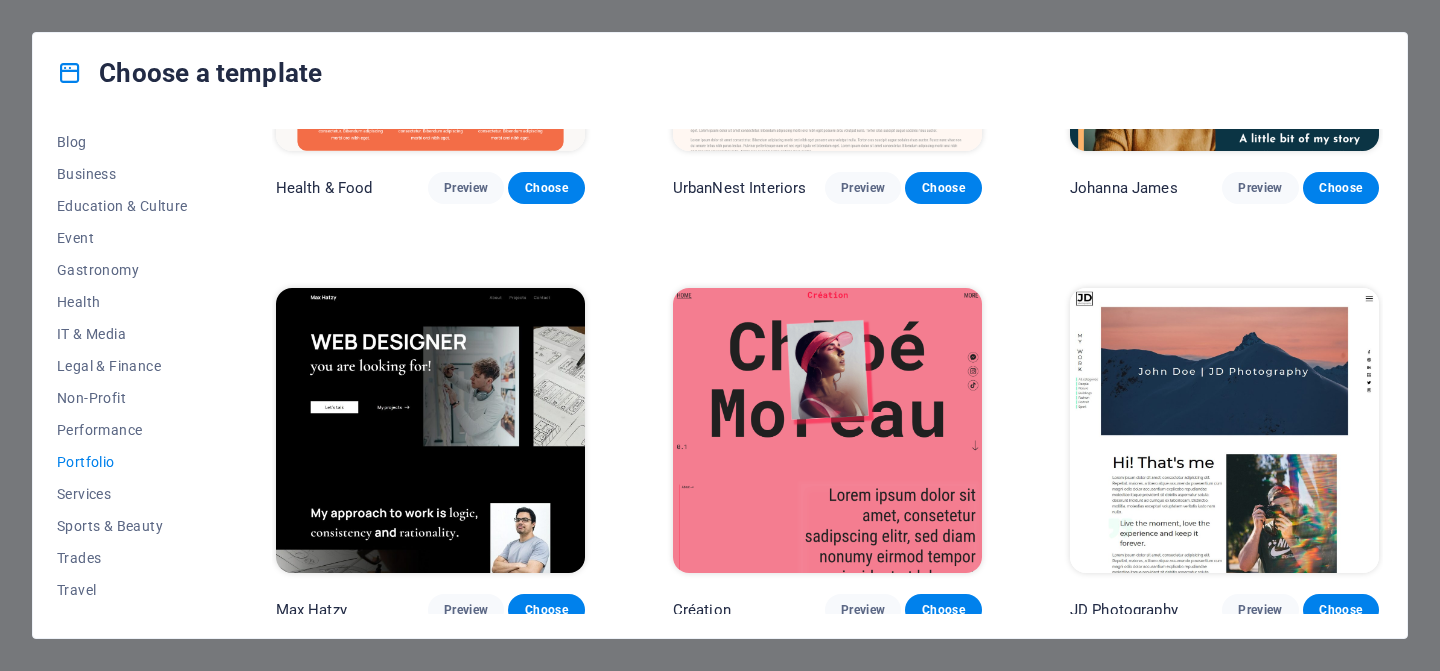 scroll, scrollTop: 236, scrollLeft: 0, axis: vertical 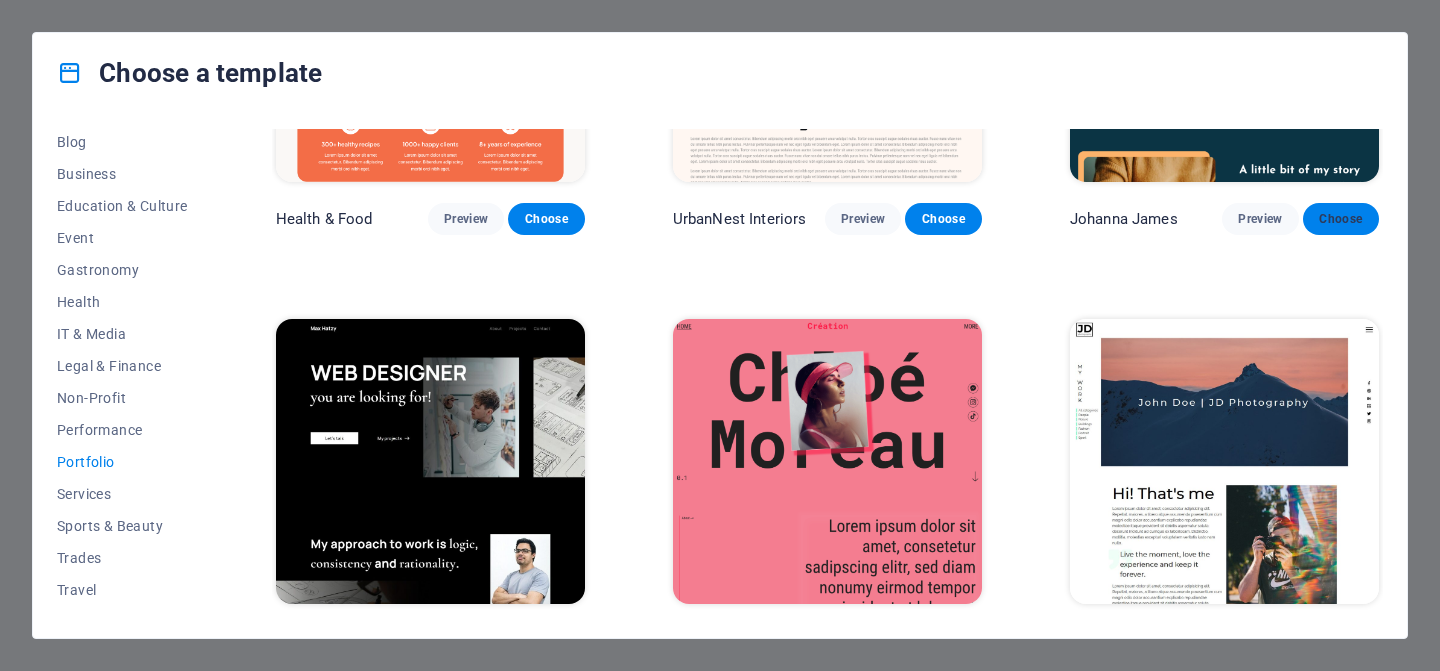 click on "Choose" at bounding box center (1341, 219) 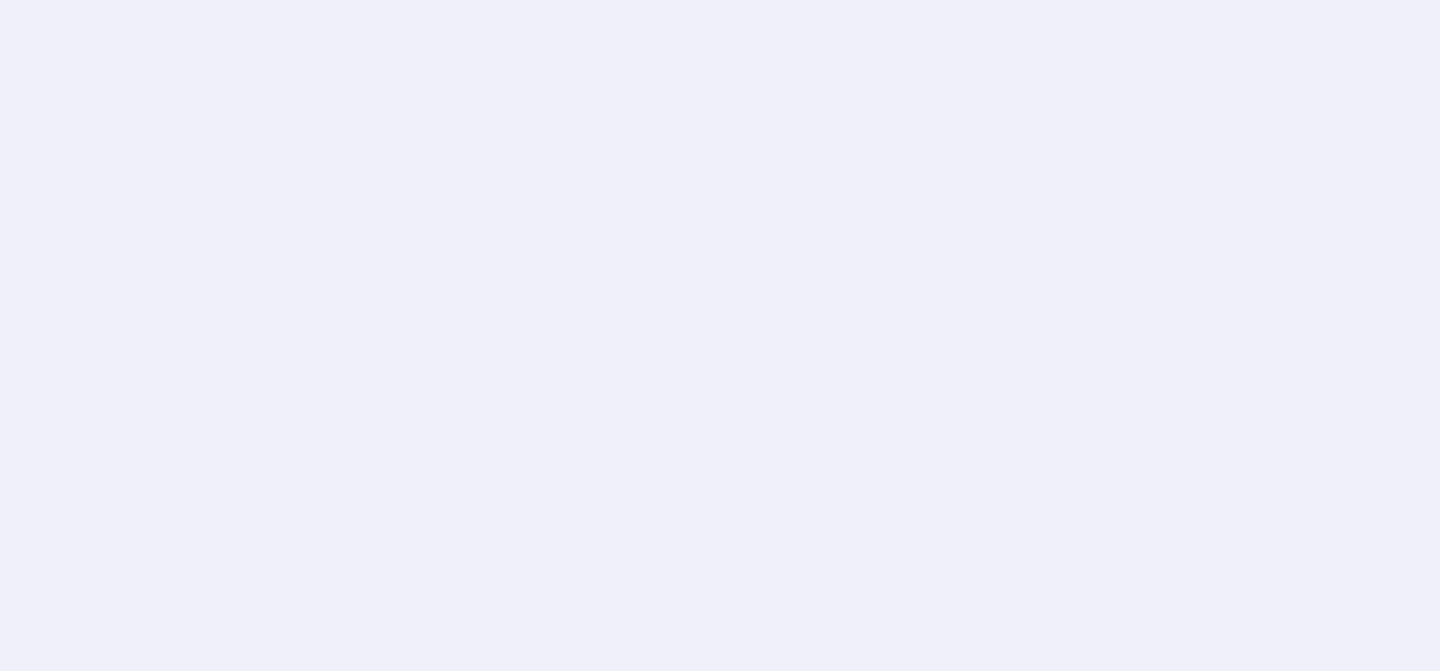 scroll, scrollTop: 0, scrollLeft: 0, axis: both 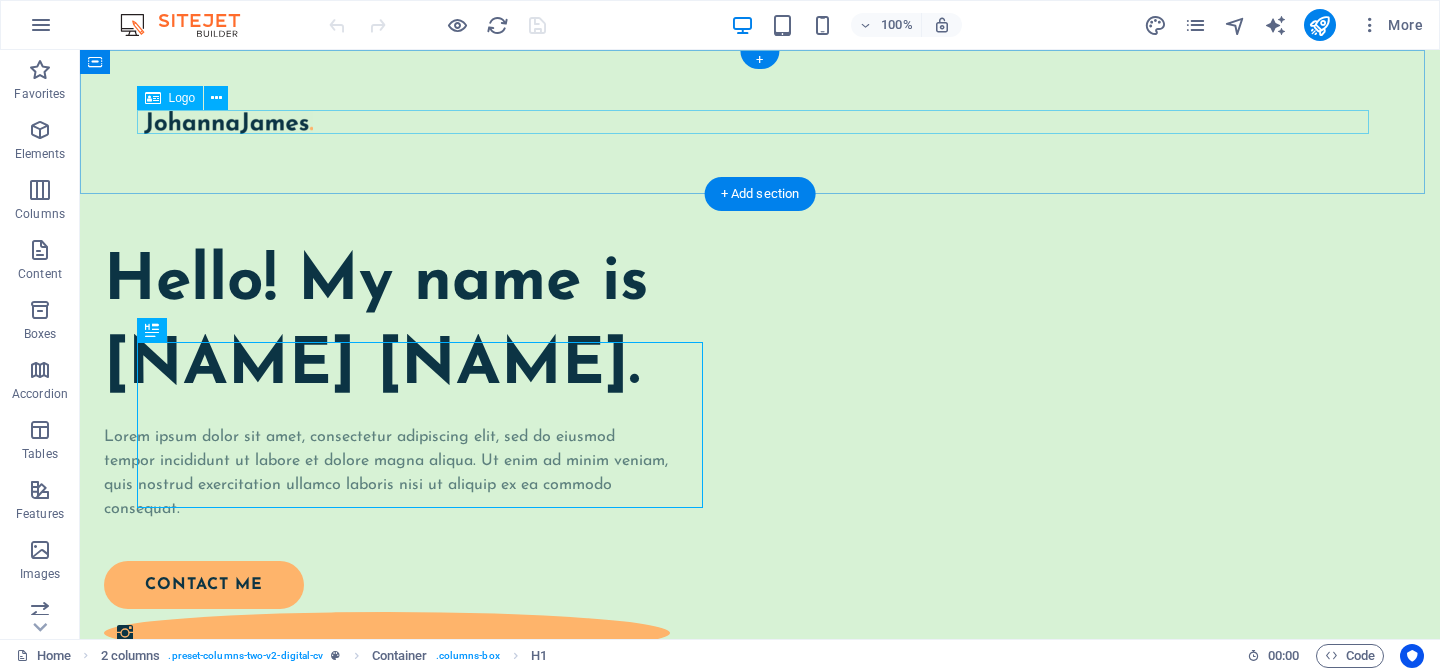 click at bounding box center (760, 122) 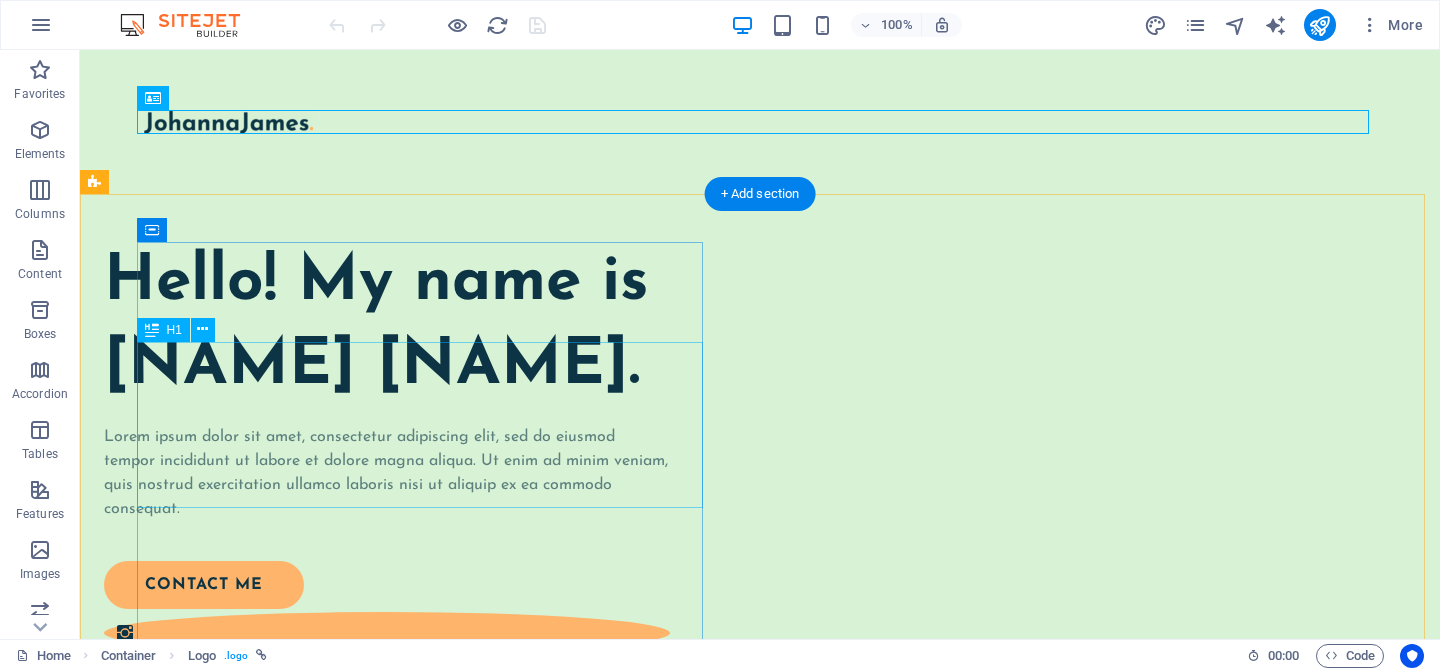 click on "Hello! My name is Johanna James." at bounding box center (387, 325) 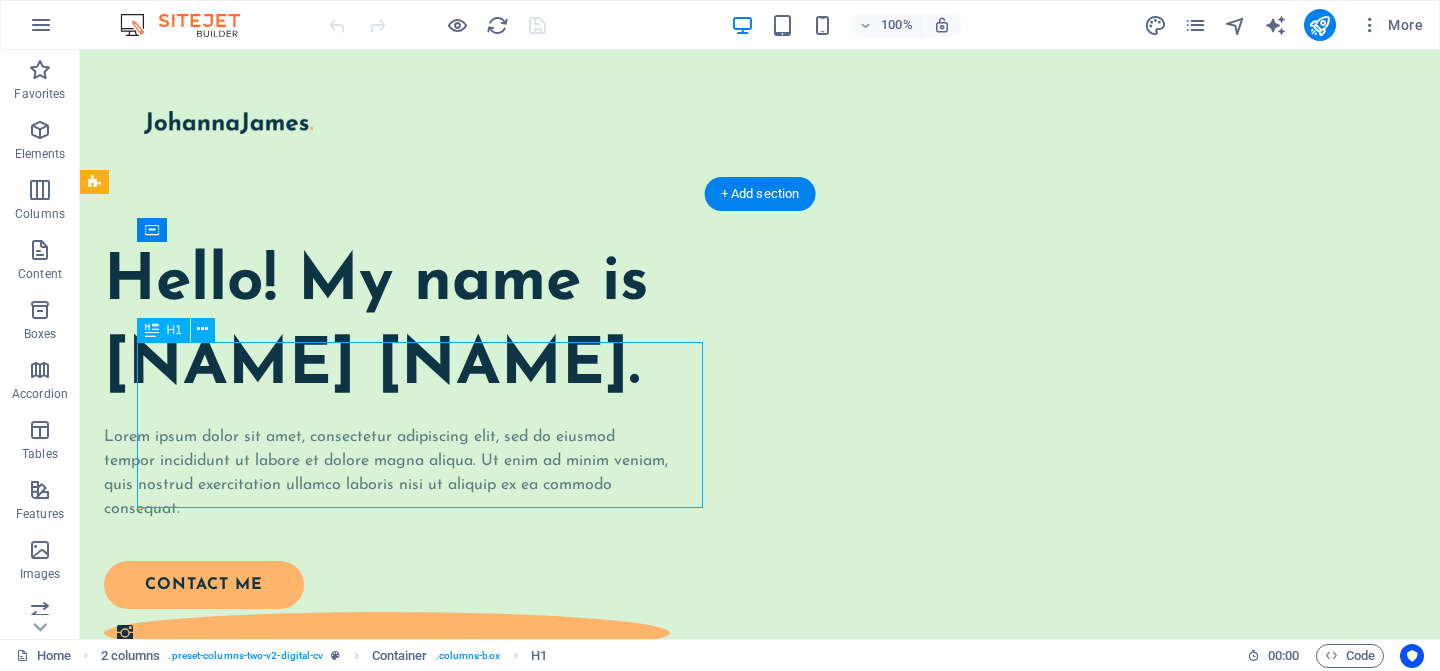 click on "Hello! My name is Johanna James." at bounding box center [387, 325] 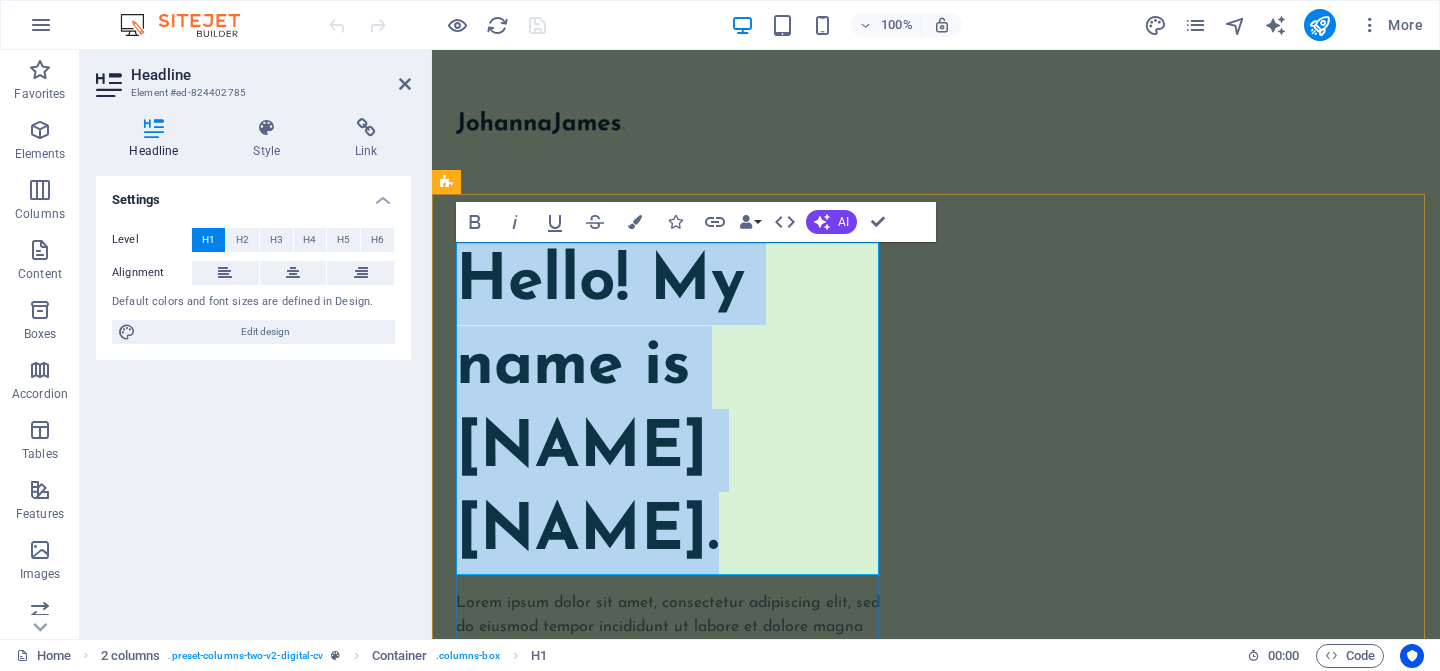 click on "Hello! My name is Johanna James." at bounding box center (671, 408) 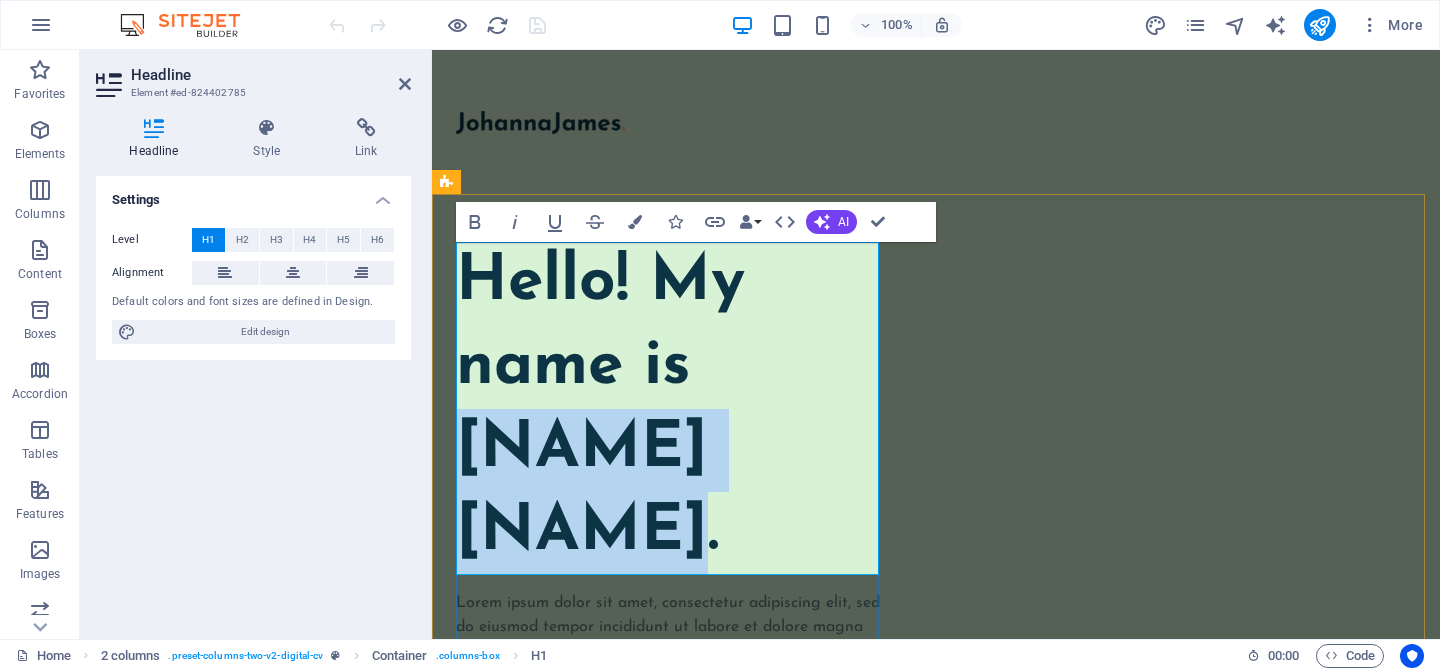 drag, startPoint x: 640, startPoint y: 535, endPoint x: 464, endPoint y: 459, distance: 191.70811 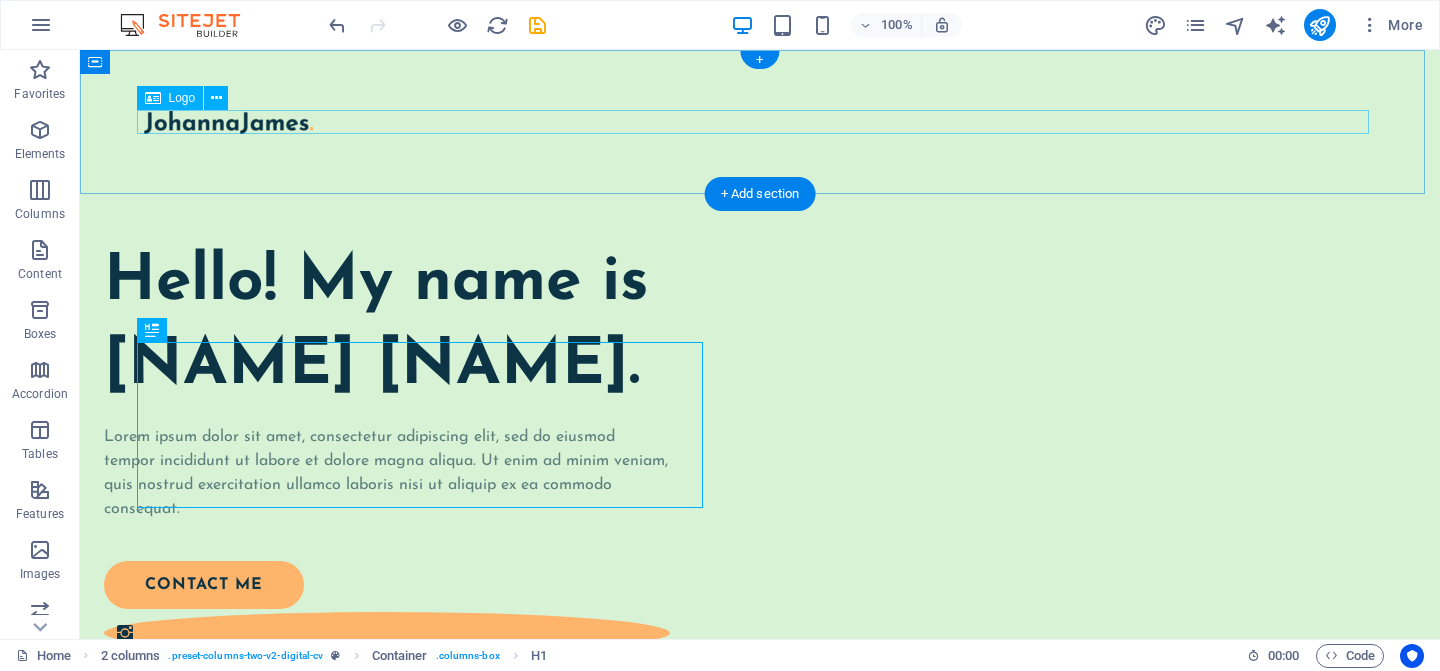 click at bounding box center (760, 122) 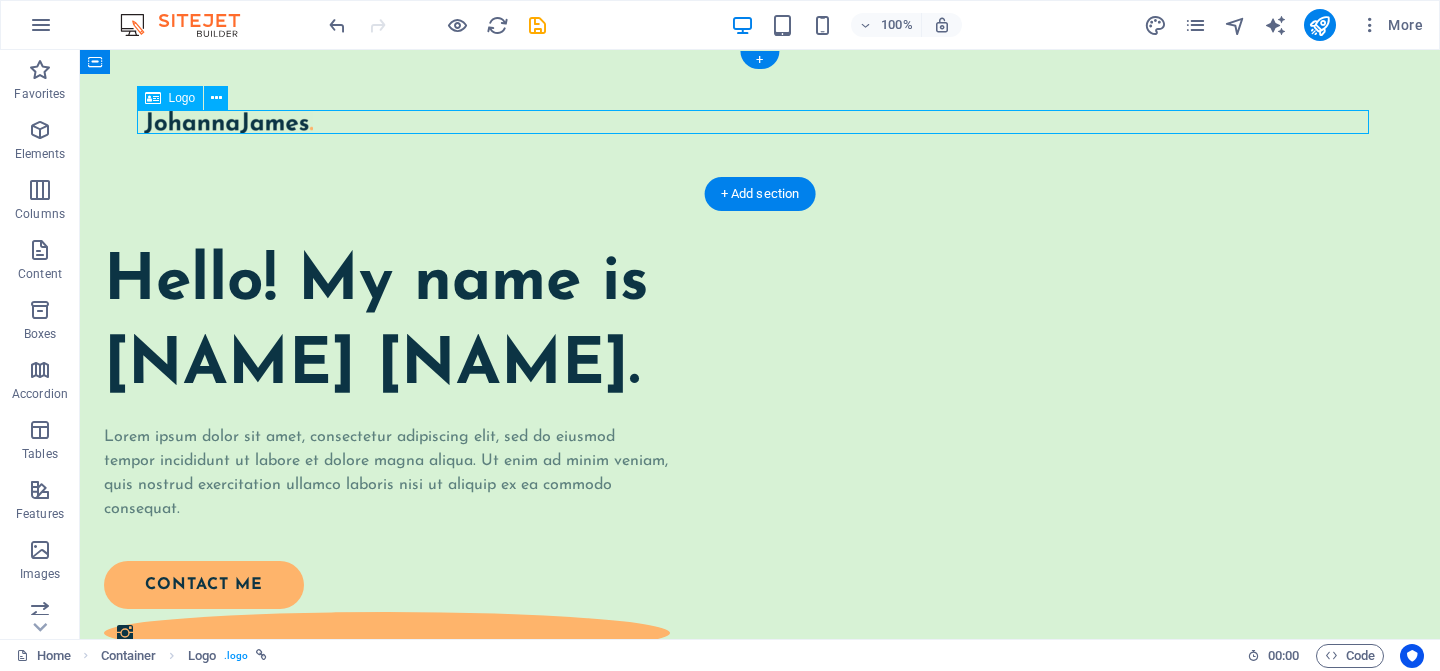 click at bounding box center [760, 122] 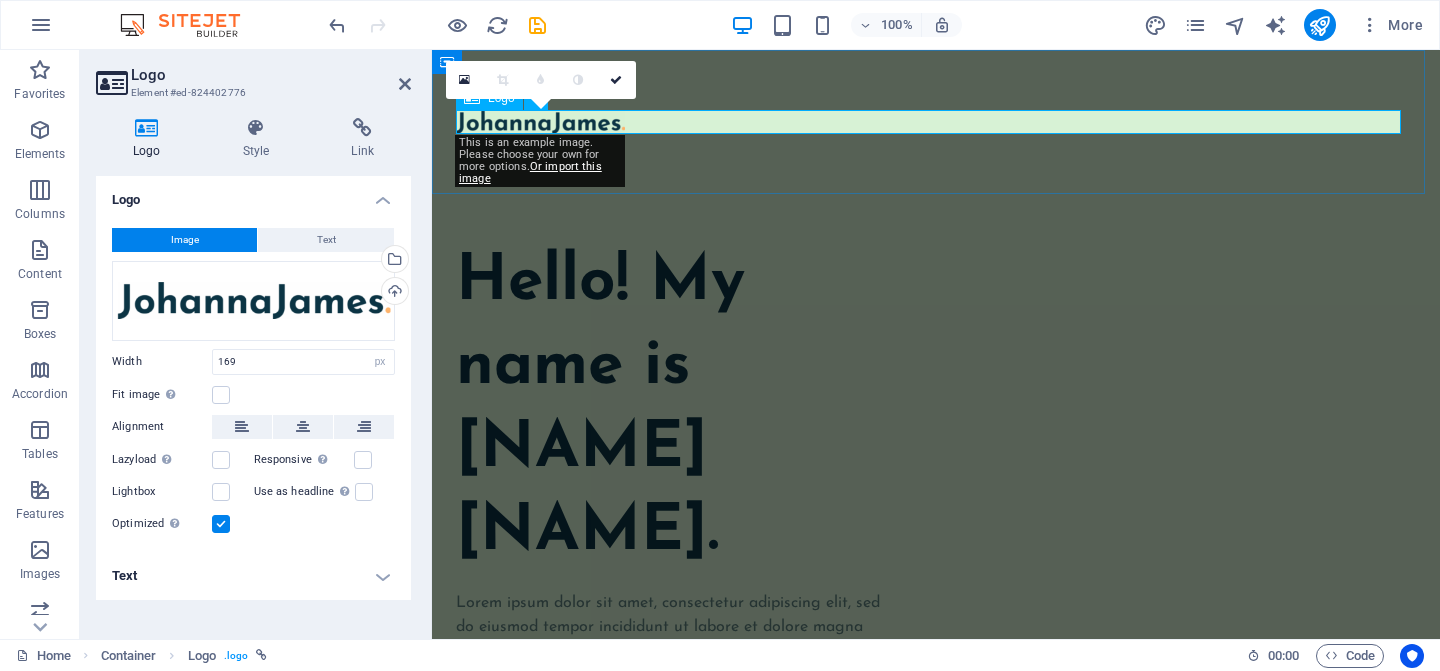 click at bounding box center [936, 122] 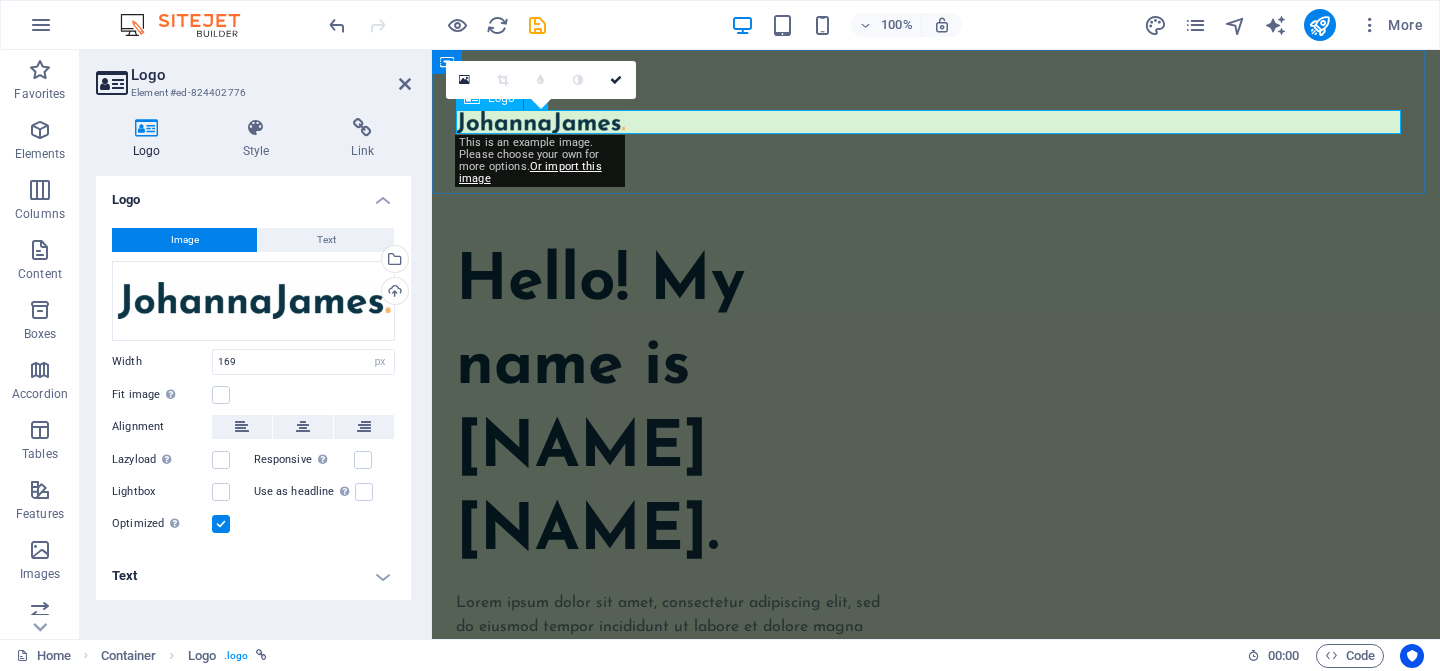 click at bounding box center [936, 122] 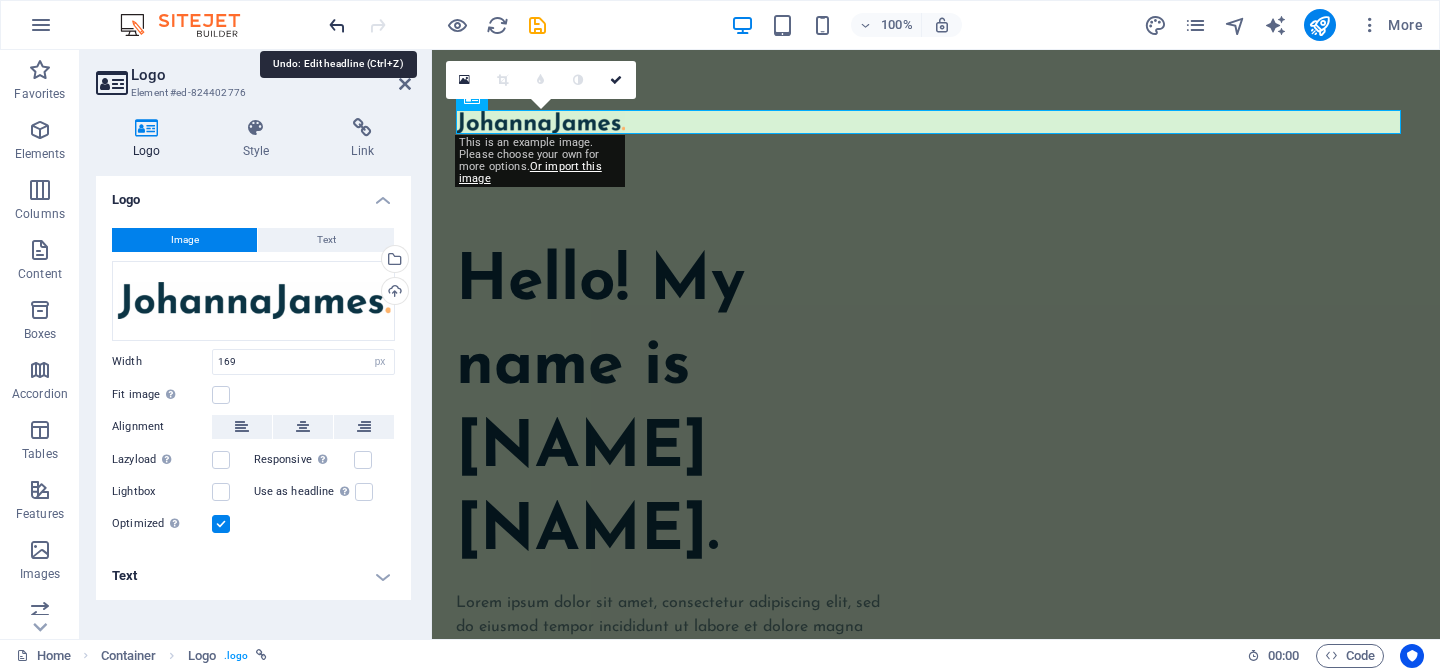 click at bounding box center [337, 25] 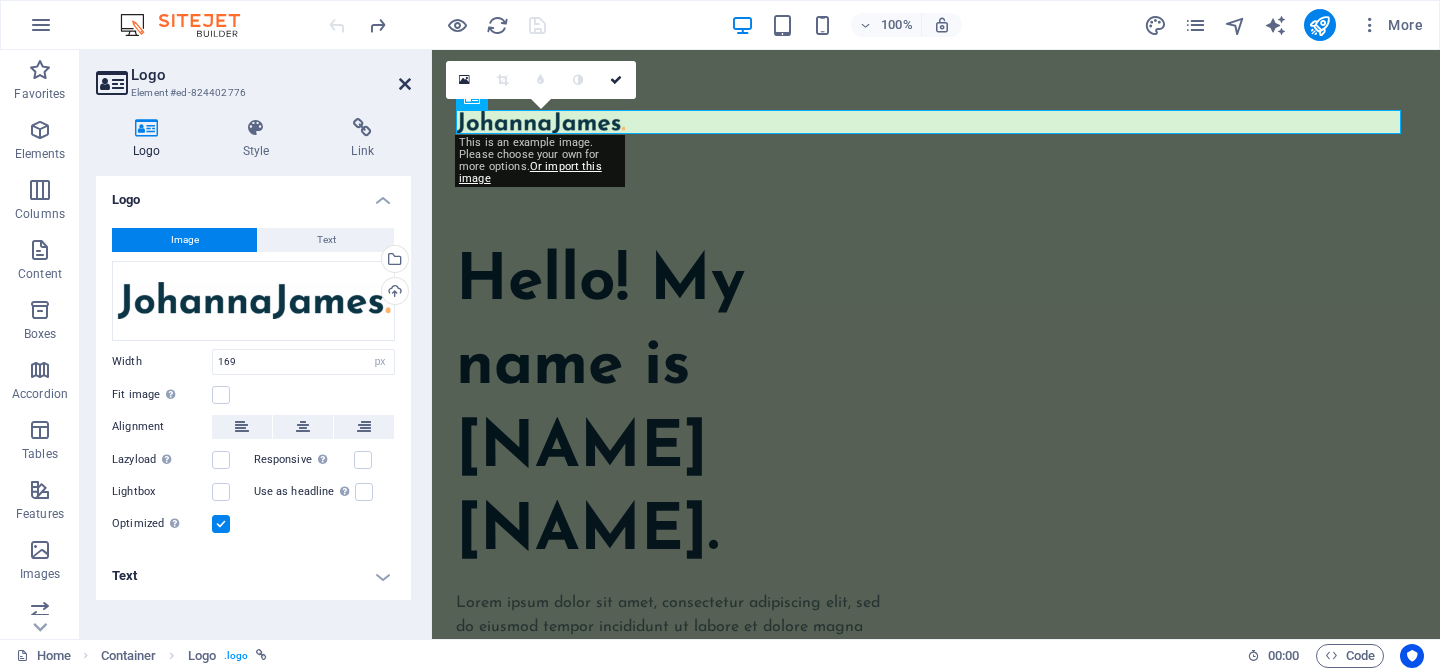 click at bounding box center (405, 84) 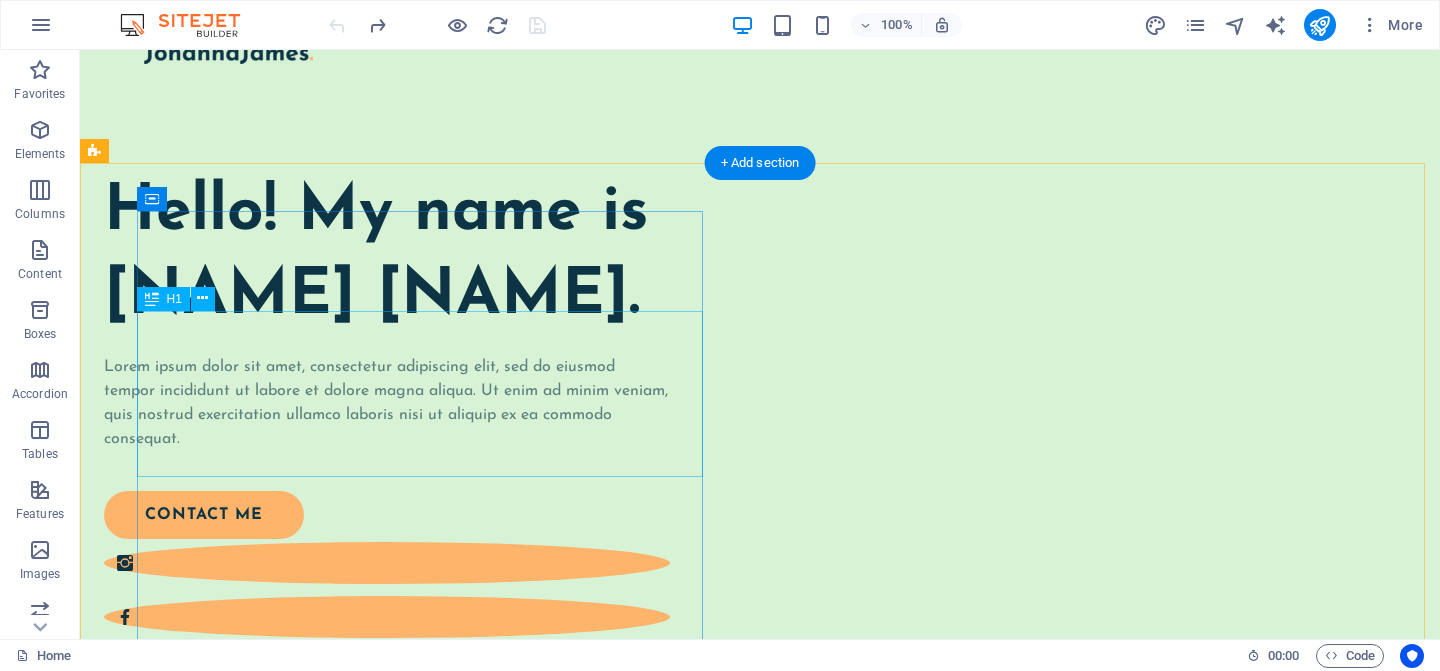 scroll, scrollTop: 72, scrollLeft: 0, axis: vertical 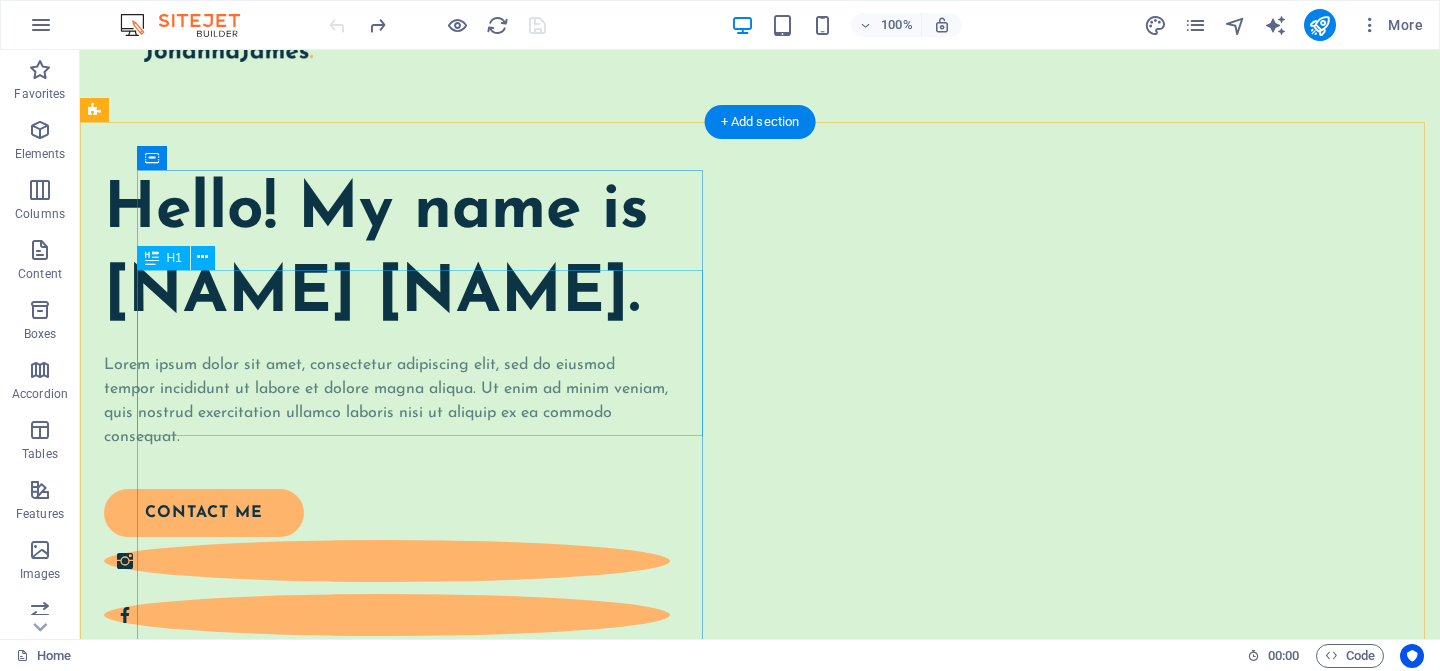 click on "Hello! My name is Johanna James." at bounding box center (387, 253) 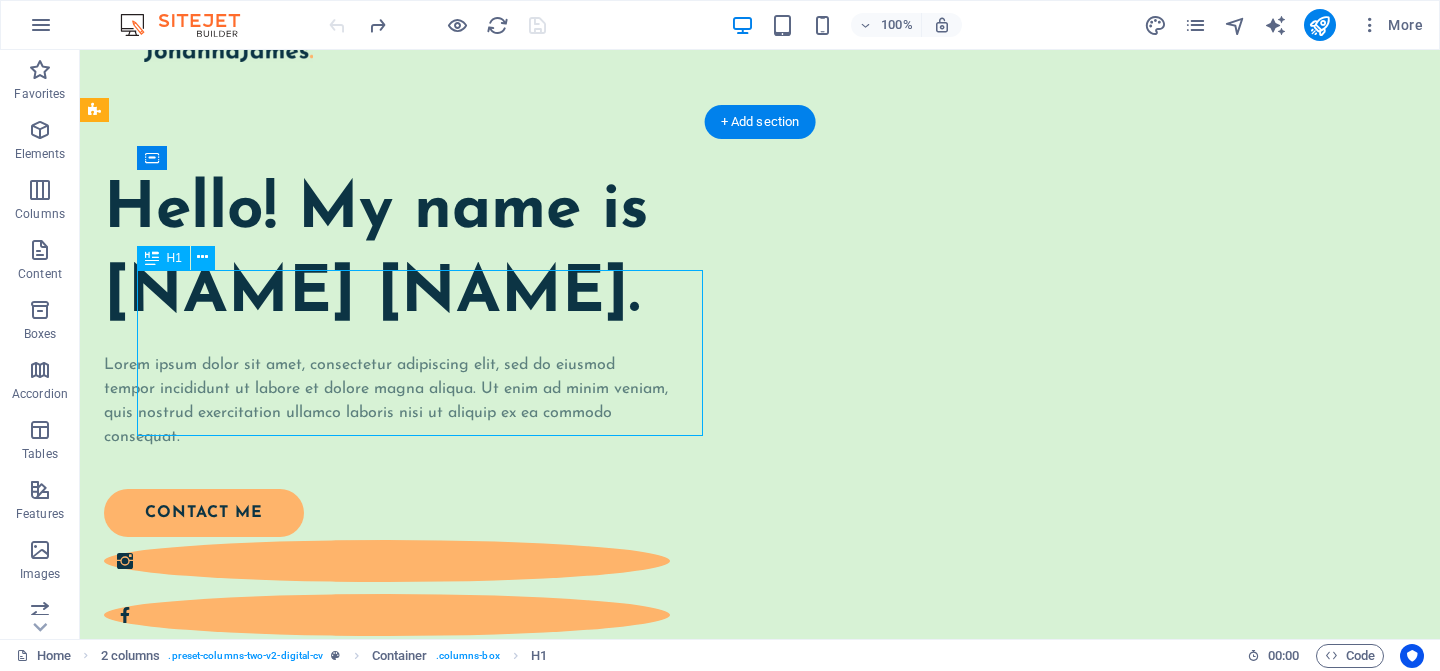 click on "Hello! My name is Johanna James." at bounding box center (387, 253) 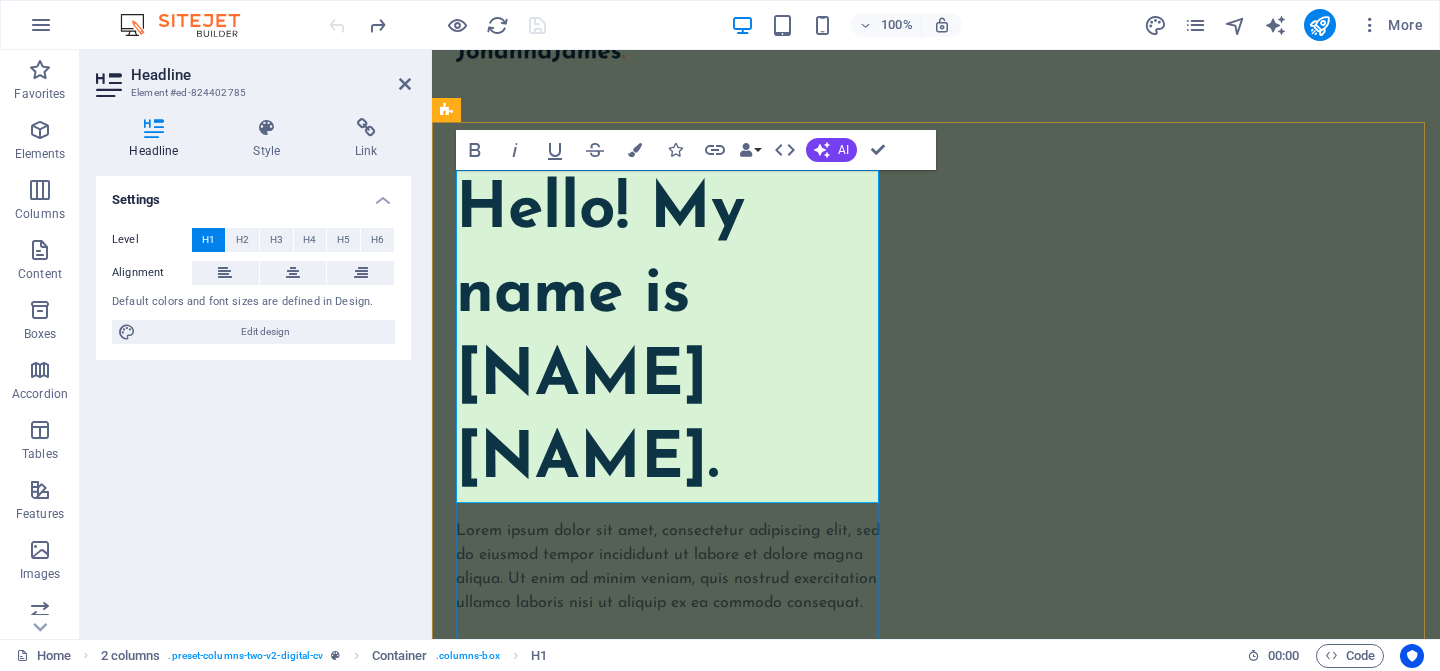 click on "Hello! My name is Johanna James." at bounding box center (671, 336) 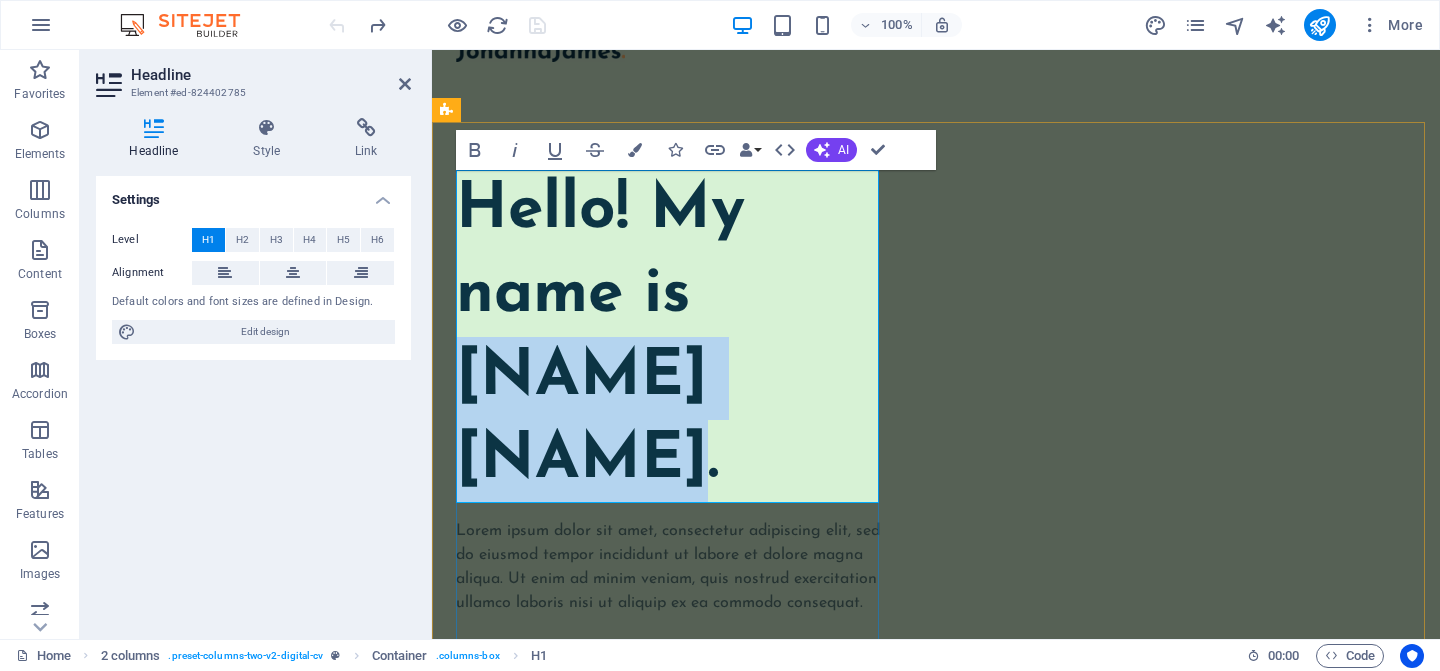 drag, startPoint x: 637, startPoint y: 460, endPoint x: 465, endPoint y: 384, distance: 188.04254 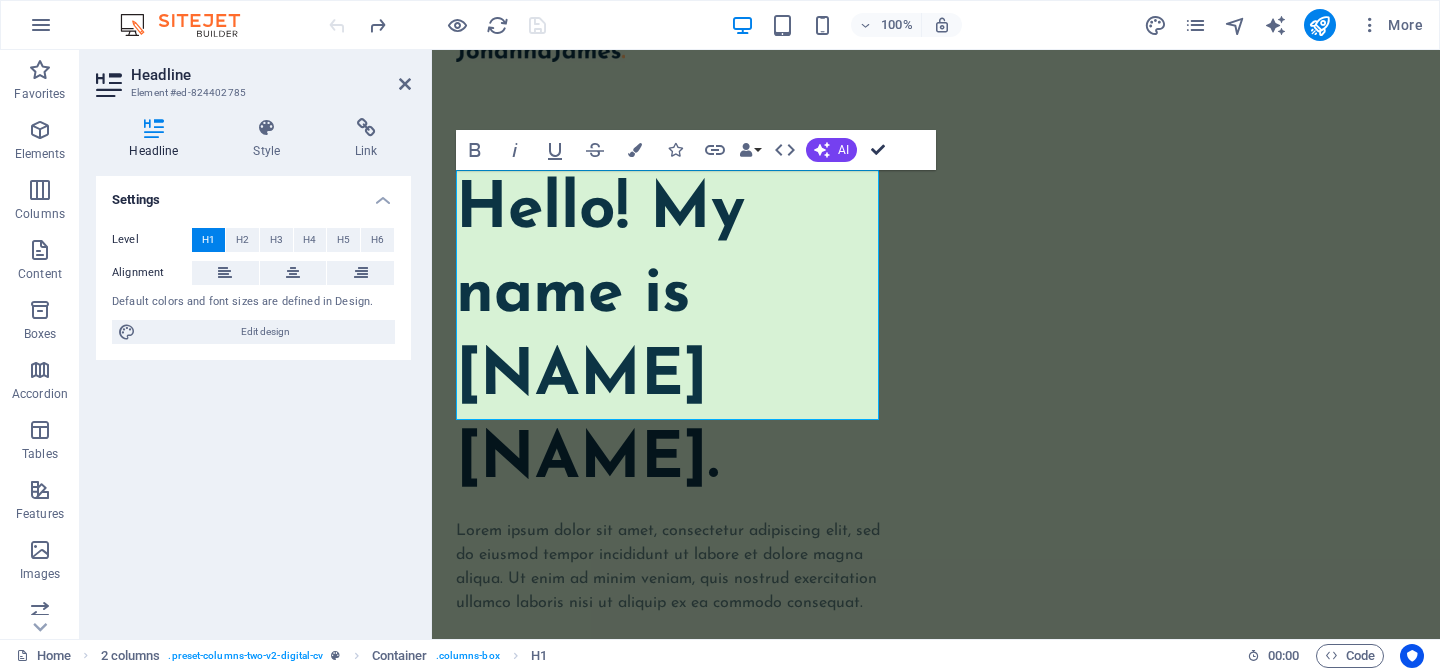 scroll, scrollTop: 172, scrollLeft: 0, axis: vertical 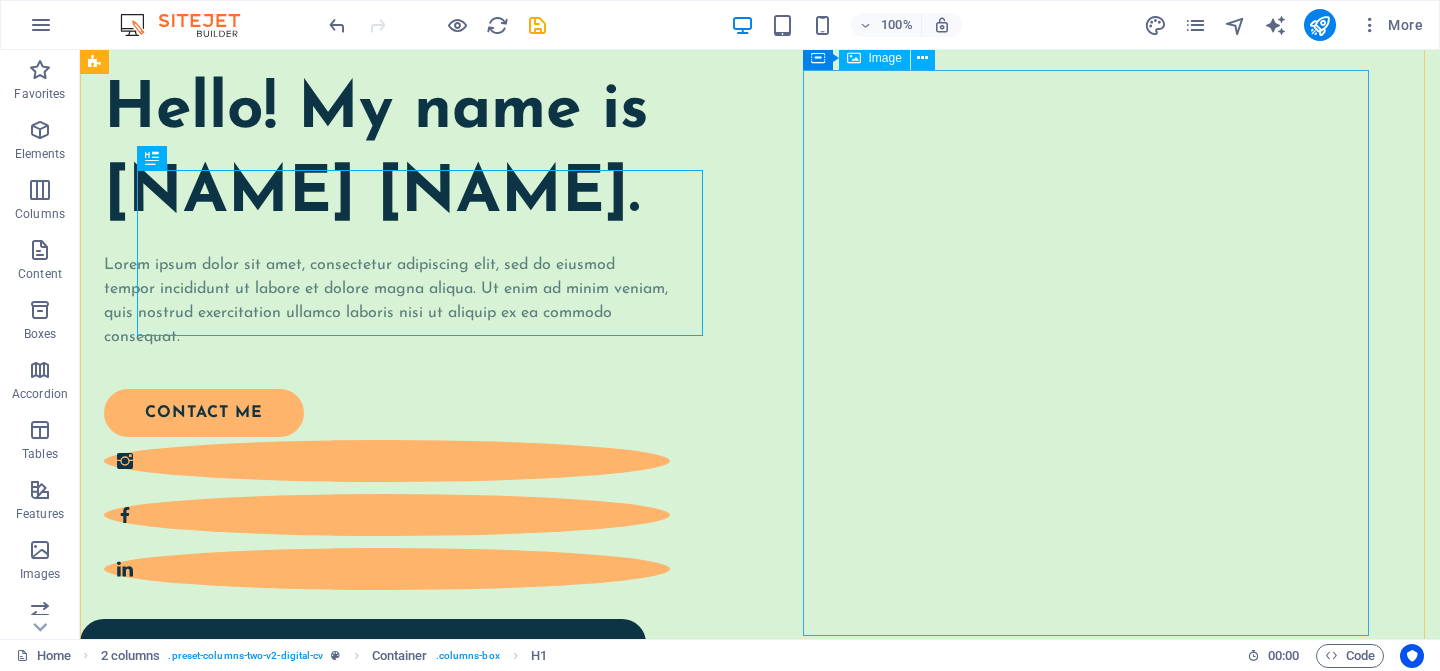 click at bounding box center [387, 926] 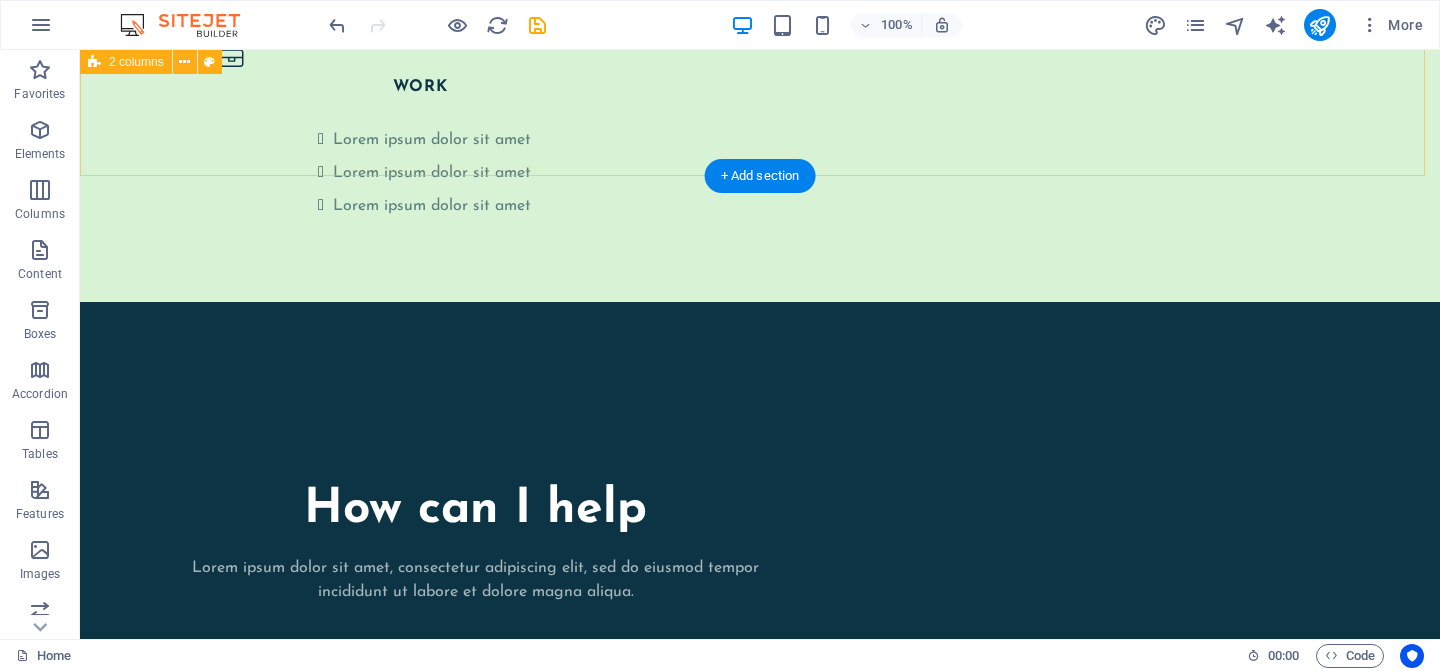 scroll, scrollTop: 4091, scrollLeft: 0, axis: vertical 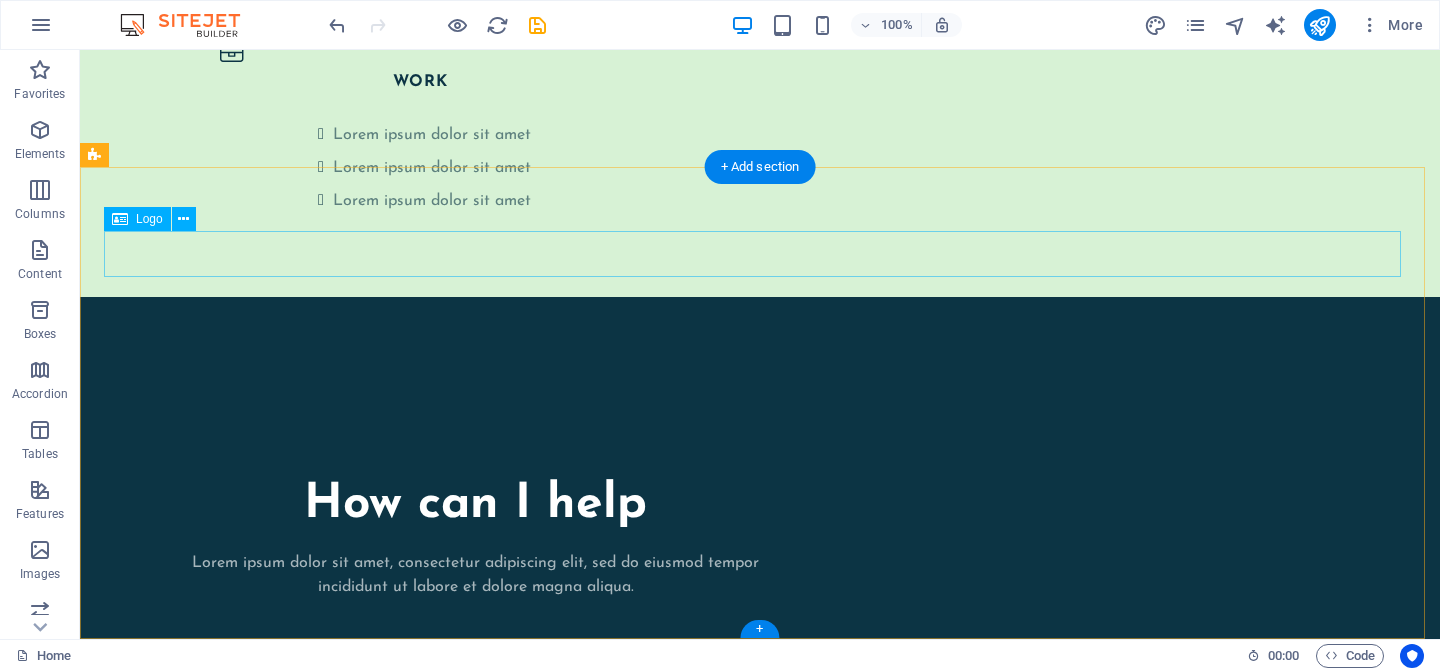 click at bounding box center (760, 3483) 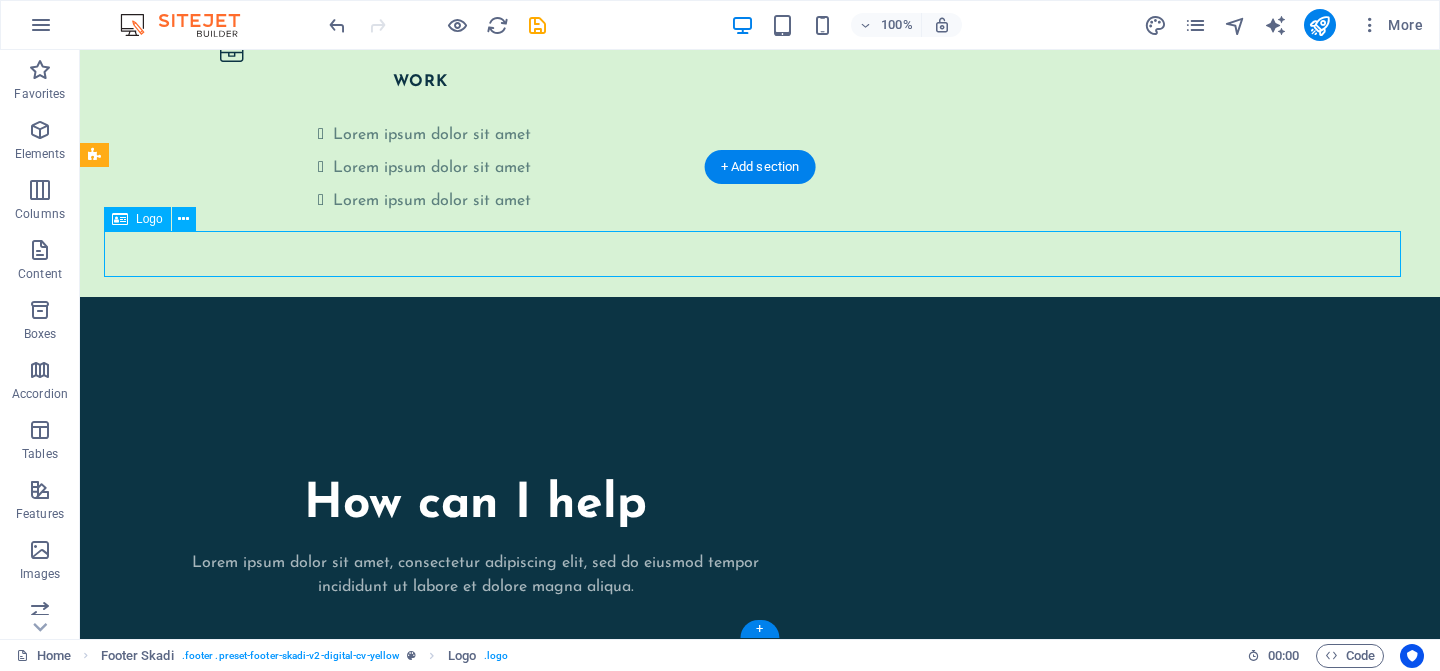 click at bounding box center (760, 3483) 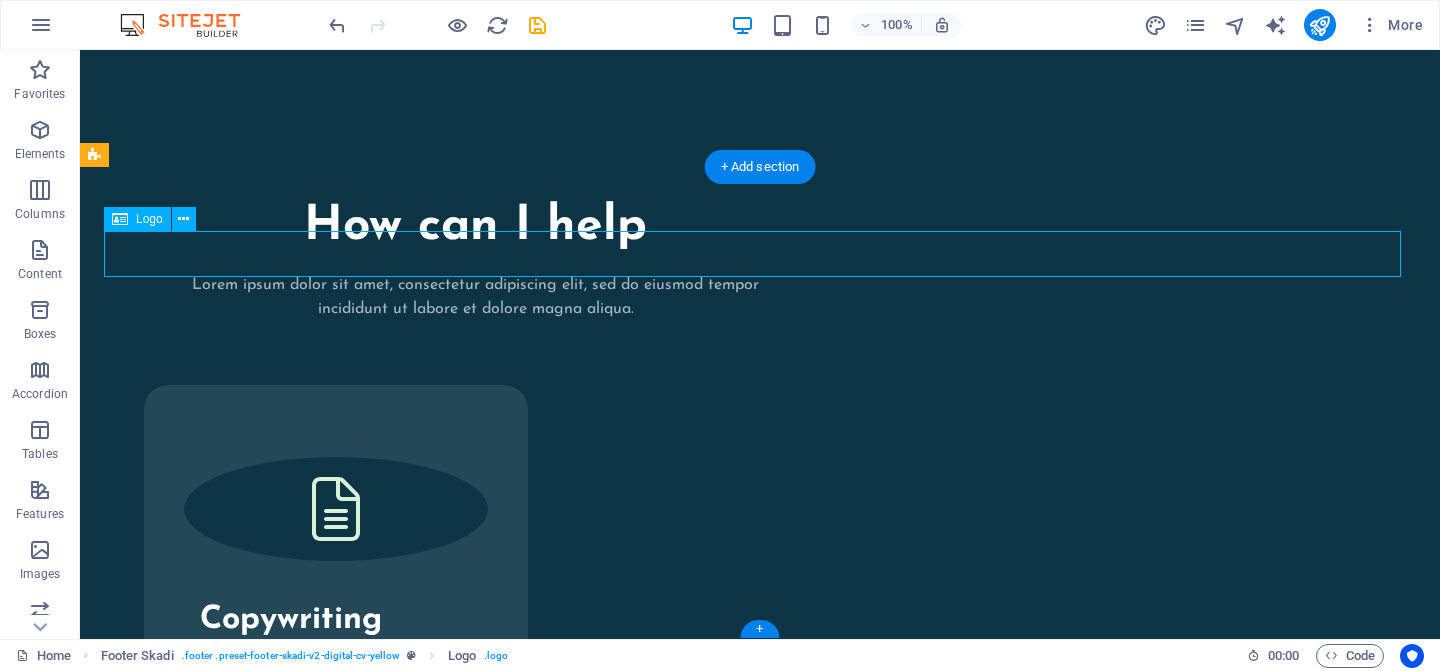 select on "px" 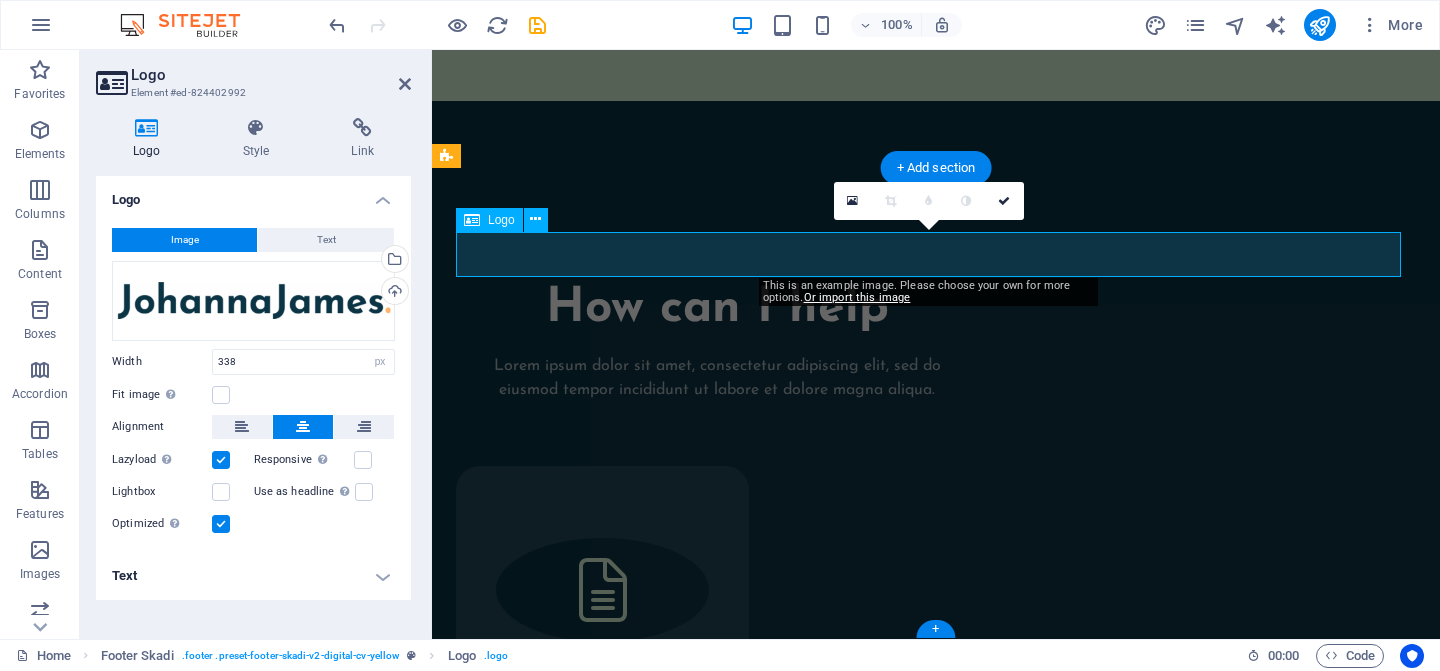 click at bounding box center (936, 3608) 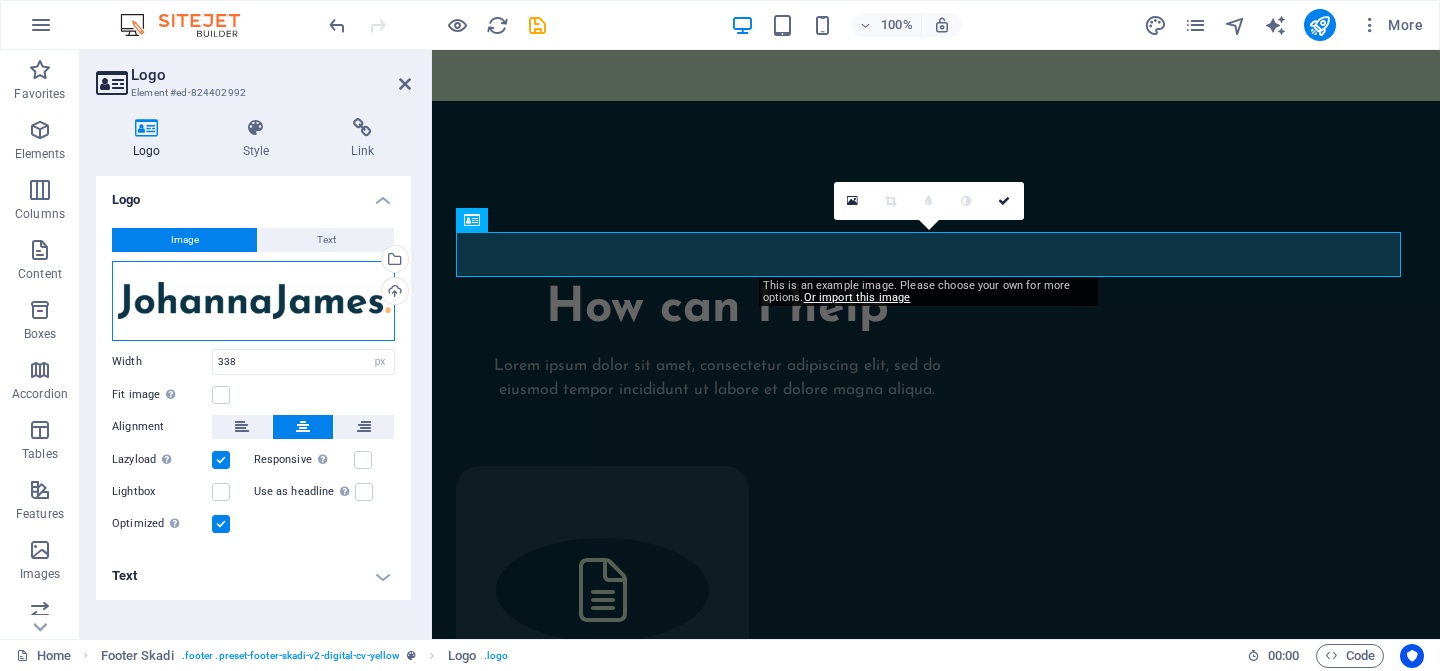 click on "Drag files here, click to choose files or select files from Files or our free stock photos & videos" at bounding box center (253, 301) 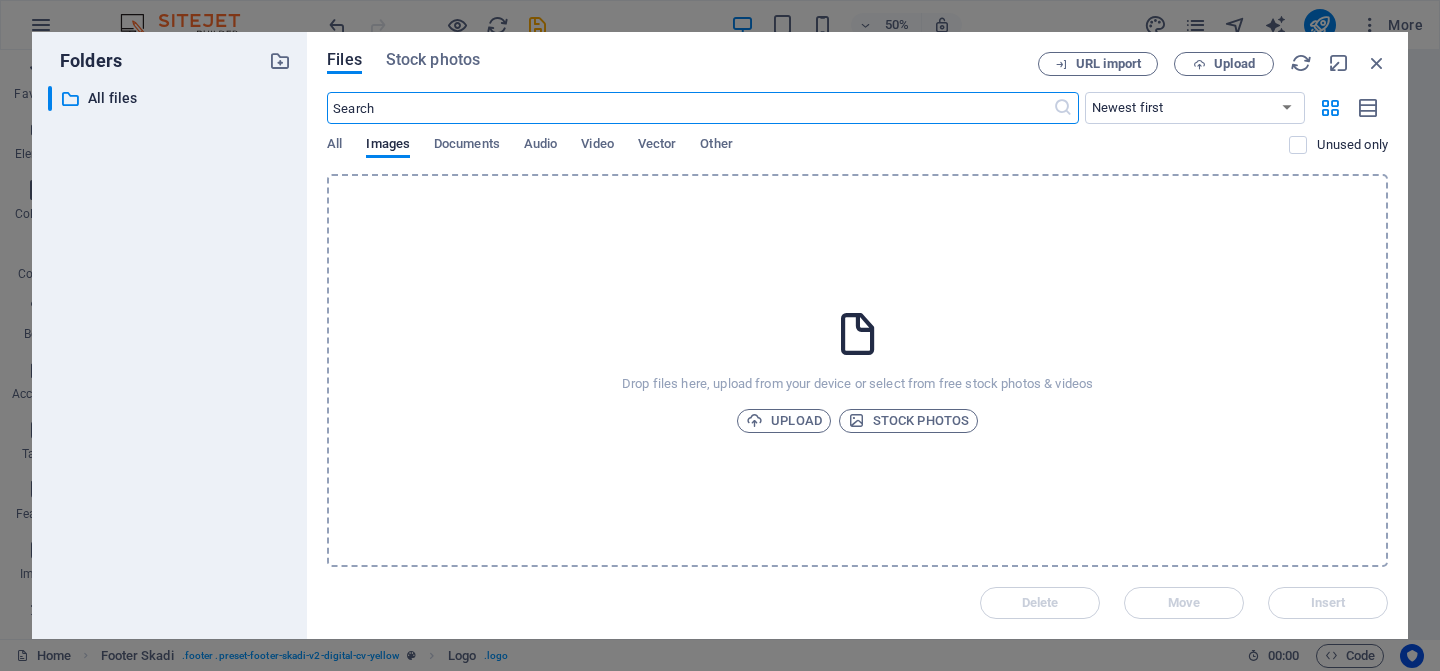 scroll, scrollTop: 3563, scrollLeft: 0, axis: vertical 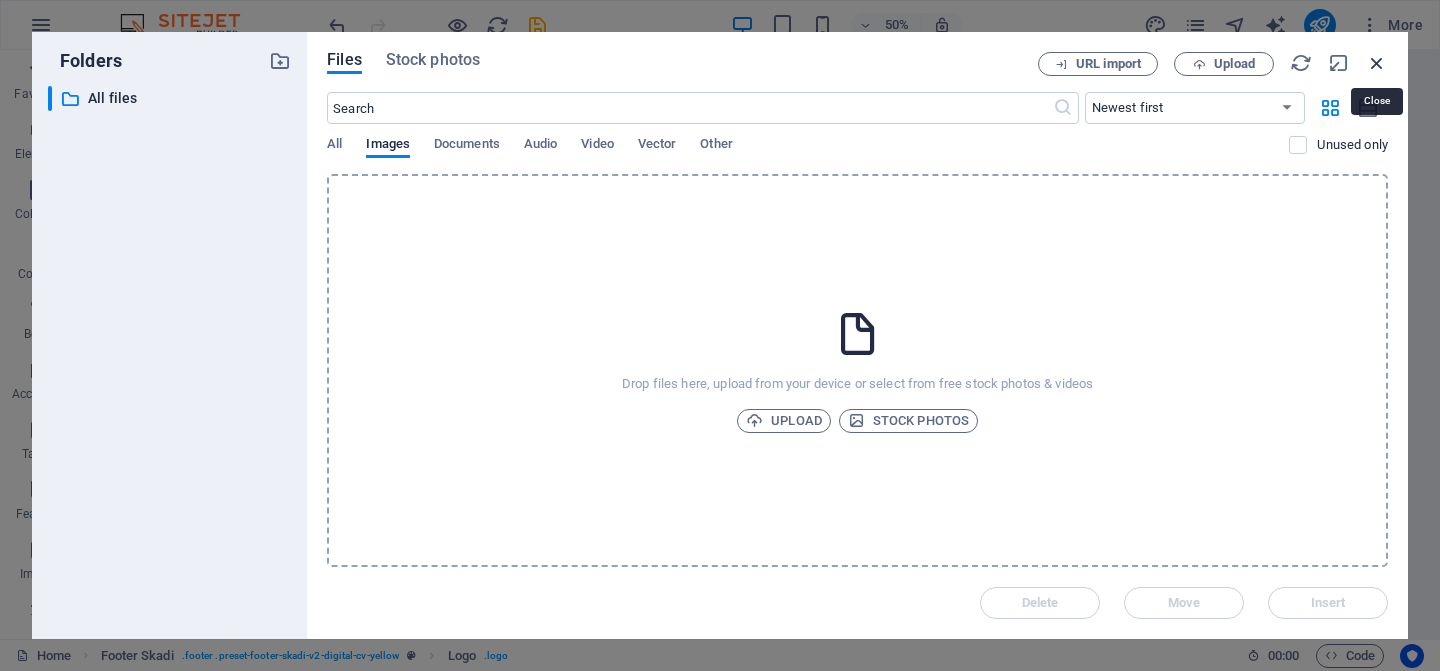click at bounding box center (1377, 63) 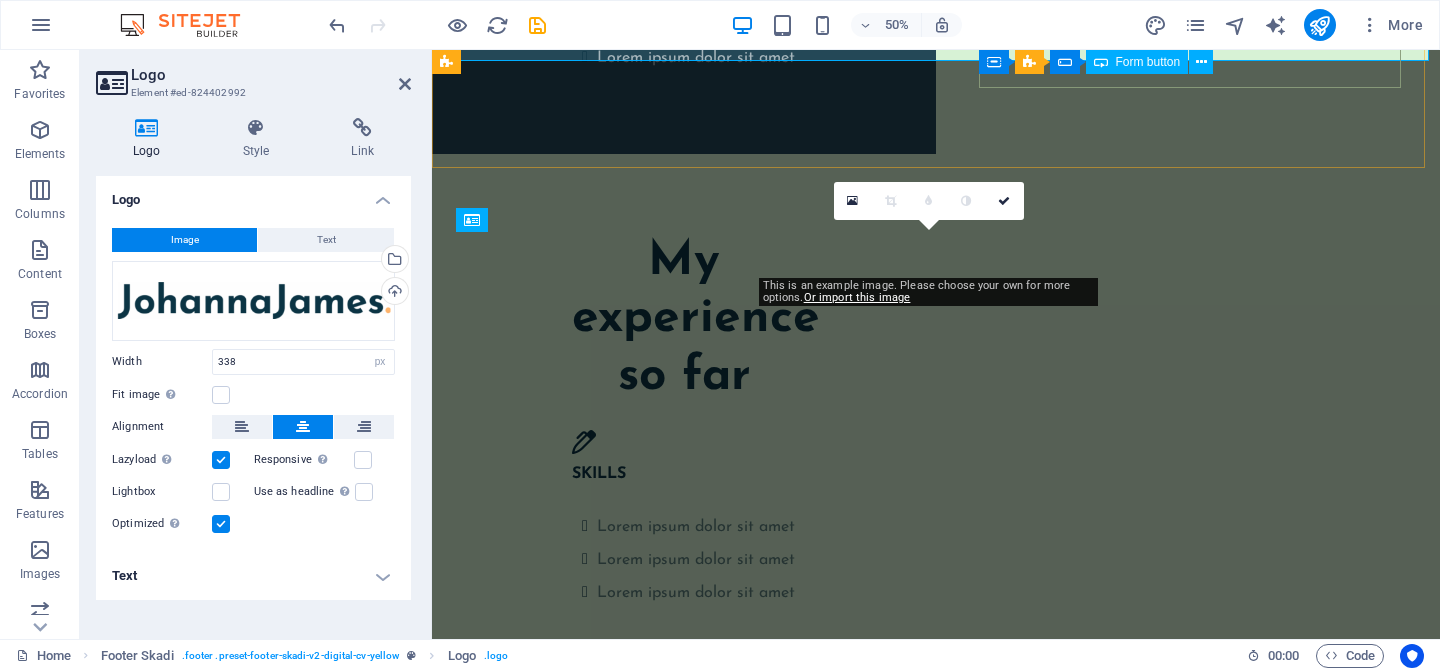 scroll, scrollTop: 4369, scrollLeft: 0, axis: vertical 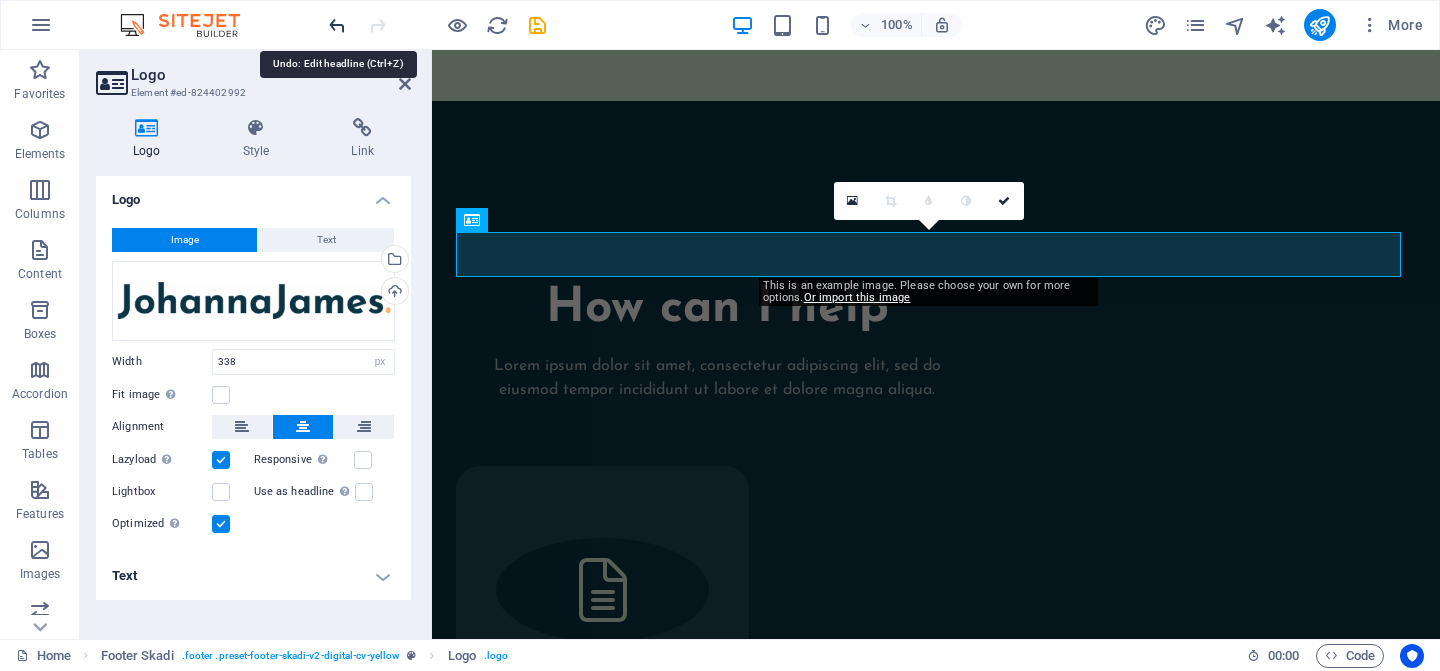 click at bounding box center [337, 25] 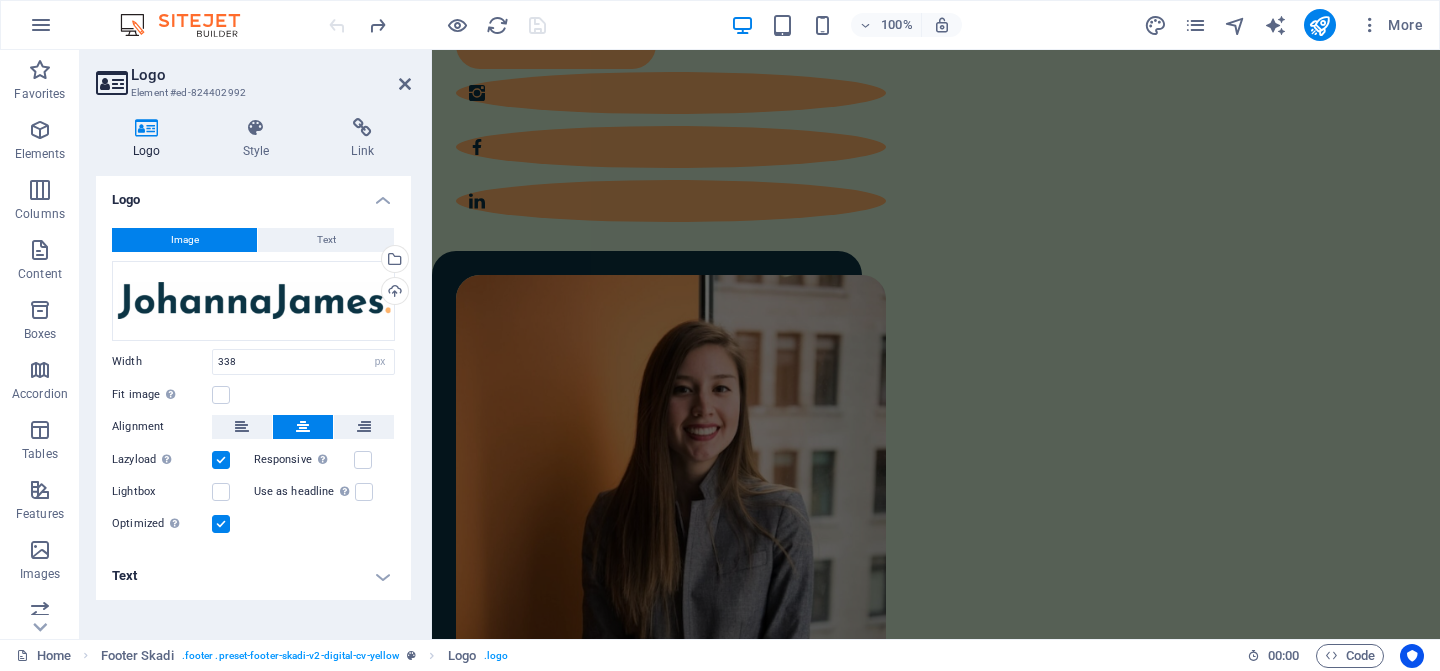 scroll, scrollTop: 64, scrollLeft: 0, axis: vertical 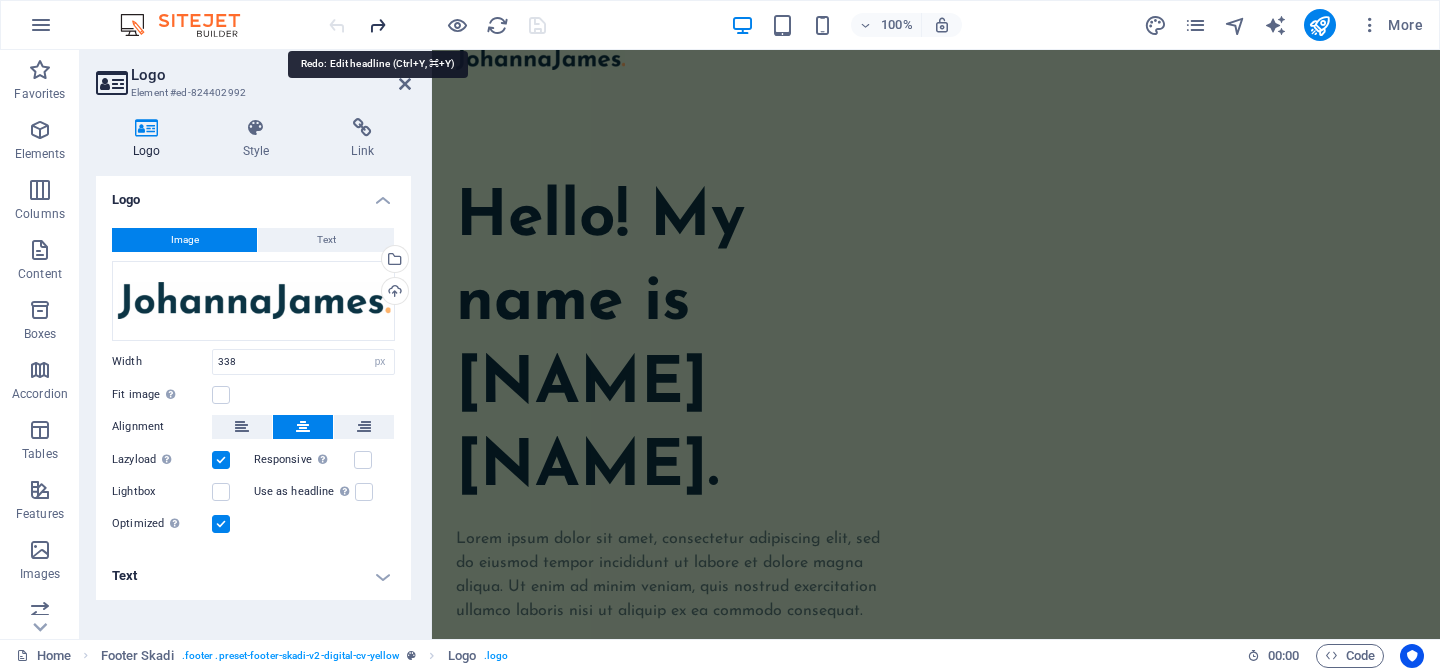 click at bounding box center (377, 25) 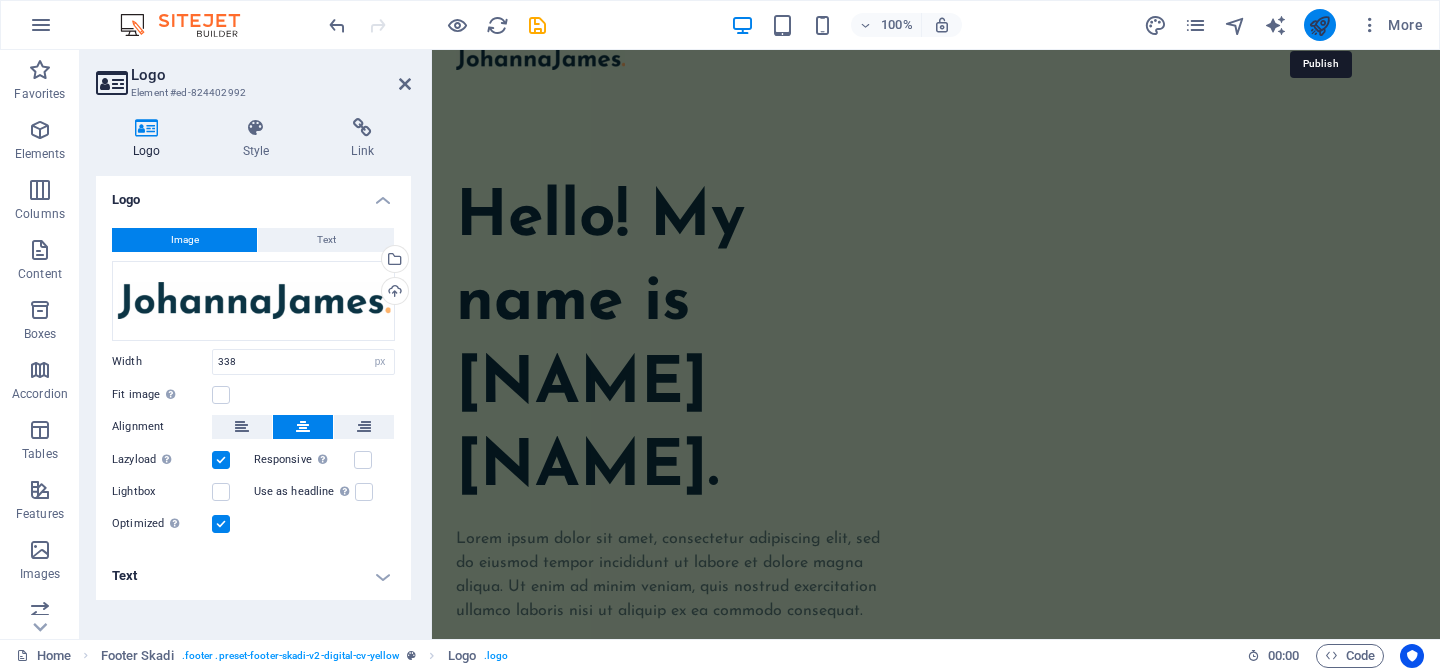 click at bounding box center [1319, 25] 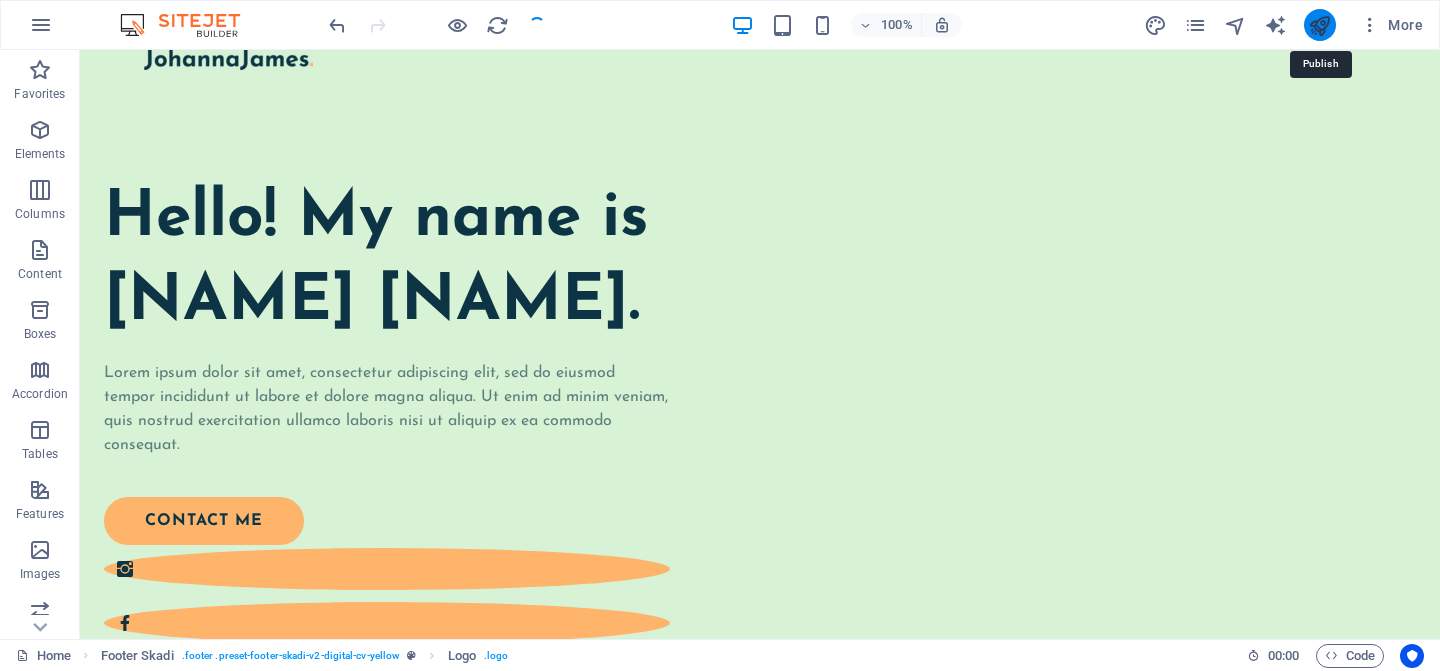 scroll, scrollTop: 4000, scrollLeft: 0, axis: vertical 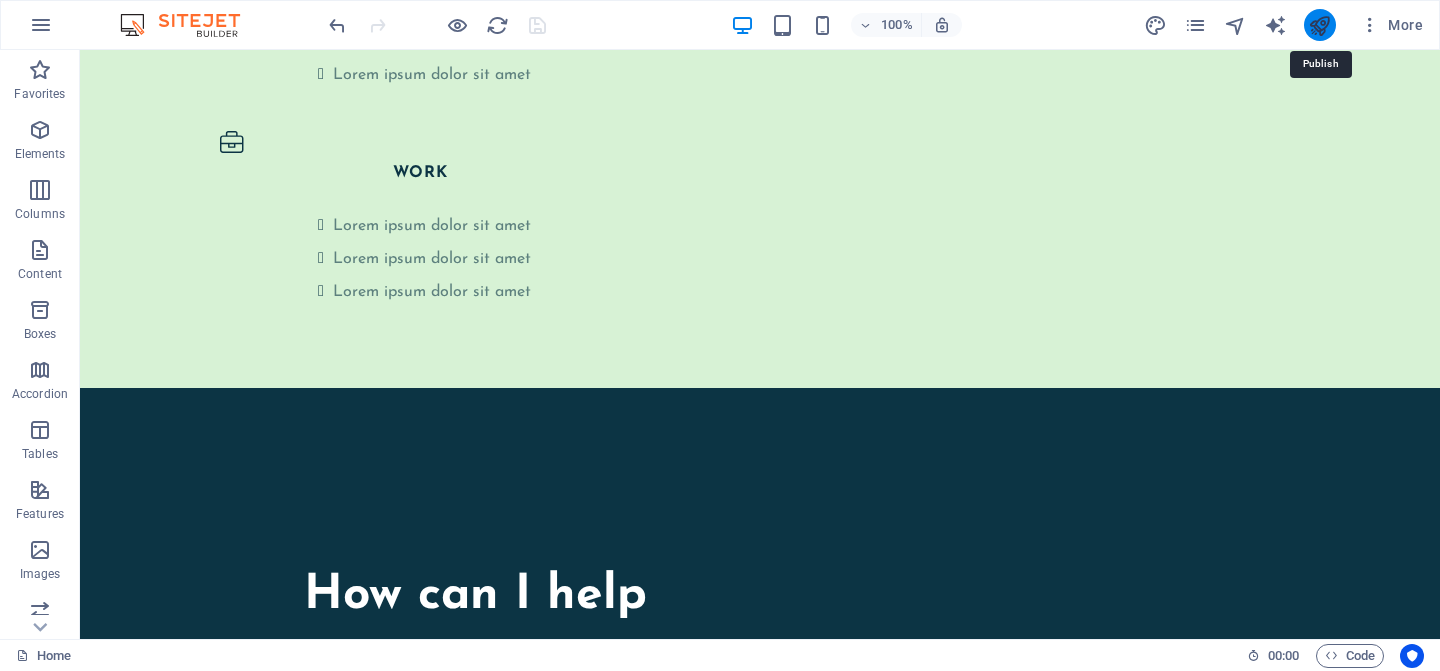 click at bounding box center [1319, 25] 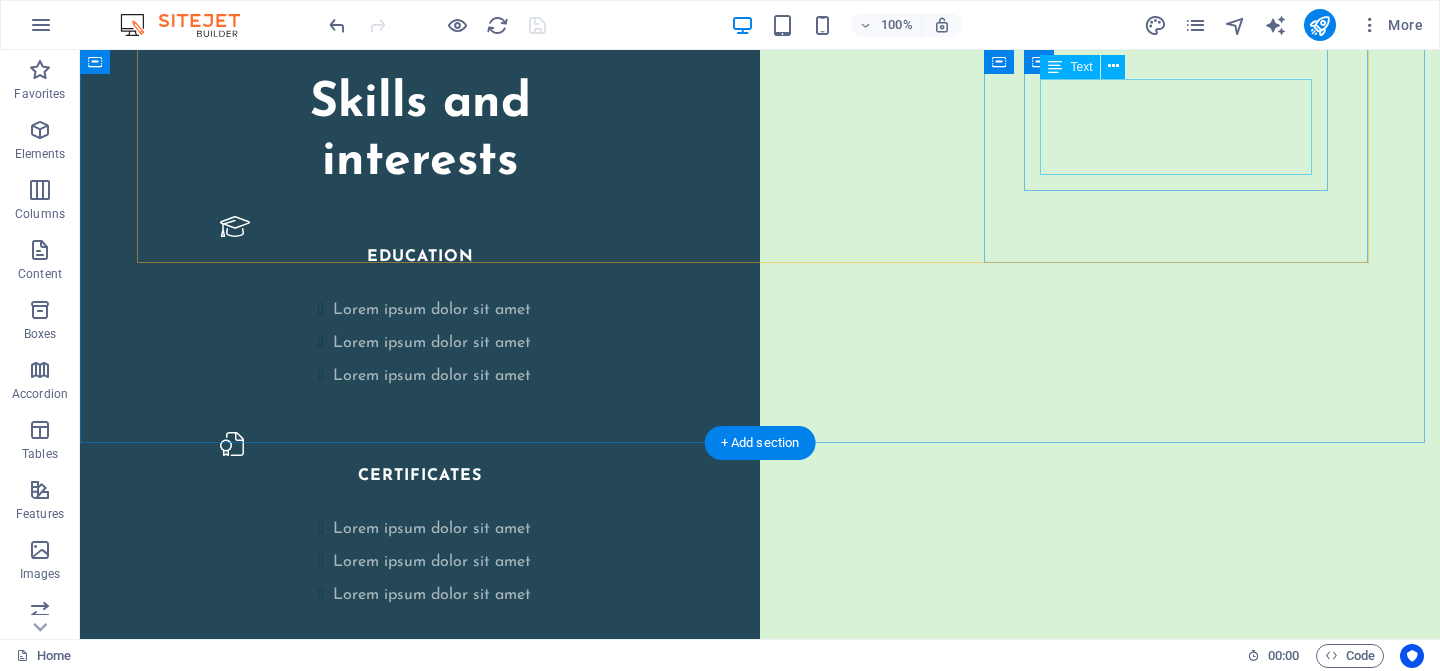 scroll, scrollTop: 2921, scrollLeft: 0, axis: vertical 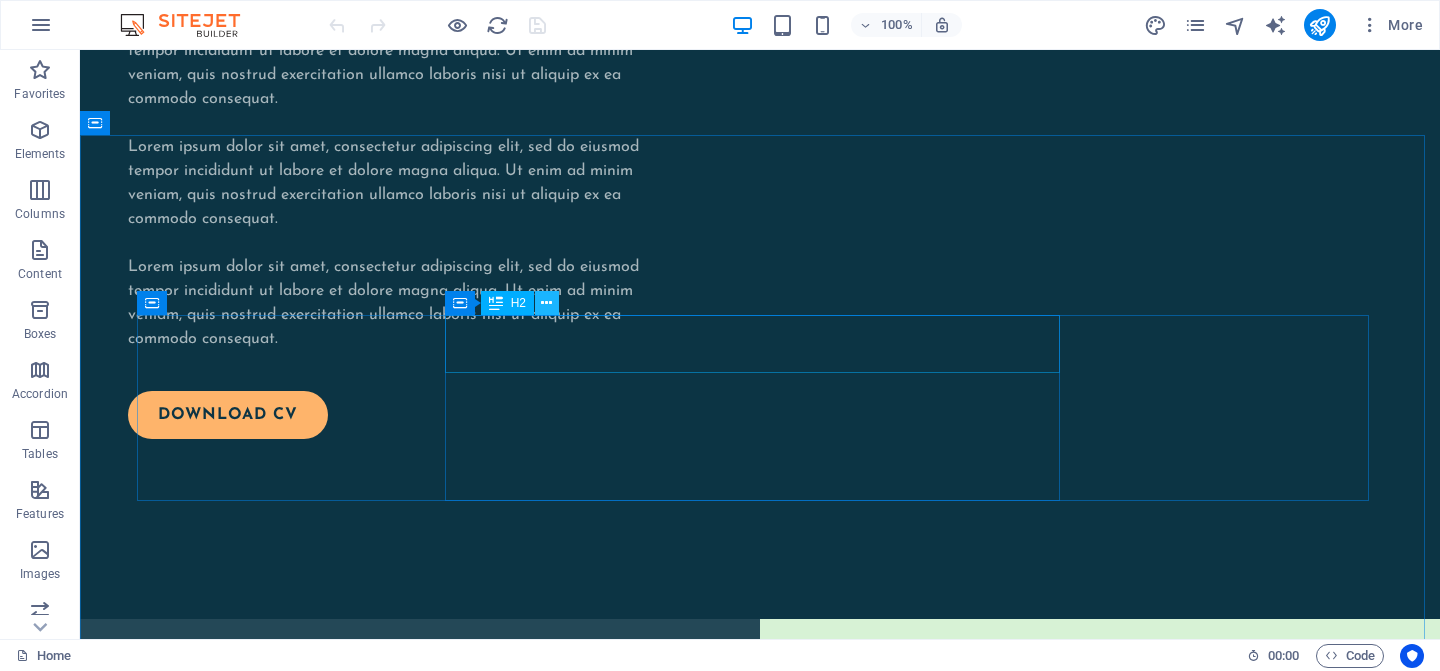 click at bounding box center [547, 303] 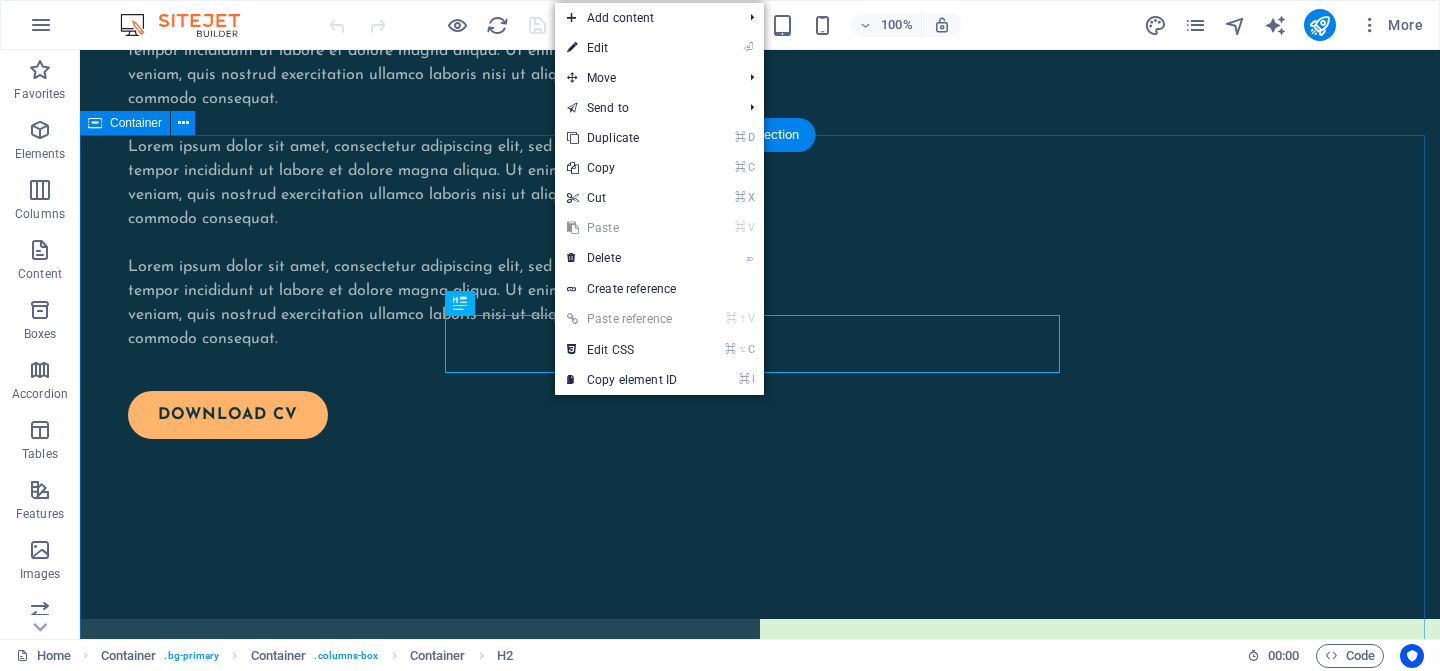 click on "How can I help Lorem ipsum dolor sit amet, consectetur adipiscing elit, sed do eiusmod tempor incididunt ut labore et dolore magna aliqua. Copywriting Lorem ipsum dolor sit amet, consectetur adipiscing elit, sed do eiusmod tempor incididunt ut labore et dolore magna aliqua. Marketing Lorem ipsum dolor sit amet, consectetur adipiscing elit, sed do eiusmod tempor incididunt ut labore et dolore magna aliqua. Social Media Lorem ipsum dolor sit amet, consectetur adipiscing elit, sed do eiusmod tempor incididunt ut labore et dolore magna aliqua." at bounding box center [760, 2995] 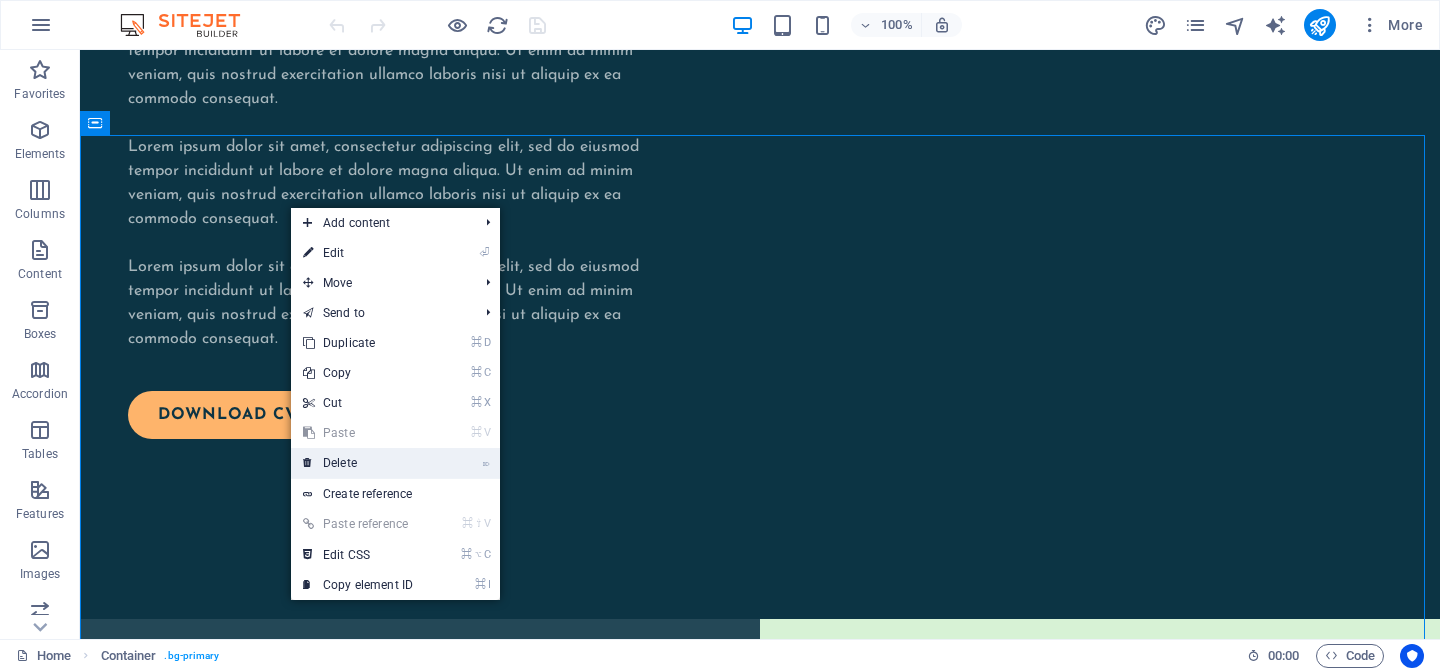 click on "⌦  Delete" at bounding box center (358, 463) 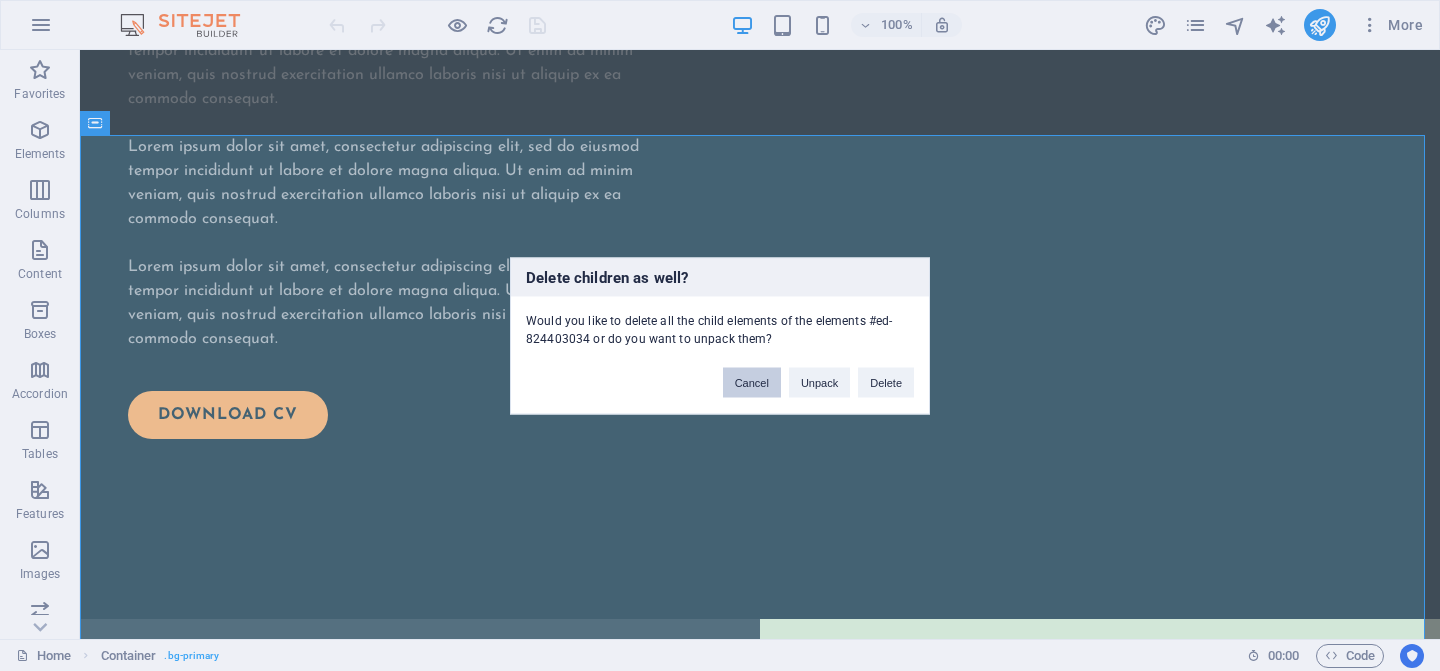 click on "Cancel" at bounding box center (752, 382) 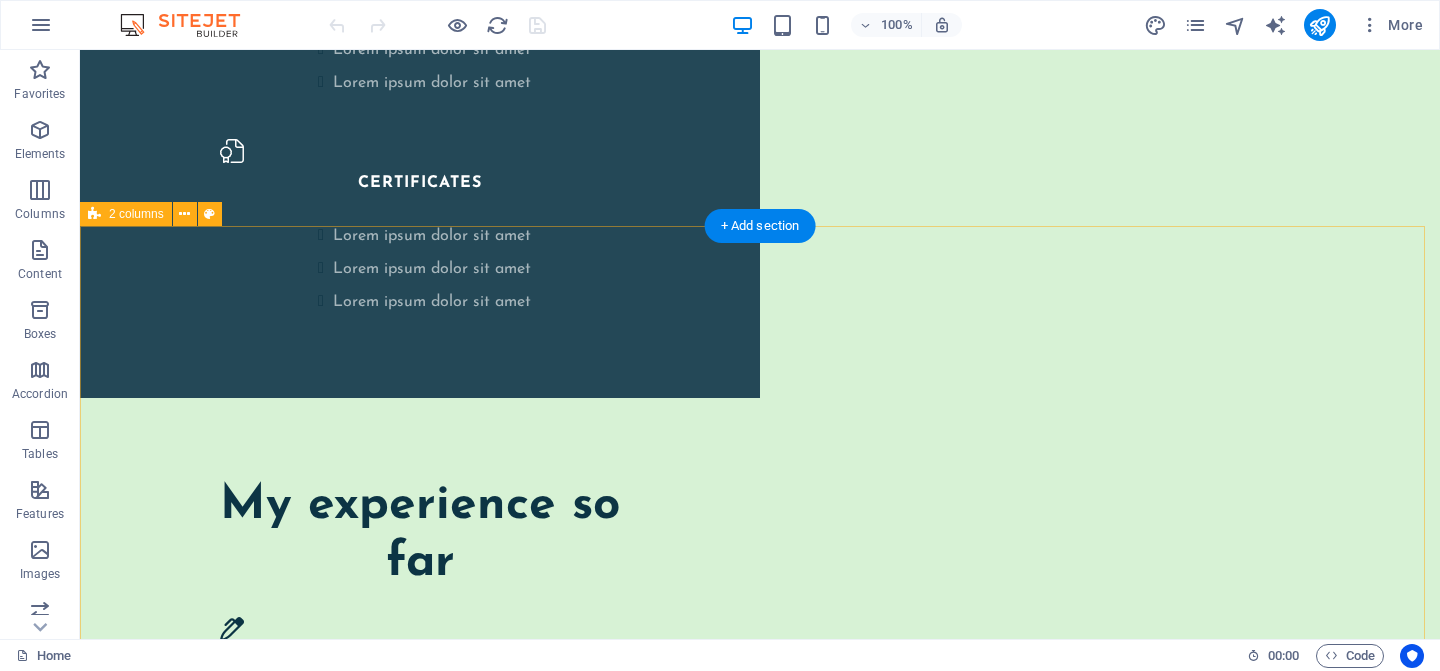 scroll, scrollTop: 3303, scrollLeft: 0, axis: vertical 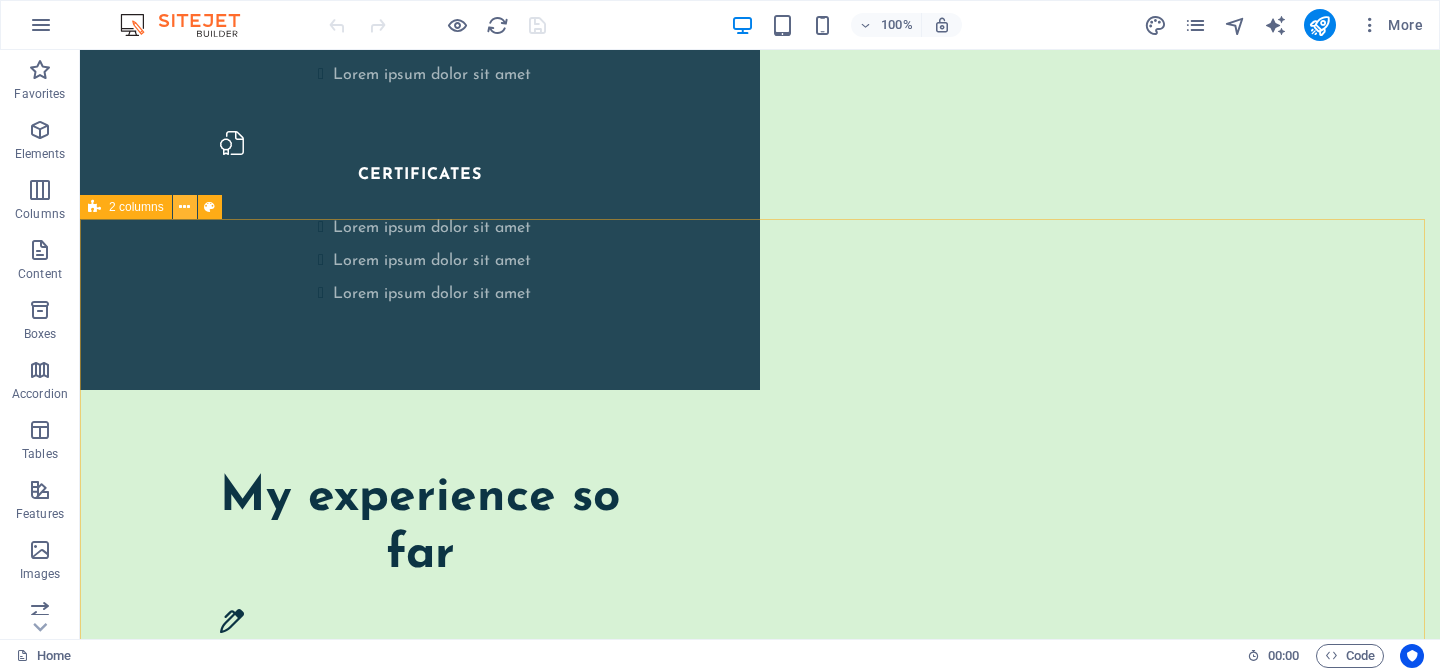 click at bounding box center [184, 207] 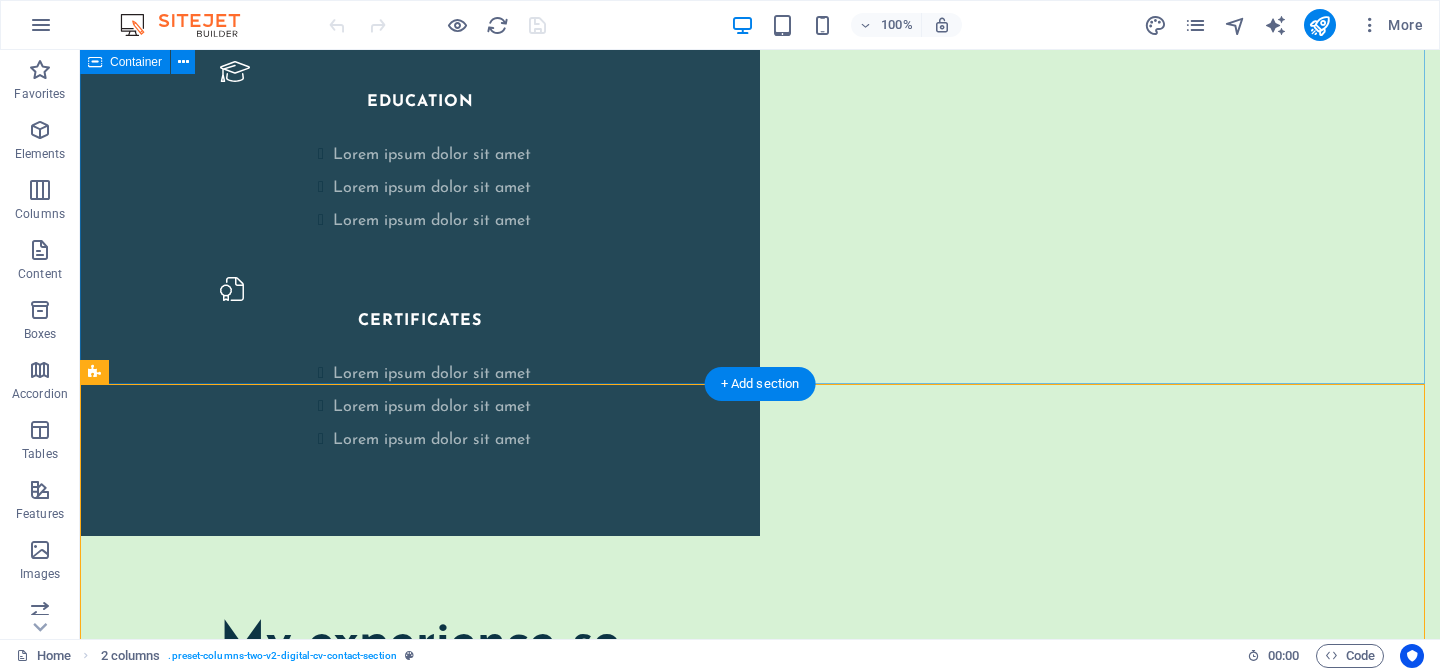 scroll, scrollTop: 3138, scrollLeft: 0, axis: vertical 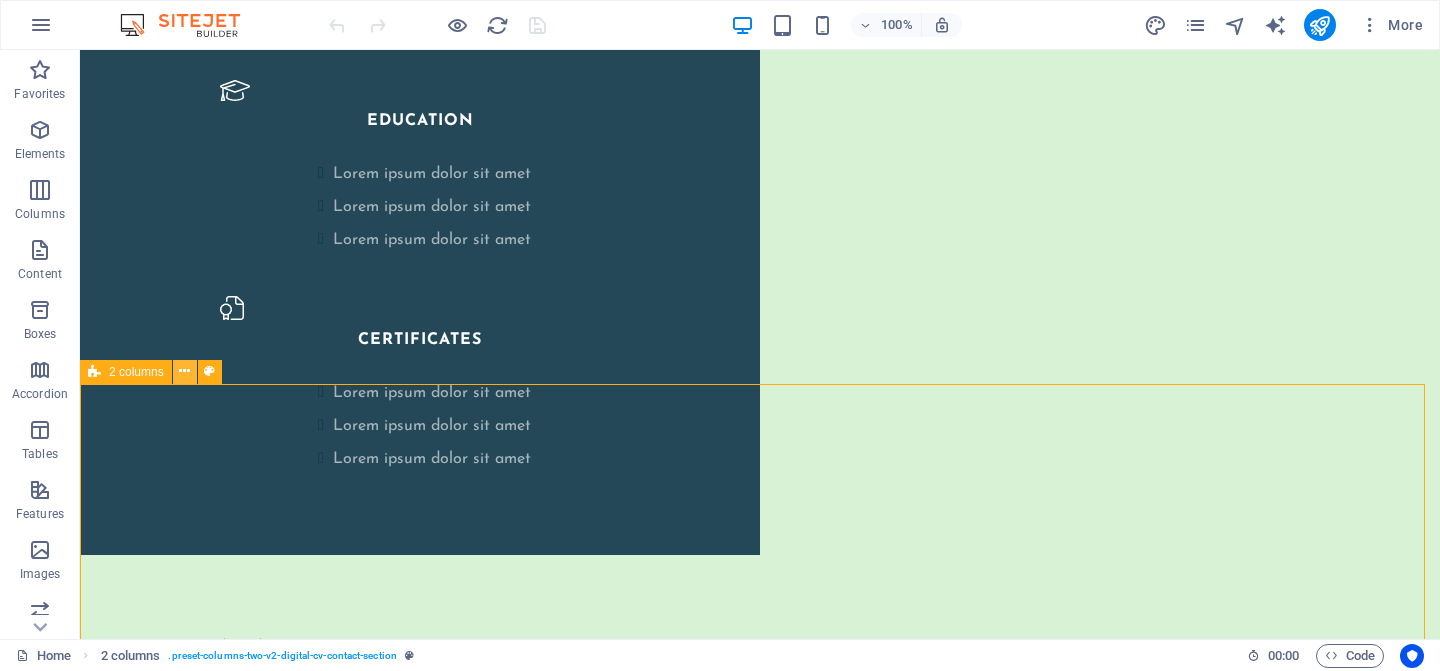 click at bounding box center [184, 371] 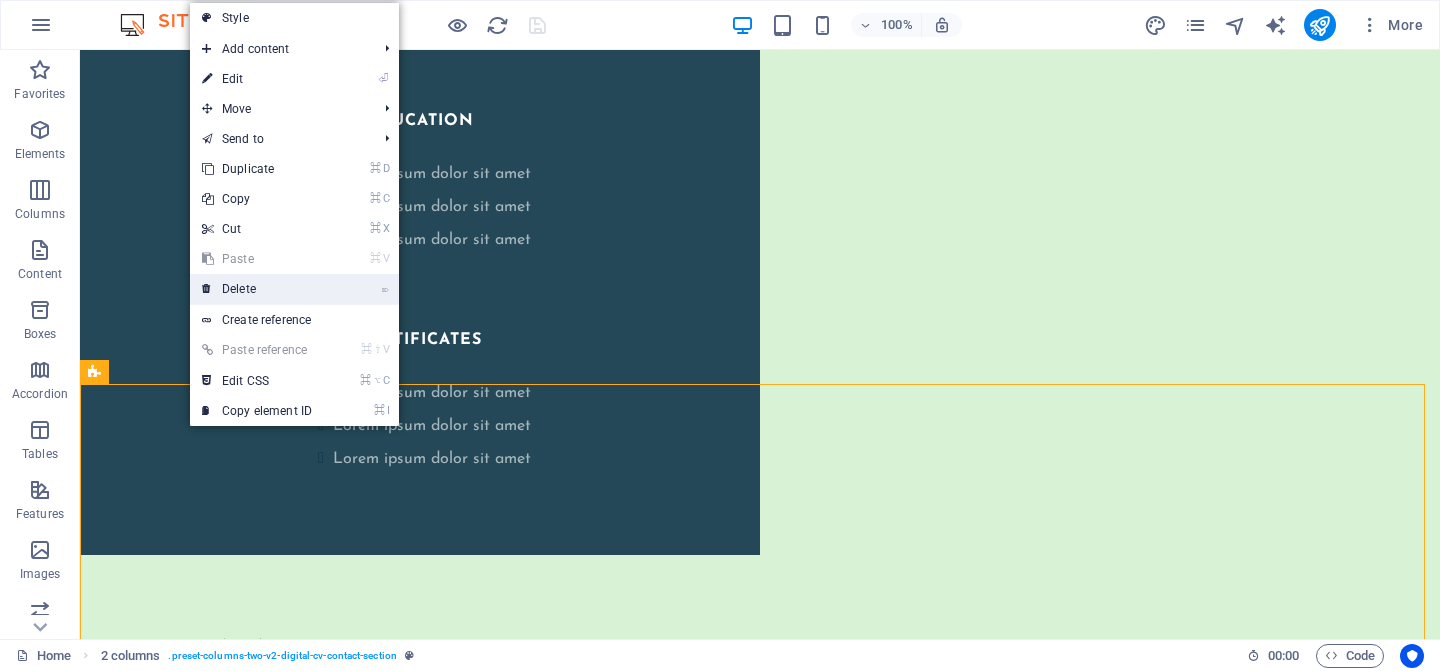 click on "⌦  Delete" at bounding box center (257, 289) 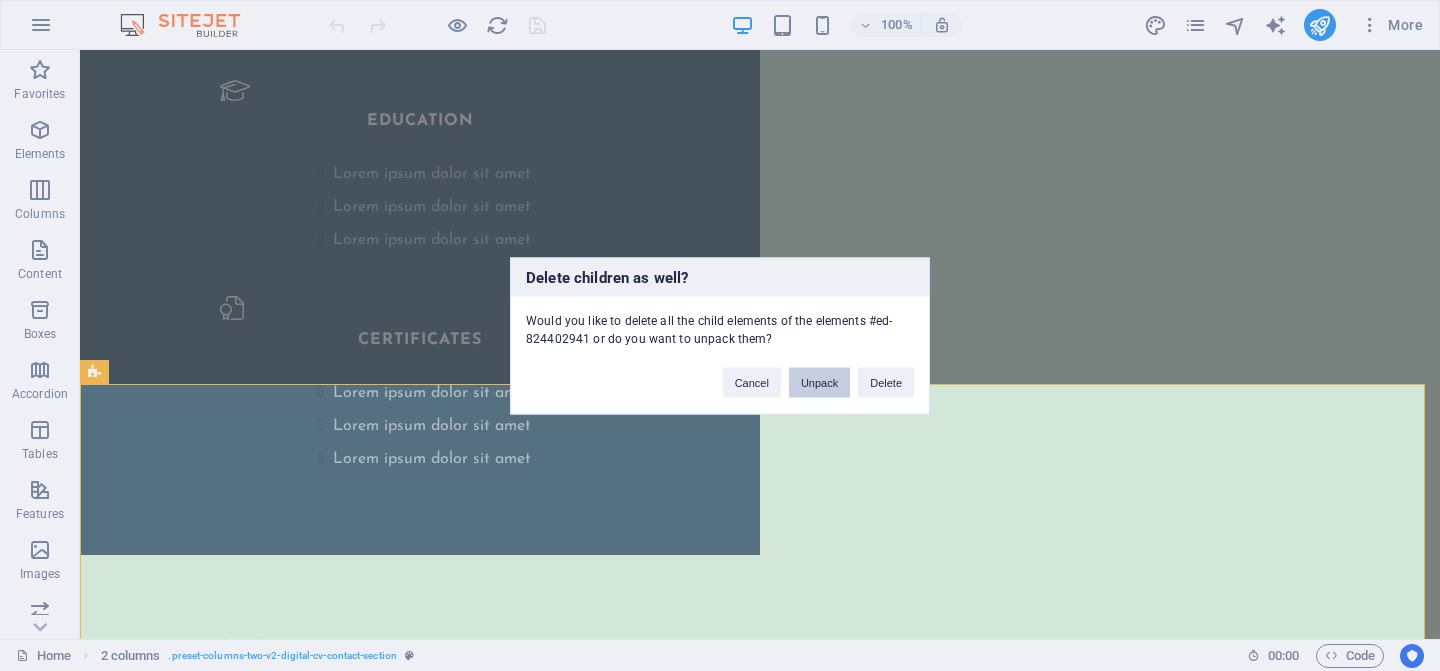 click on "Unpack" at bounding box center (819, 382) 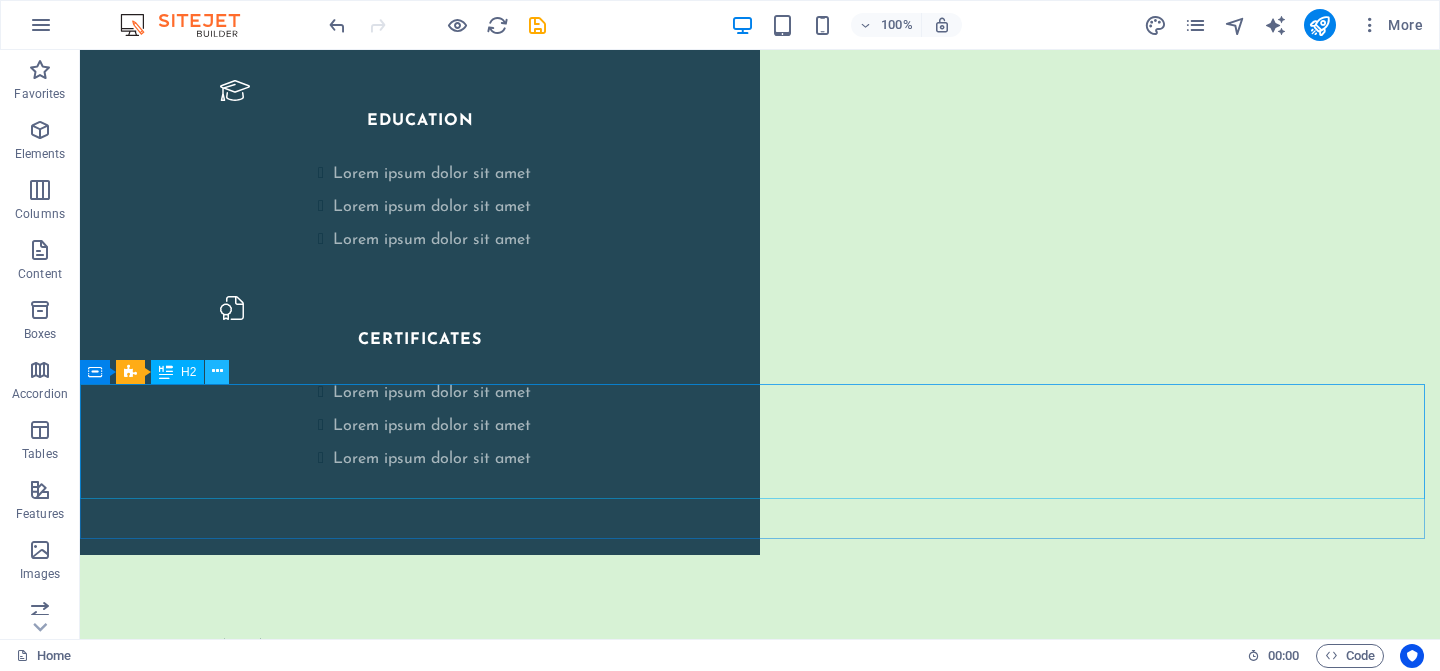 click at bounding box center (217, 372) 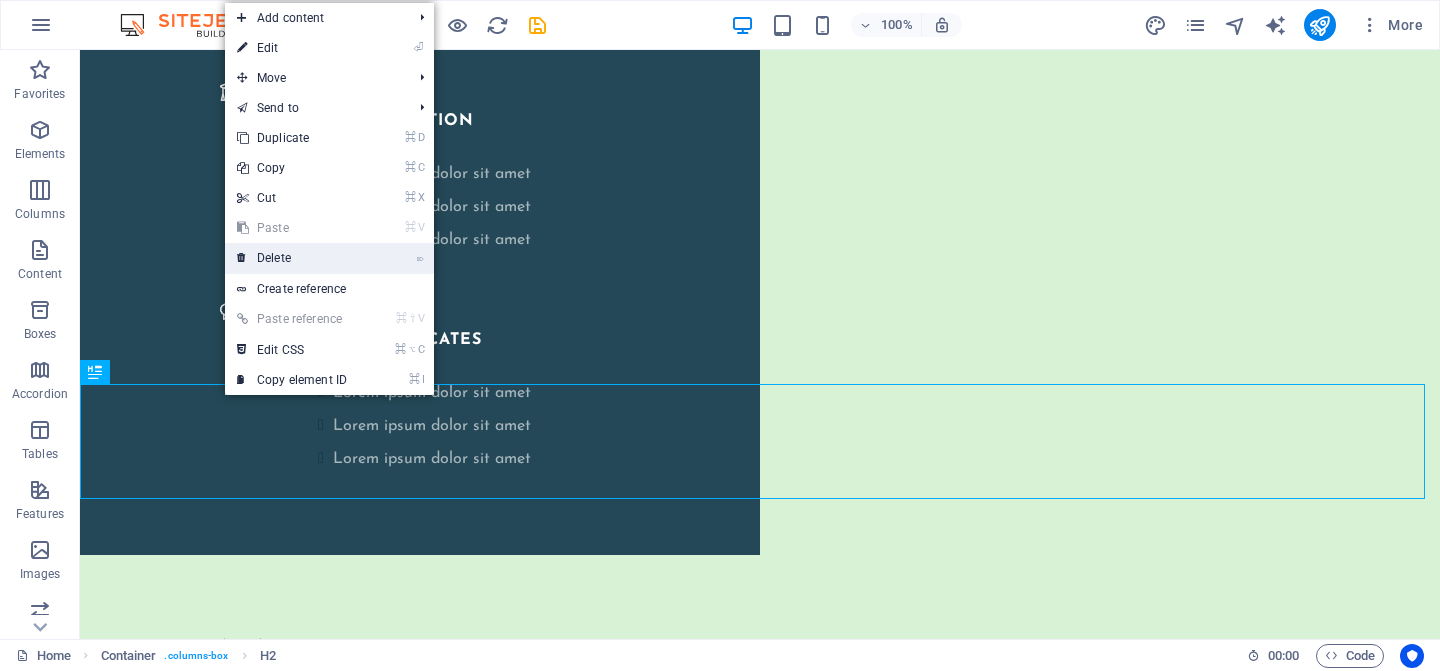 click on "⌦  Delete" at bounding box center (292, 258) 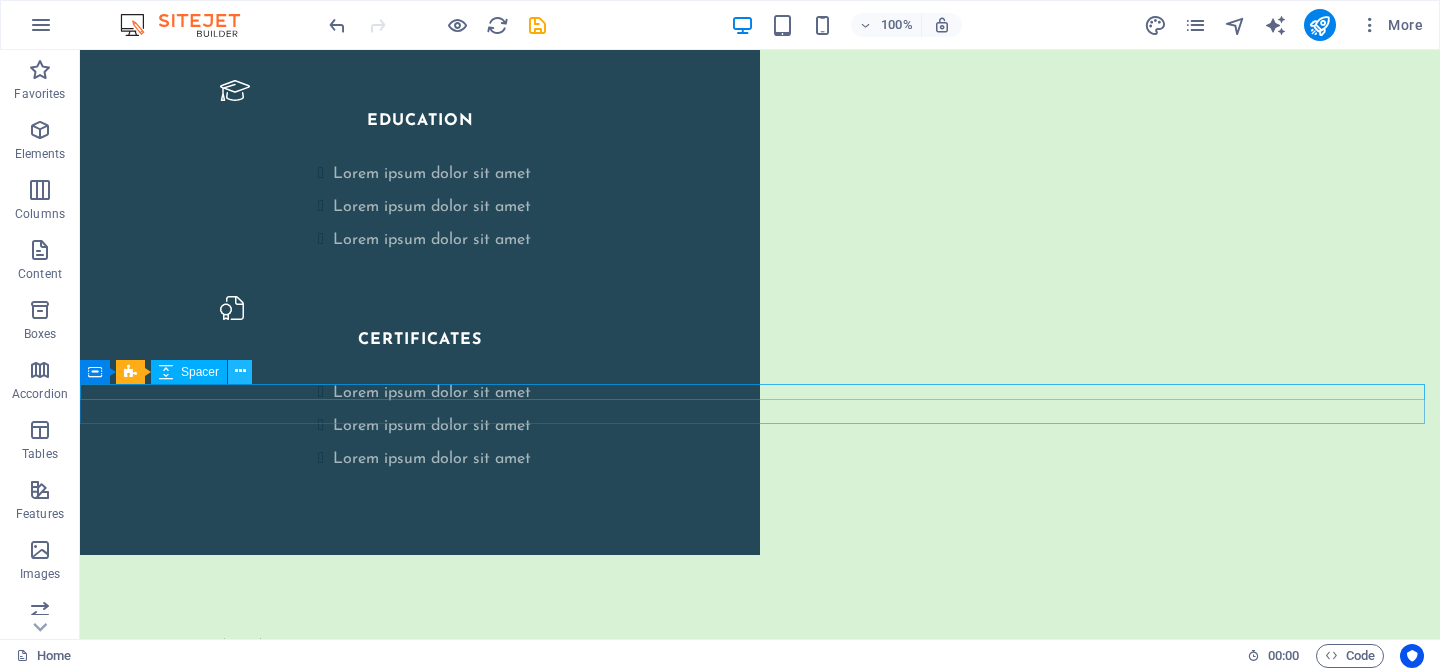 click at bounding box center (240, 371) 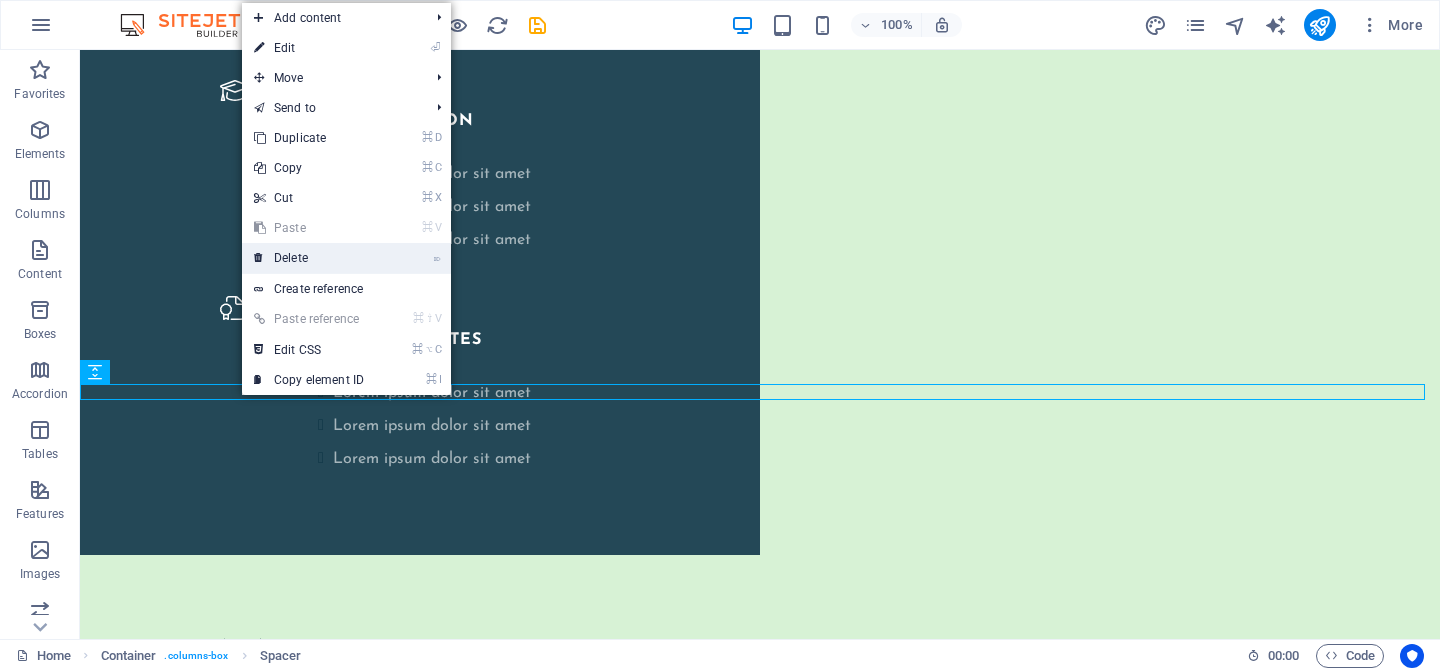 click on "⌦  Delete" at bounding box center (309, 258) 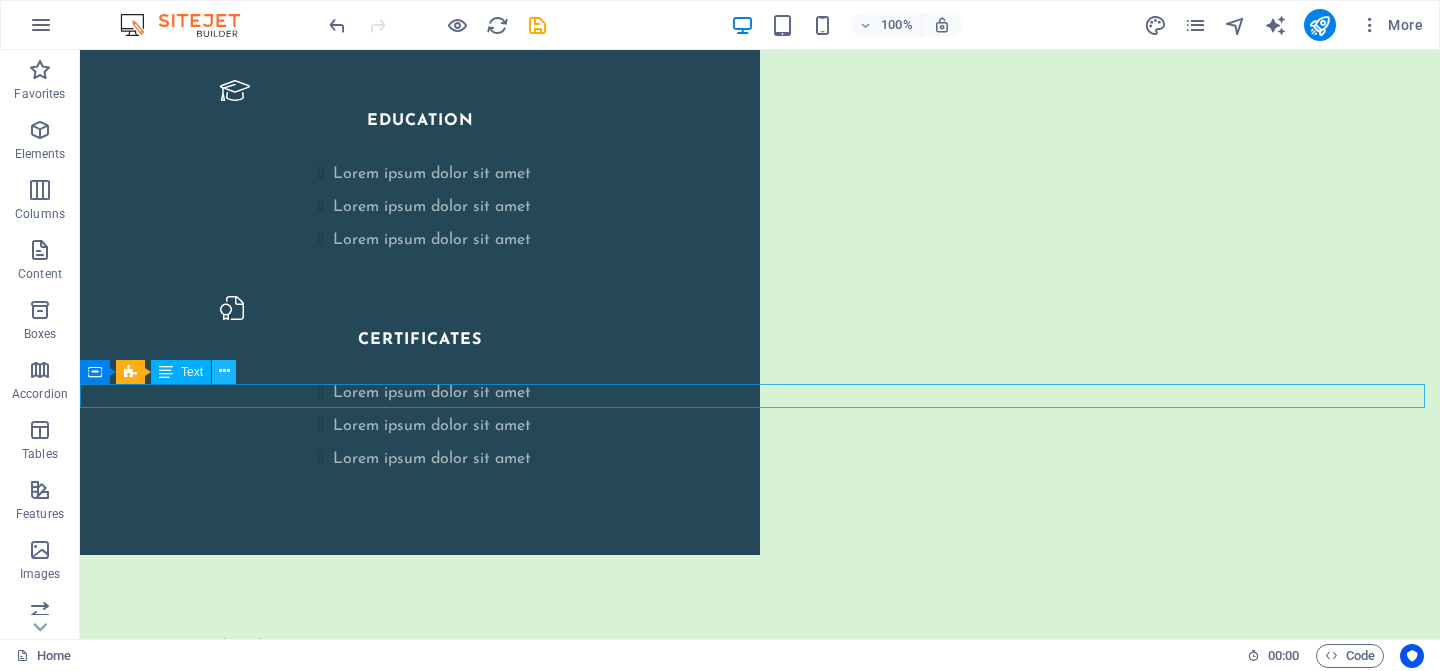 click at bounding box center [224, 371] 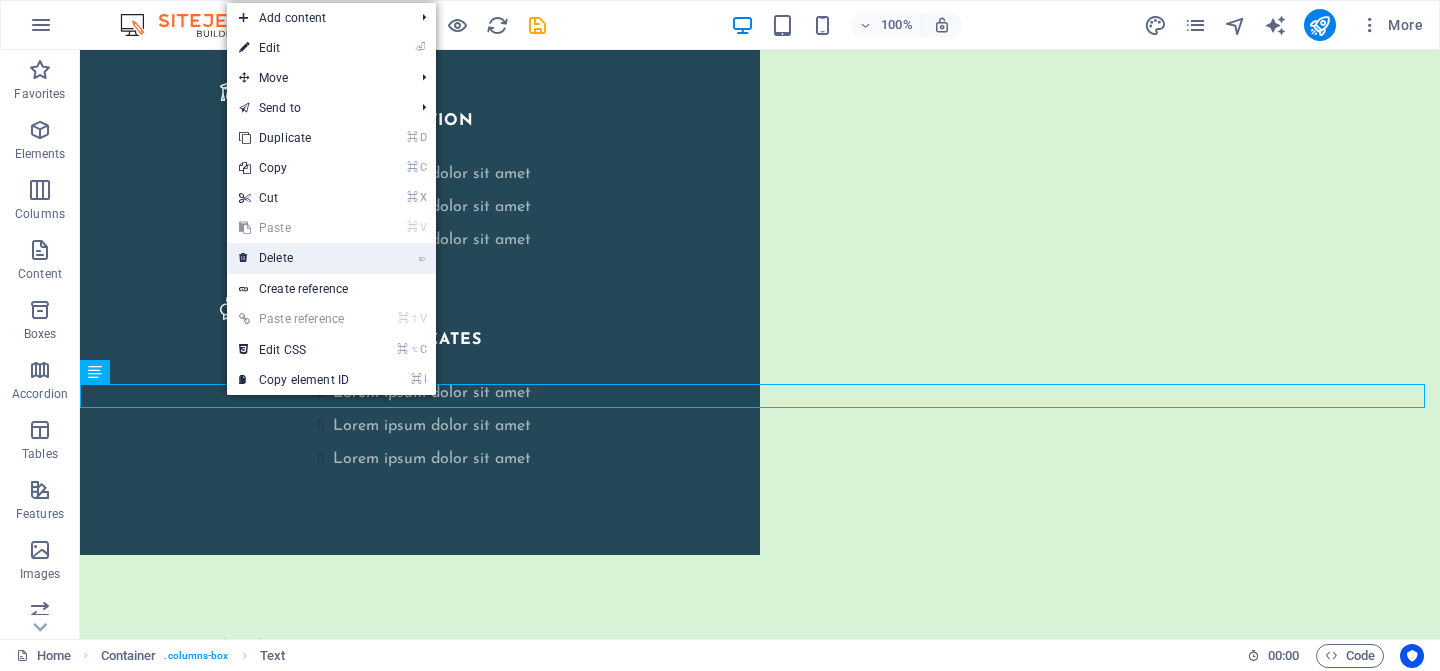 click on "⌦  Delete" at bounding box center [294, 258] 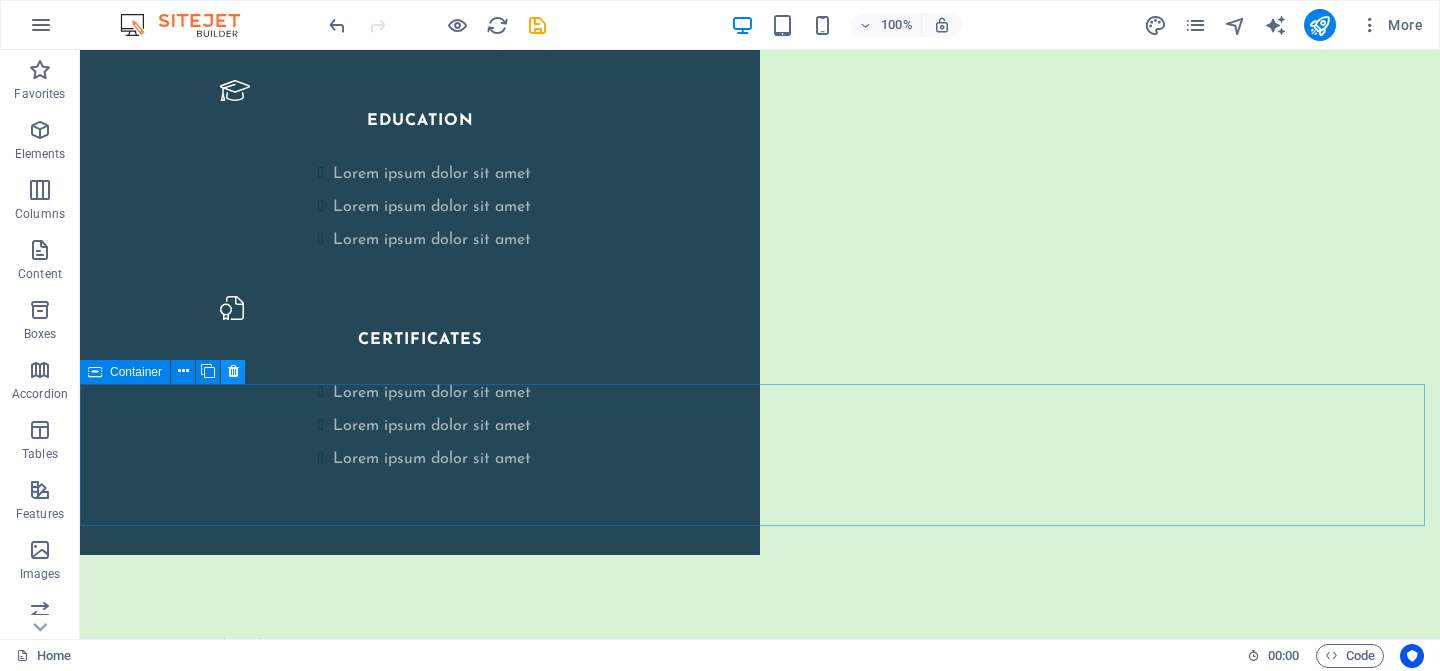 click at bounding box center (233, 371) 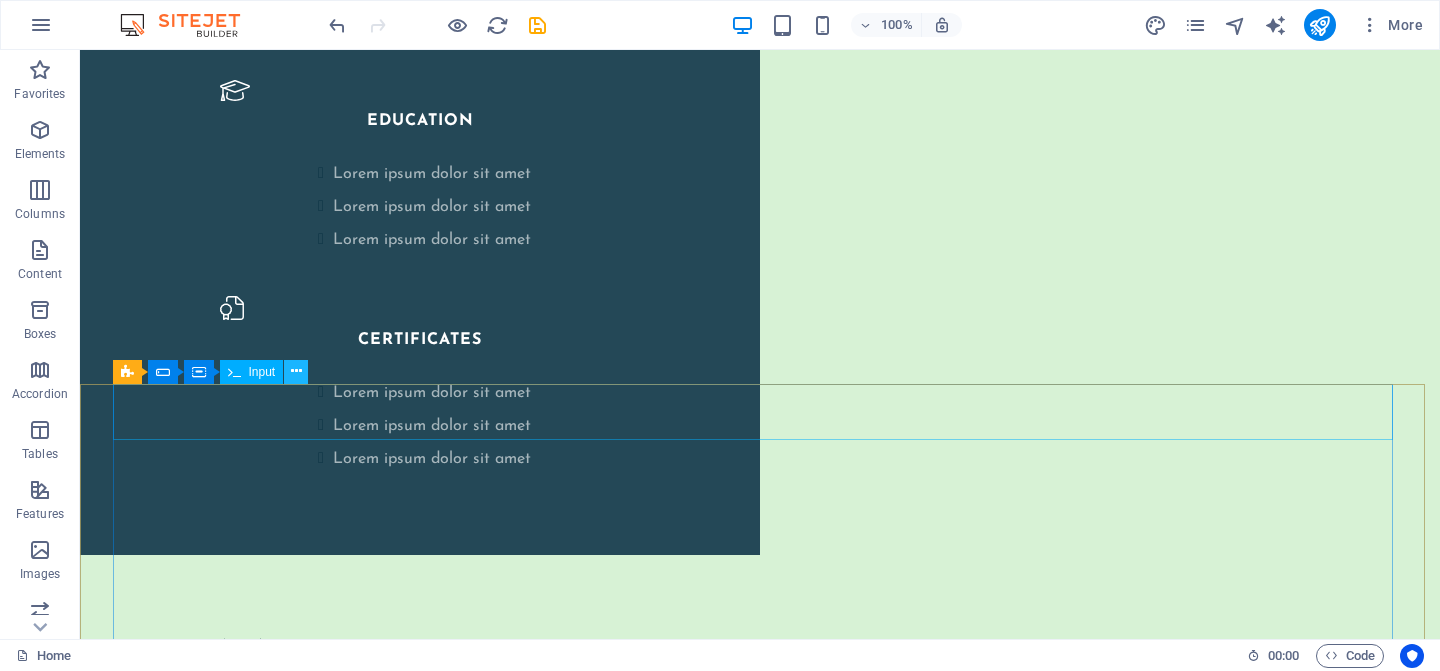 click at bounding box center (296, 371) 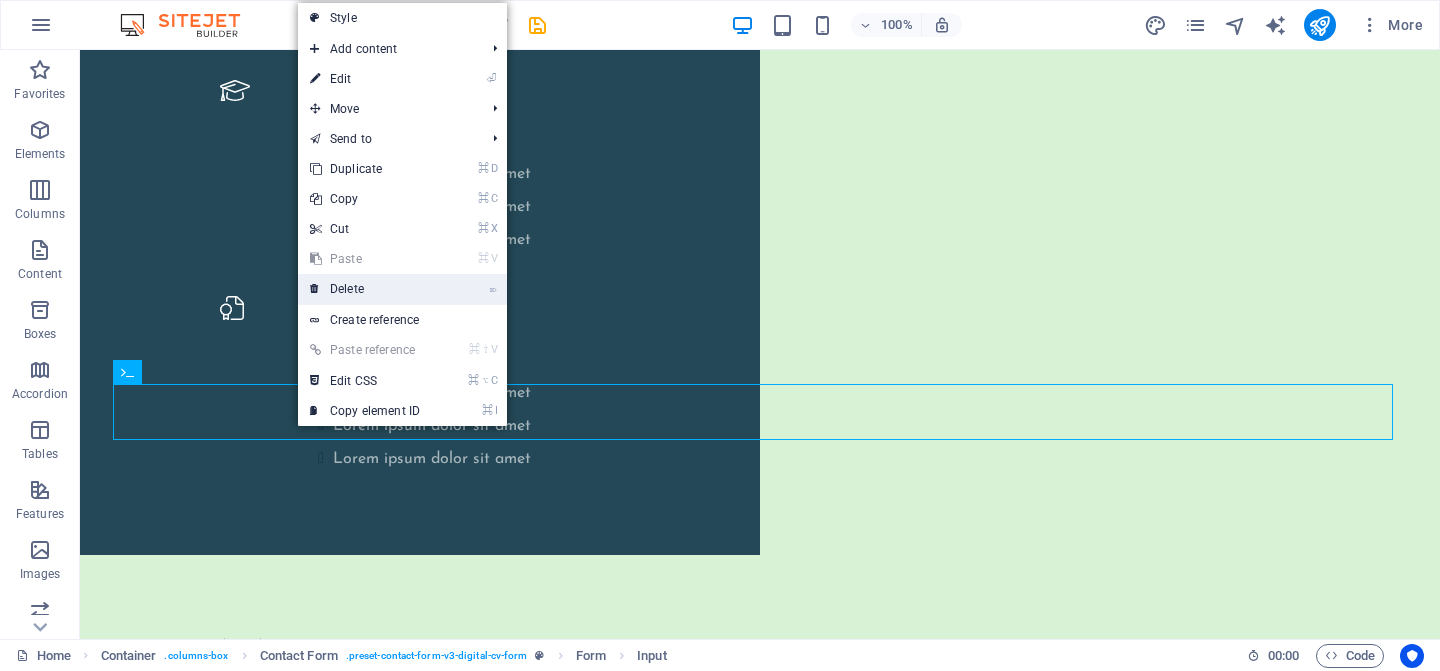 click on "⌦  Delete" at bounding box center [365, 289] 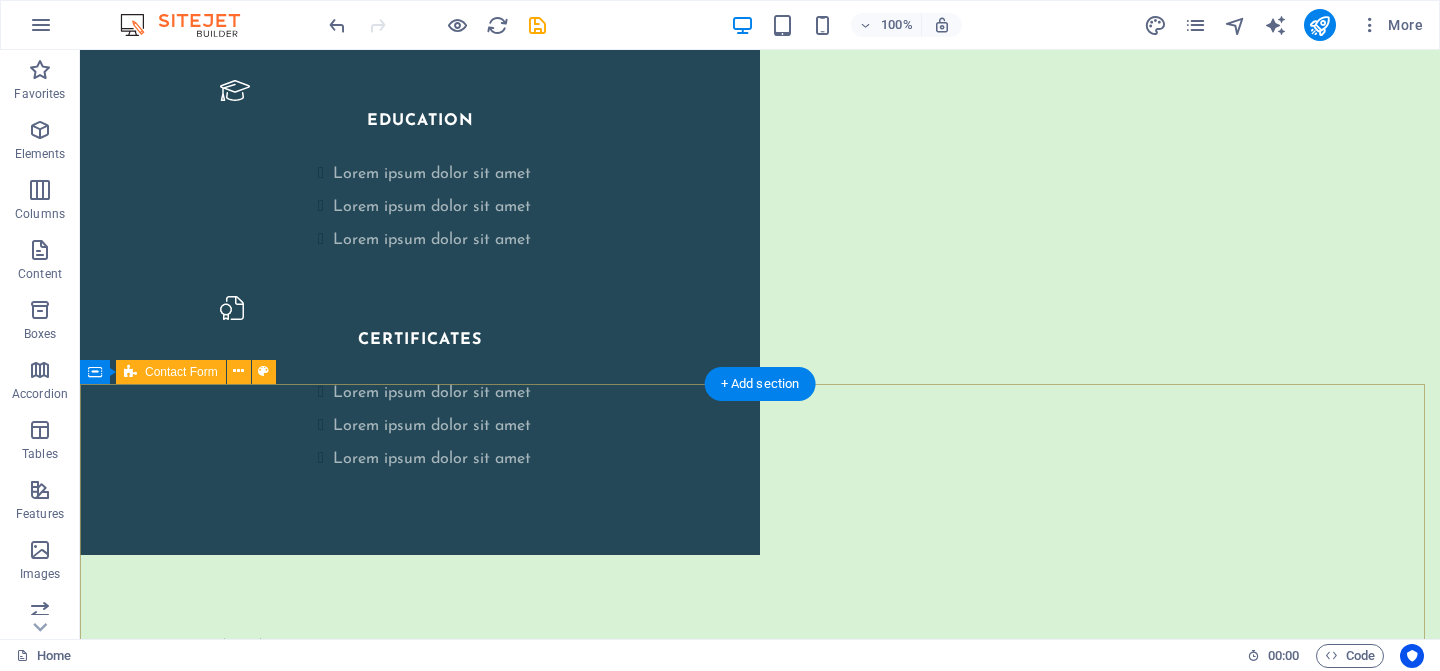 click on "I have read and understand the privacy policy. Unreadable? Load new Submit" at bounding box center (760, 3515) 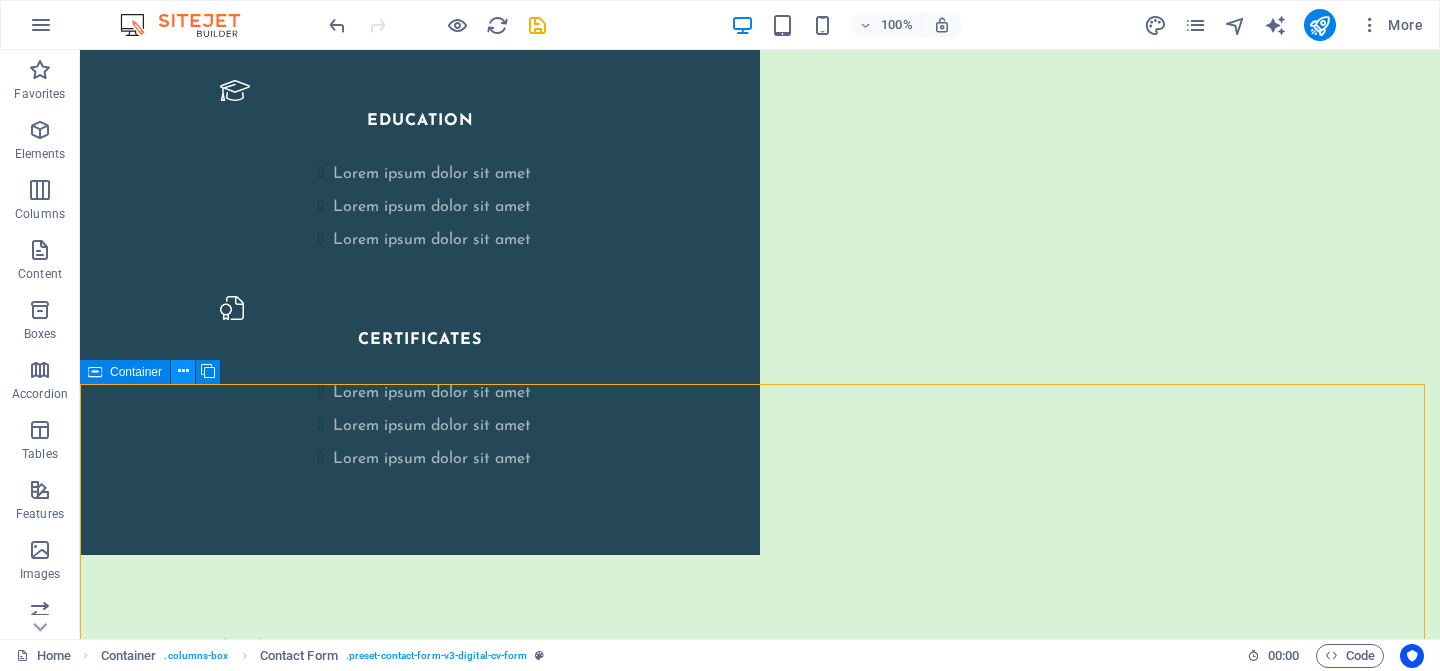 click at bounding box center [183, 371] 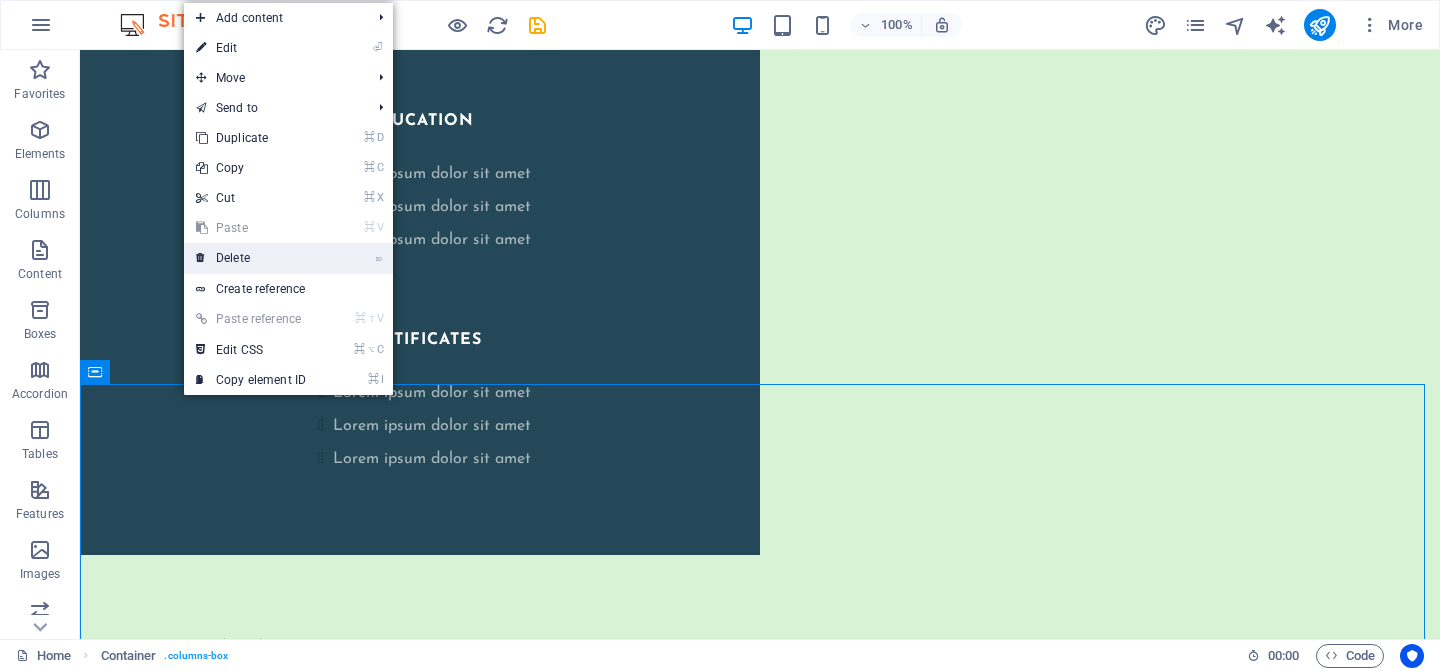 click on "⌦  Delete" at bounding box center [251, 258] 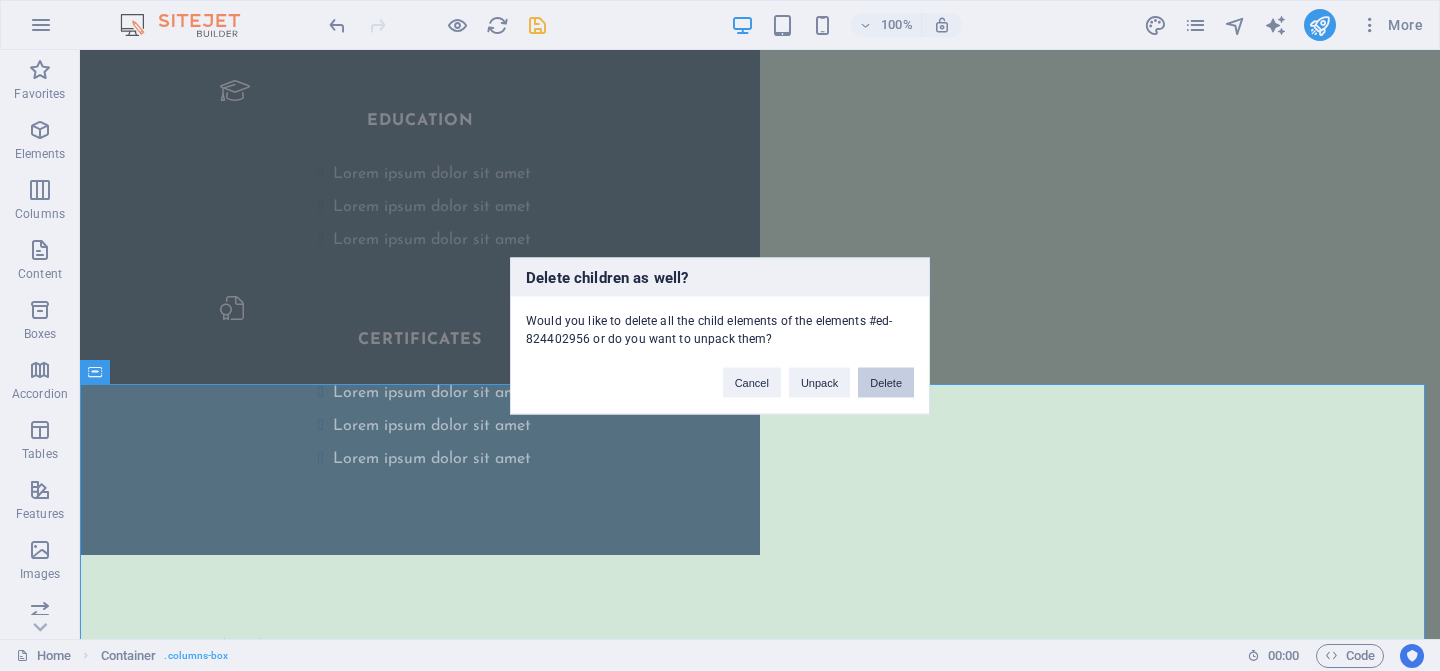 click on "Delete" at bounding box center [886, 382] 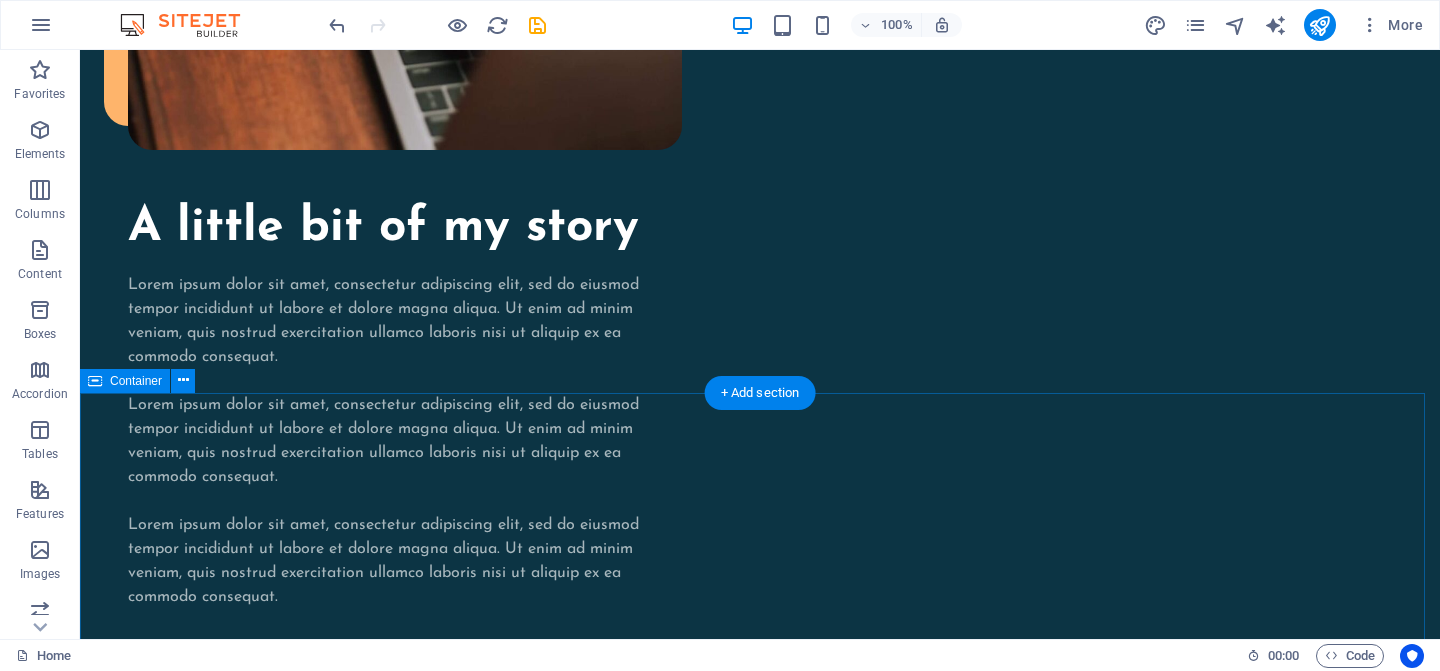 scroll, scrollTop: 2131, scrollLeft: 0, axis: vertical 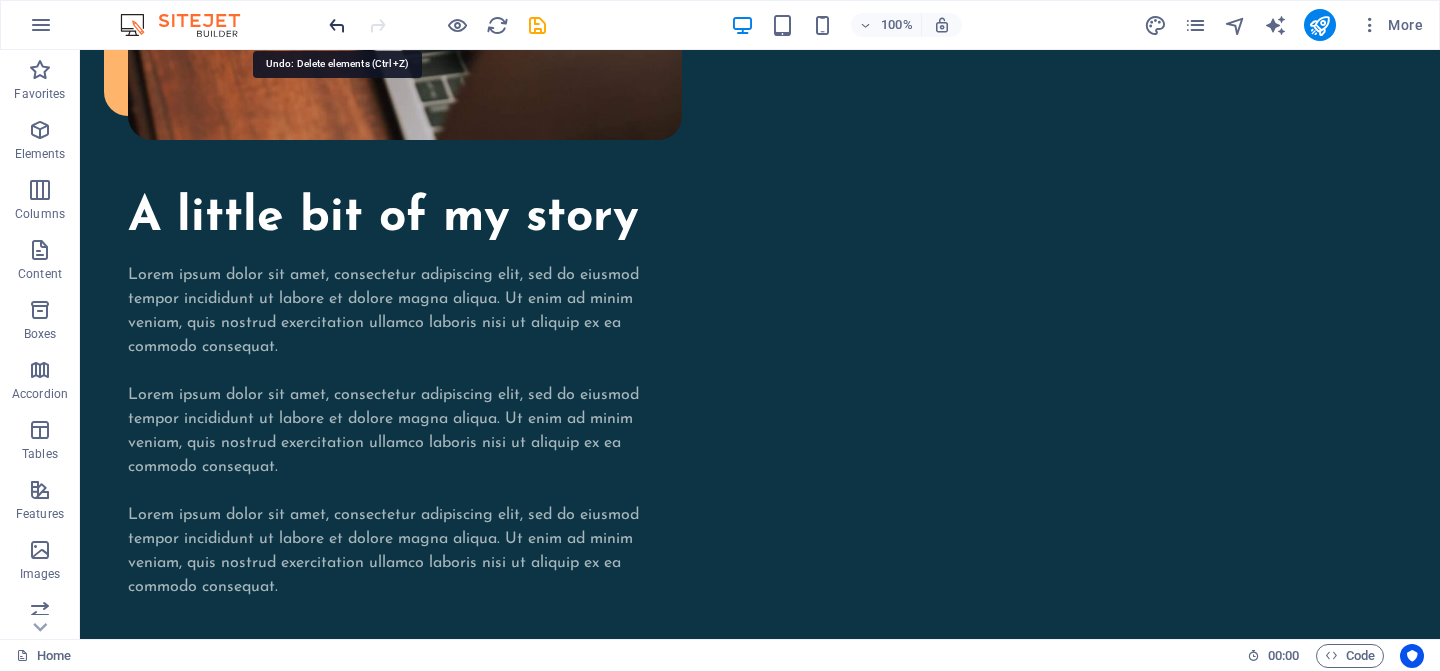 click at bounding box center (337, 25) 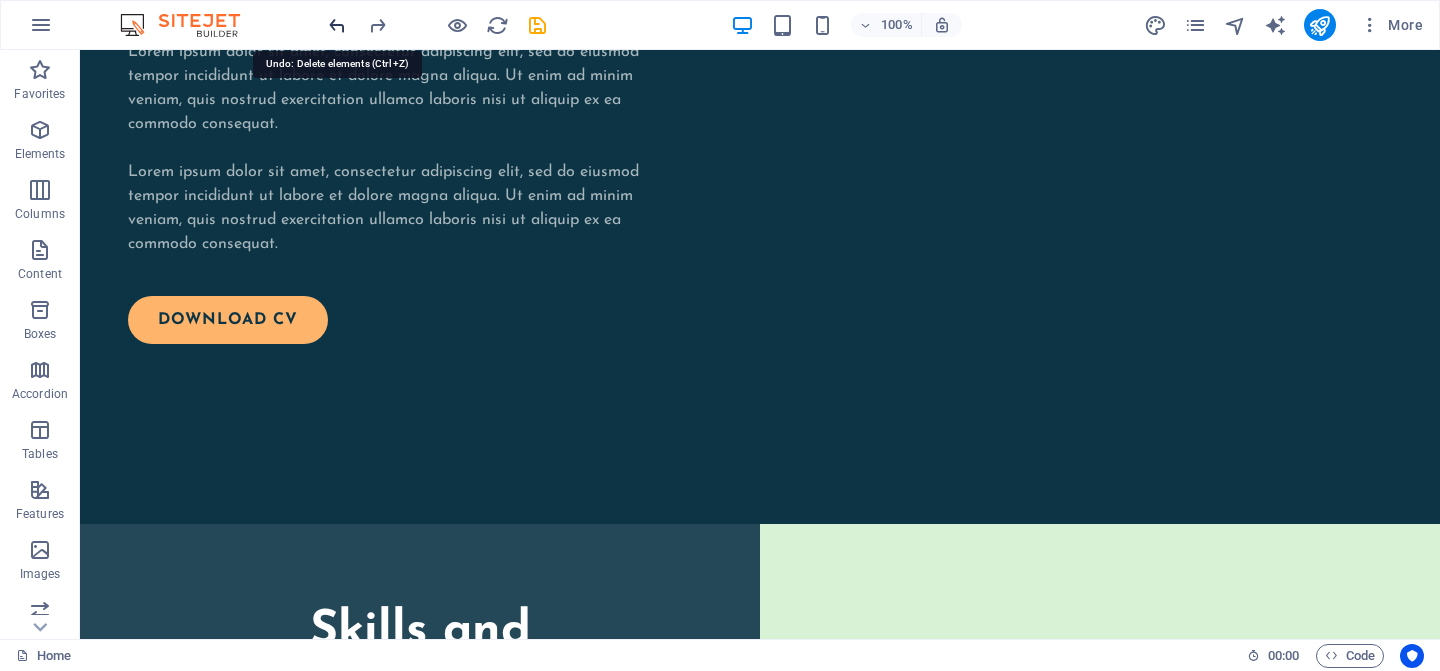 click at bounding box center [337, 25] 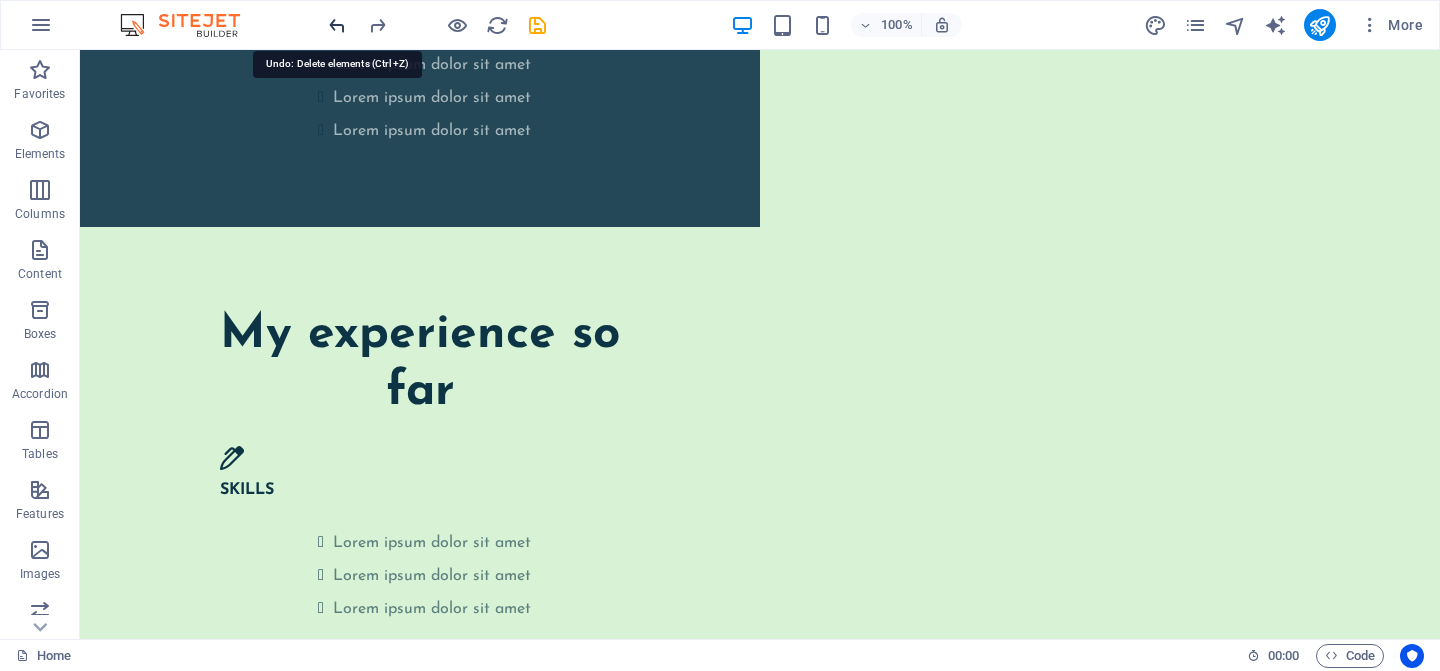 click at bounding box center [337, 25] 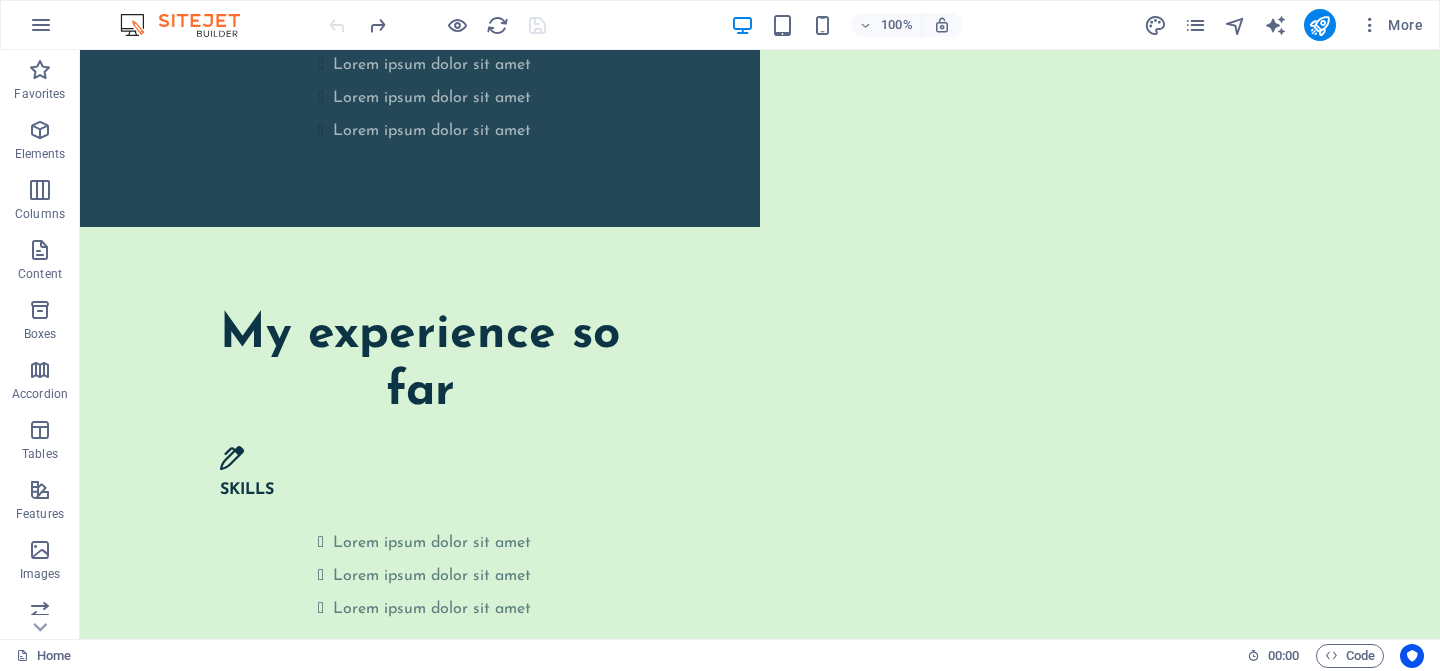 click at bounding box center (437, 25) 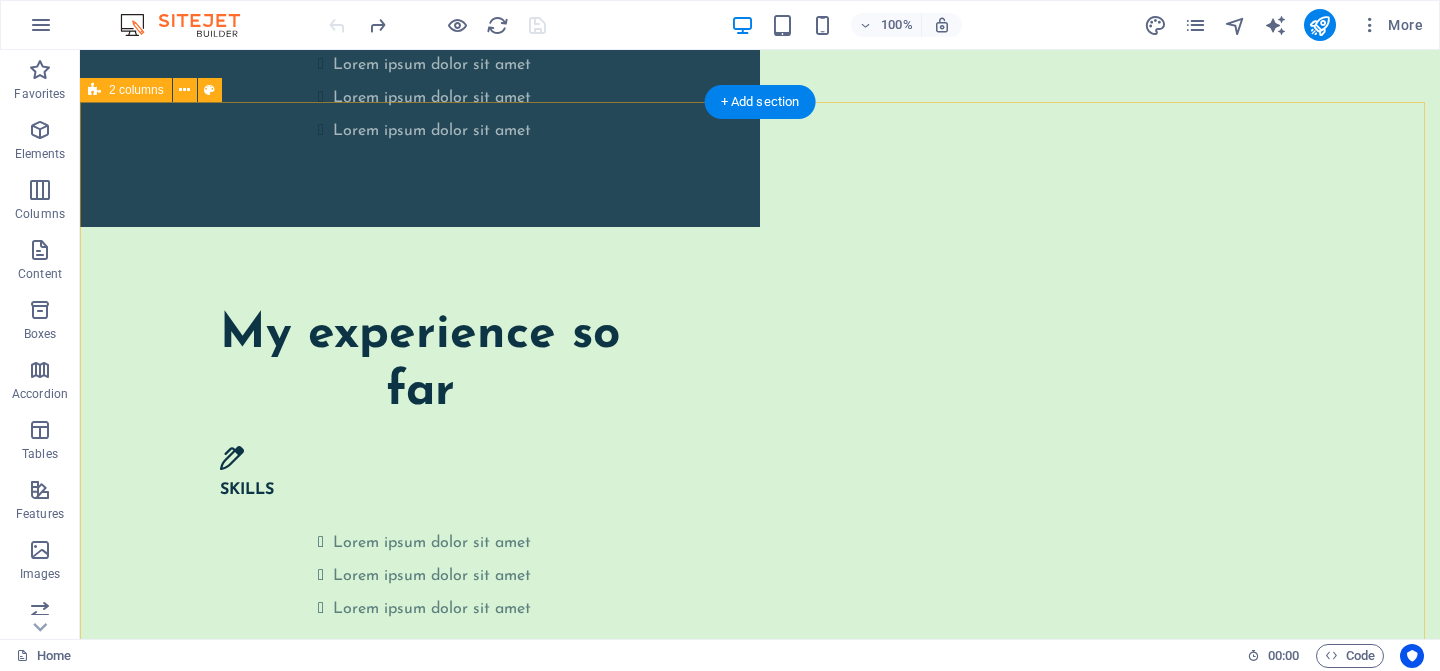 scroll, scrollTop: 3296, scrollLeft: 0, axis: vertical 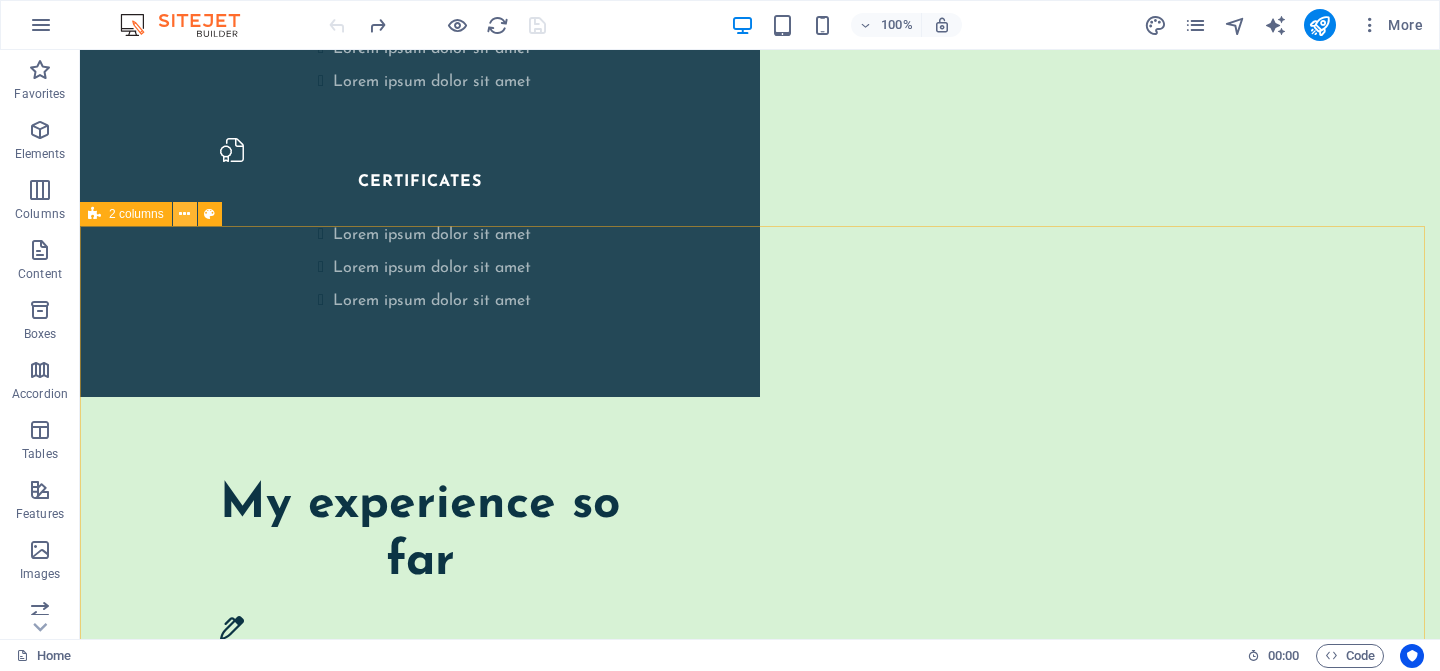 click at bounding box center [184, 214] 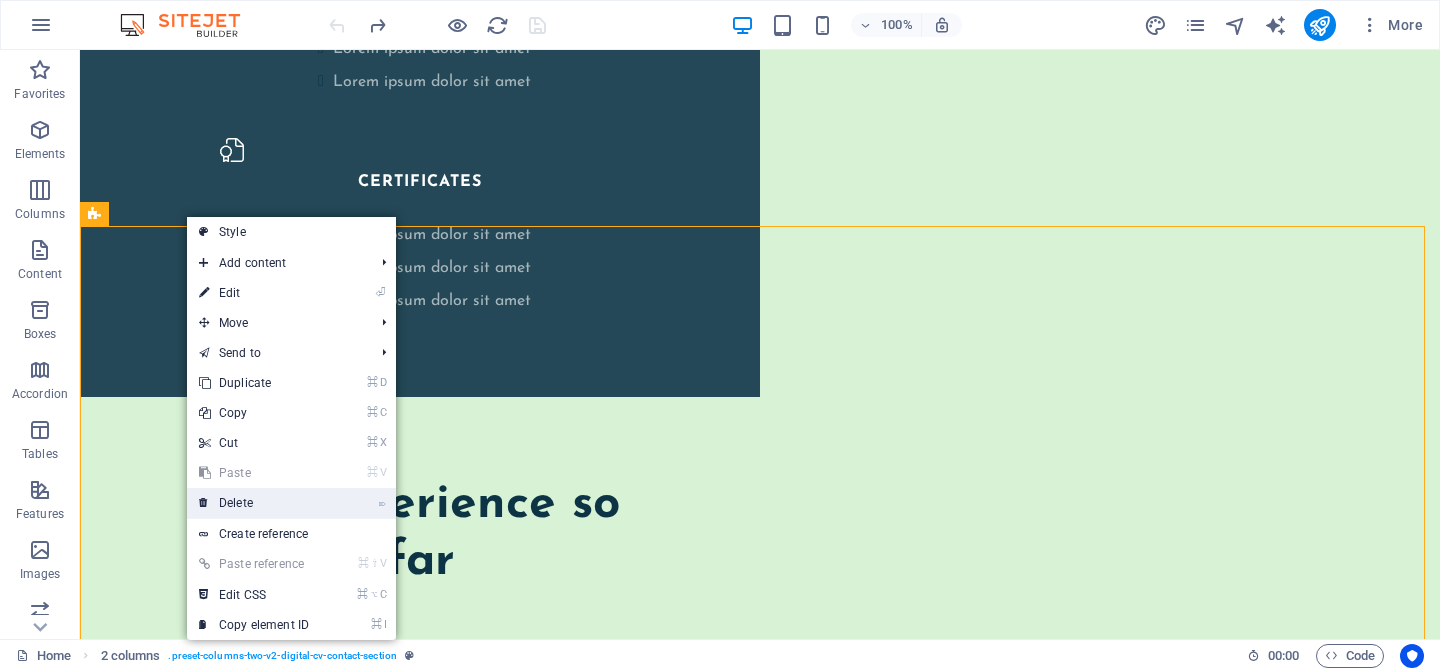 click on "⌦  Delete" at bounding box center [254, 503] 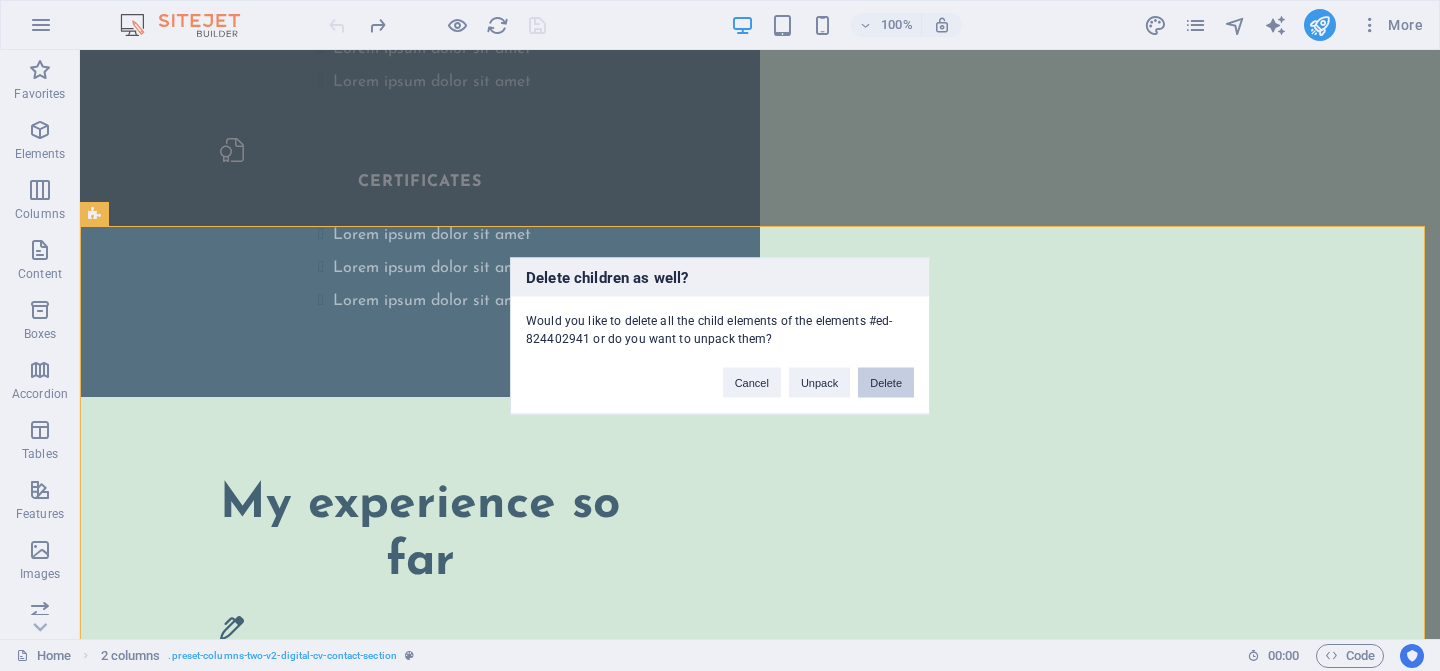 click on "Delete" at bounding box center [886, 382] 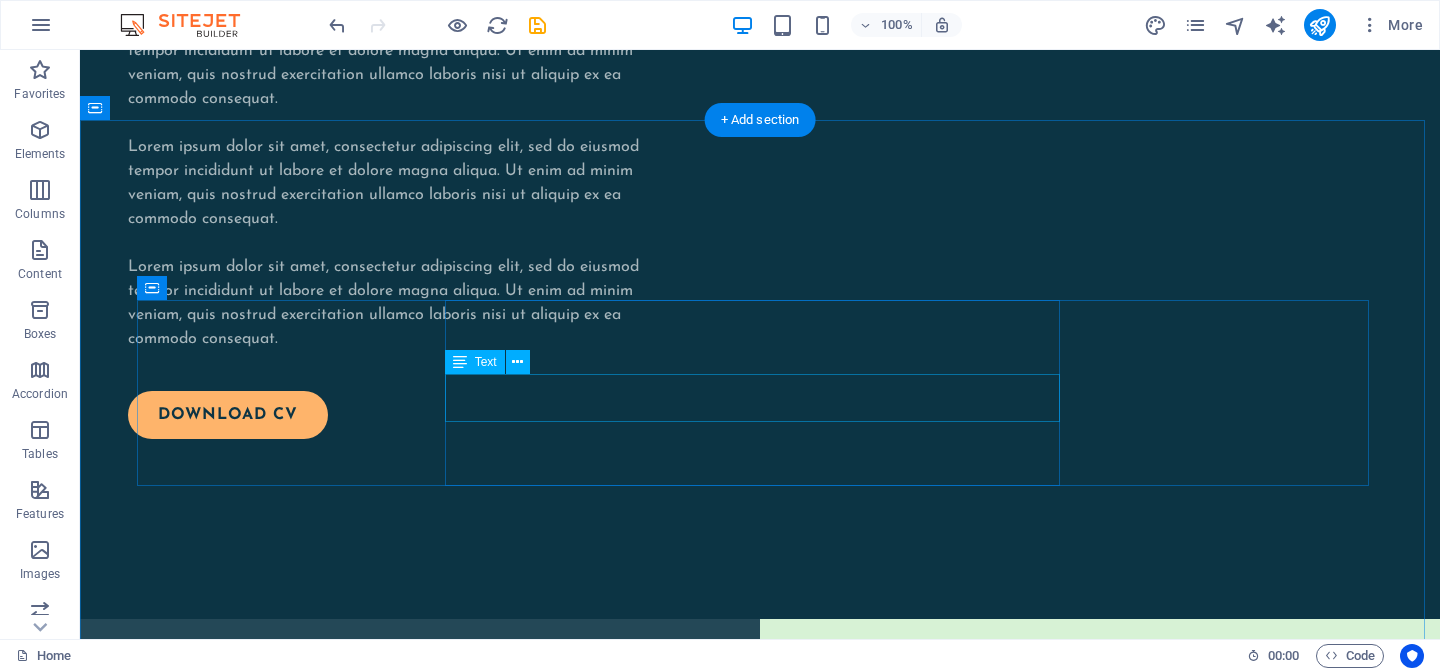 scroll, scrollTop: 2377, scrollLeft: 0, axis: vertical 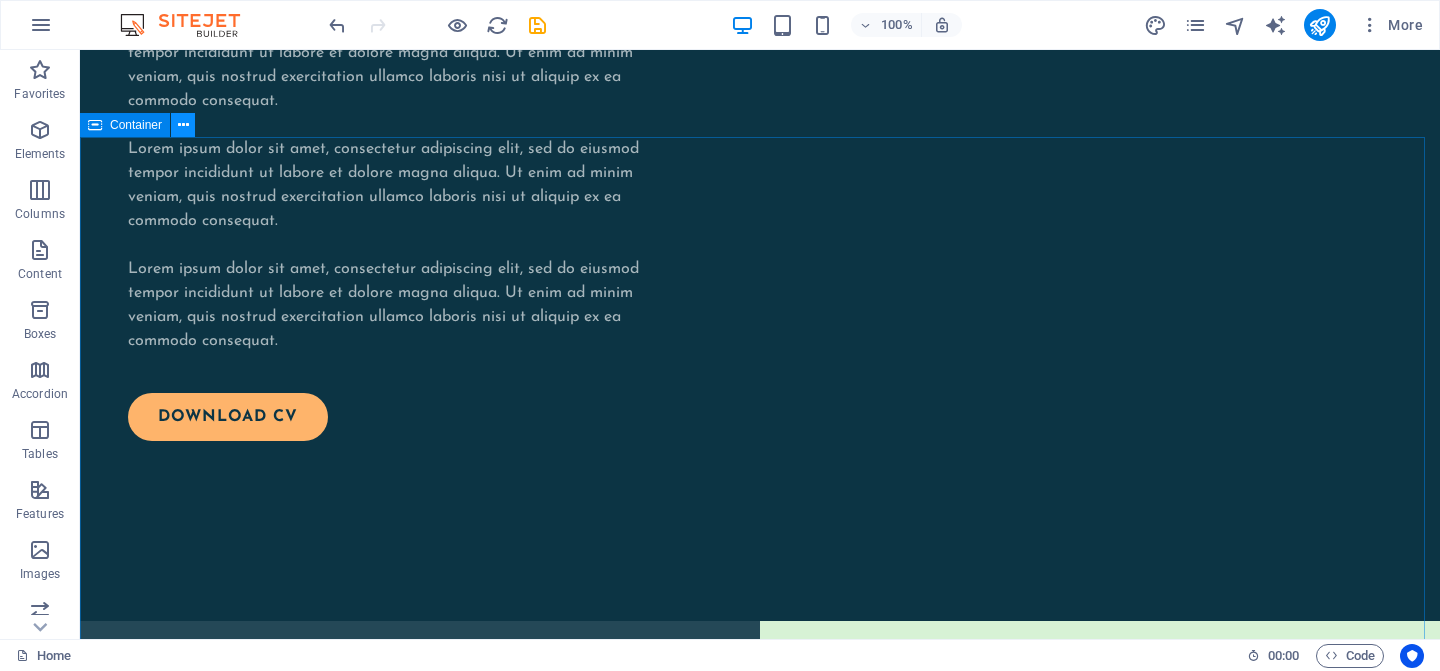 click at bounding box center [183, 125] 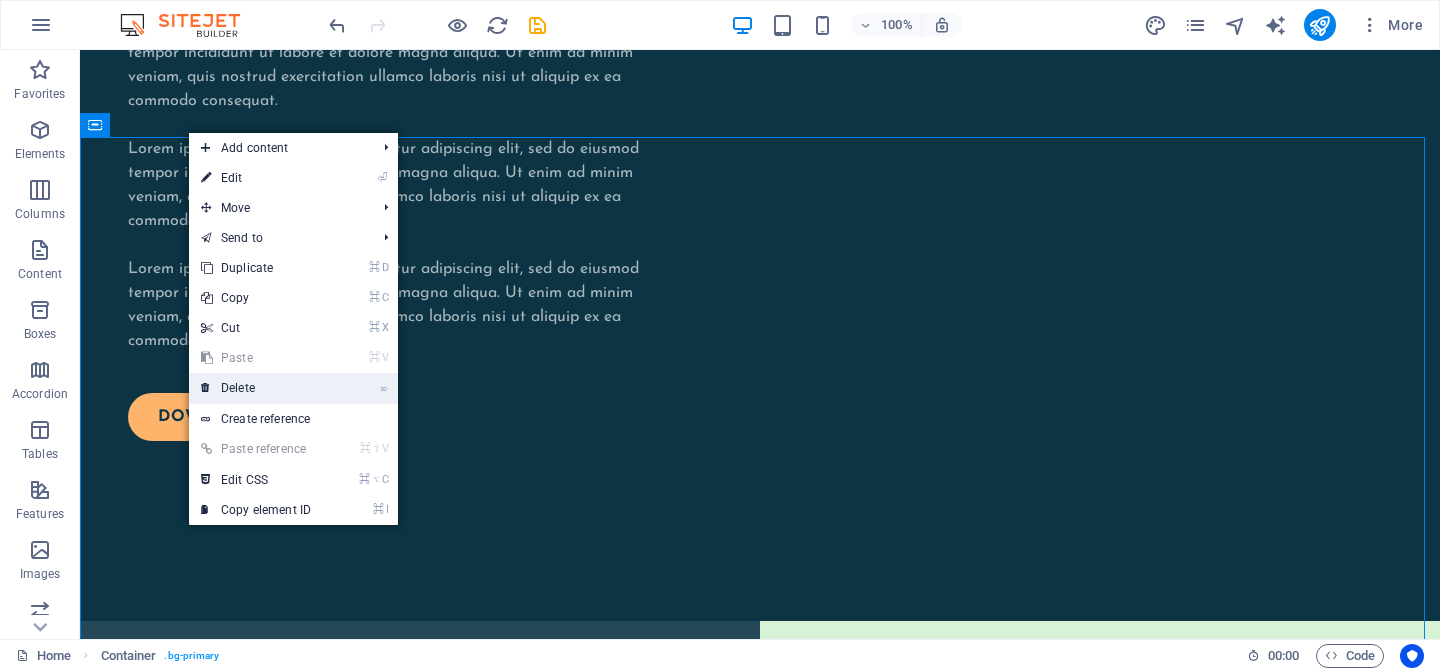 click on "⌦  Delete" at bounding box center [256, 388] 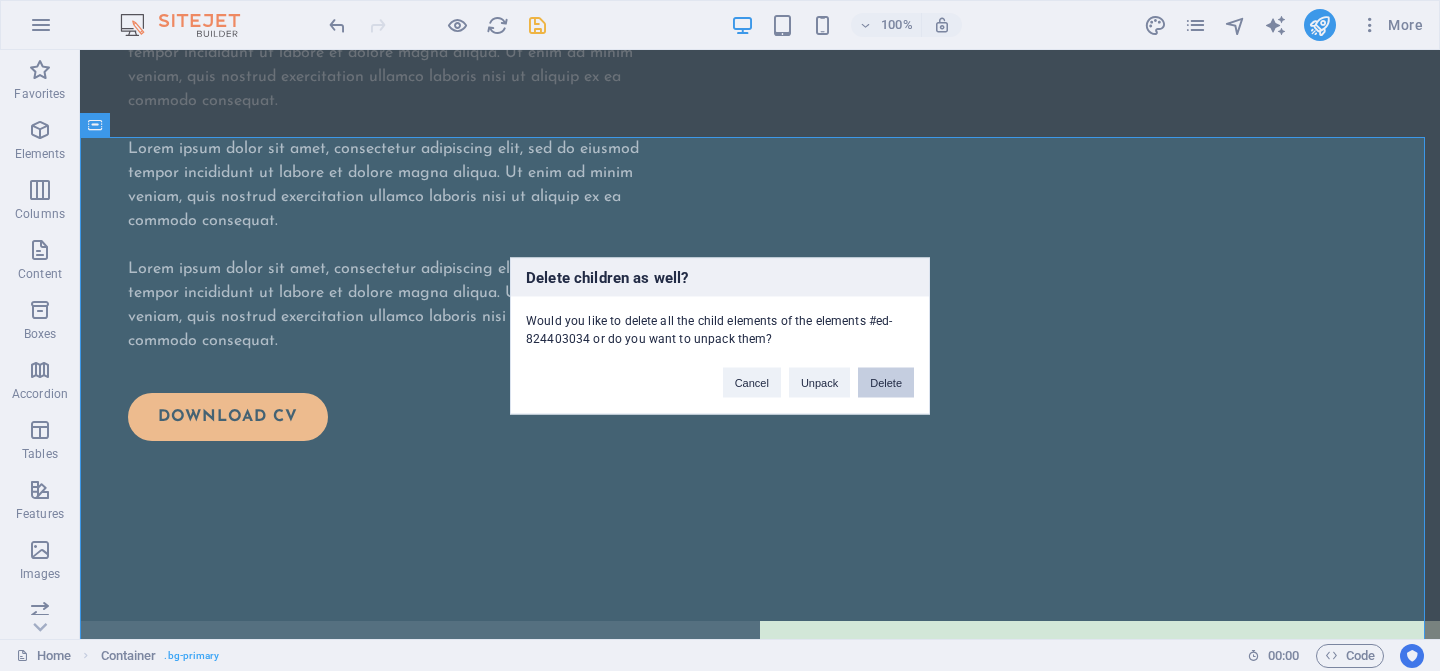 click on "Delete" at bounding box center (886, 382) 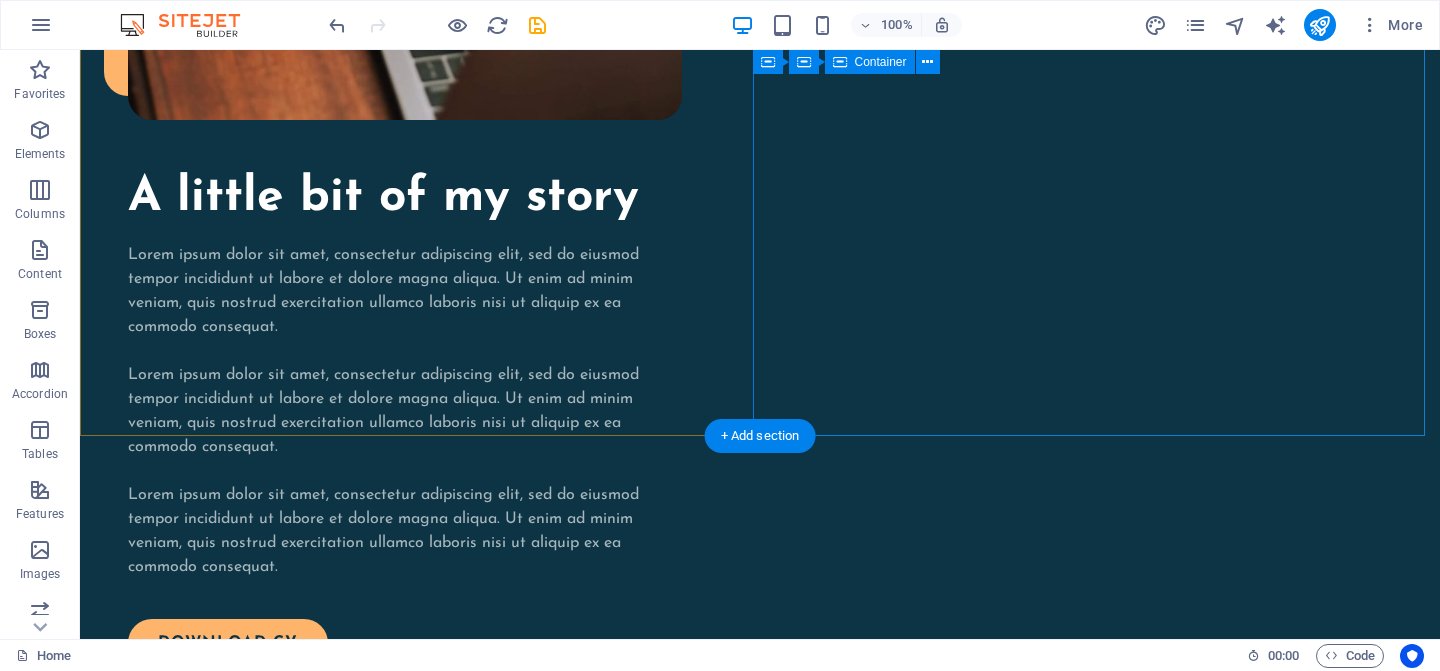 scroll, scrollTop: 2266, scrollLeft: 0, axis: vertical 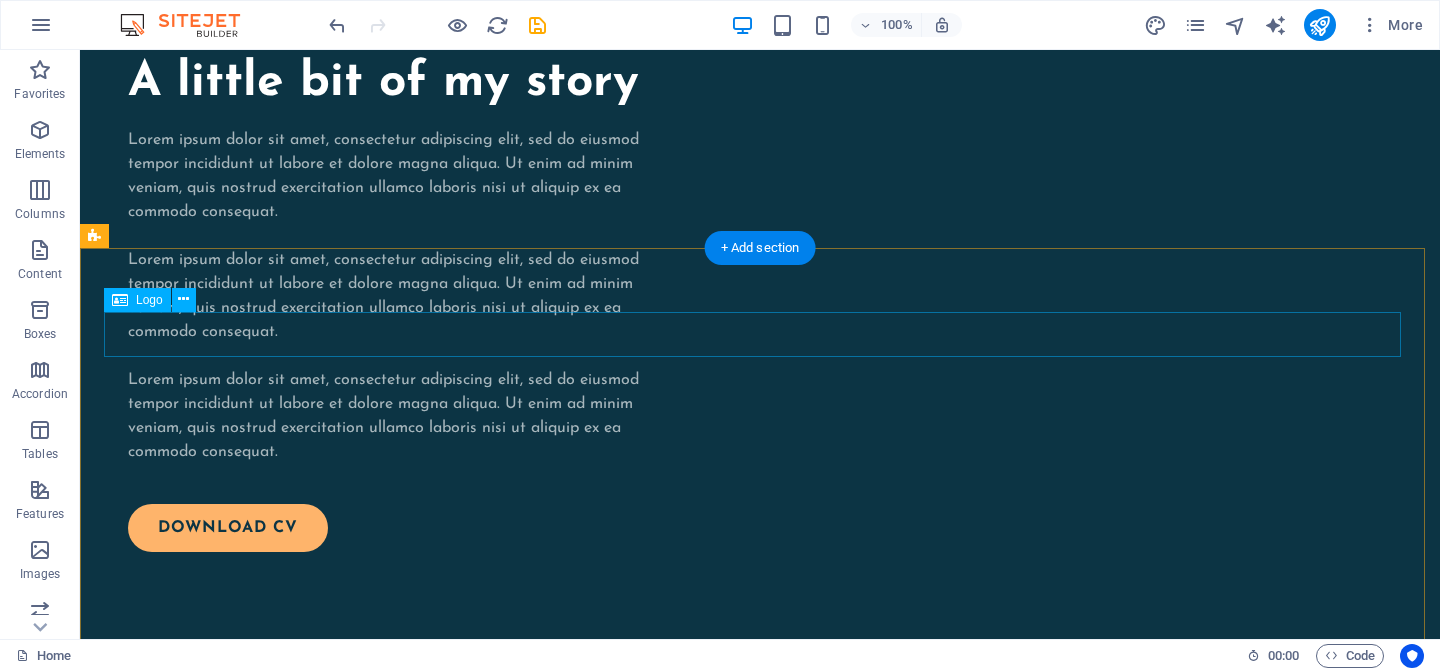 click at bounding box center [760, 2208] 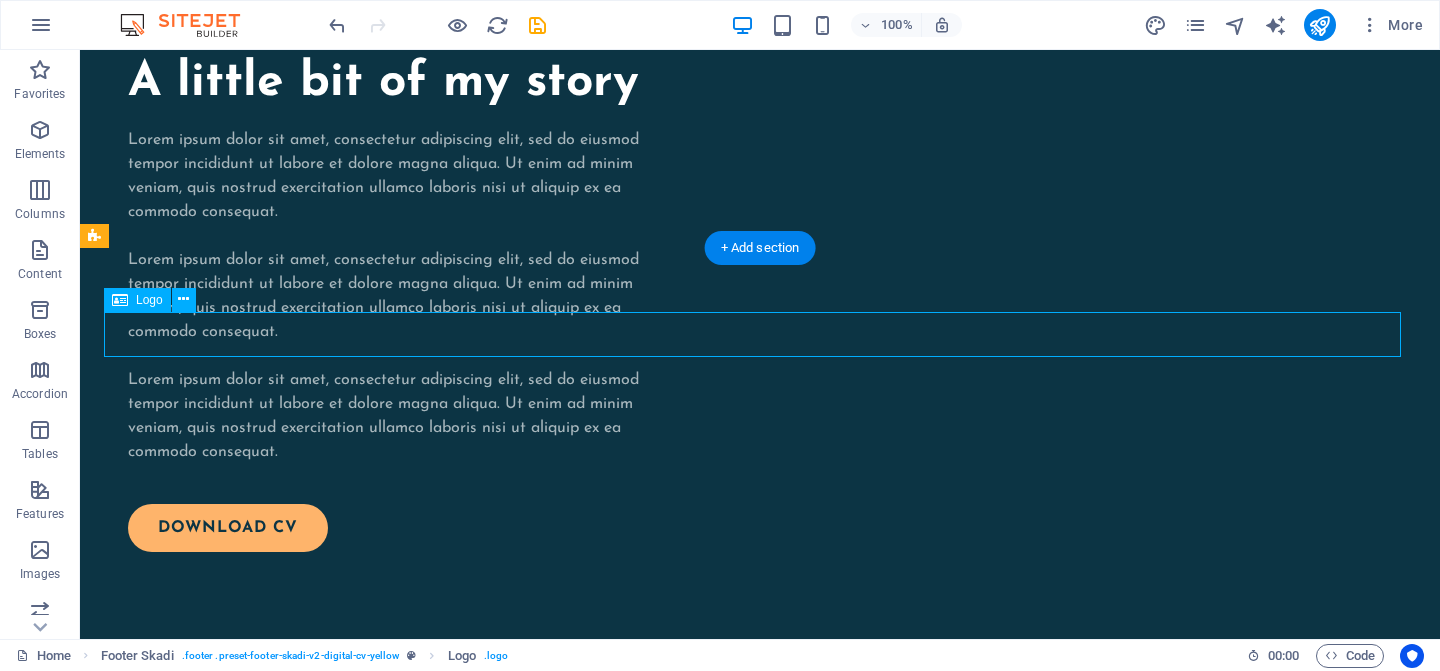 click at bounding box center (760, 2208) 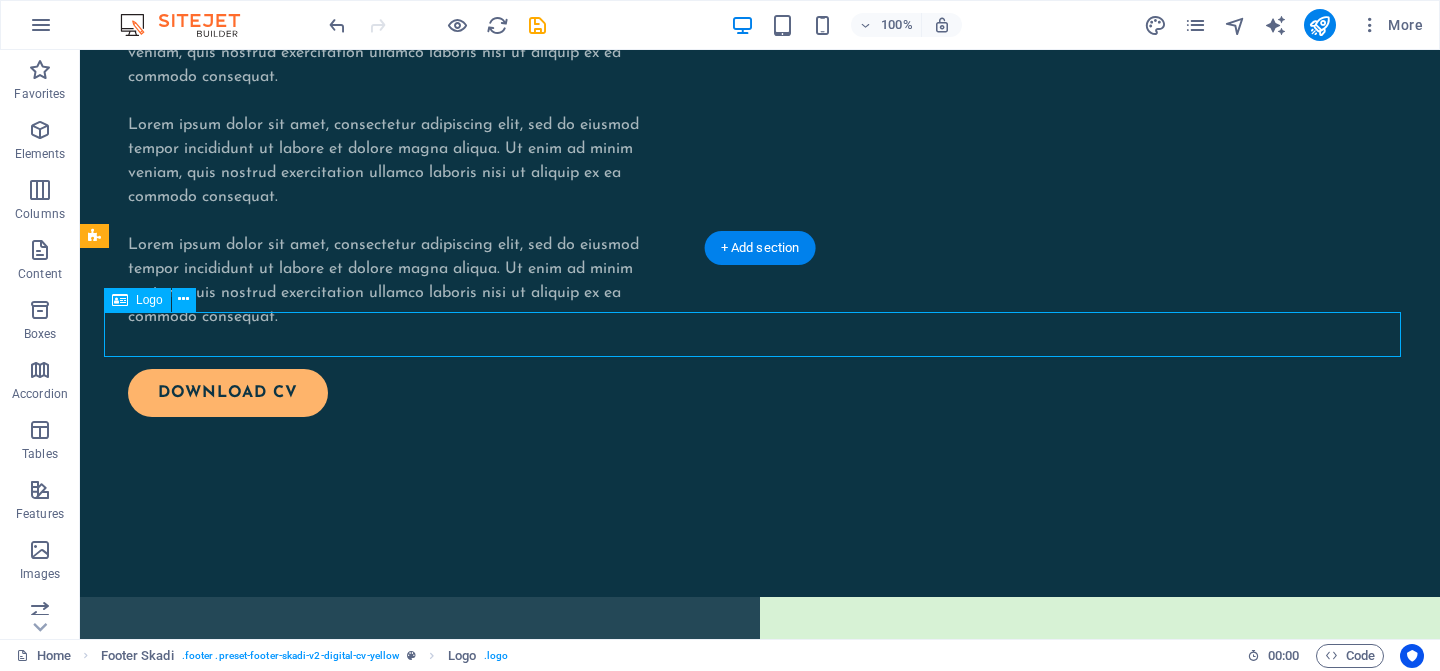 select on "px" 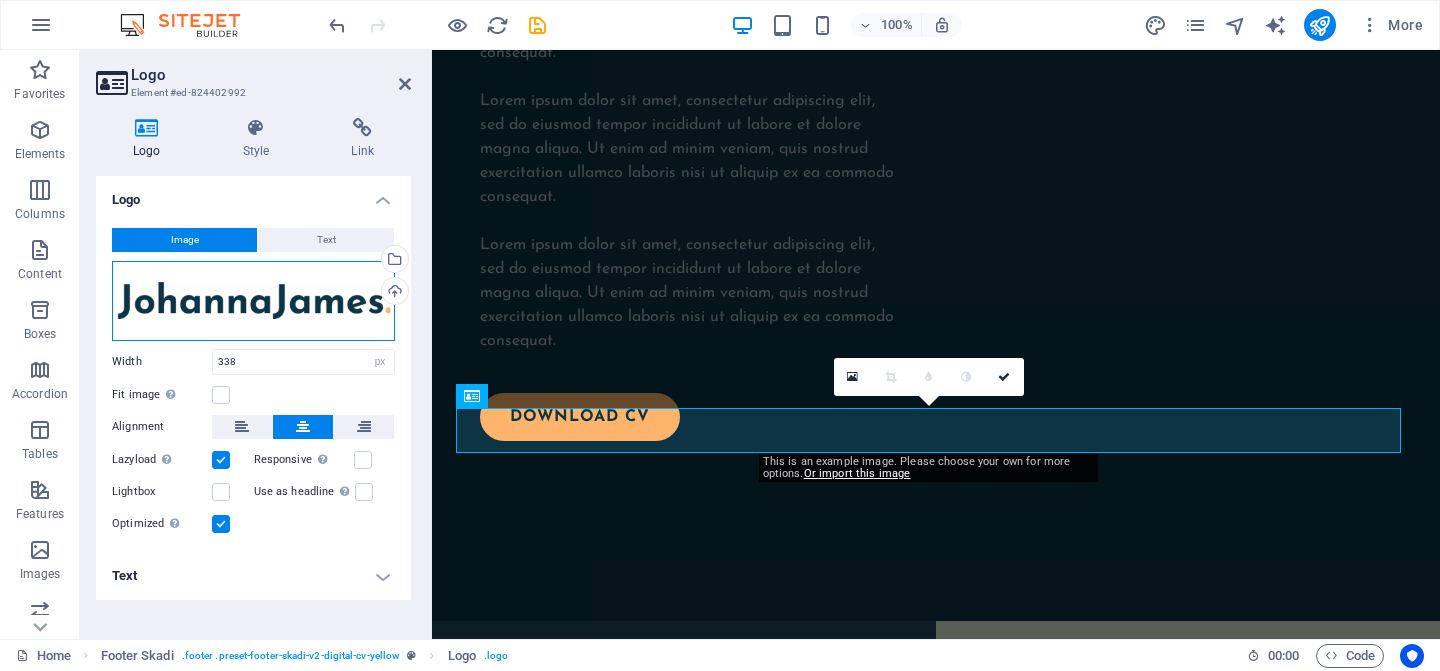 click on "Drag files here, click to choose files or select files from Files or our free stock photos & videos" at bounding box center (253, 301) 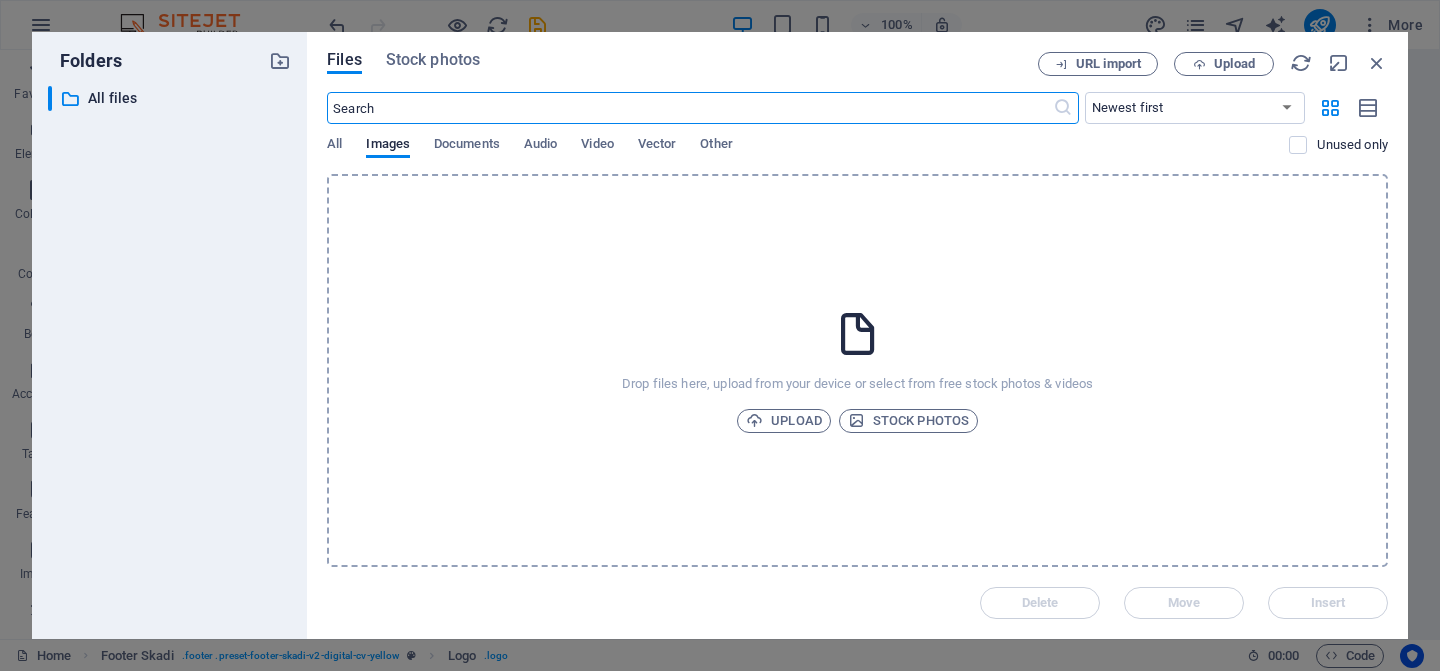 scroll, scrollTop: 1771, scrollLeft: 0, axis: vertical 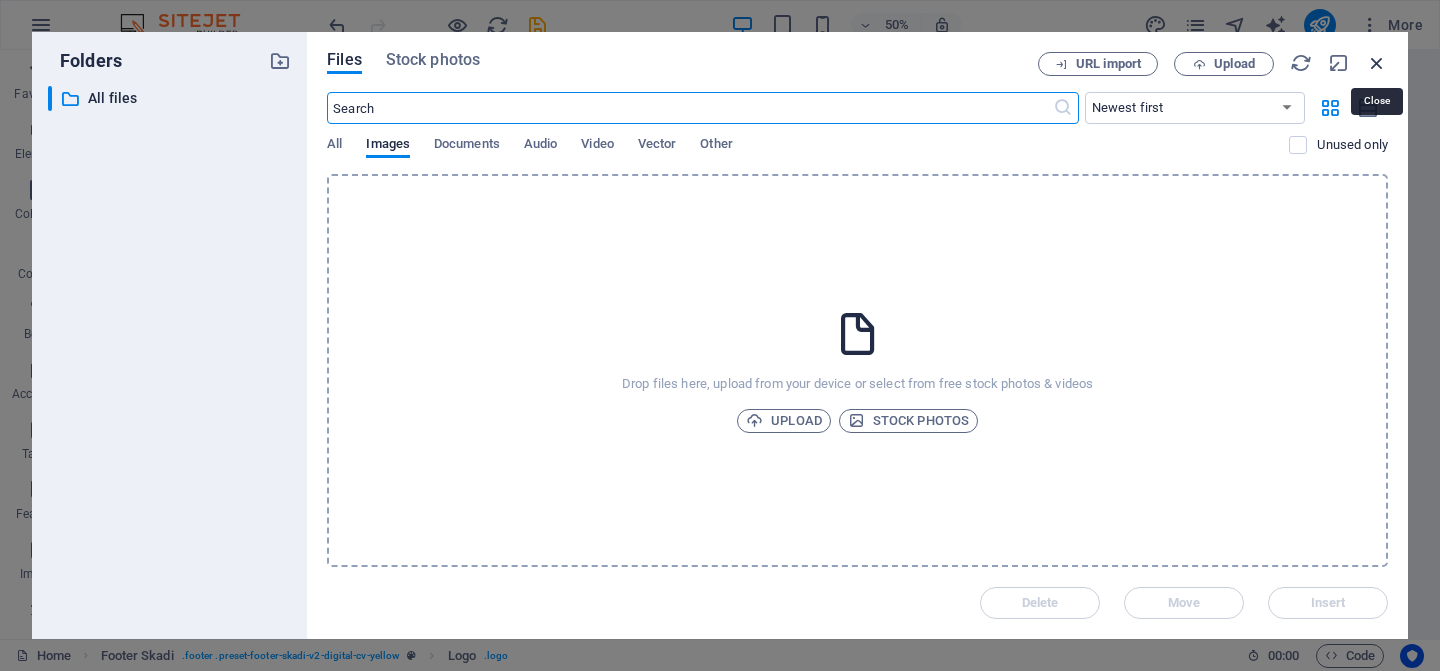 click at bounding box center (1377, 63) 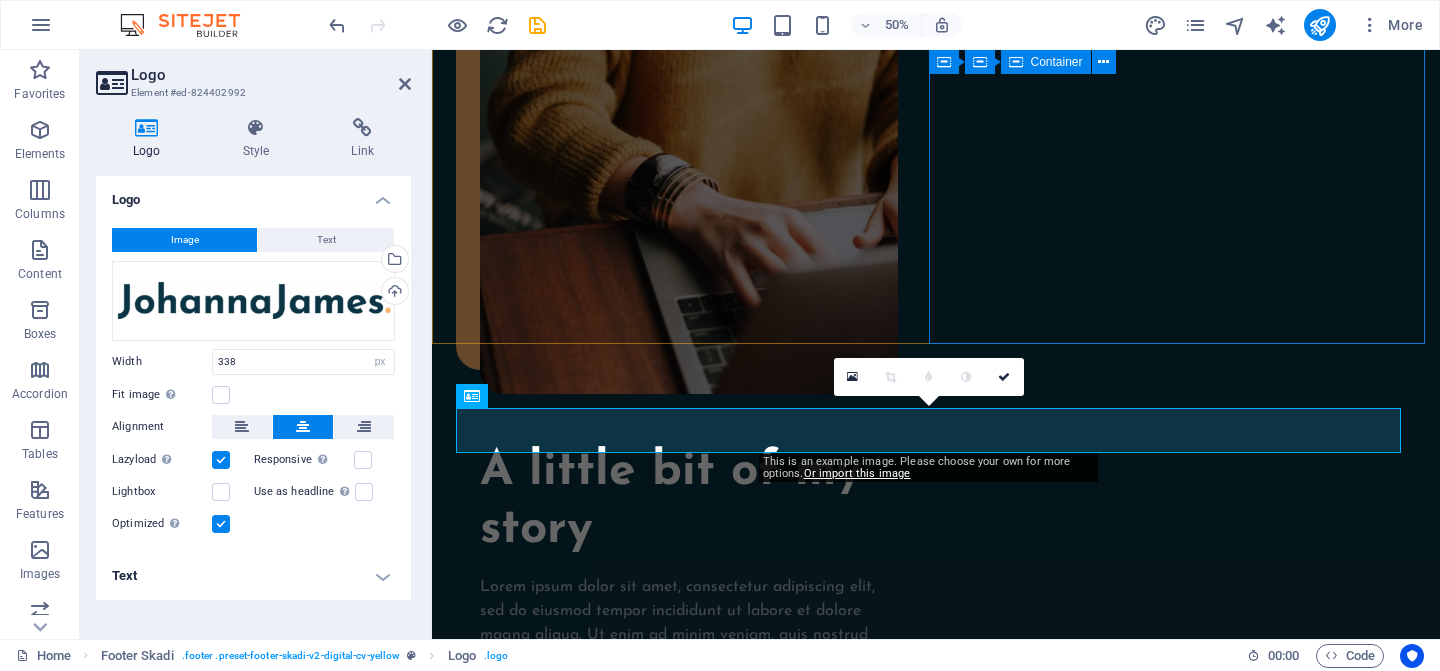 scroll, scrollTop: 2401, scrollLeft: 0, axis: vertical 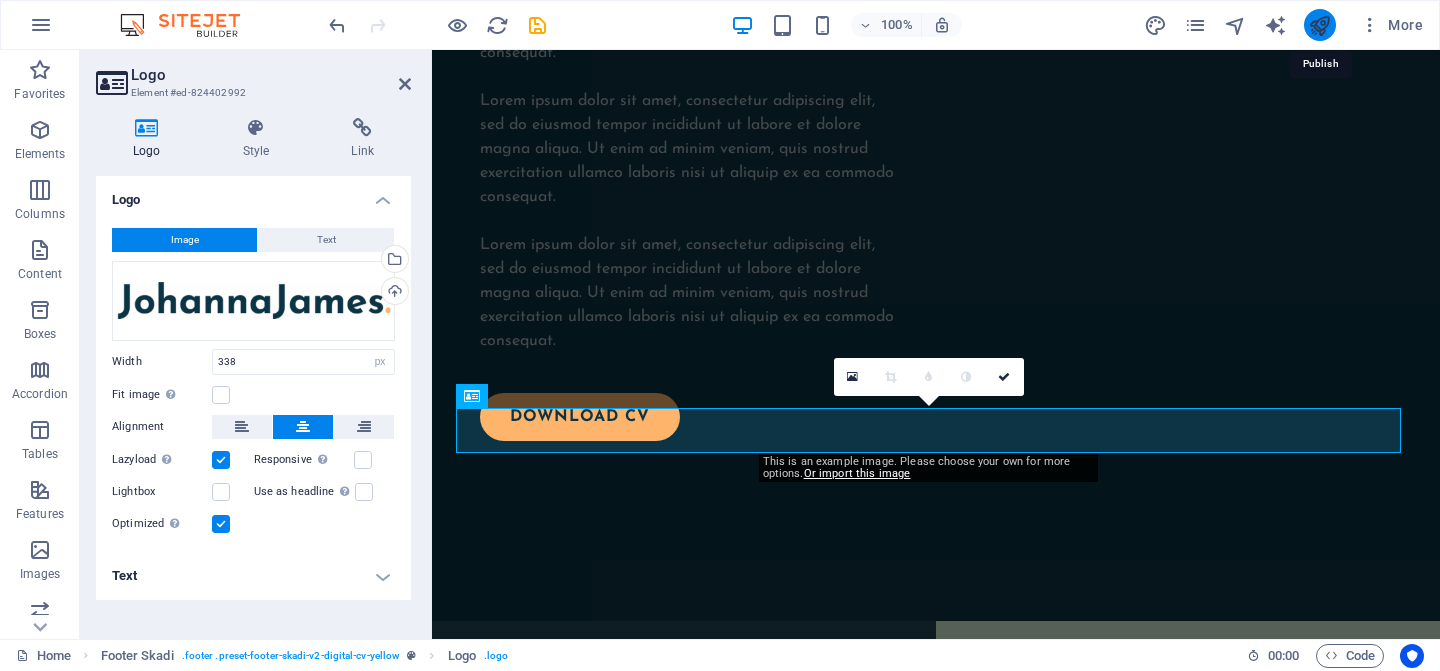 click at bounding box center [1319, 25] 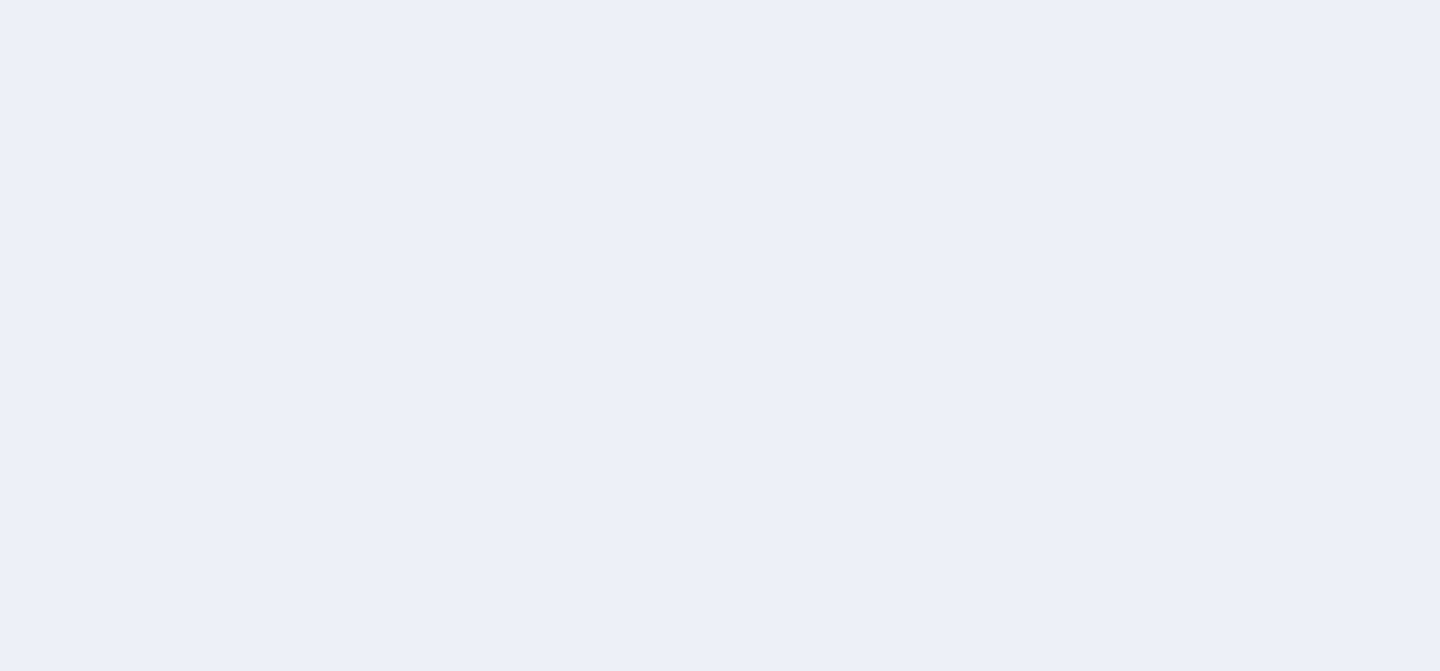 scroll, scrollTop: 0, scrollLeft: 0, axis: both 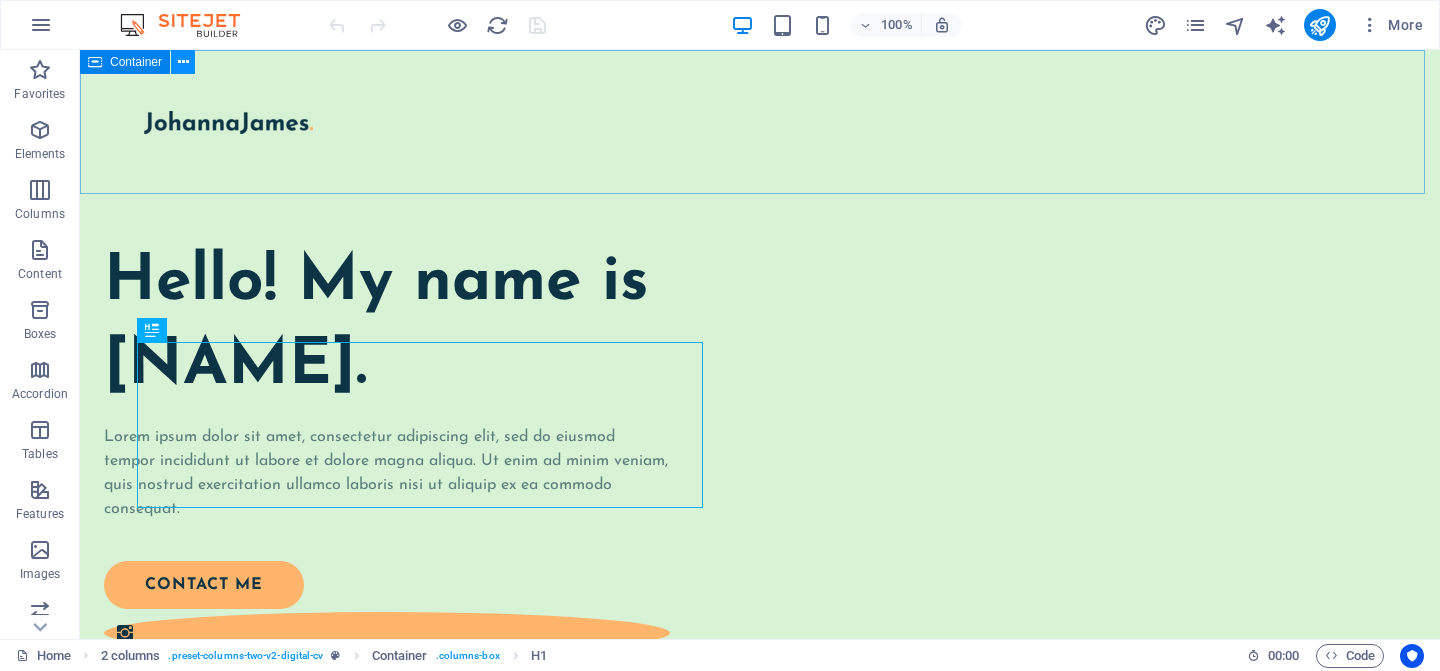 click at bounding box center [183, 62] 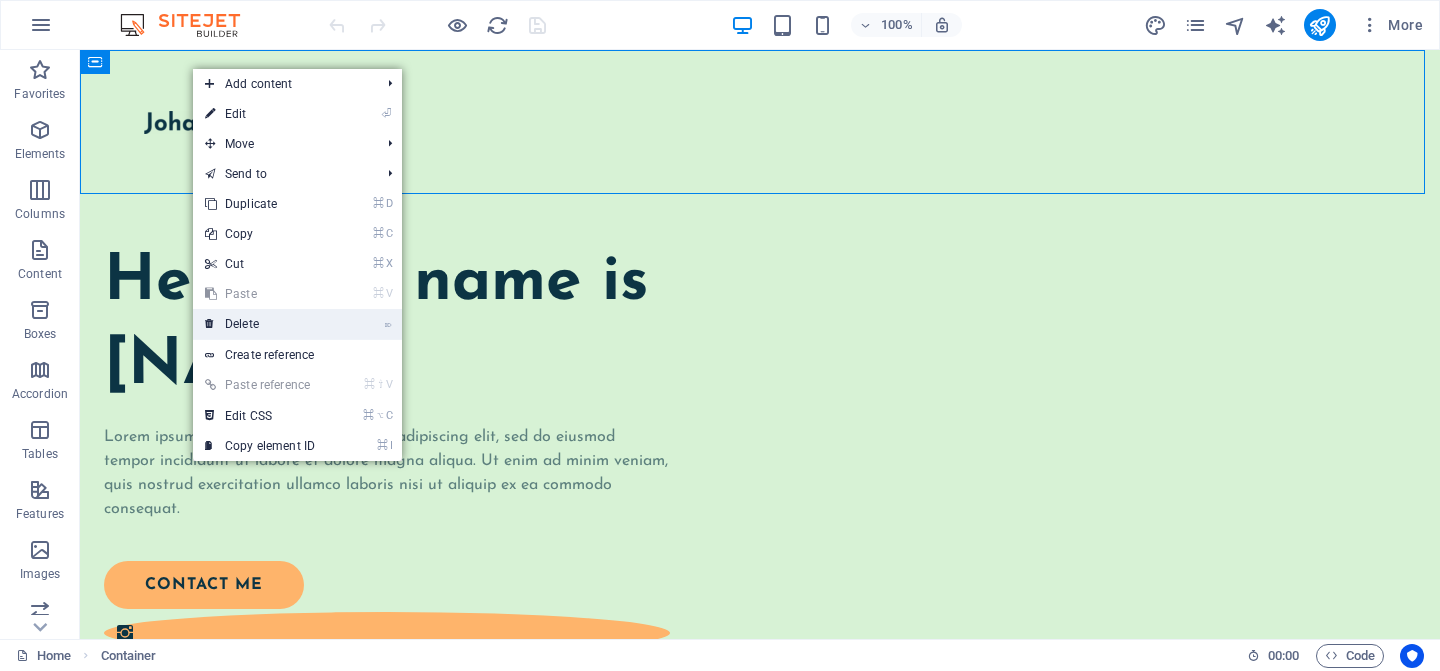 click on "⌦  Delete" at bounding box center [260, 324] 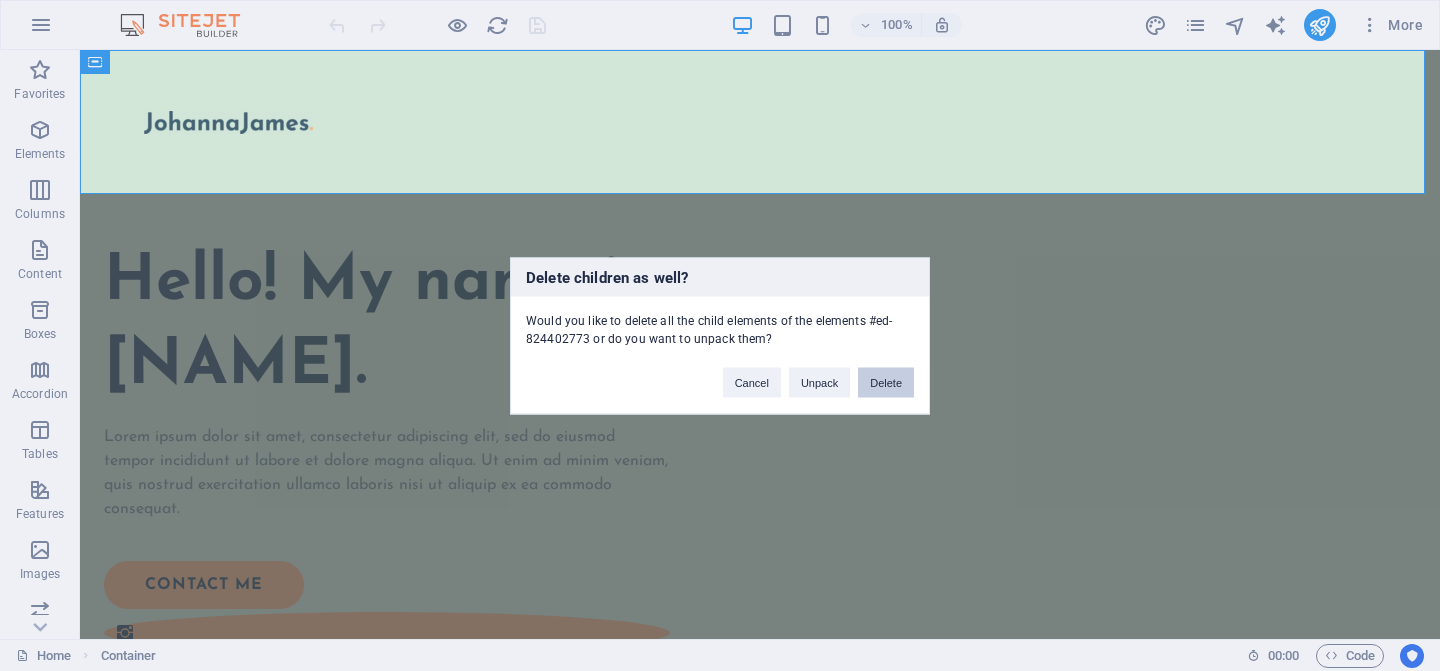 click on "Delete" at bounding box center [886, 382] 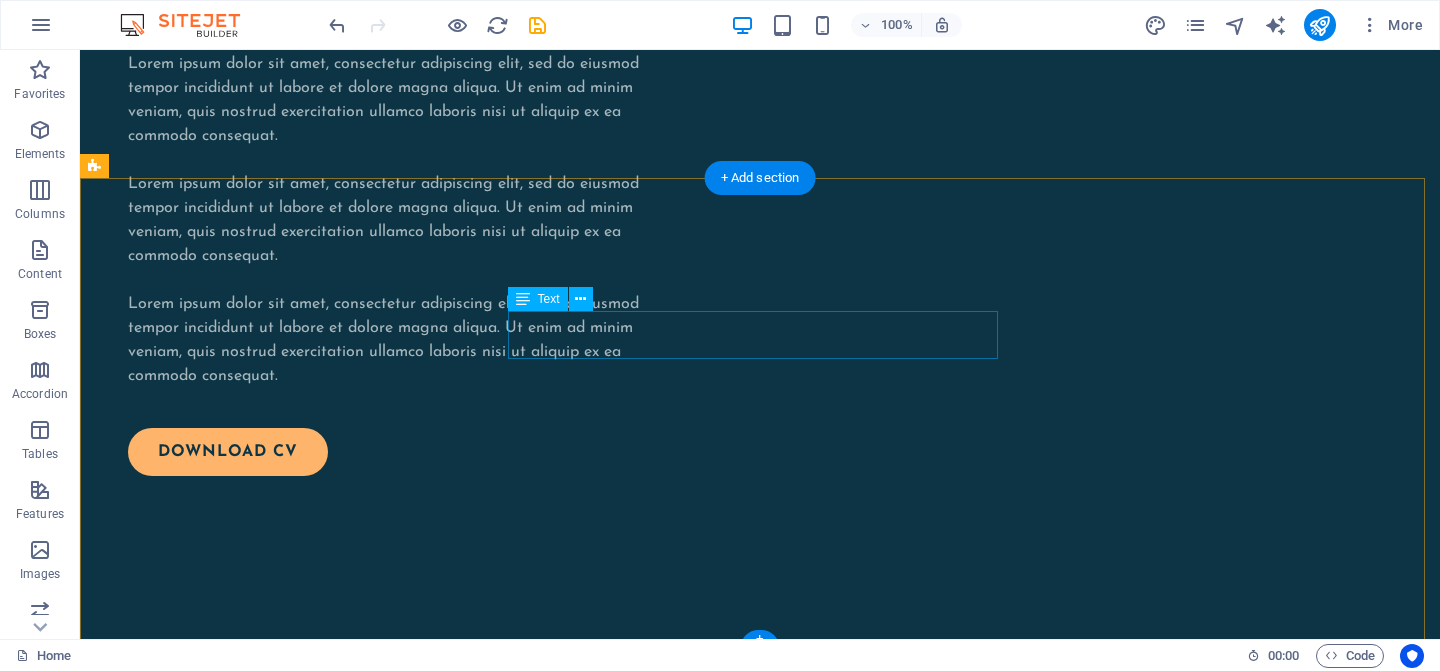 scroll, scrollTop: 2199, scrollLeft: 0, axis: vertical 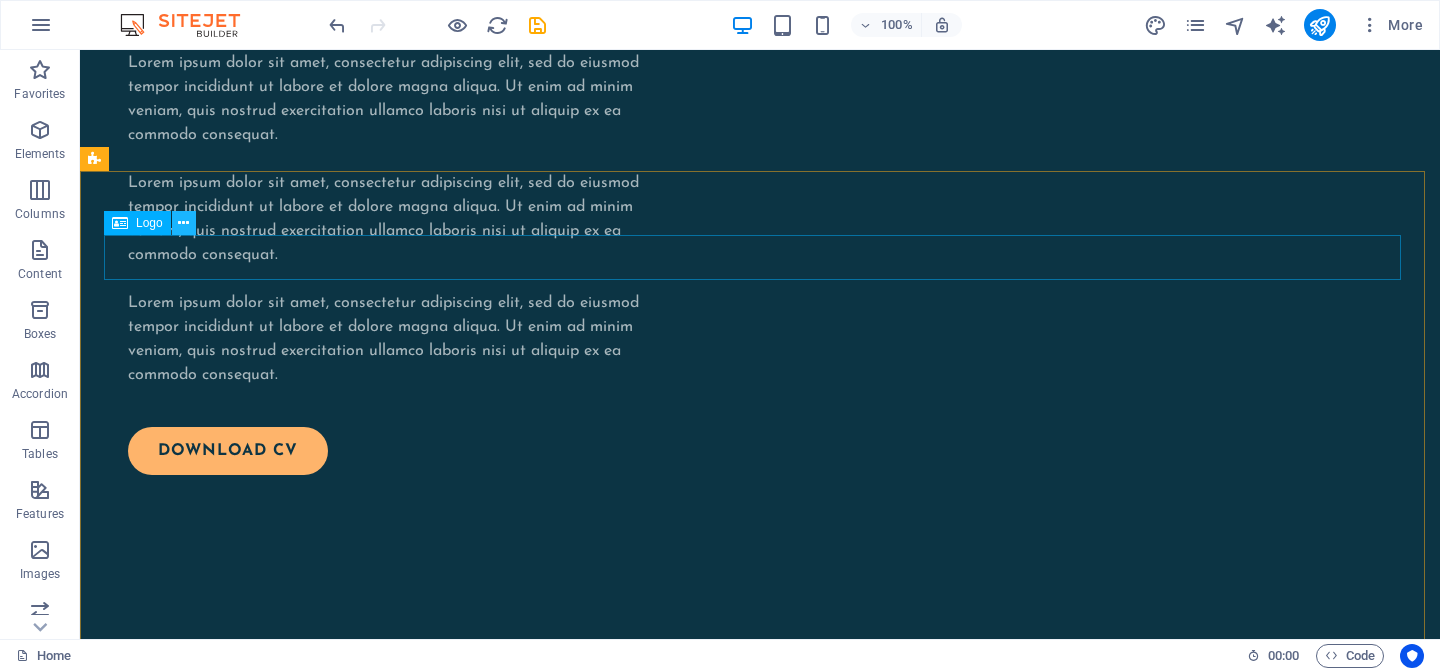 click at bounding box center [183, 223] 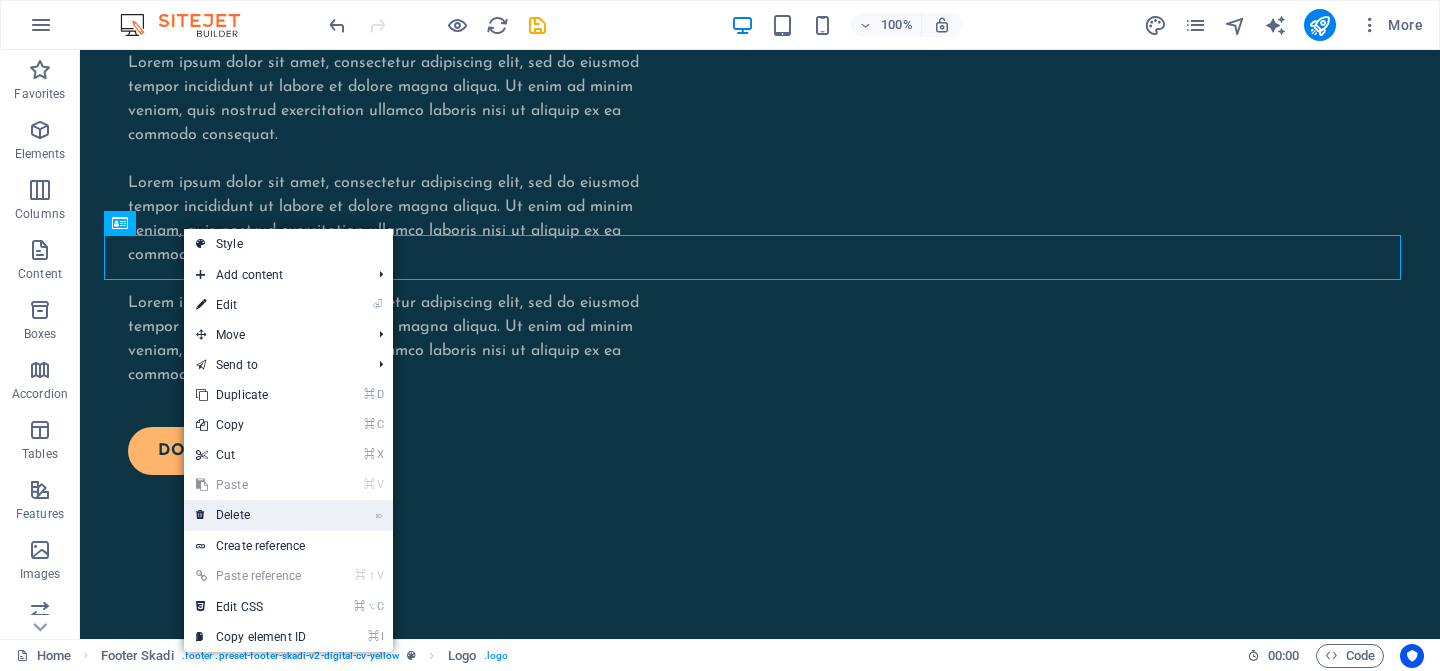 click on "⌦  Delete" at bounding box center (251, 515) 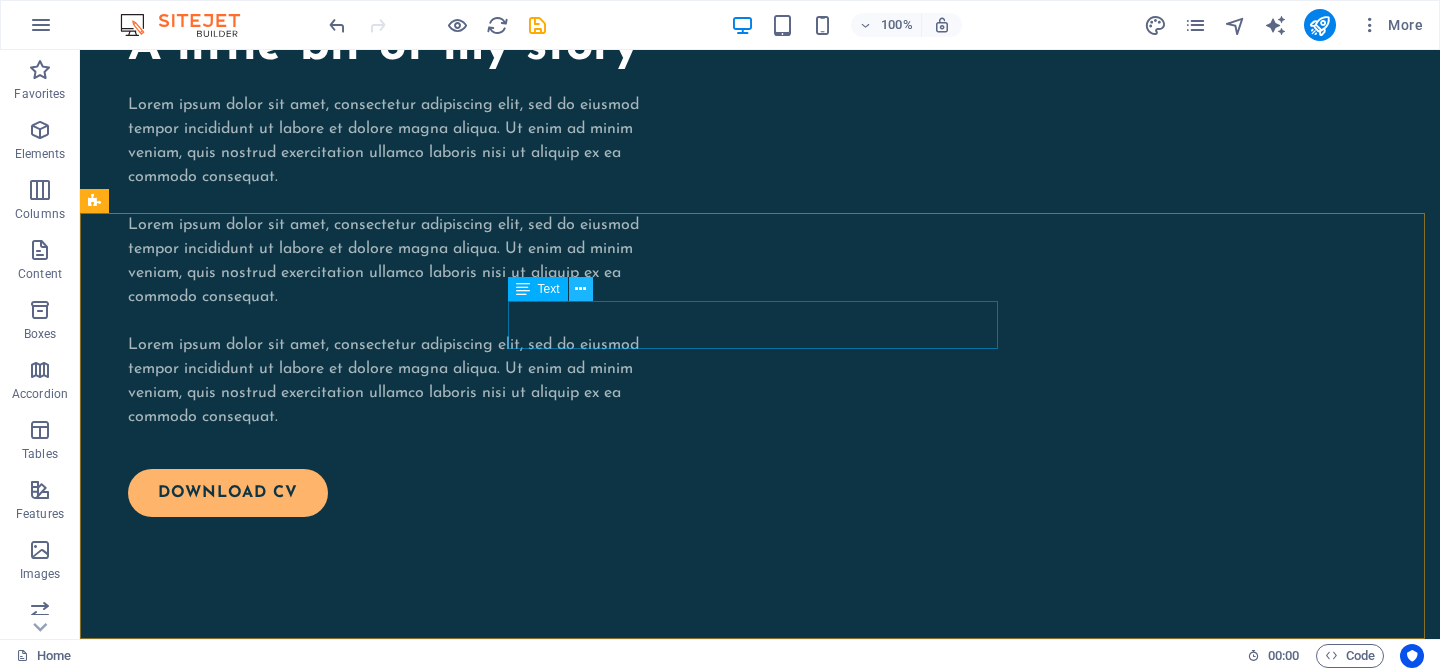 click at bounding box center [580, 289] 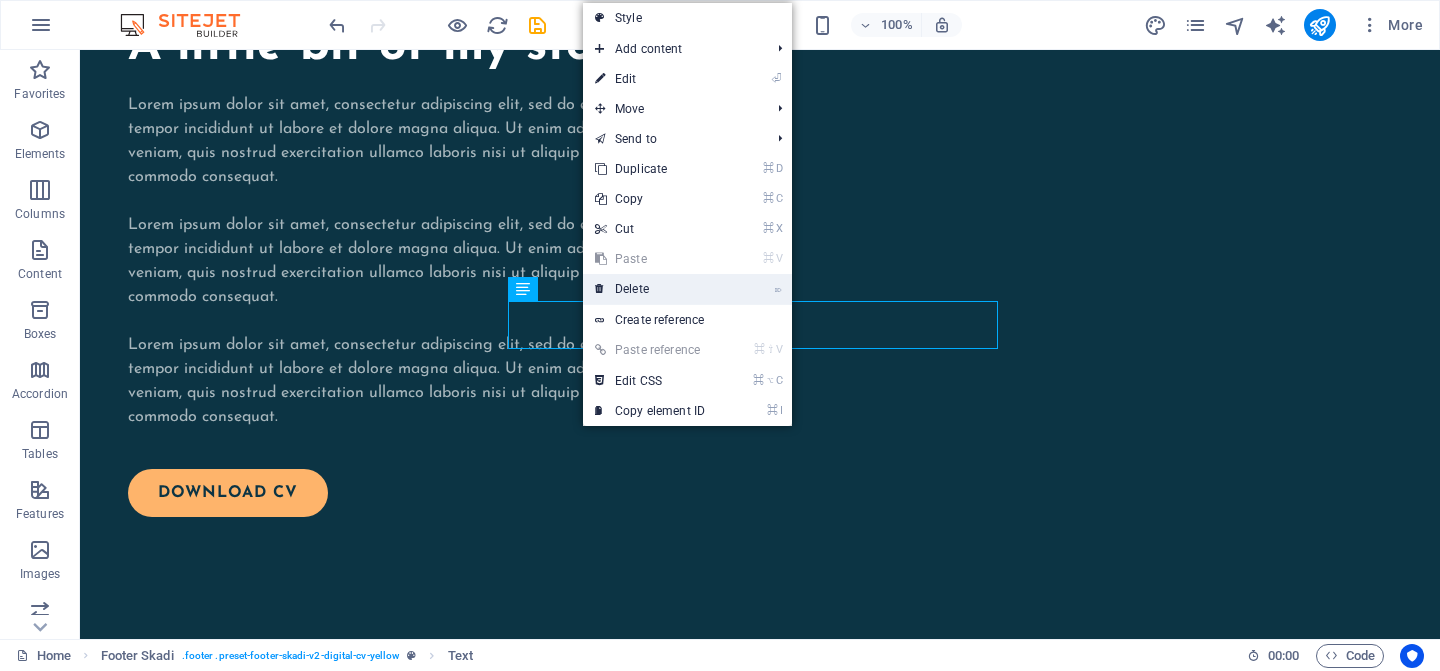 click on "⌦  Delete" at bounding box center (650, 289) 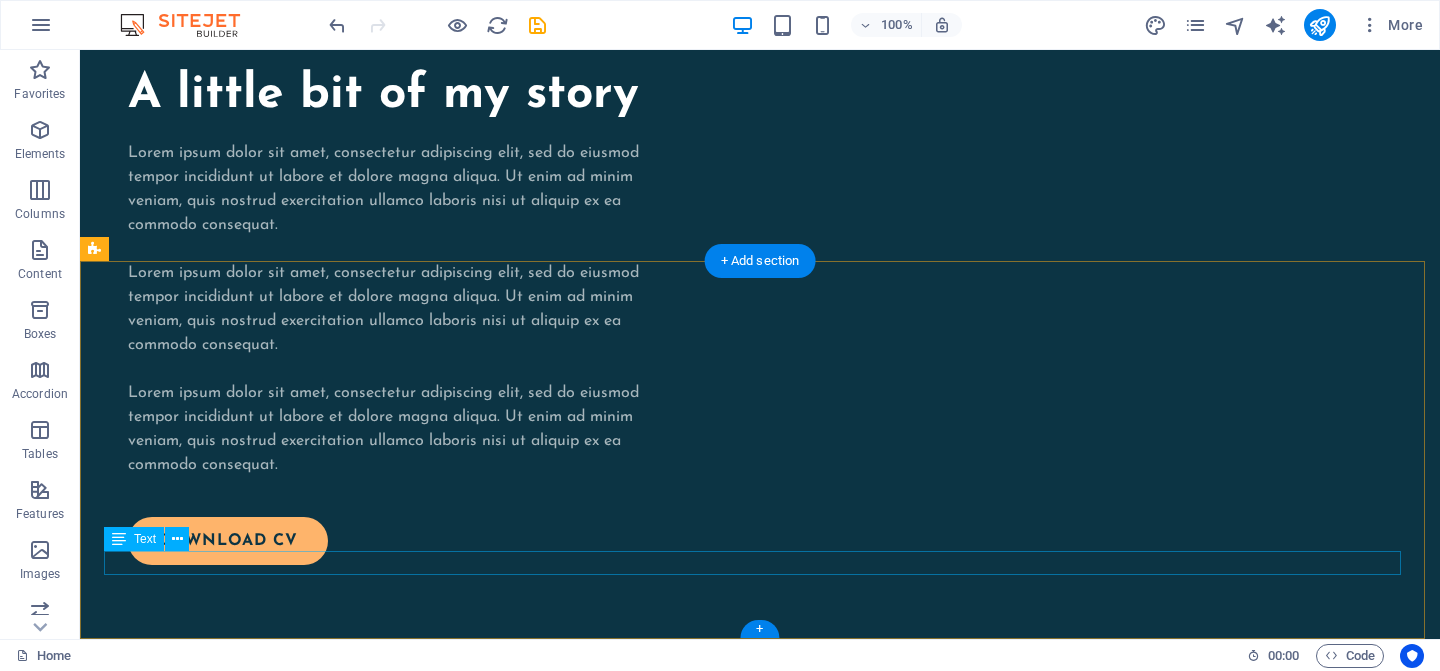 click on "© 2023. [NAME]. All Rights Reserved." at bounding box center [760, 2653] 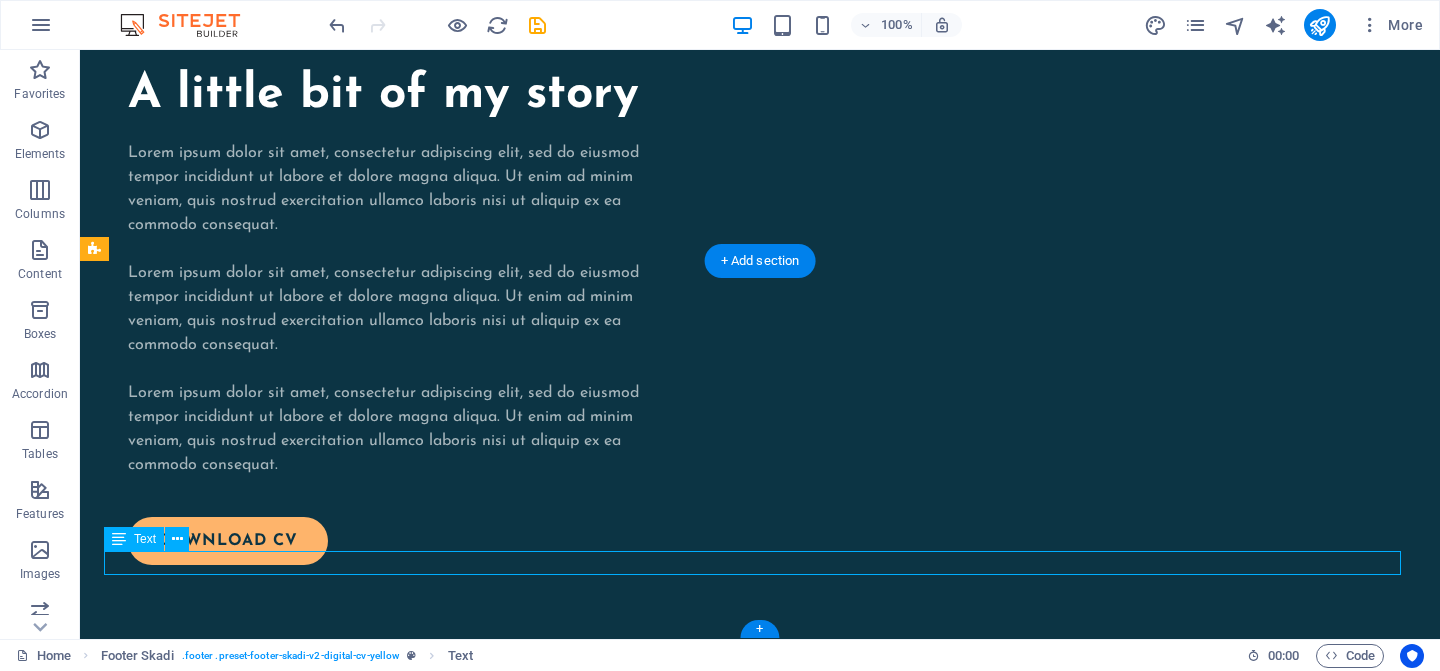 click on "© 2023. [NAME]. All Rights Reserved." at bounding box center (760, 2653) 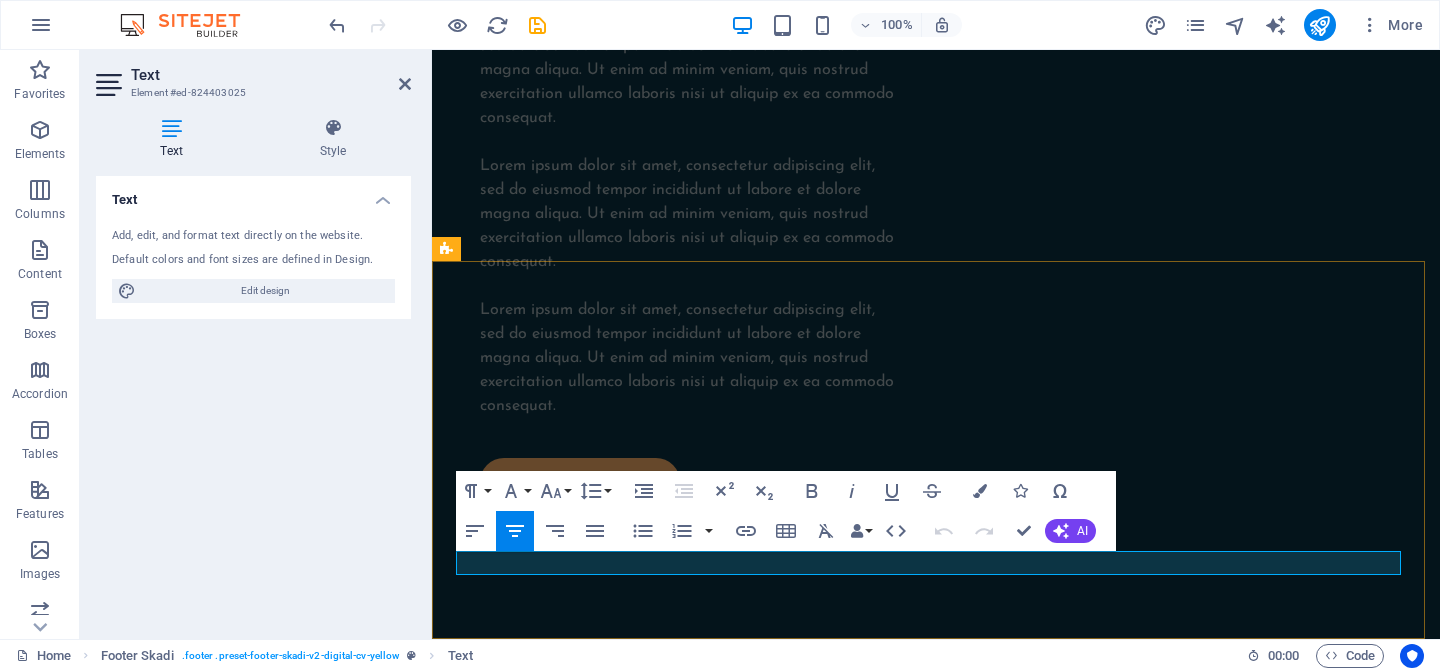 scroll, scrollTop: 2339, scrollLeft: 0, axis: vertical 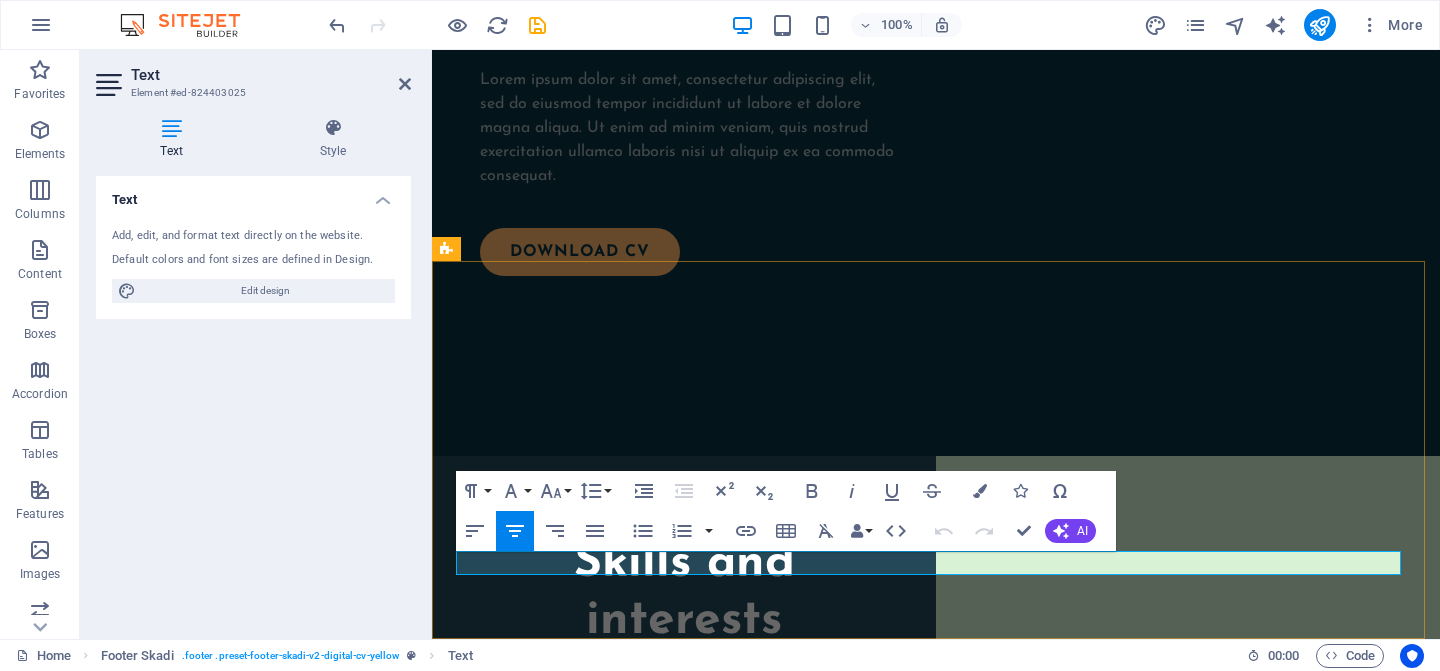 click on "© 2023. JohannaJames. All Rights Reserved." at bounding box center [936, 2421] 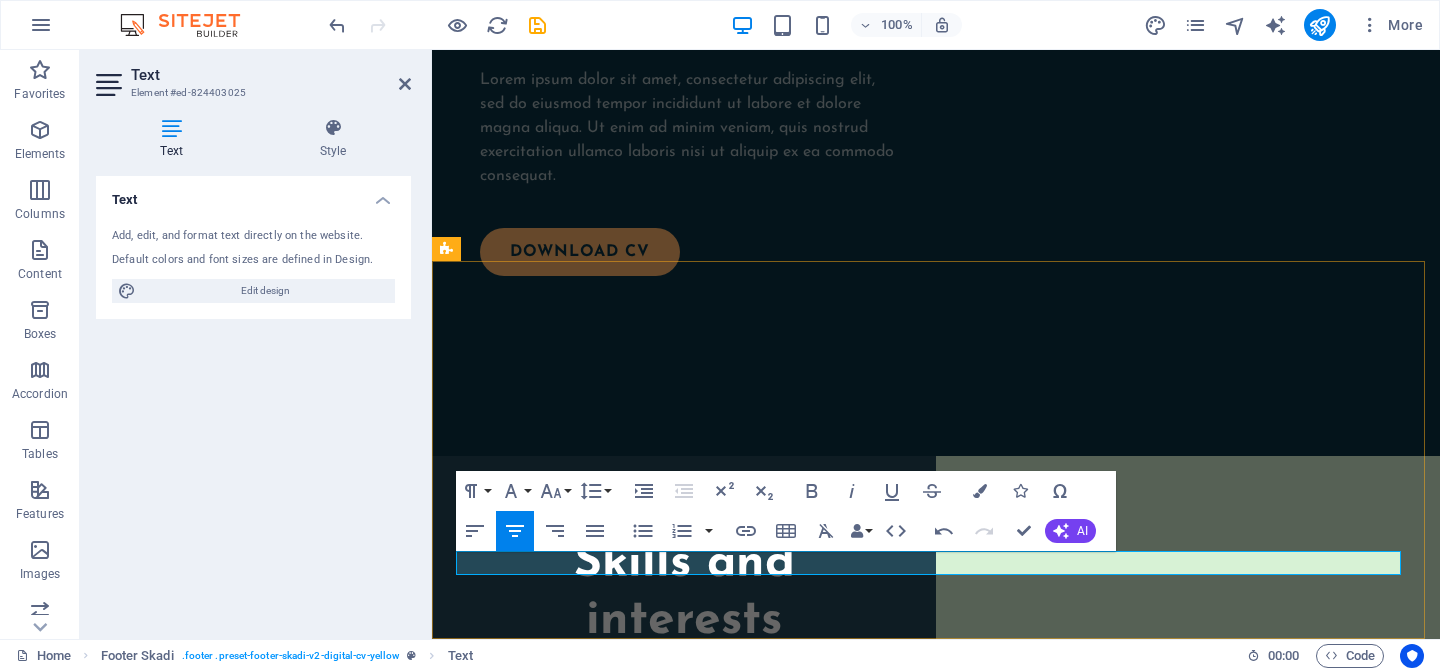 drag, startPoint x: 936, startPoint y: 563, endPoint x: 837, endPoint y: 562, distance: 99.00505 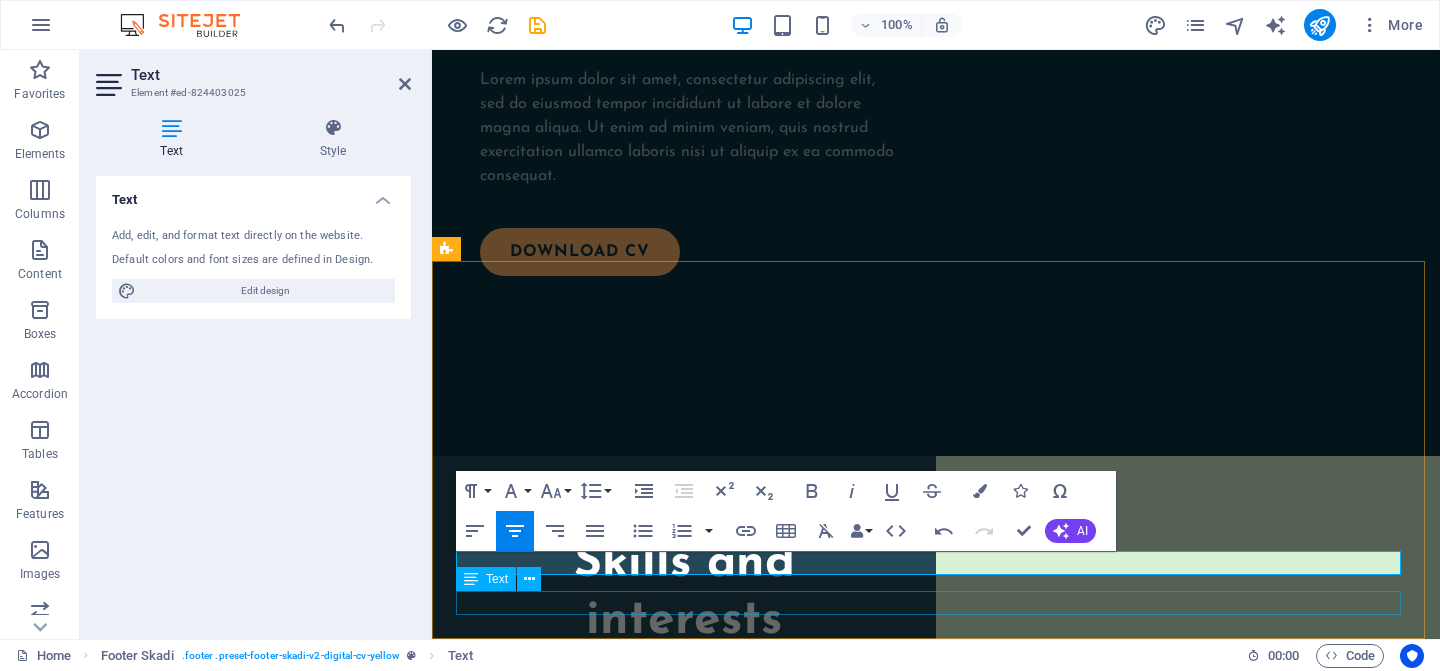 click on "Privacy Policy  |  Legal Notice" at bounding box center [936, 2461] 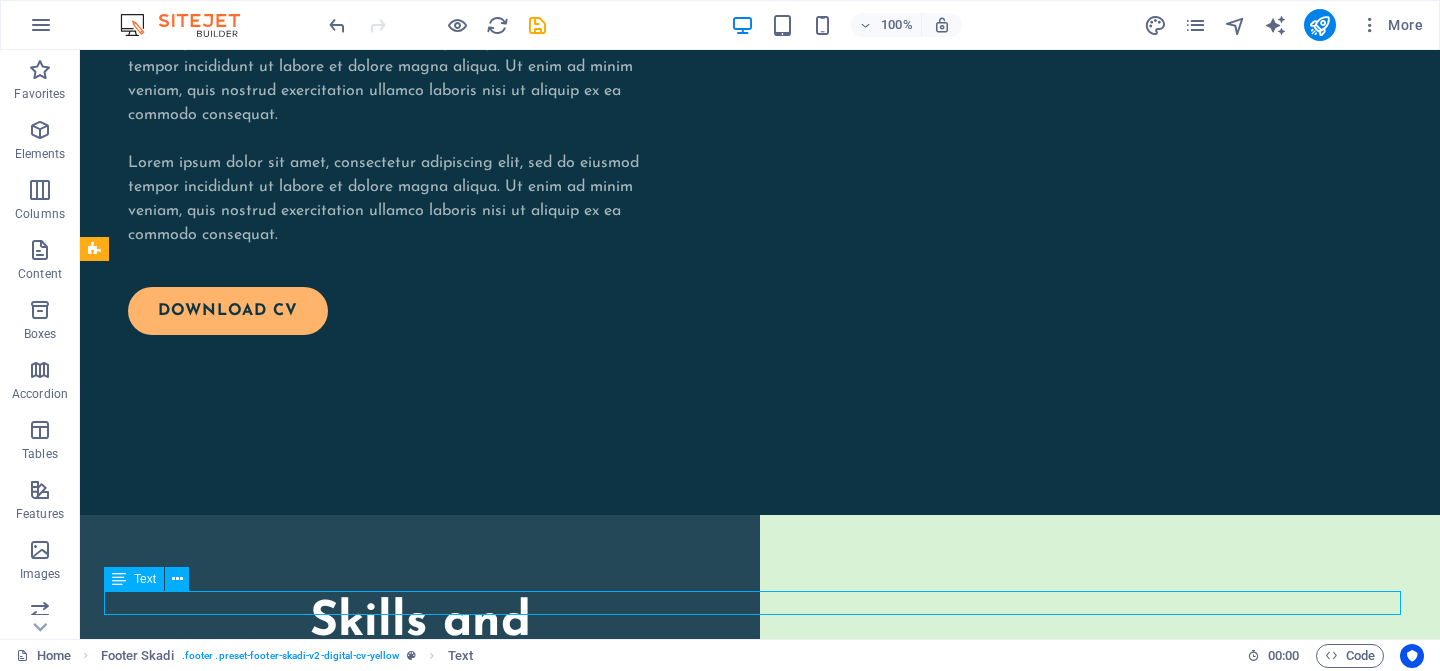 scroll, scrollTop: 2109, scrollLeft: 0, axis: vertical 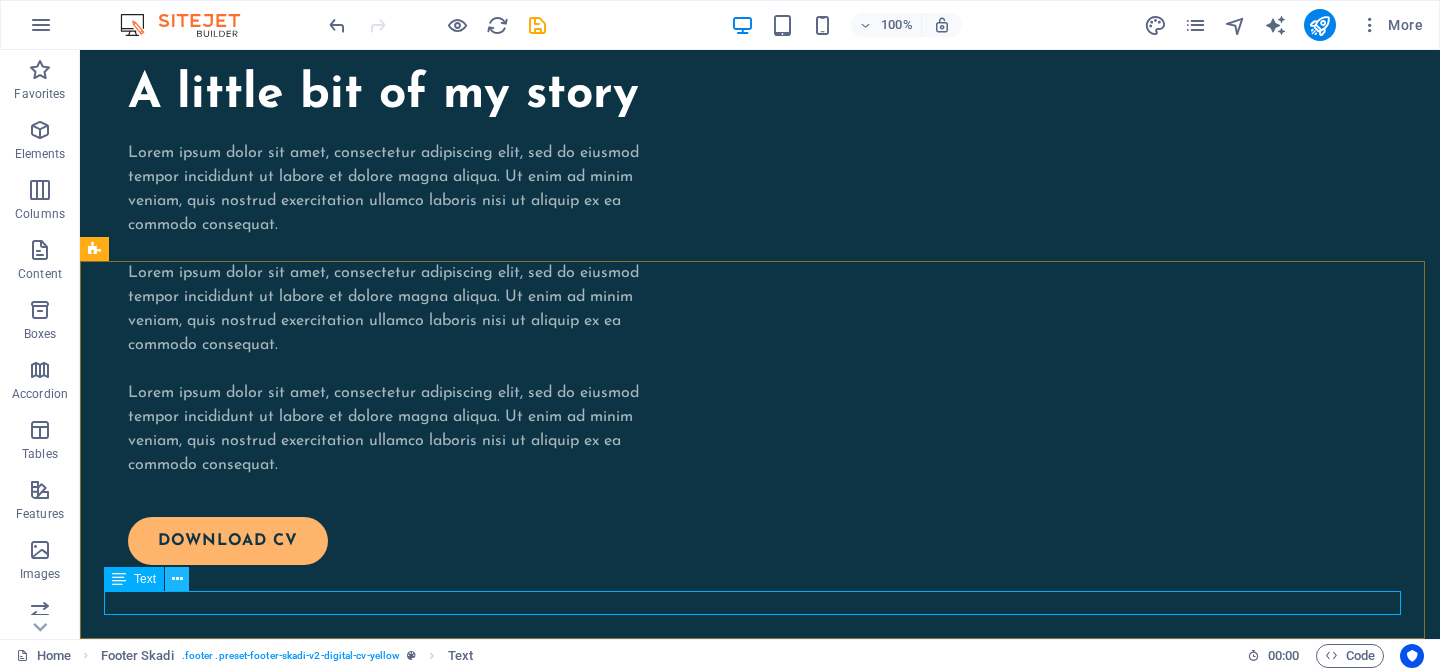 click at bounding box center [177, 579] 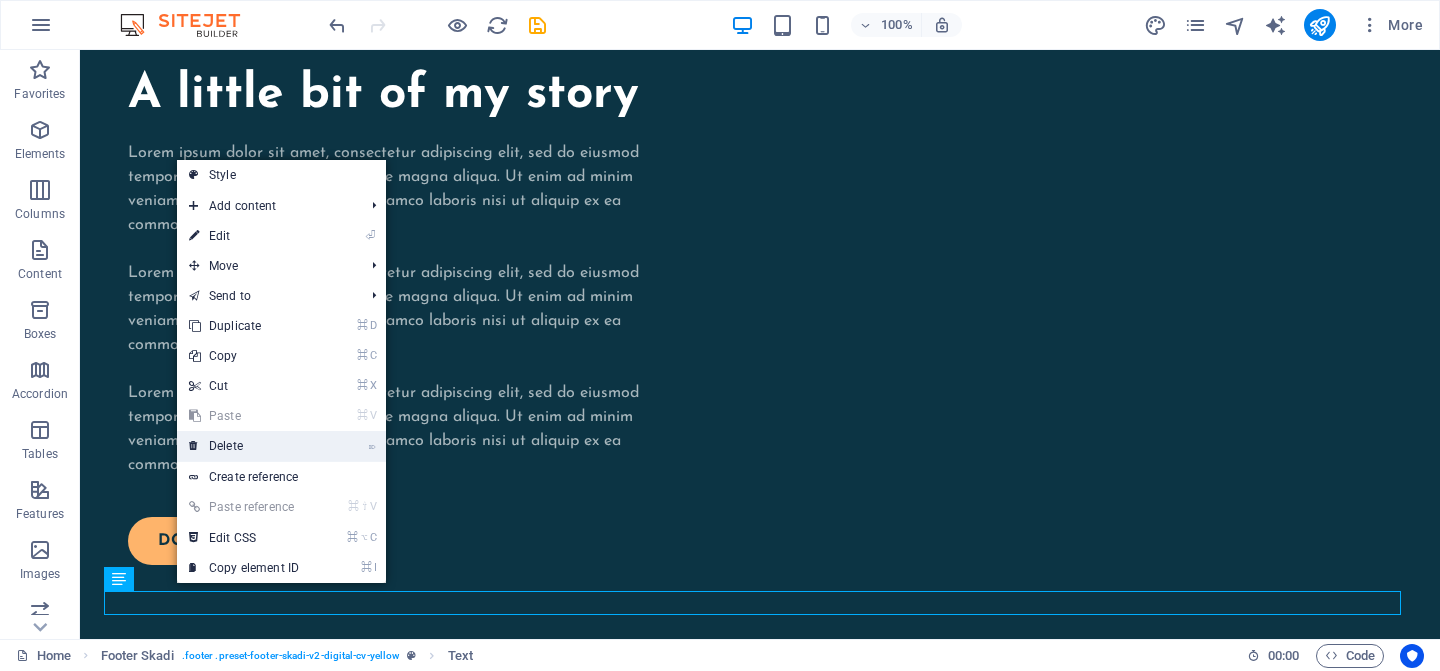 click on "⌦  Delete" at bounding box center (244, 446) 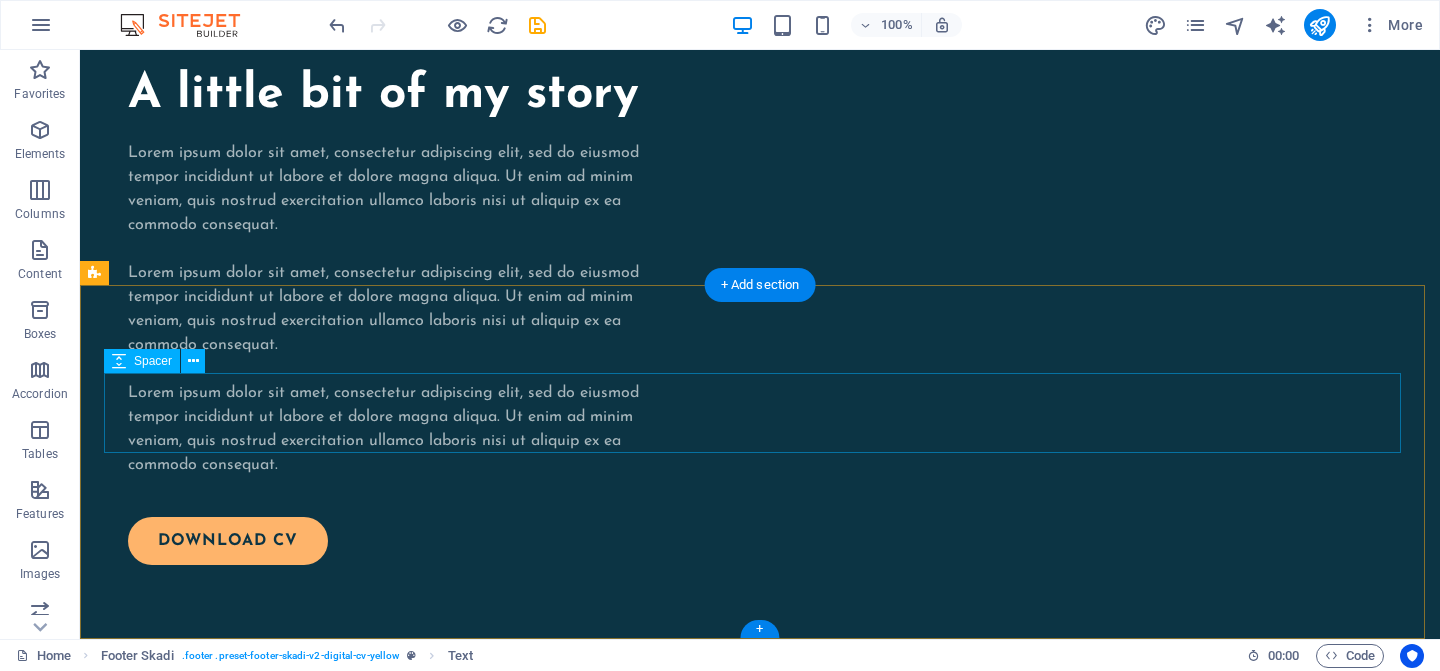 scroll, scrollTop: 2085, scrollLeft: 0, axis: vertical 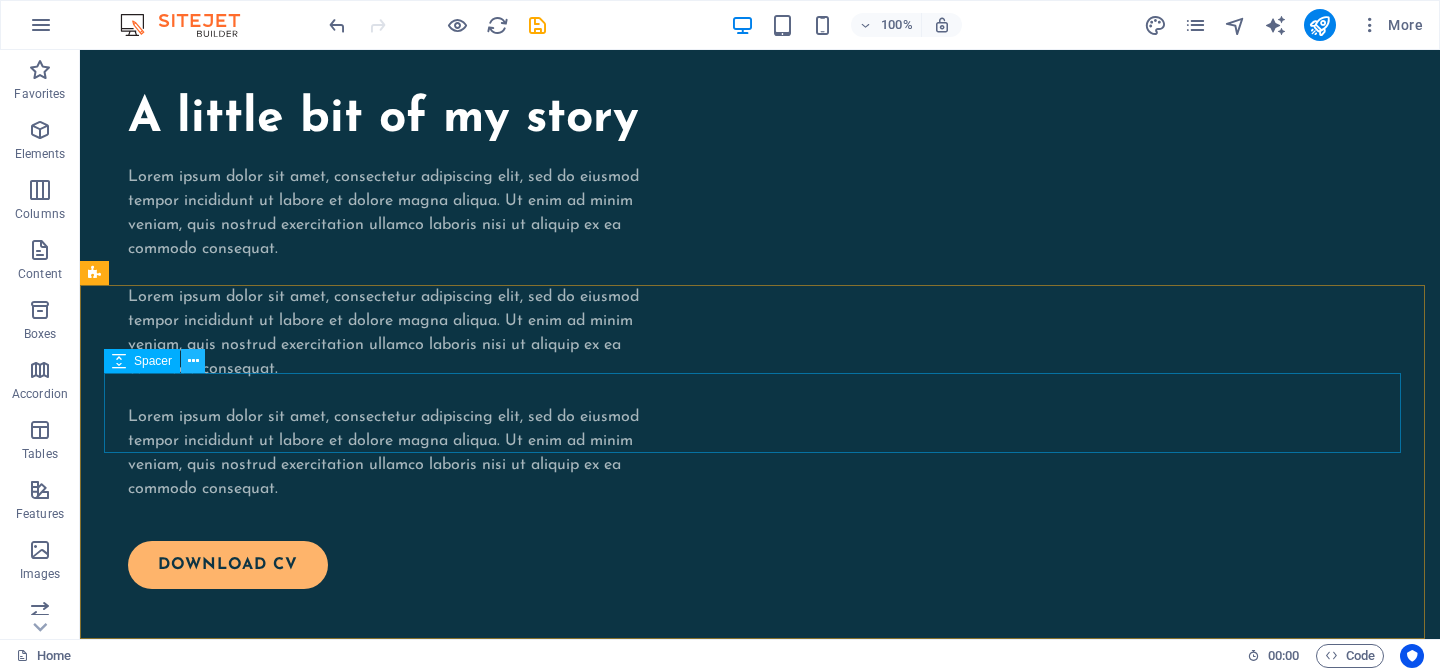 click at bounding box center (193, 361) 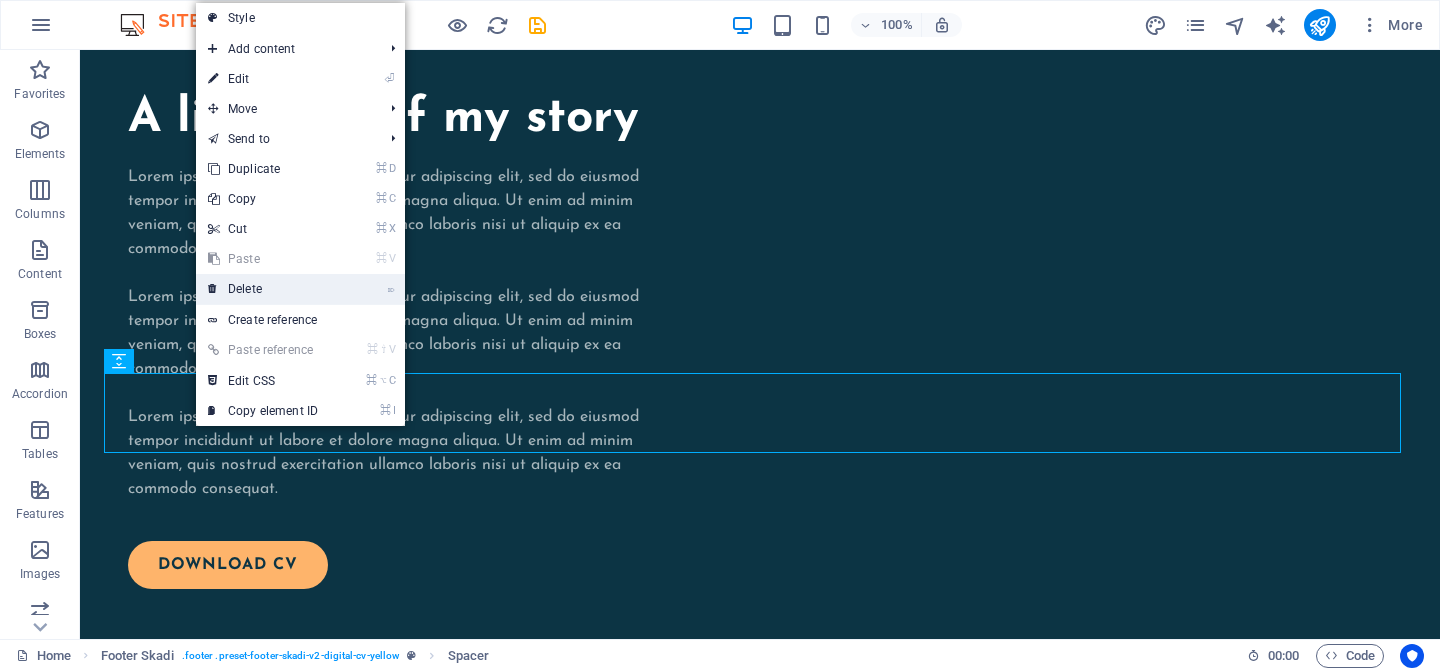 click on "⌦  Delete" at bounding box center [263, 289] 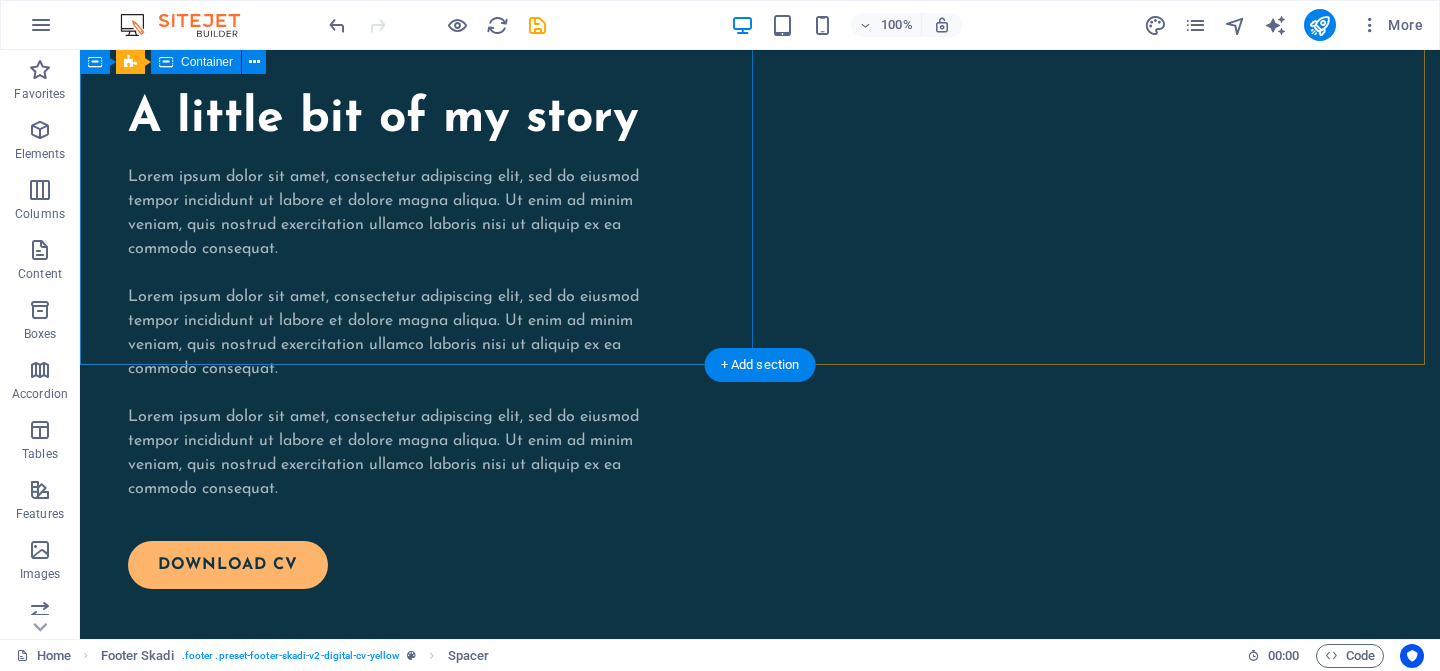 scroll, scrollTop: 2005, scrollLeft: 0, axis: vertical 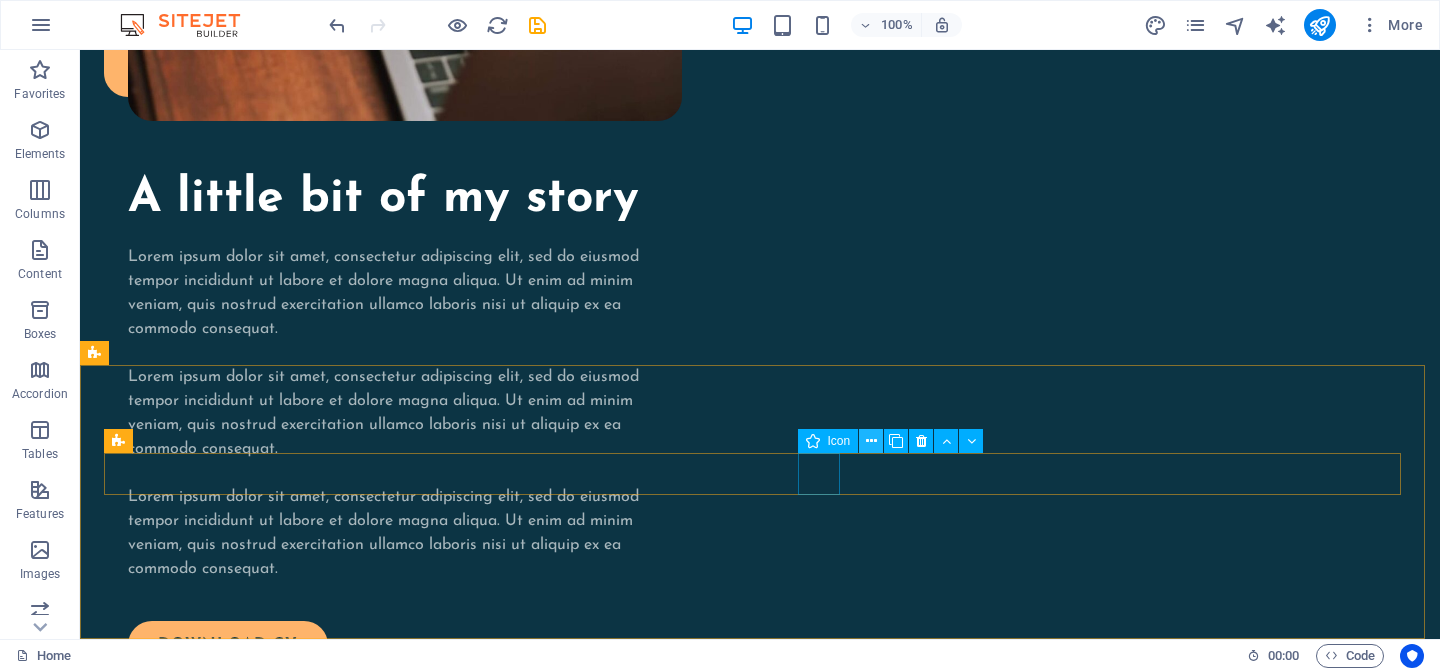 click at bounding box center (871, 441) 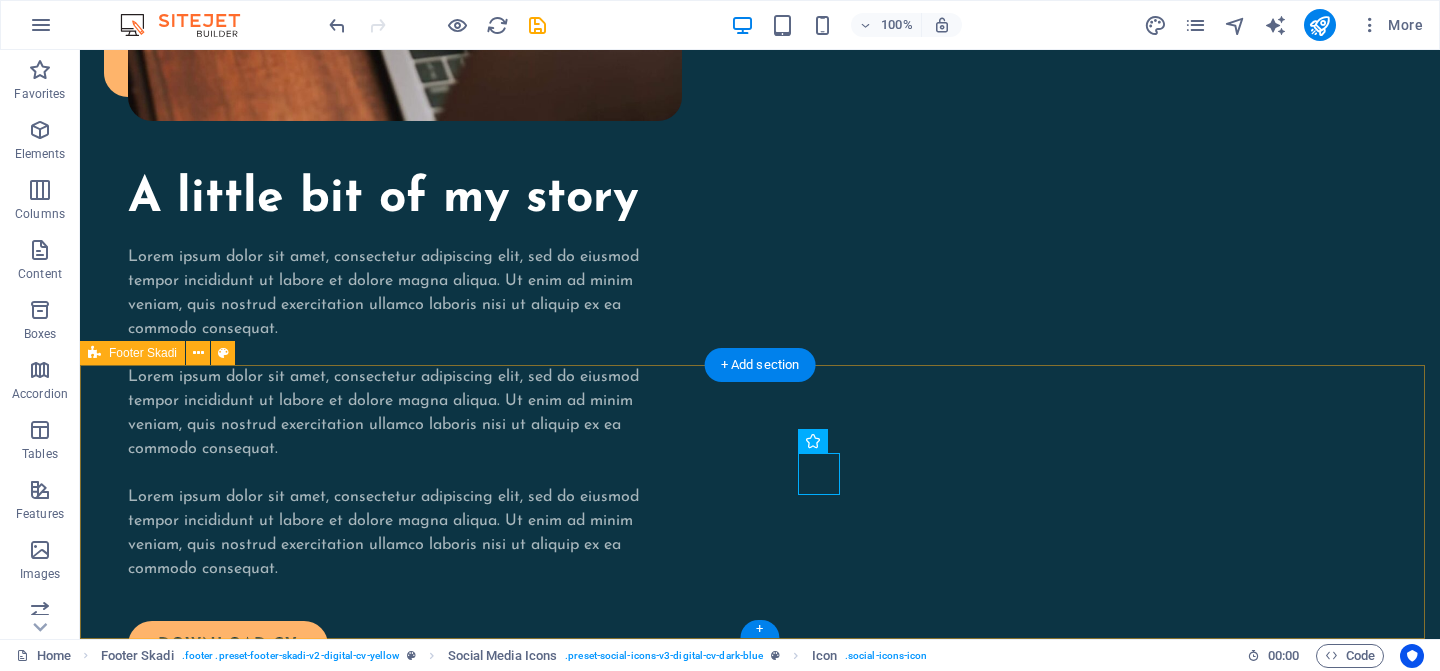 click on "© 2025. All Rights Reserved." at bounding box center [760, 2484] 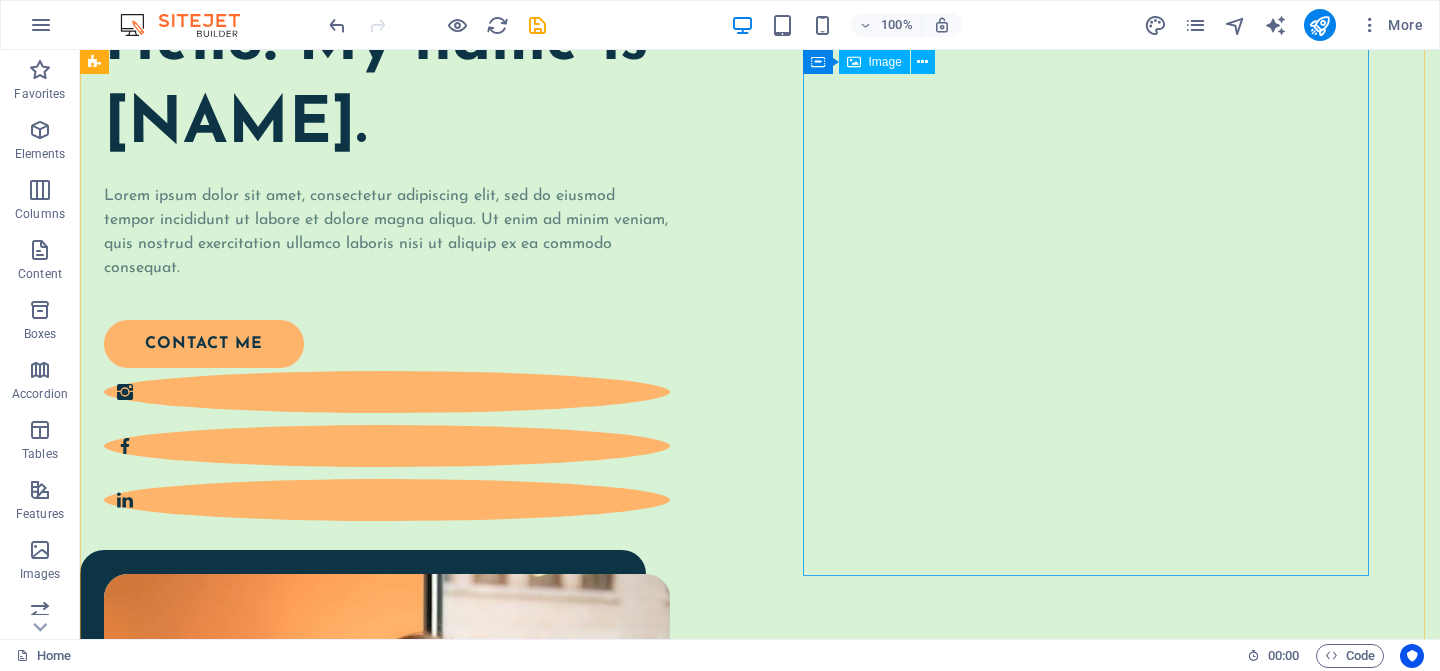 scroll, scrollTop: 0, scrollLeft: 0, axis: both 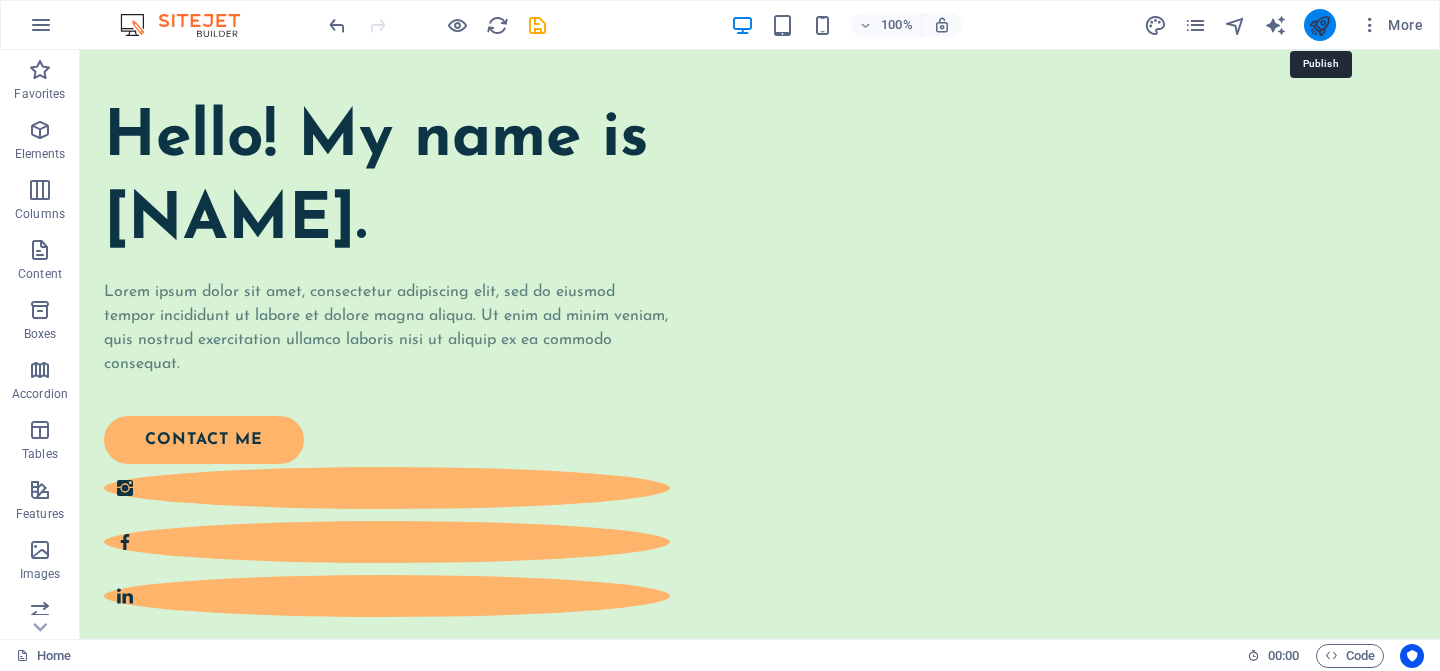 click at bounding box center (1319, 25) 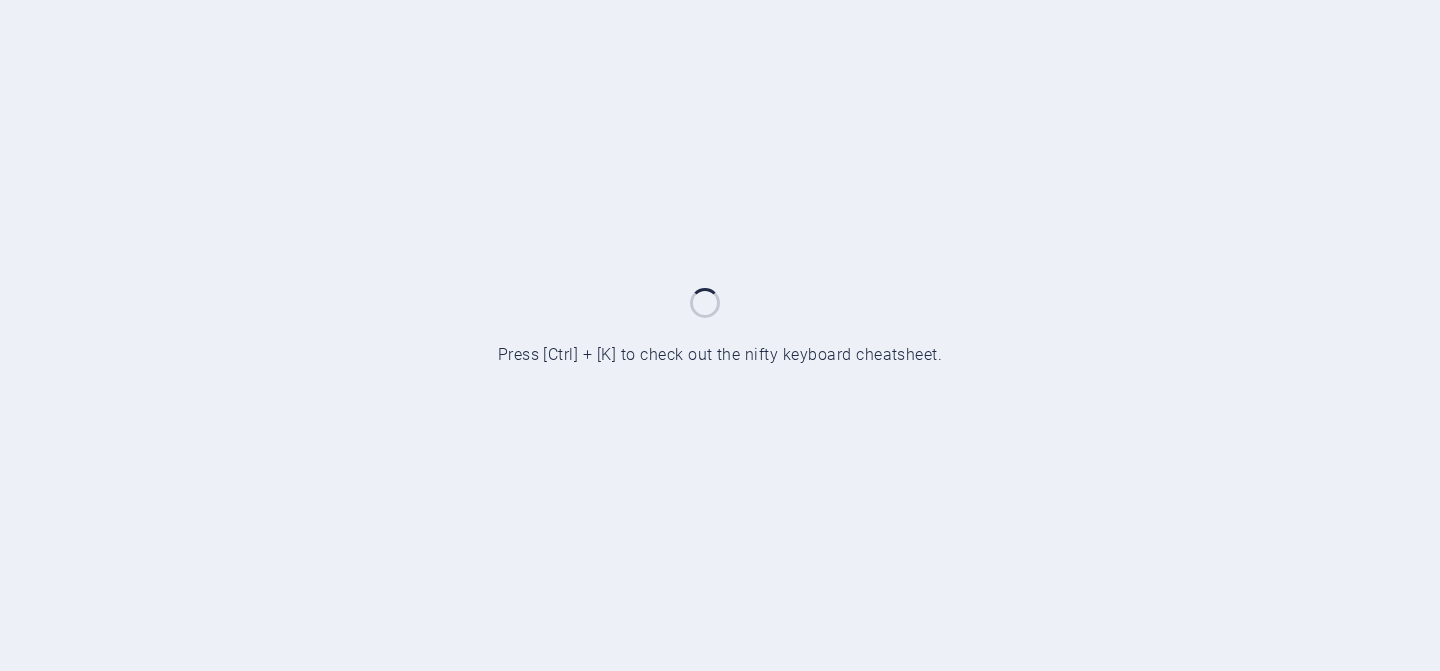 scroll, scrollTop: 0, scrollLeft: 0, axis: both 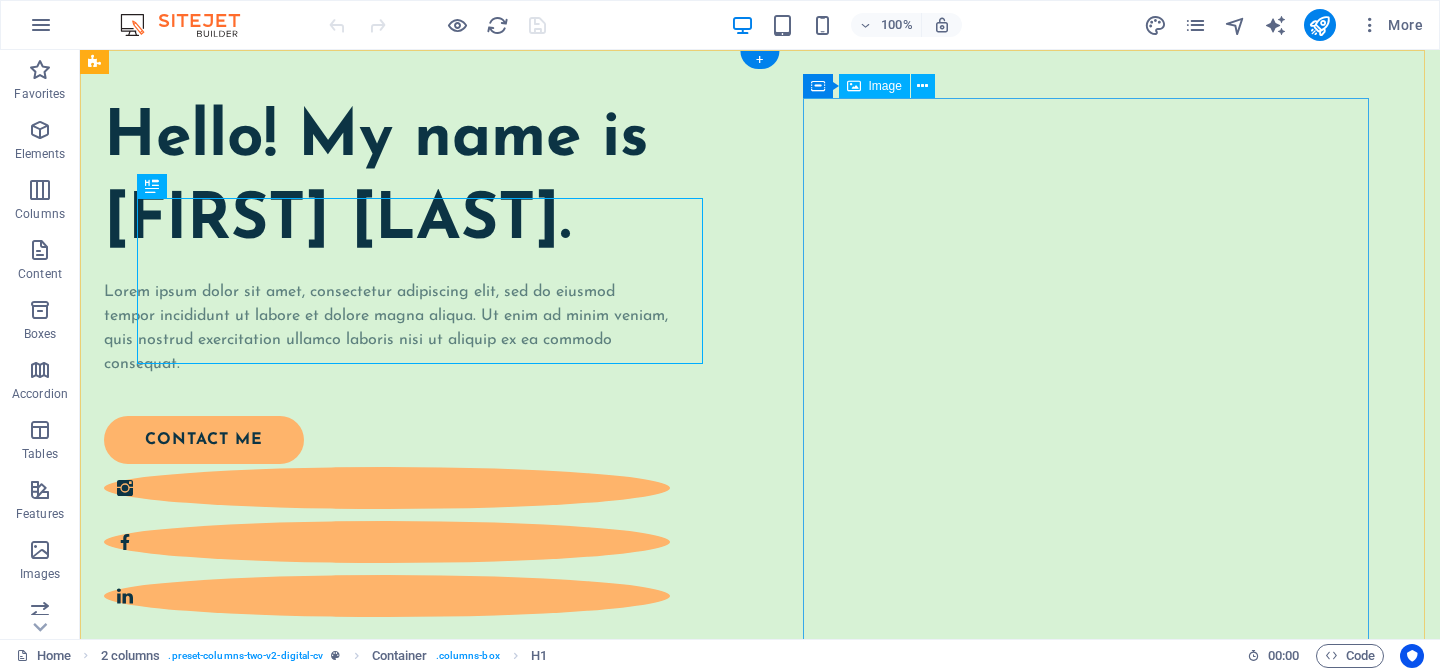 click at bounding box center (387, 953) 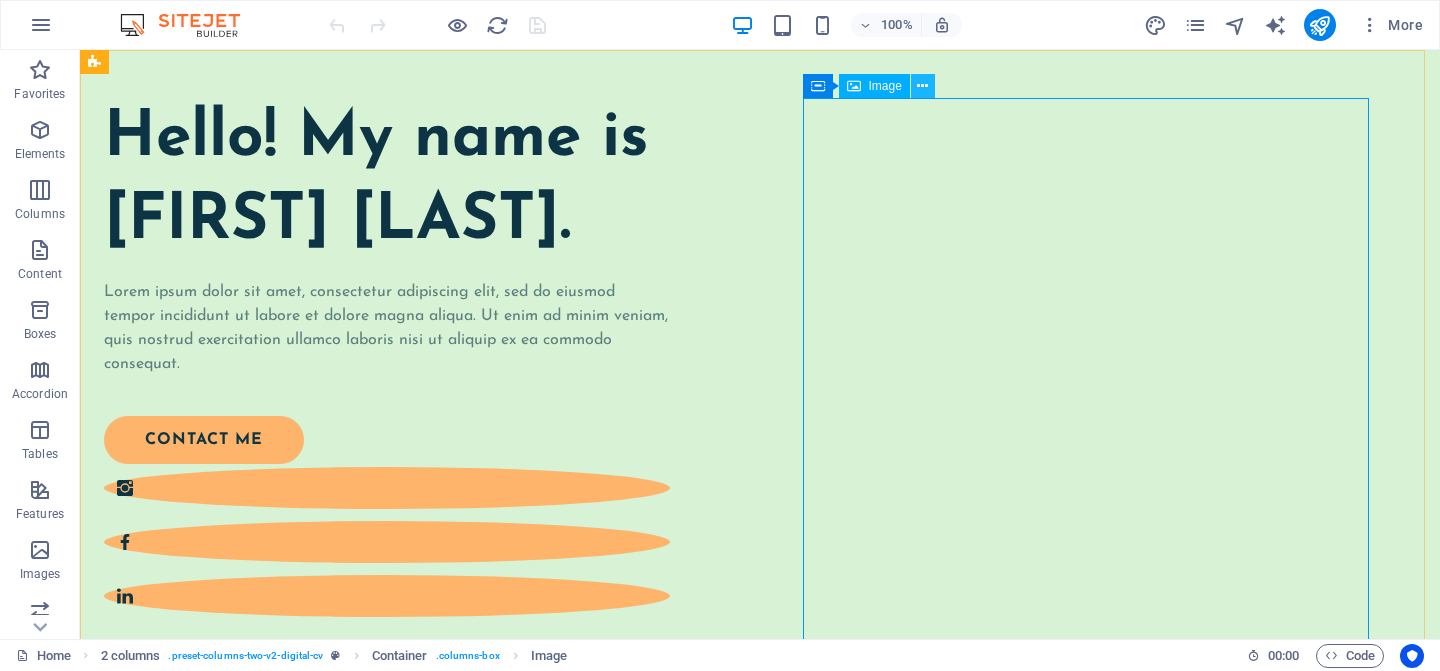 click at bounding box center (922, 86) 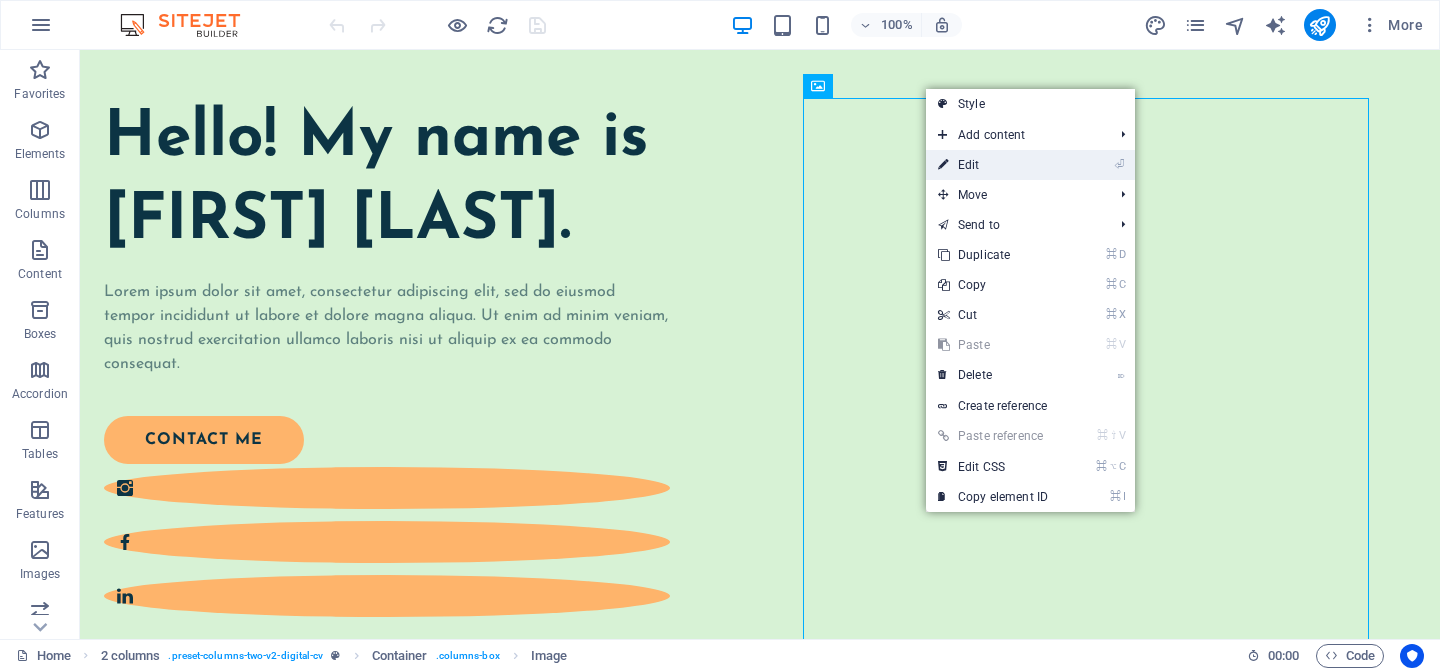 drag, startPoint x: 977, startPoint y: 162, endPoint x: 545, endPoint y: 112, distance: 434.88388 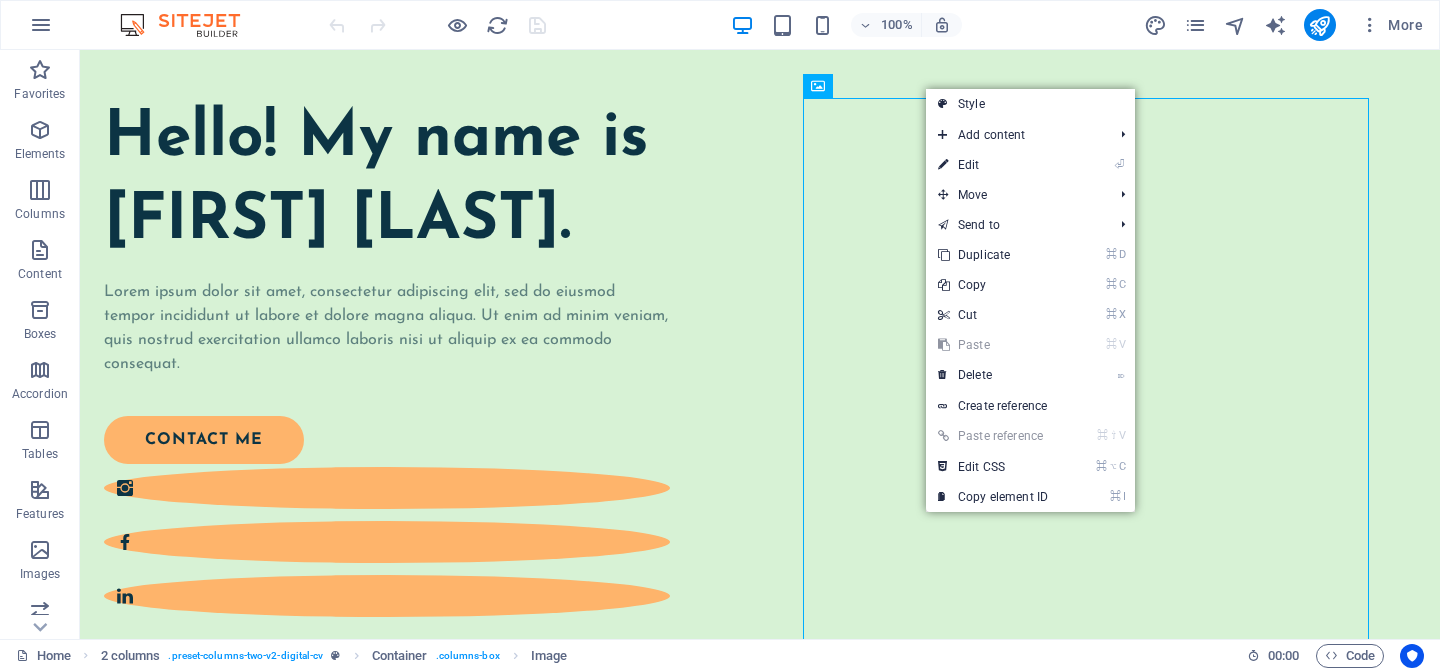 select on "%" 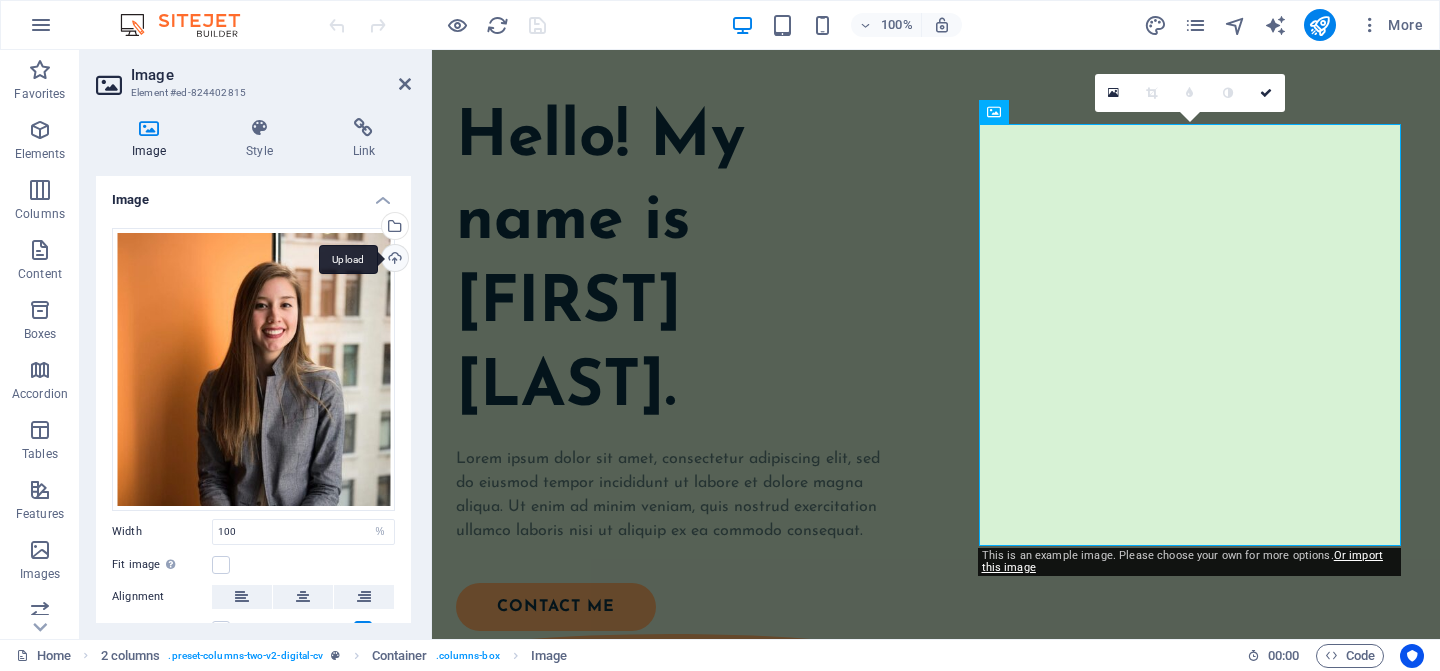 click on "Upload" at bounding box center (393, 260) 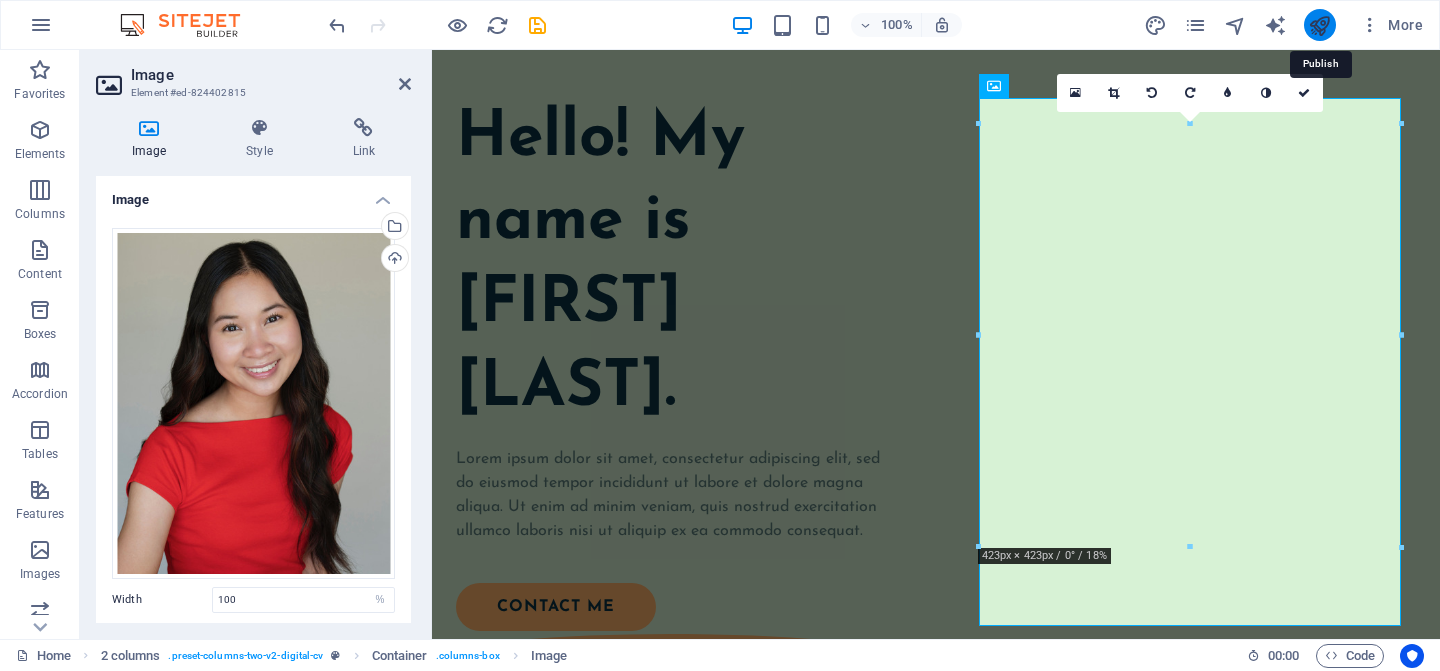 click at bounding box center [1319, 25] 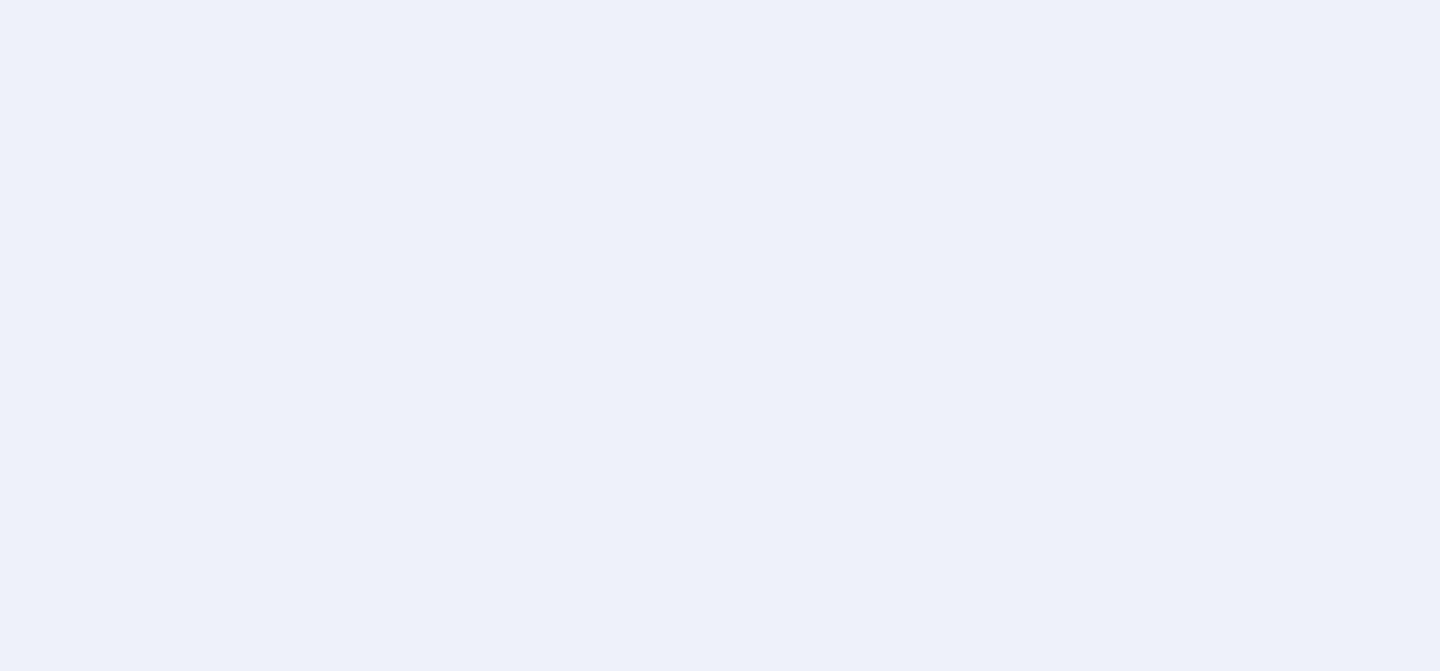 scroll, scrollTop: 0, scrollLeft: 0, axis: both 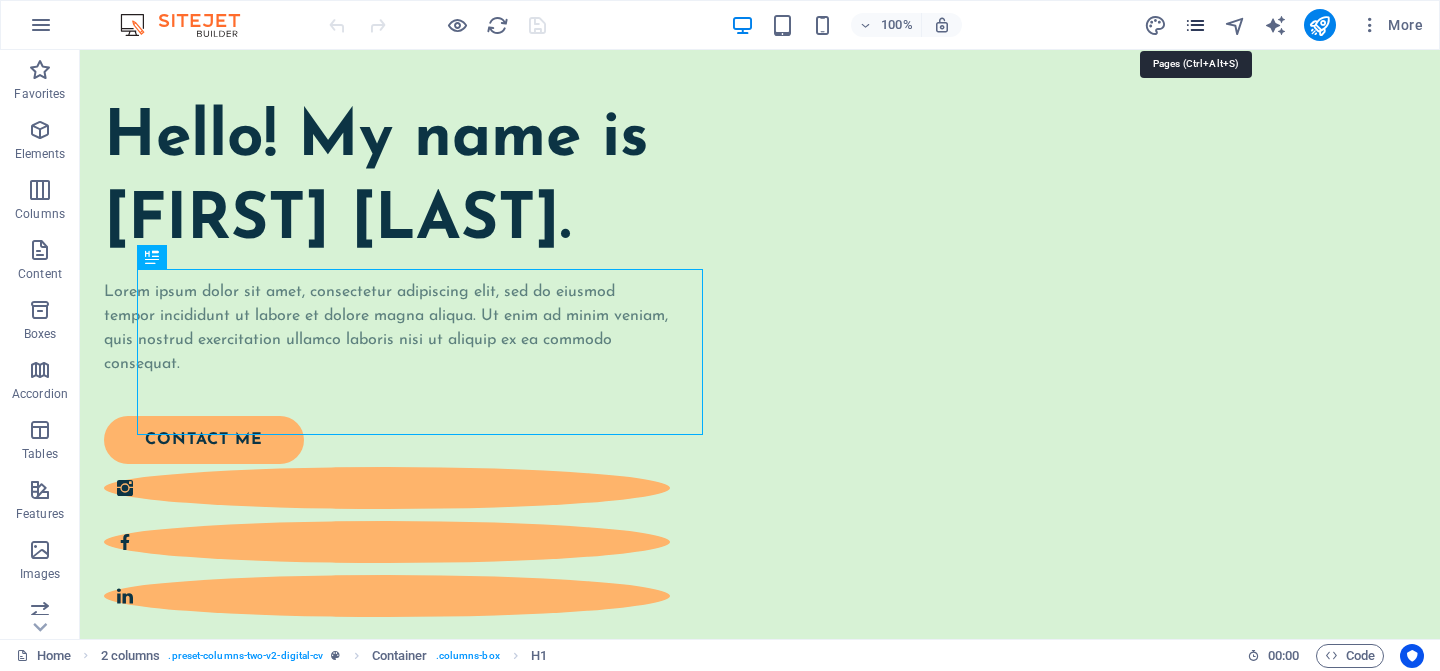 click at bounding box center [1195, 25] 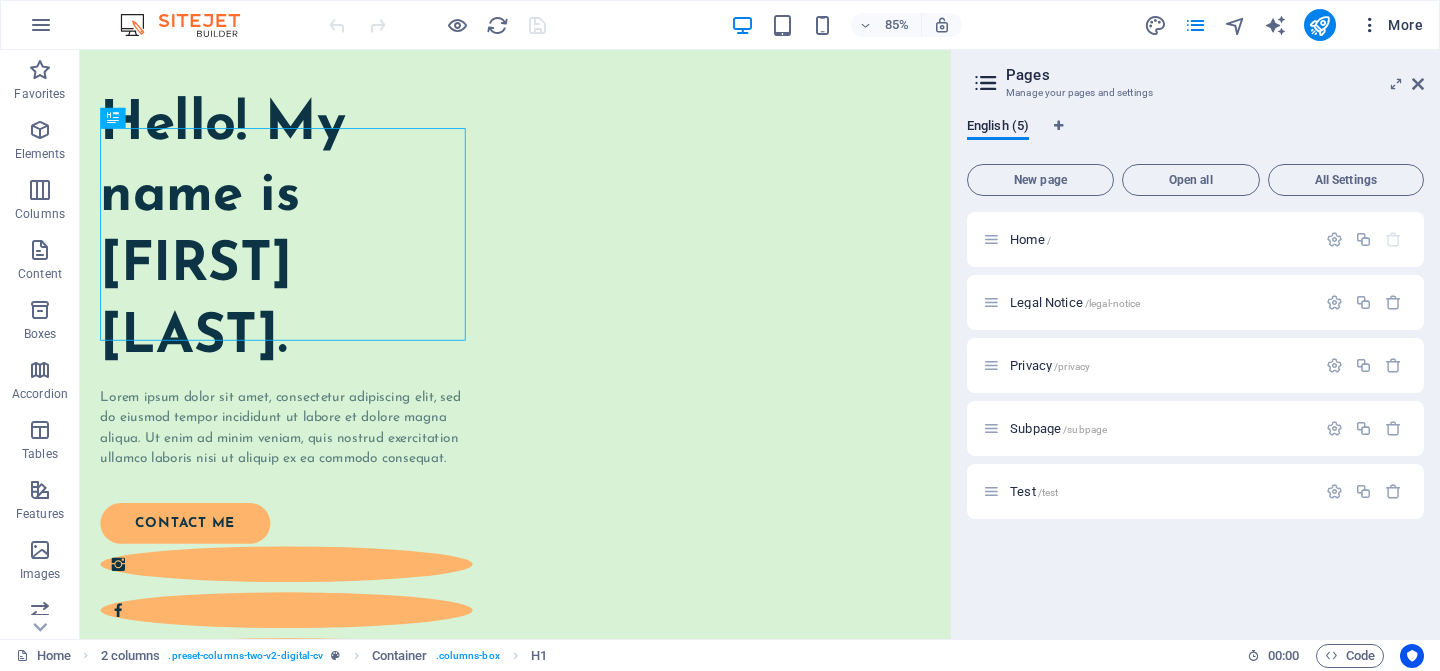 click at bounding box center (1370, 25) 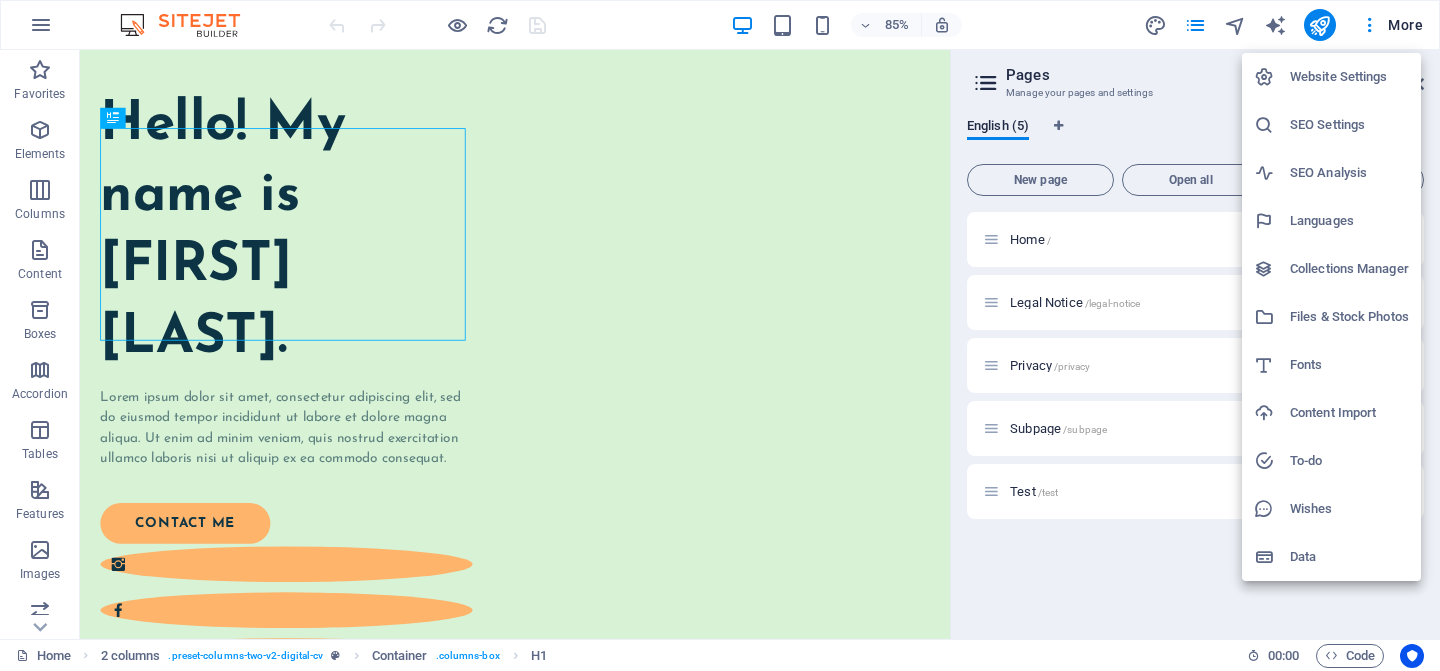 click on "Website Settings" at bounding box center [1349, 77] 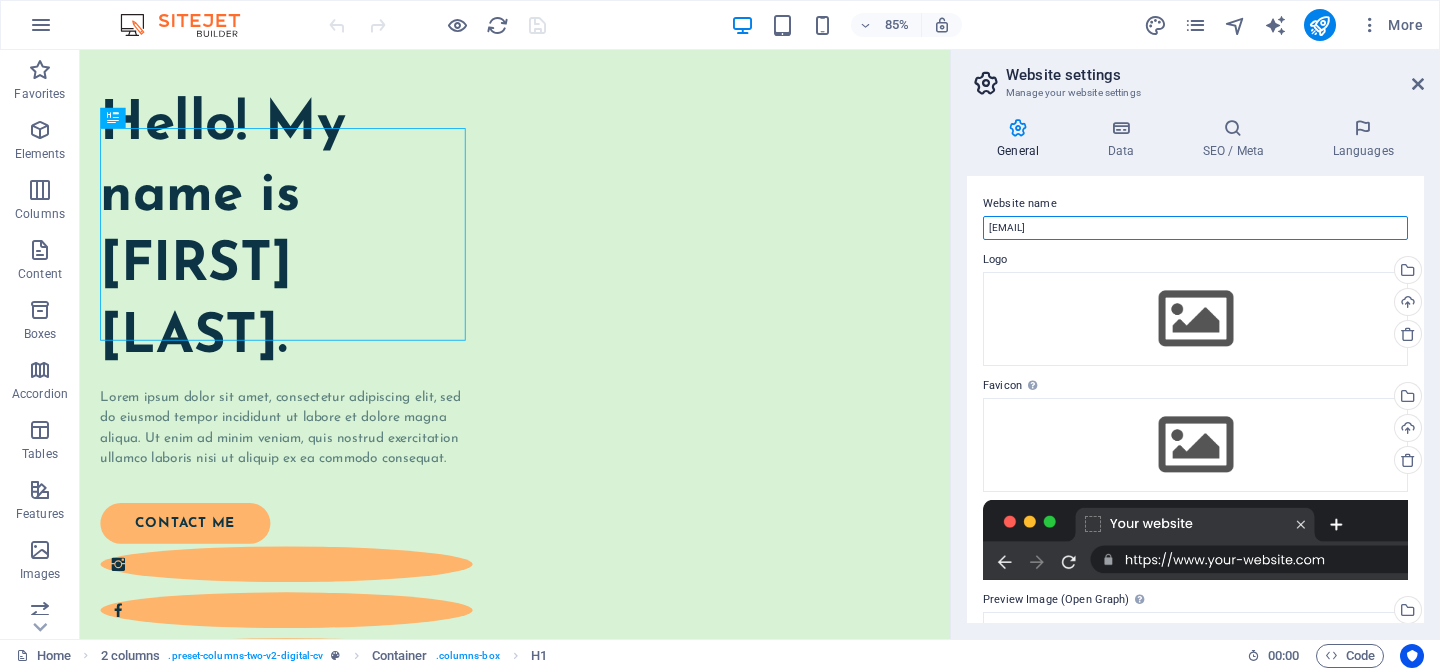 drag, startPoint x: 1079, startPoint y: 228, endPoint x: 974, endPoint y: 229, distance: 105.00476 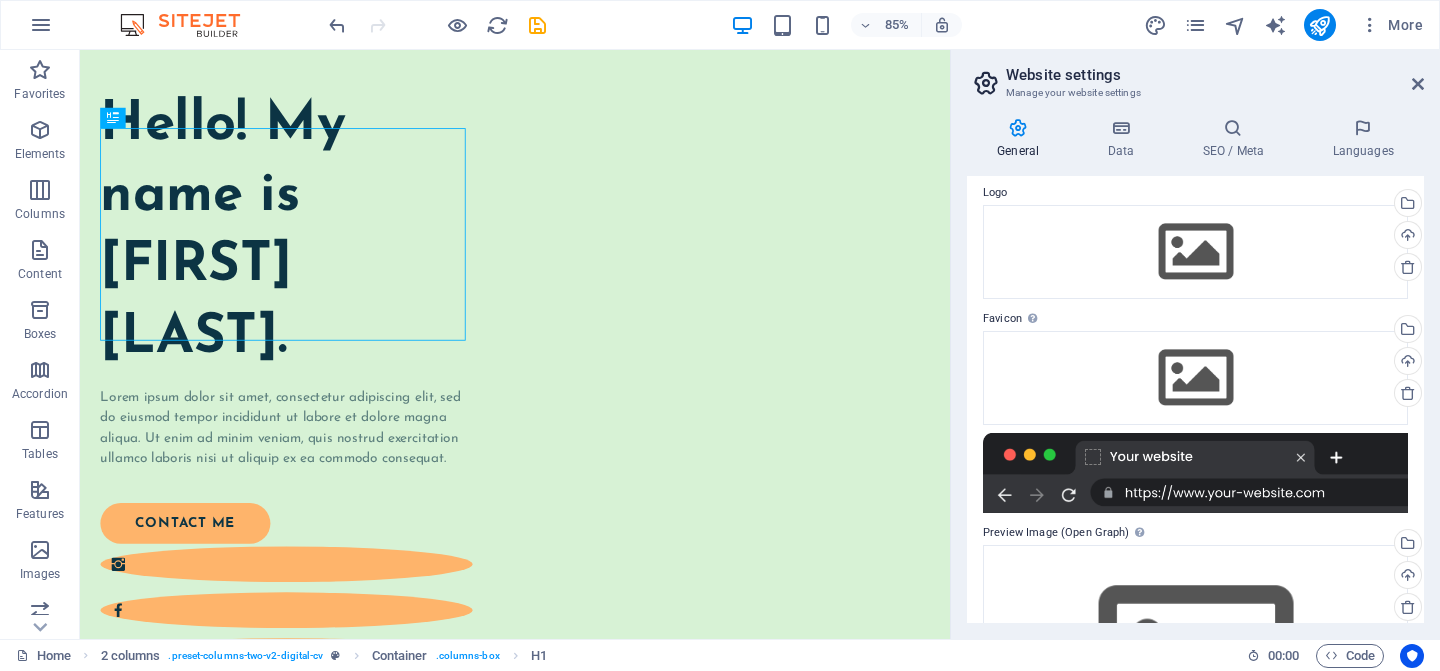 scroll, scrollTop: 0, scrollLeft: 0, axis: both 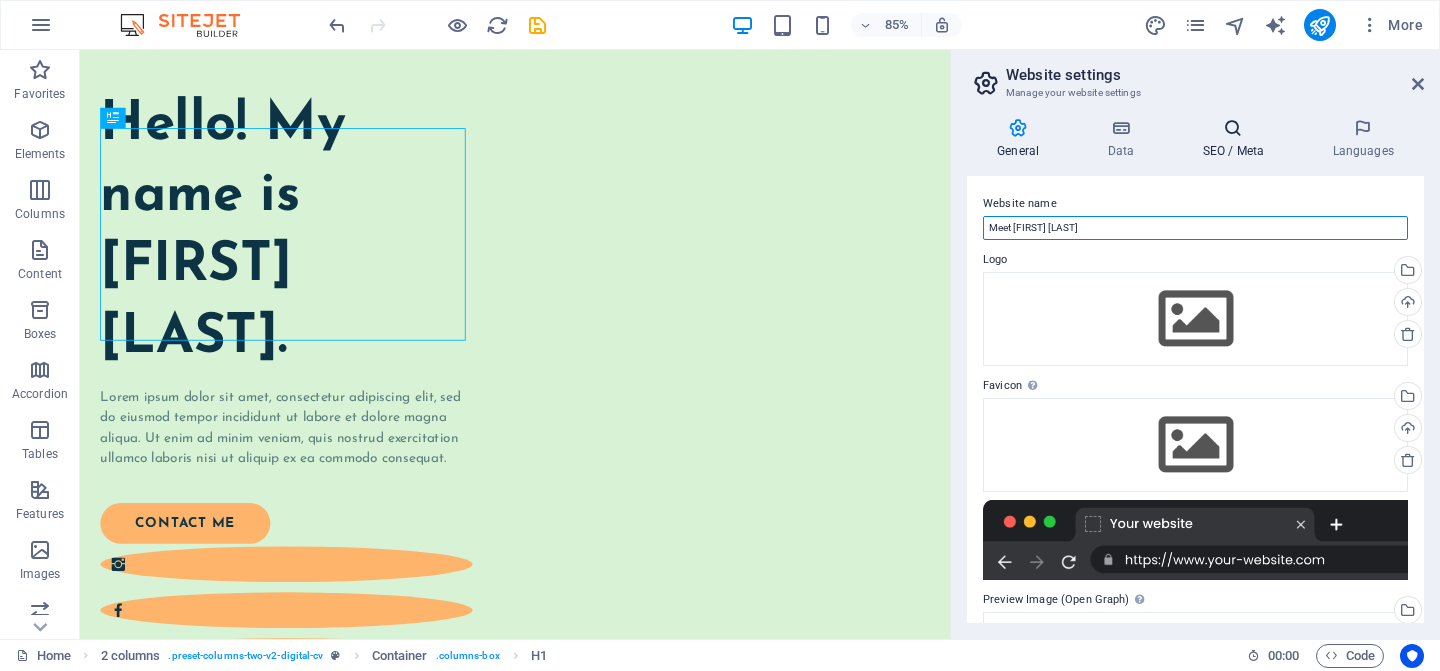 type on "Meet [FIRST] [LAST]" 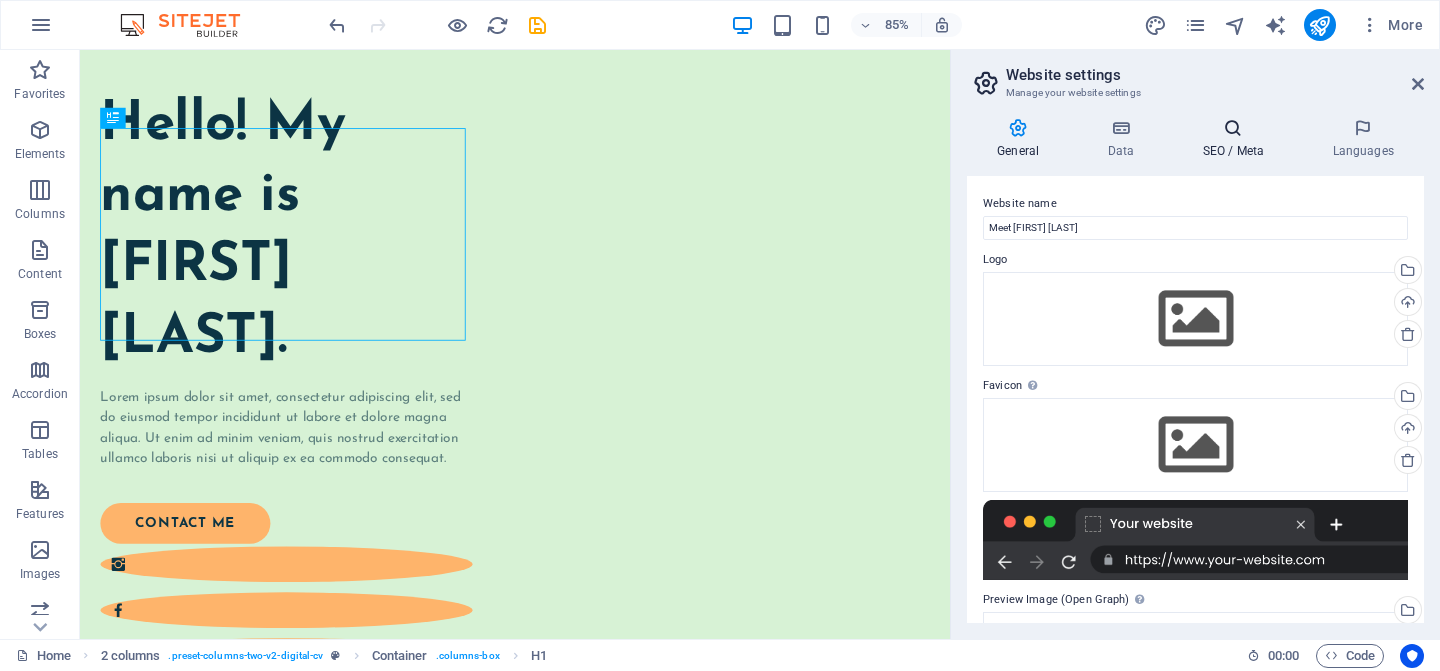 click on "SEO / Meta" at bounding box center [1237, 139] 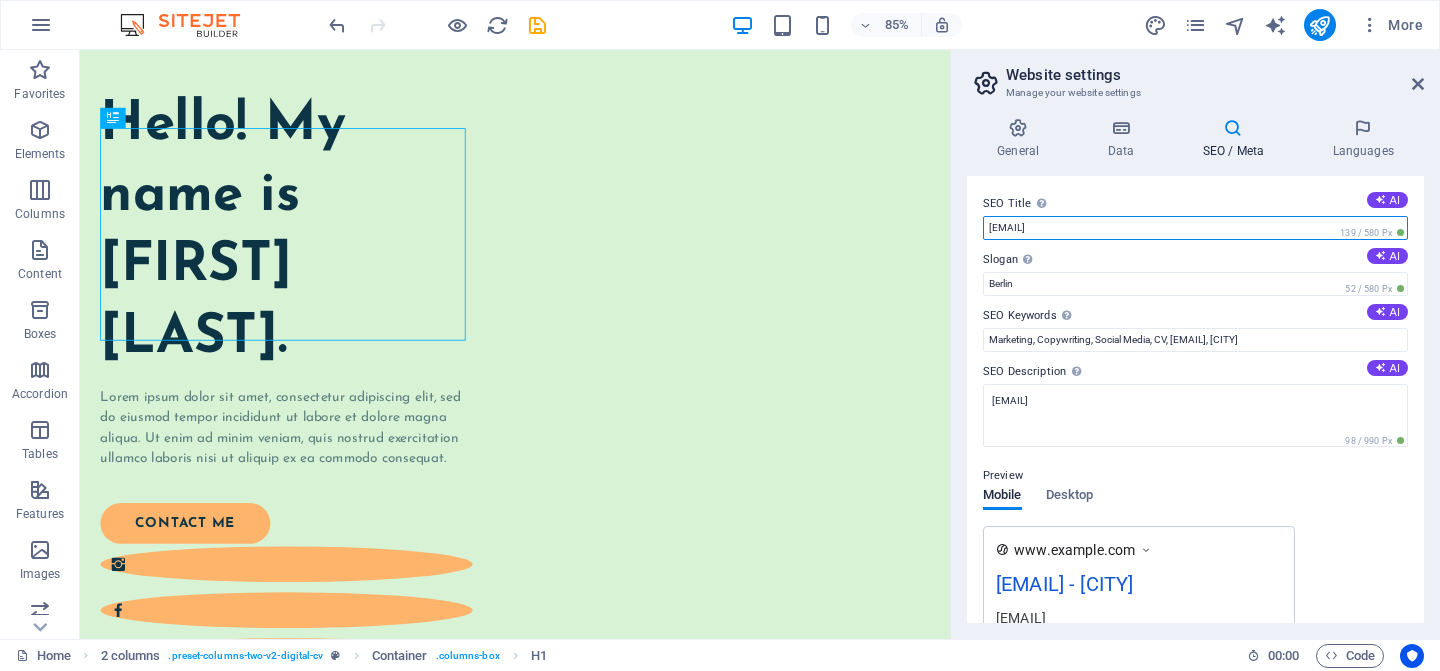 drag, startPoint x: 1067, startPoint y: 230, endPoint x: 955, endPoint y: 228, distance: 112.01785 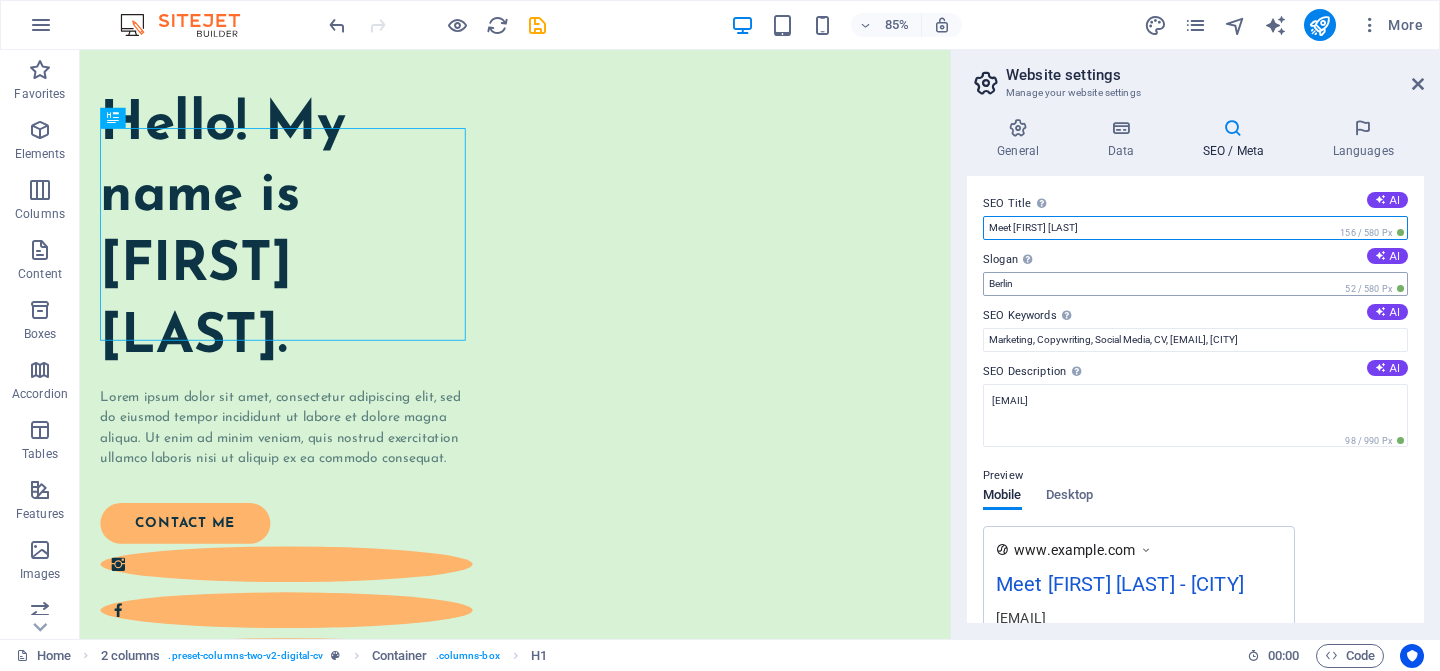 type on "Meet Ariel Huang" 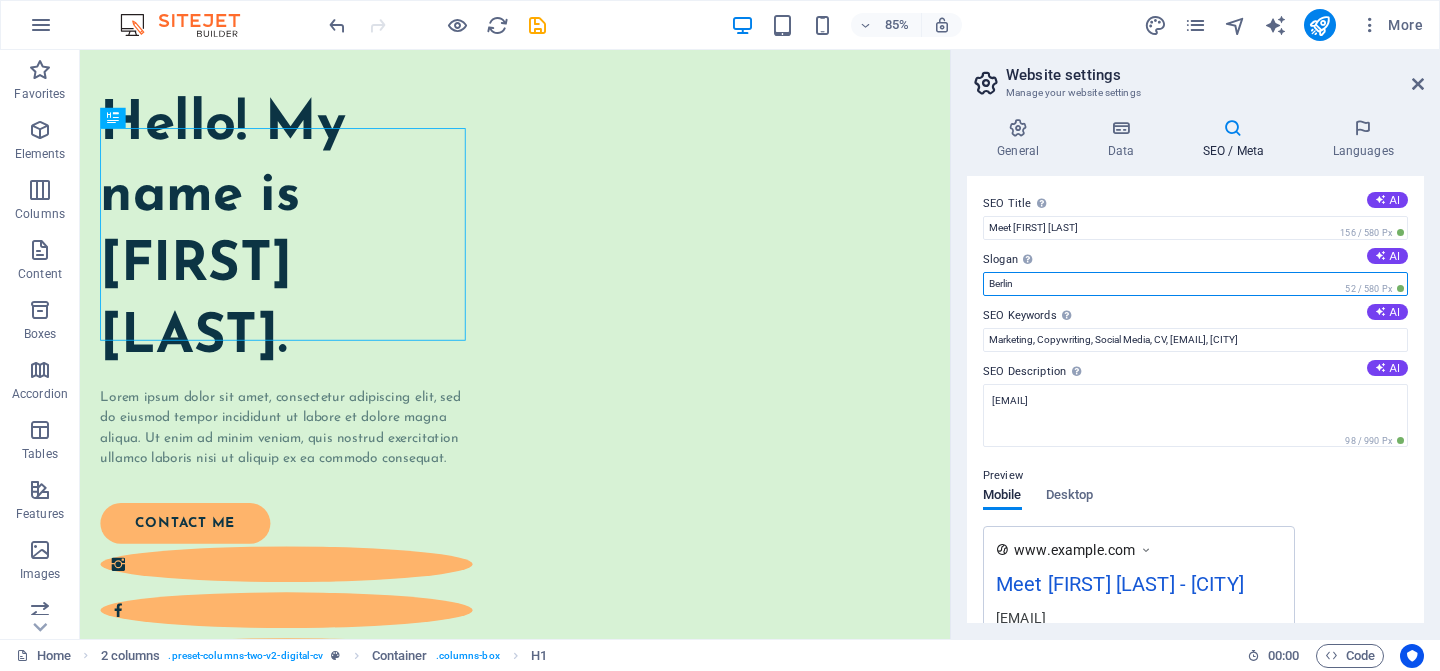 click on "Berlin" at bounding box center [1195, 284] 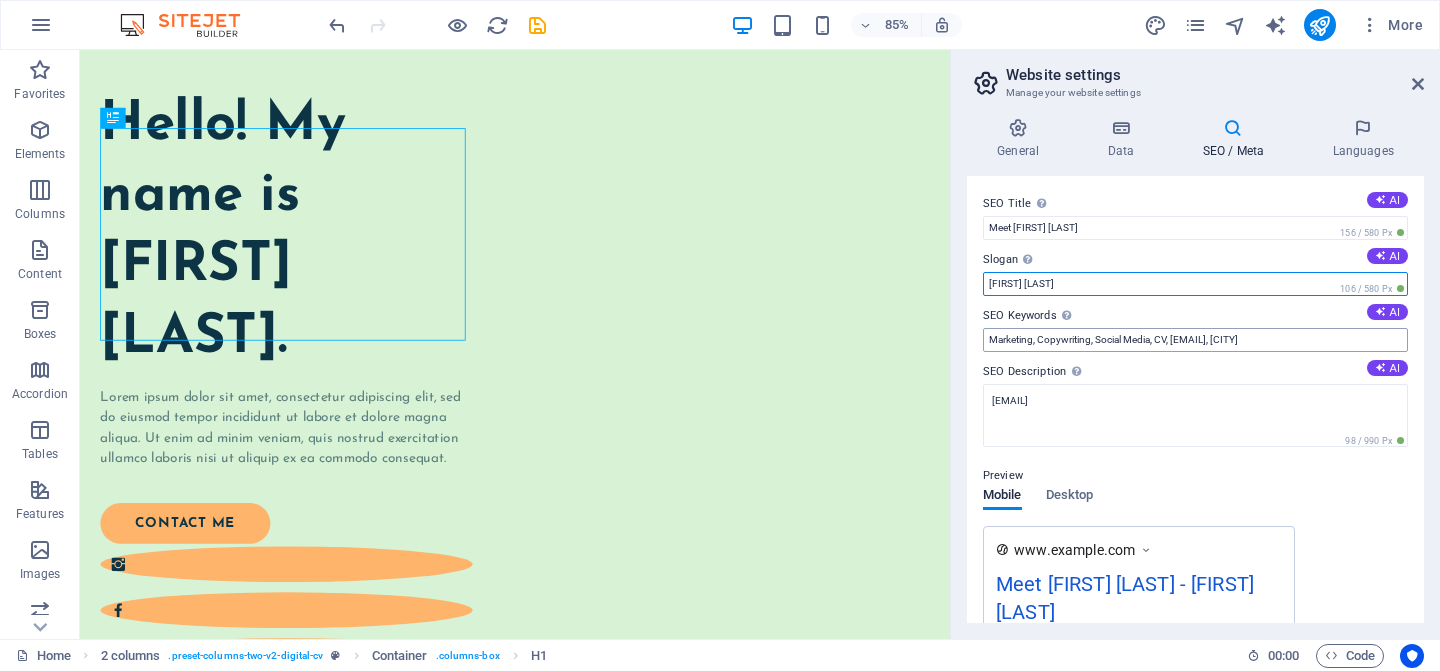 type on "Ariel Huang" 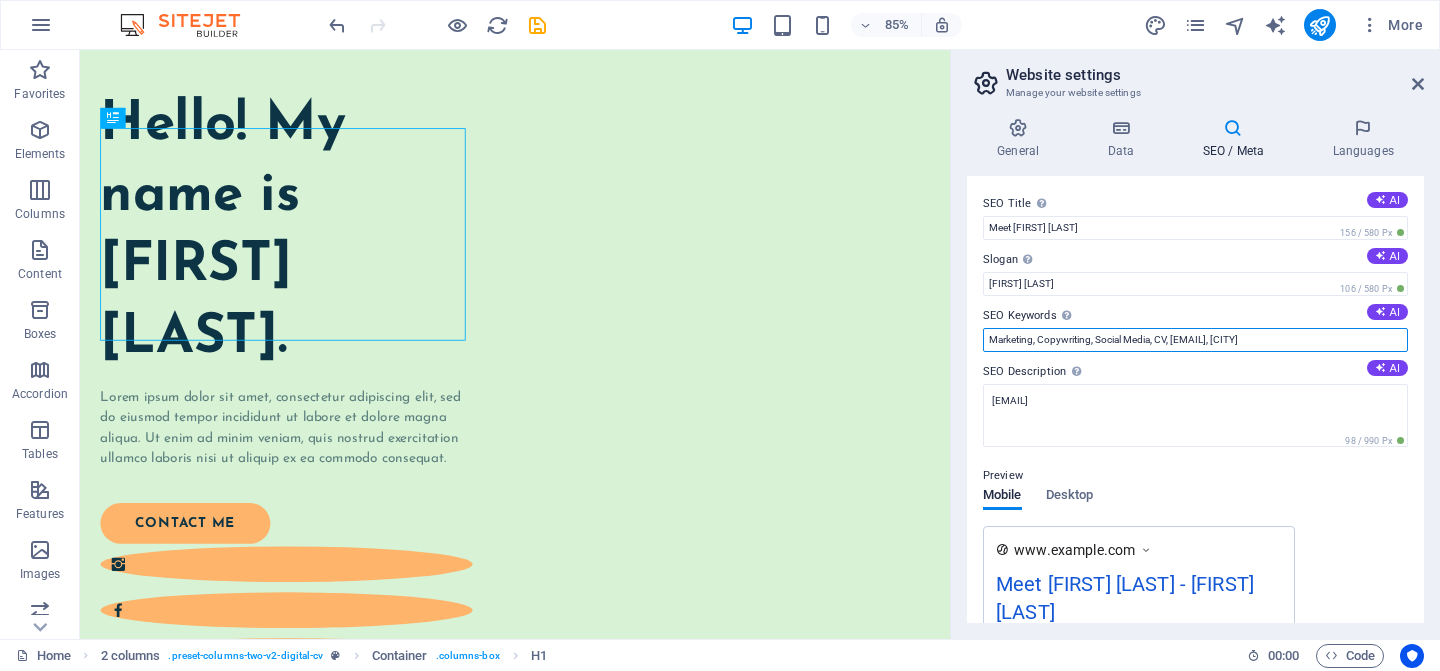click on "Marketing, Copywriting, Social Media, CV, arielhuang.com, Berlin" at bounding box center [1195, 340] 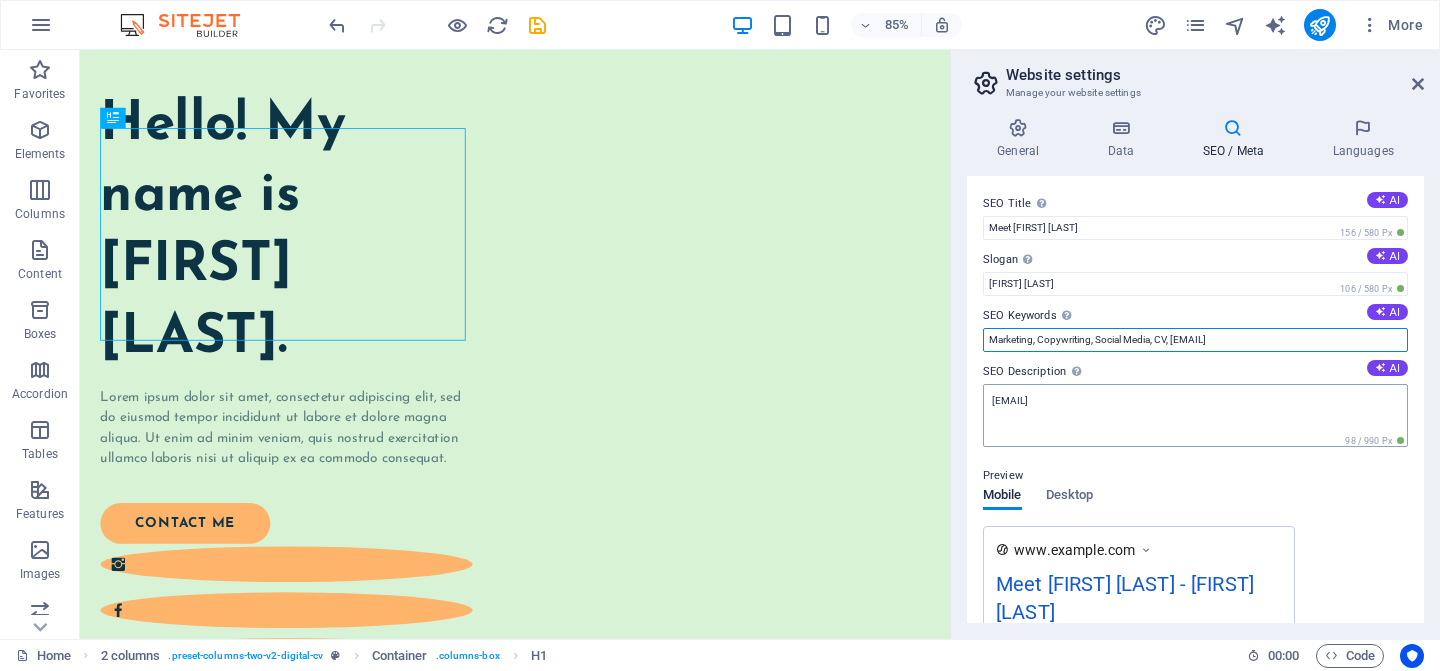 type on "Marketing, Copywriting, Social Media, CV, arielhuang.com" 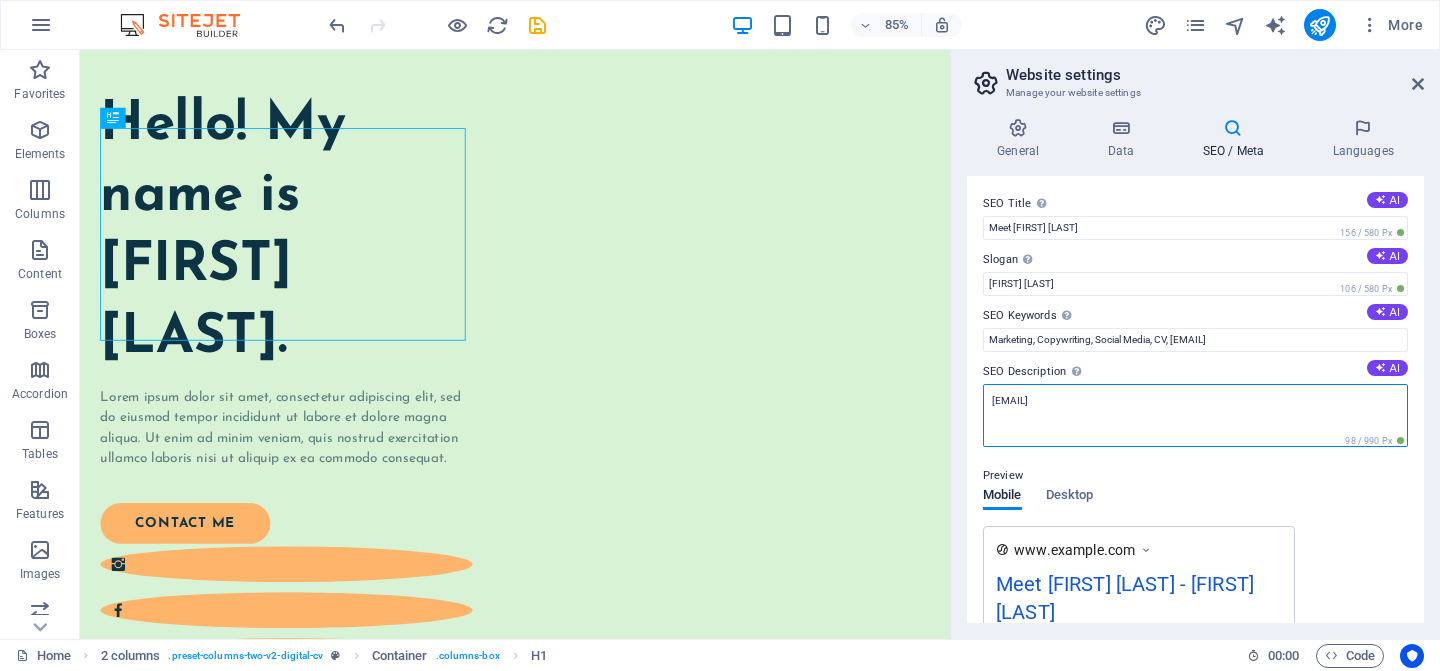 click on "[EMAIL]" at bounding box center (1195, 415) 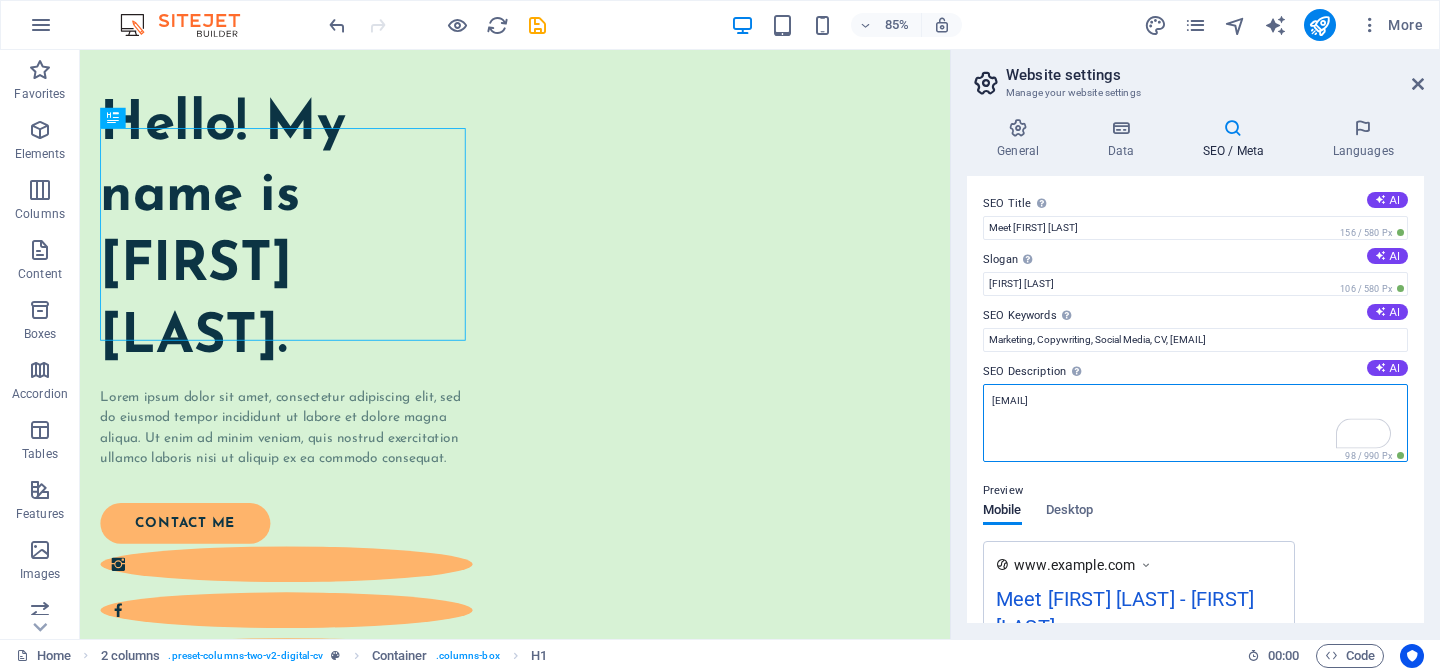 drag, startPoint x: 1086, startPoint y: 406, endPoint x: 978, endPoint y: 398, distance: 108.29589 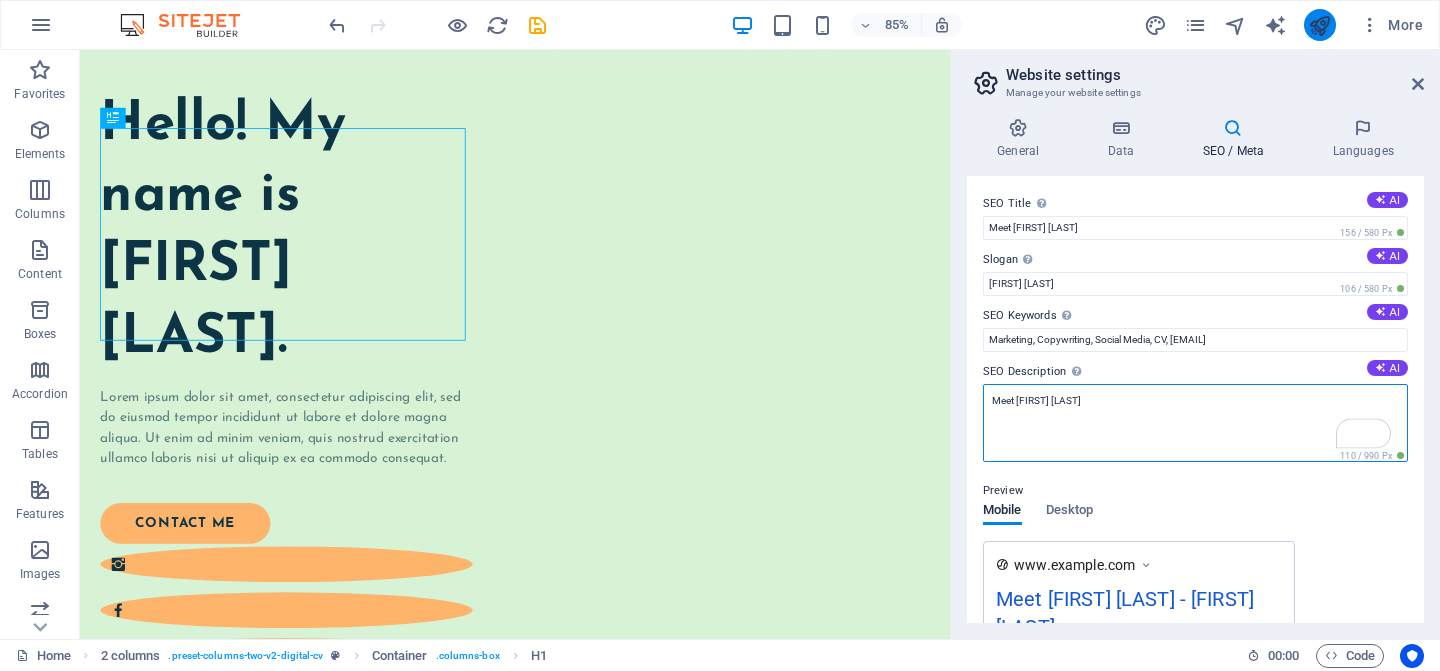 type on "Meet Ariel Huang" 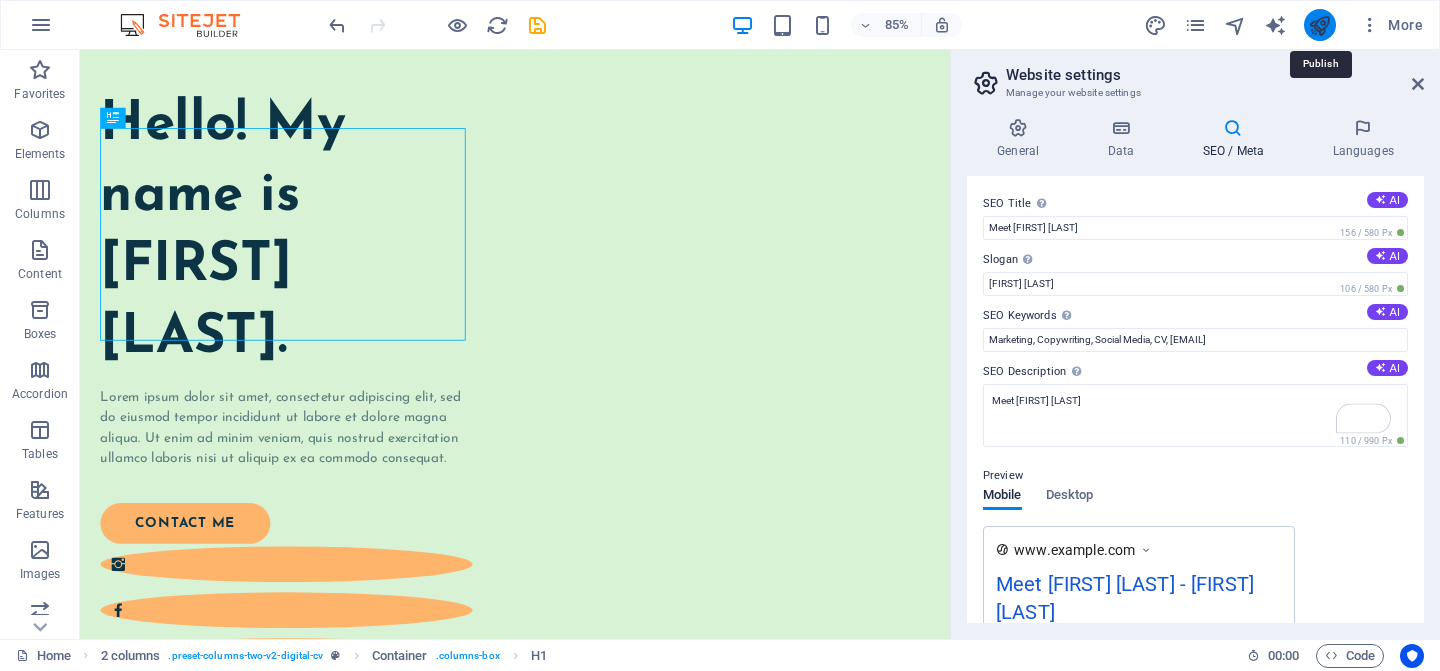 click at bounding box center [1319, 25] 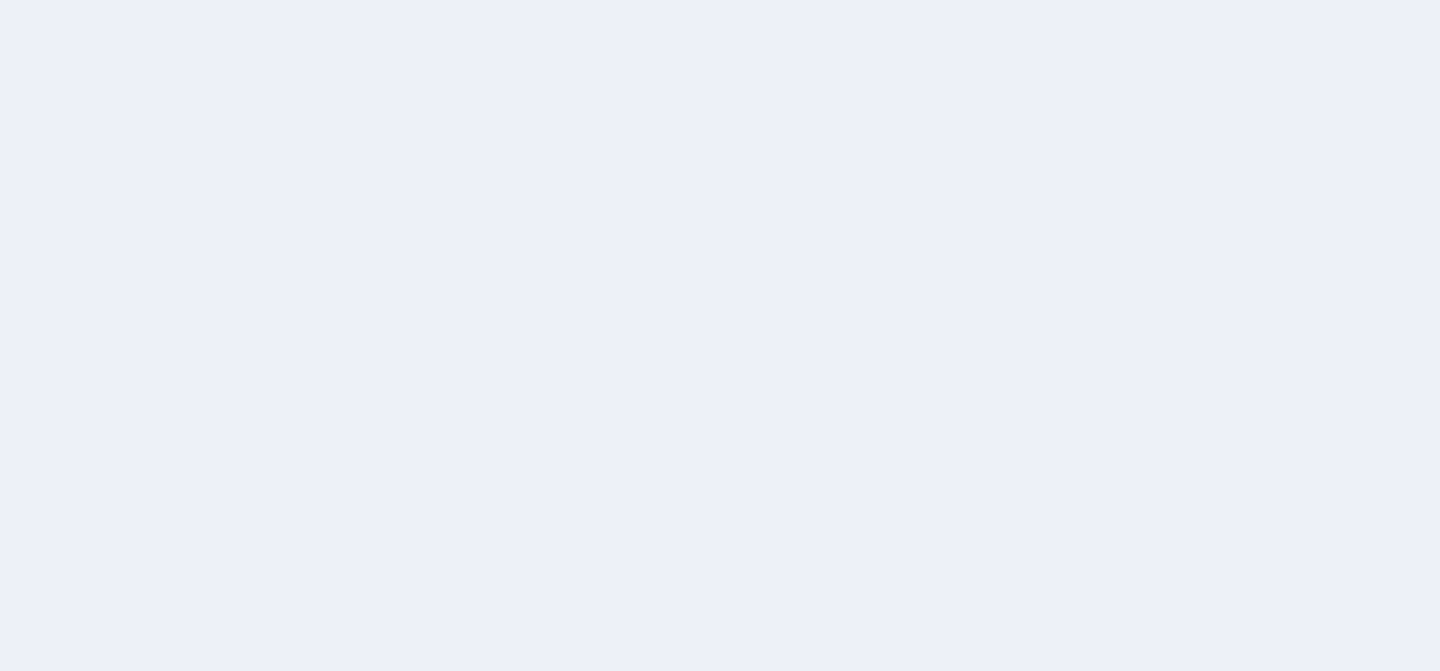 scroll, scrollTop: 0, scrollLeft: 0, axis: both 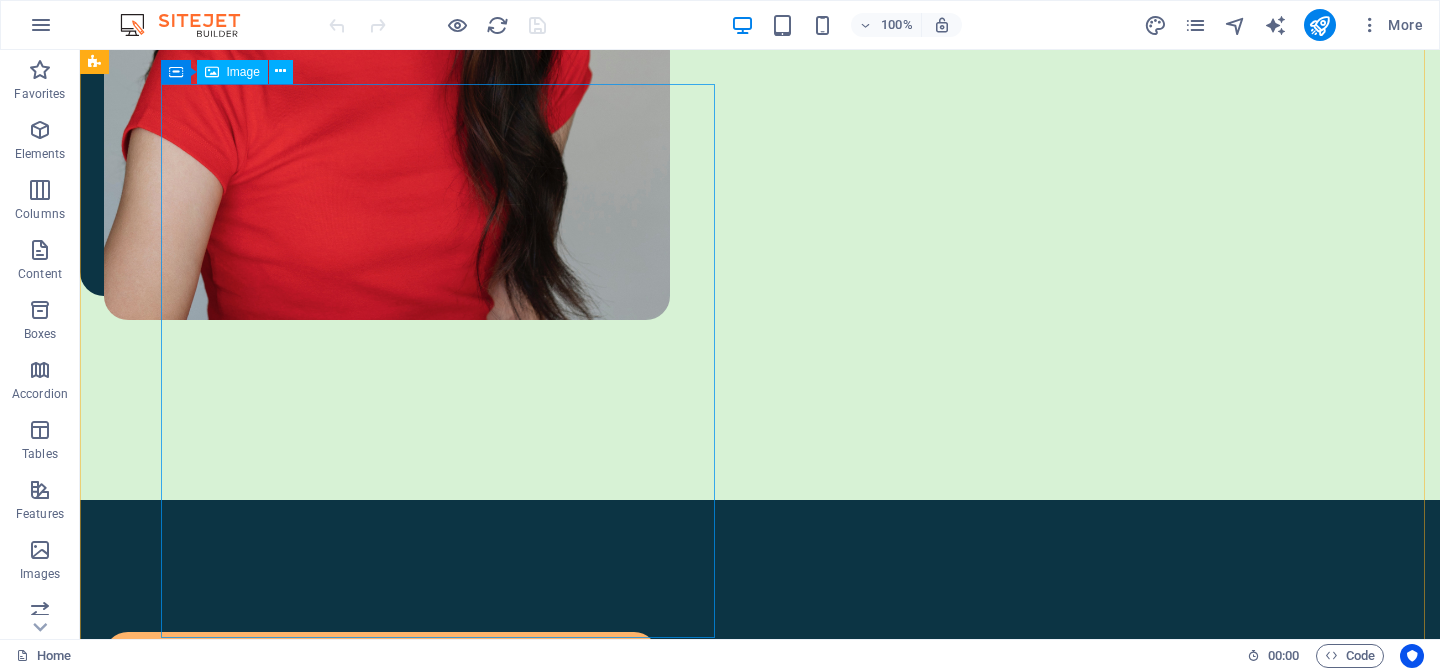 click at bounding box center [405, 933] 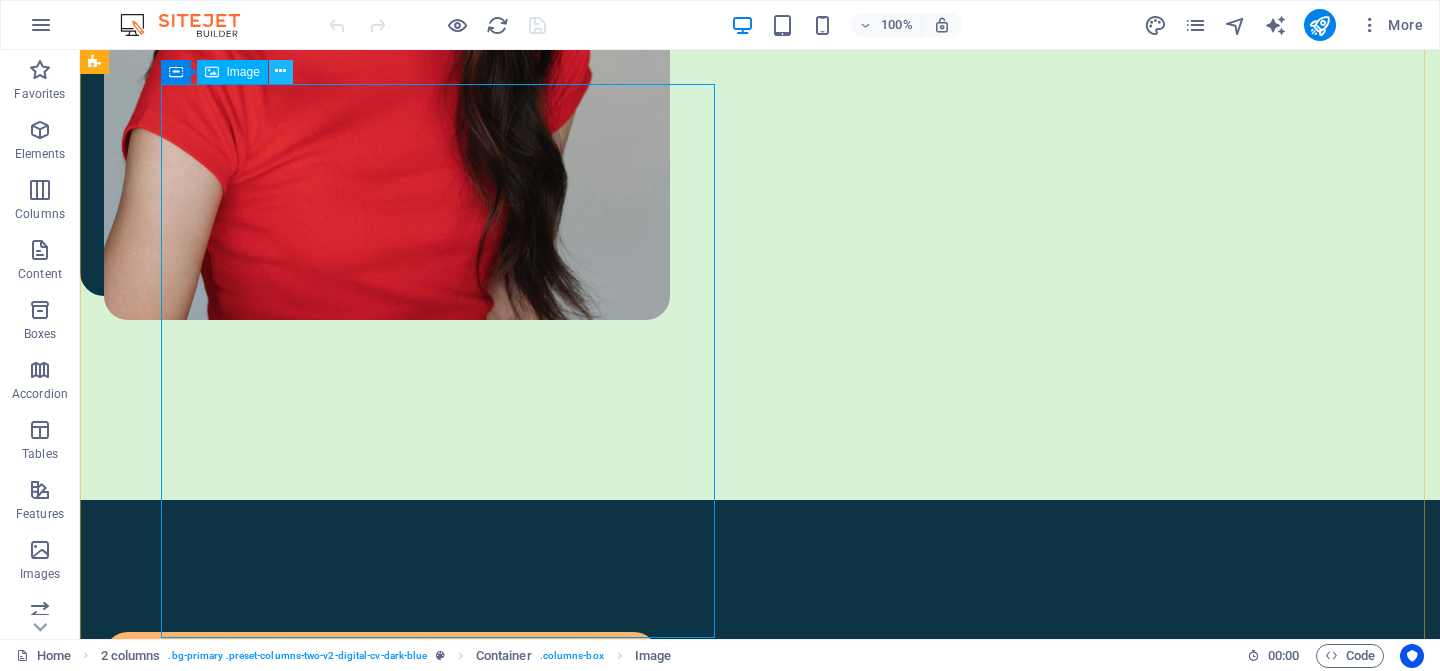 click at bounding box center [280, 71] 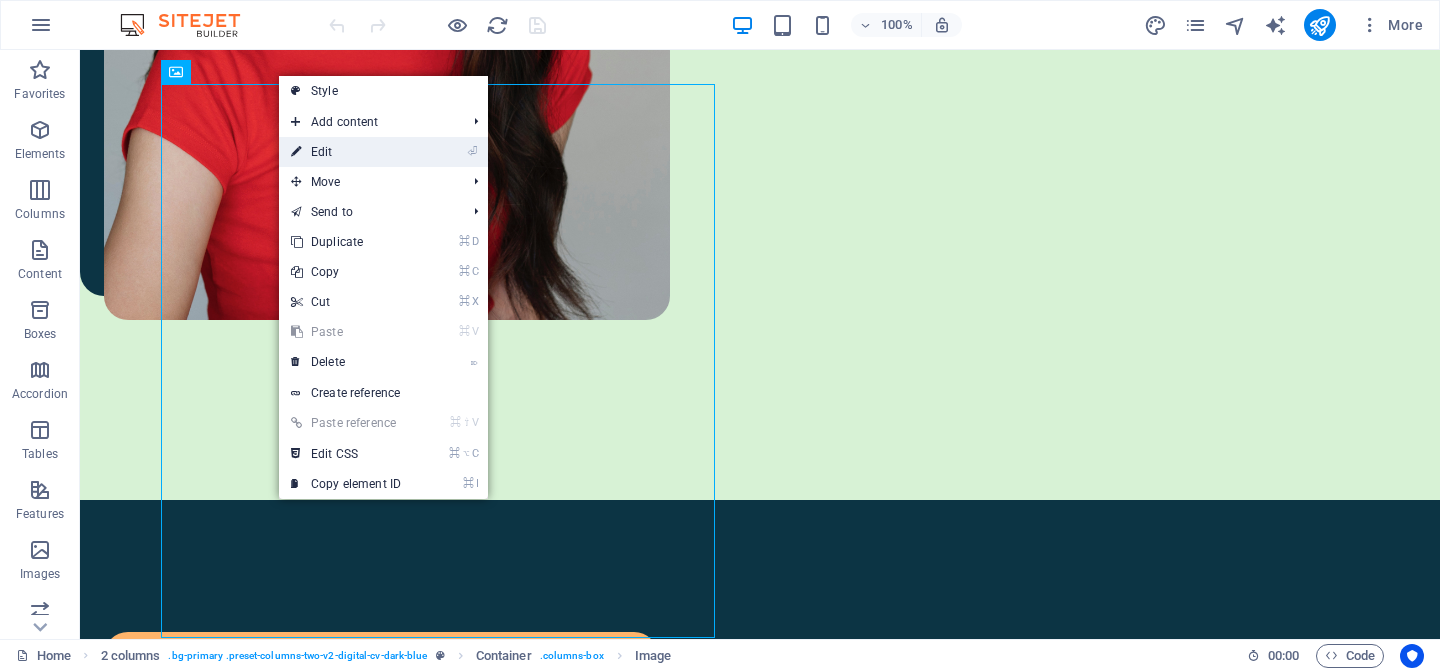 click on "⏎  Edit" at bounding box center [346, 152] 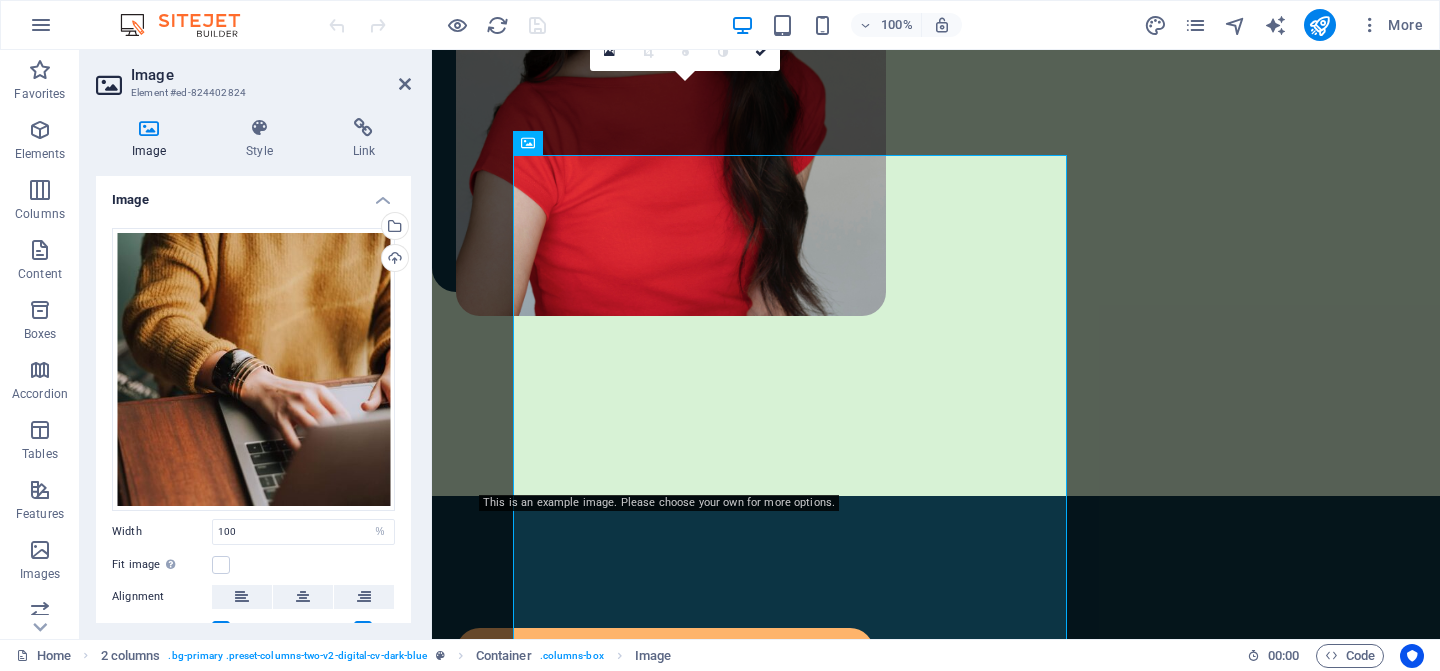 scroll, scrollTop: 987, scrollLeft: 0, axis: vertical 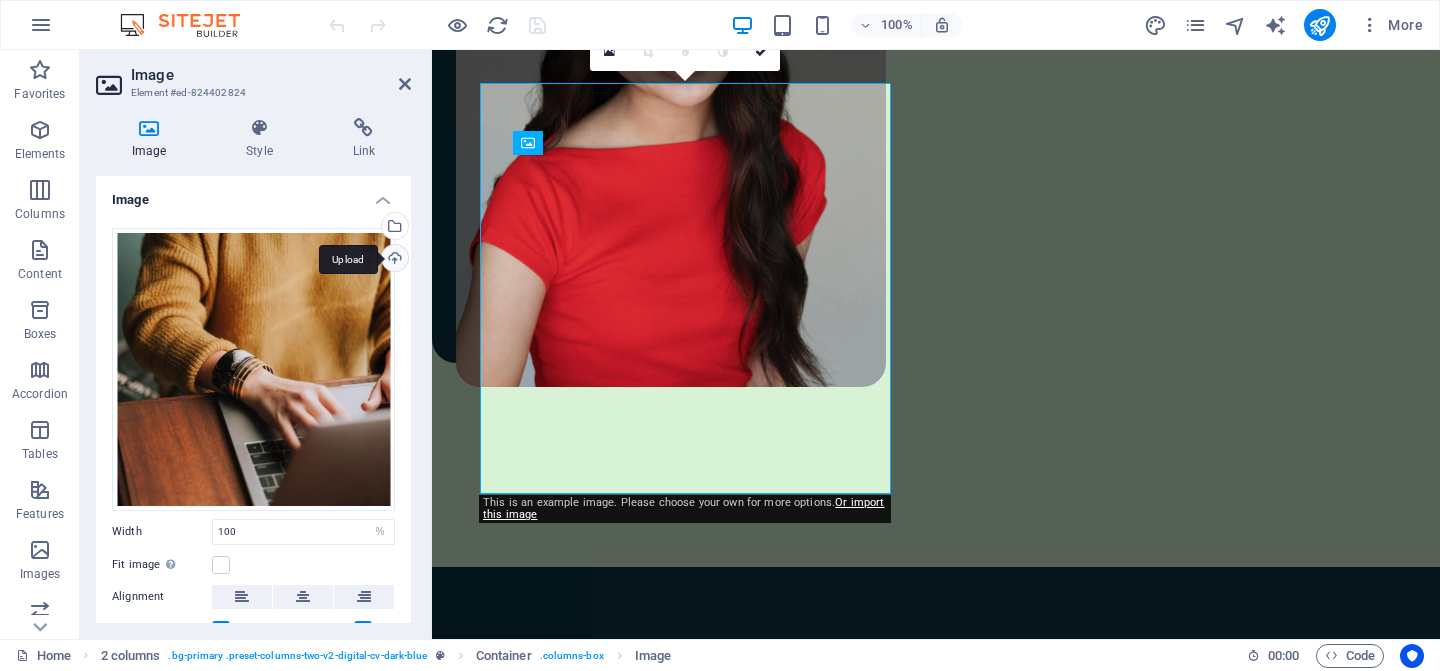 click on "Upload" at bounding box center [393, 260] 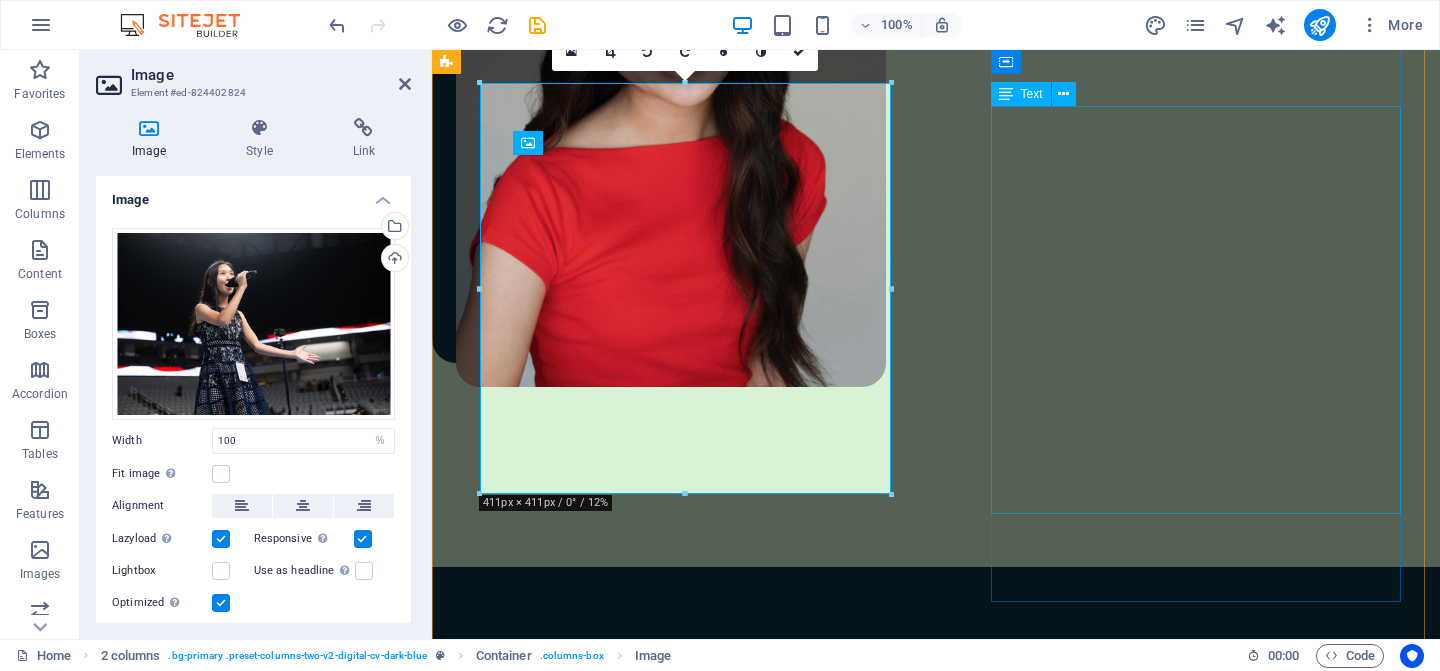 scroll, scrollTop: 1055, scrollLeft: 0, axis: vertical 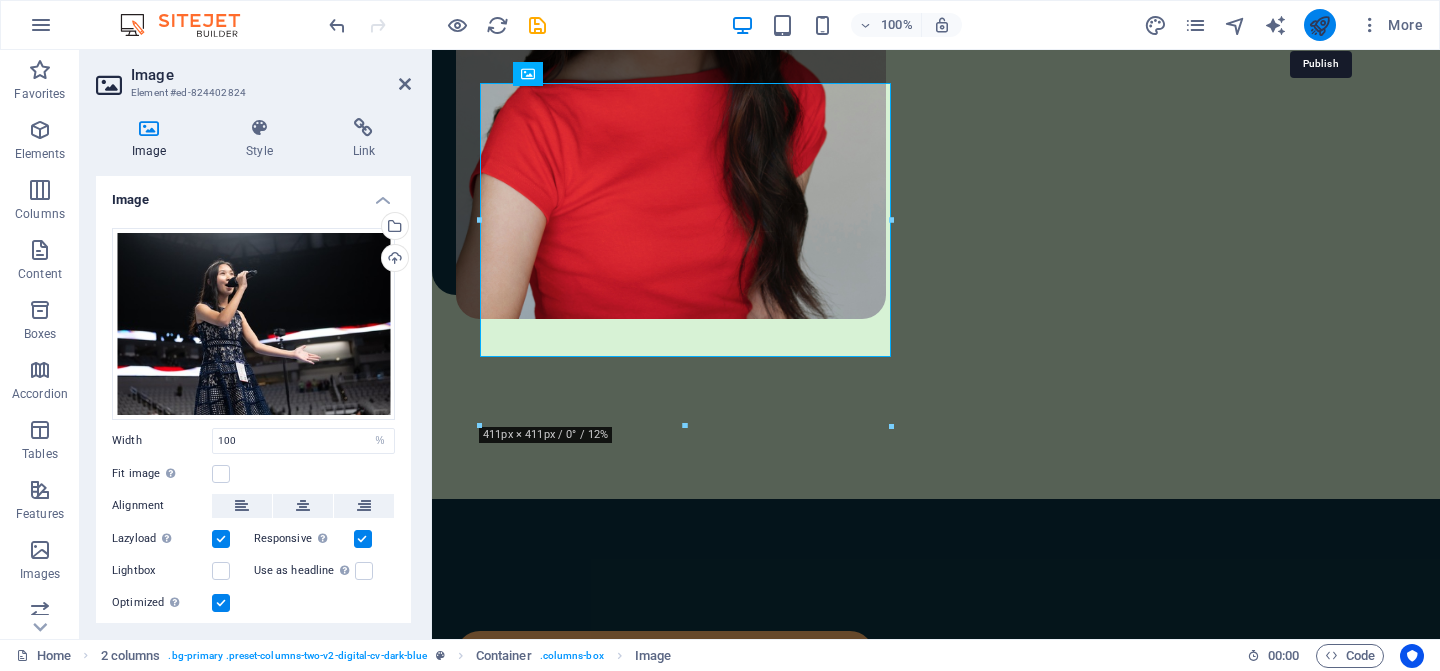 click at bounding box center (1319, 25) 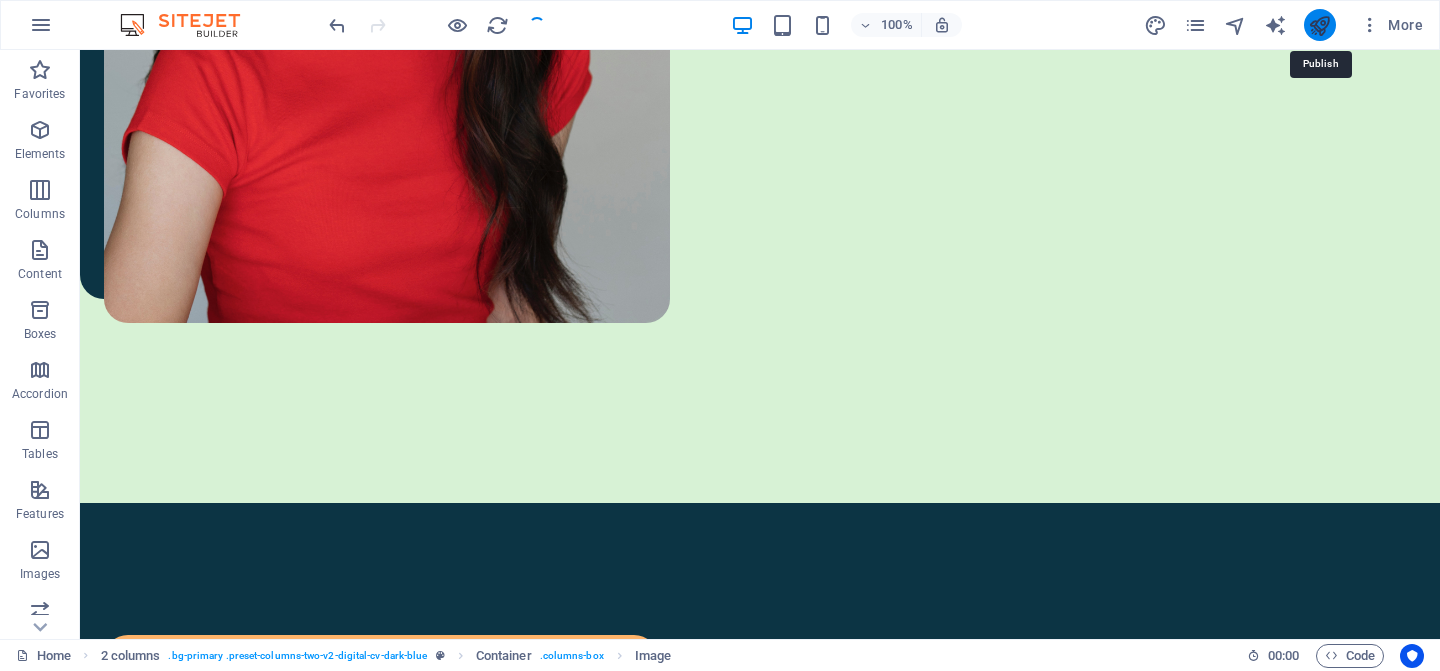 scroll, scrollTop: 1122, scrollLeft: 0, axis: vertical 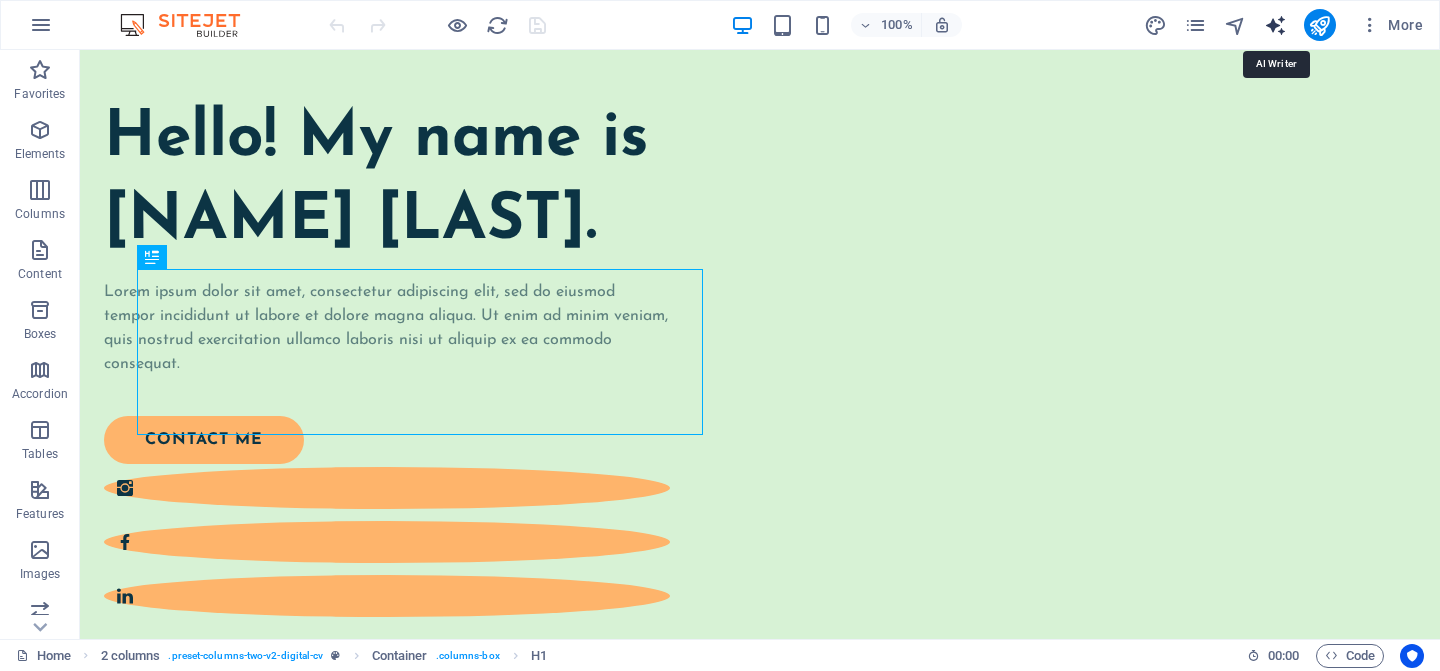 click at bounding box center [1275, 25] 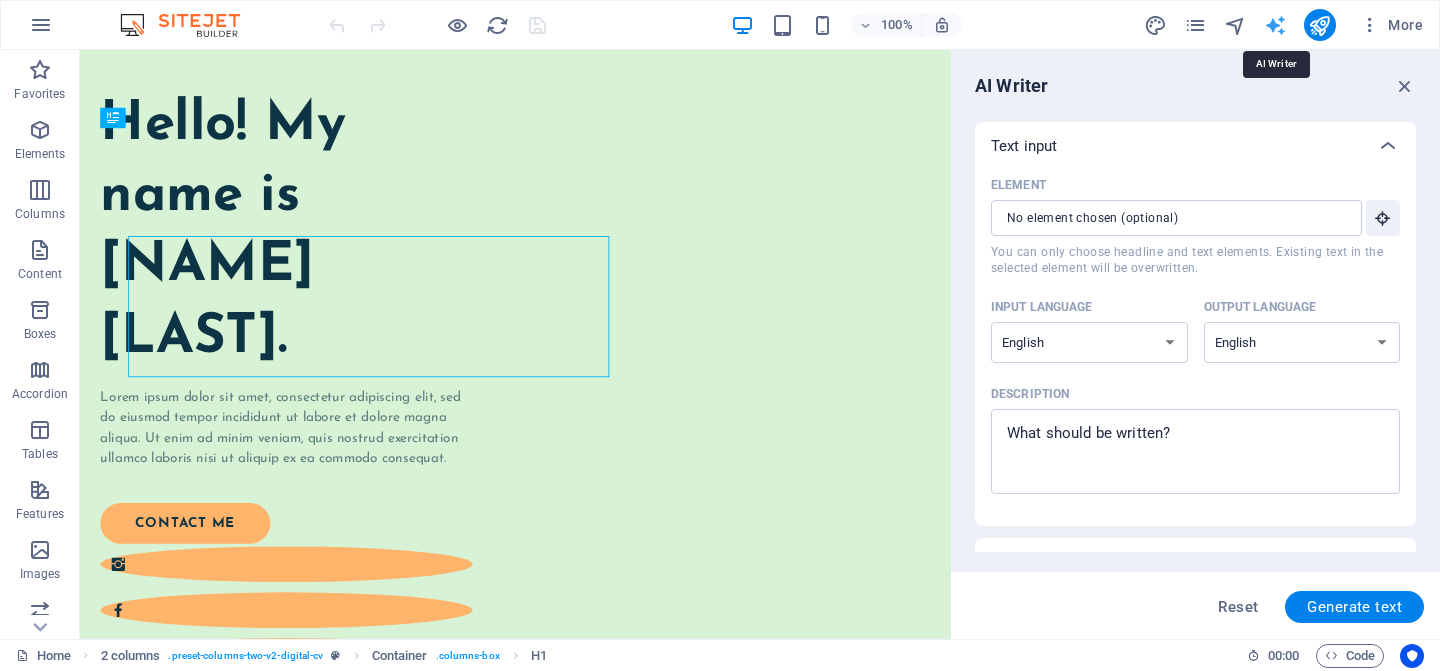 scroll, scrollTop: 0, scrollLeft: 0, axis: both 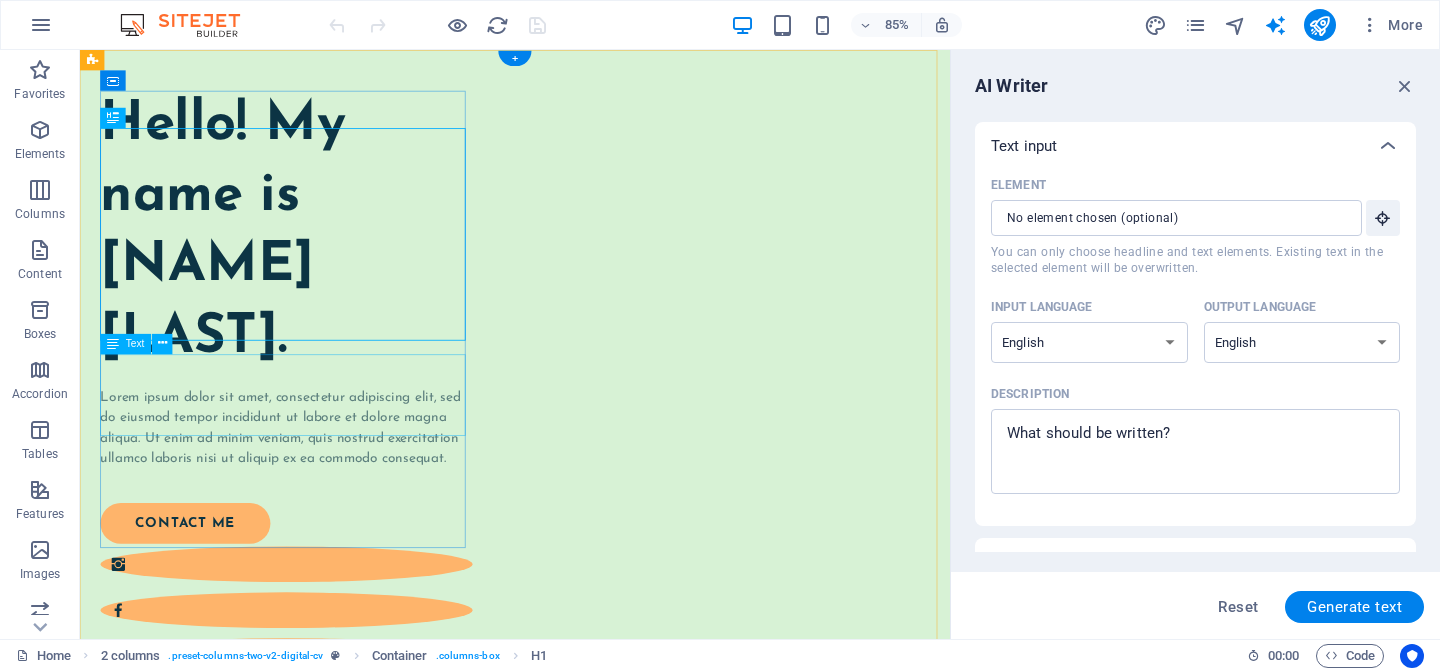 click on "Lorem ipsum dolor sit amet, consectetur adipiscing elit, sed do eiusmod tempor incididunt ut labore et dolore magna aliqua. Ut enim ad minim veniam, quis nostrud exercitation ullamco laboris nisi ut aliquip ex ea commodo consequat." at bounding box center [323, 495] 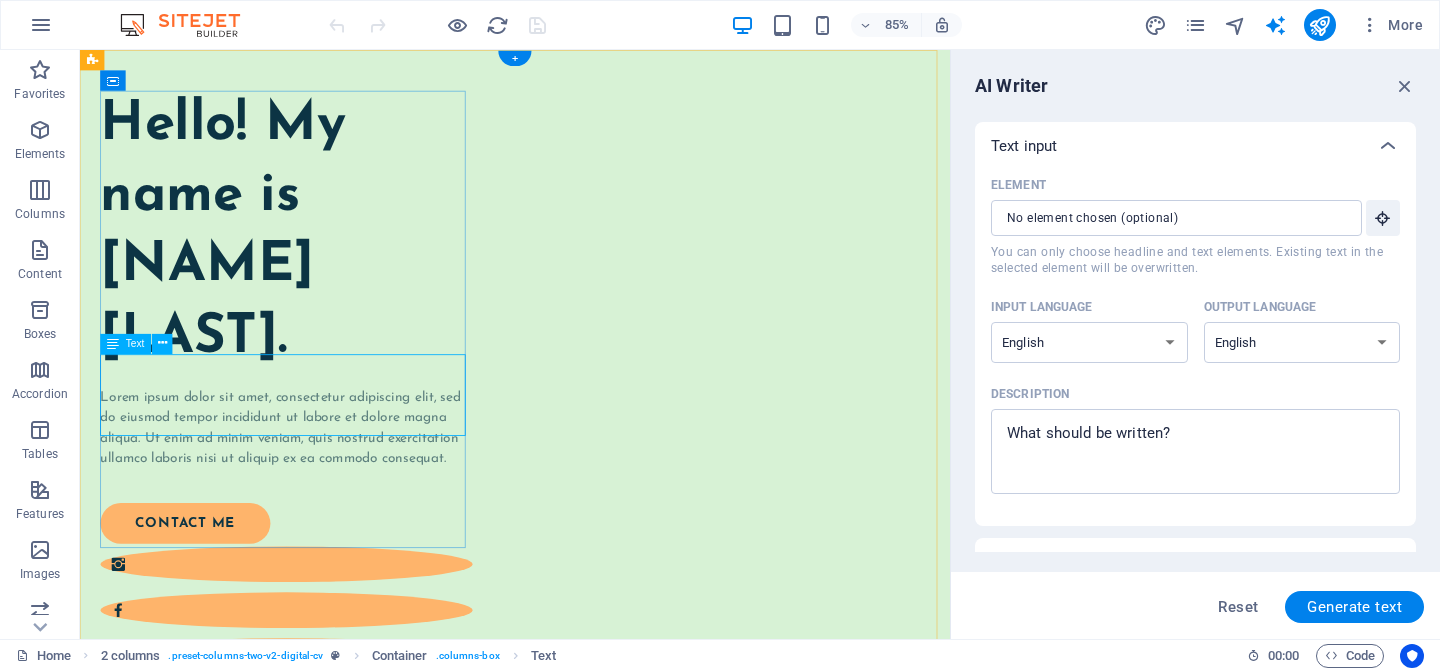 click on "Lorem ipsum dolor sit amet, consectetur adipiscing elit, sed do eiusmod tempor incididunt ut labore et dolore magna aliqua. Ut enim ad minim veniam, quis nostrud exercitation ullamco laboris nisi ut aliquip ex ea commodo consequat." at bounding box center [323, 495] 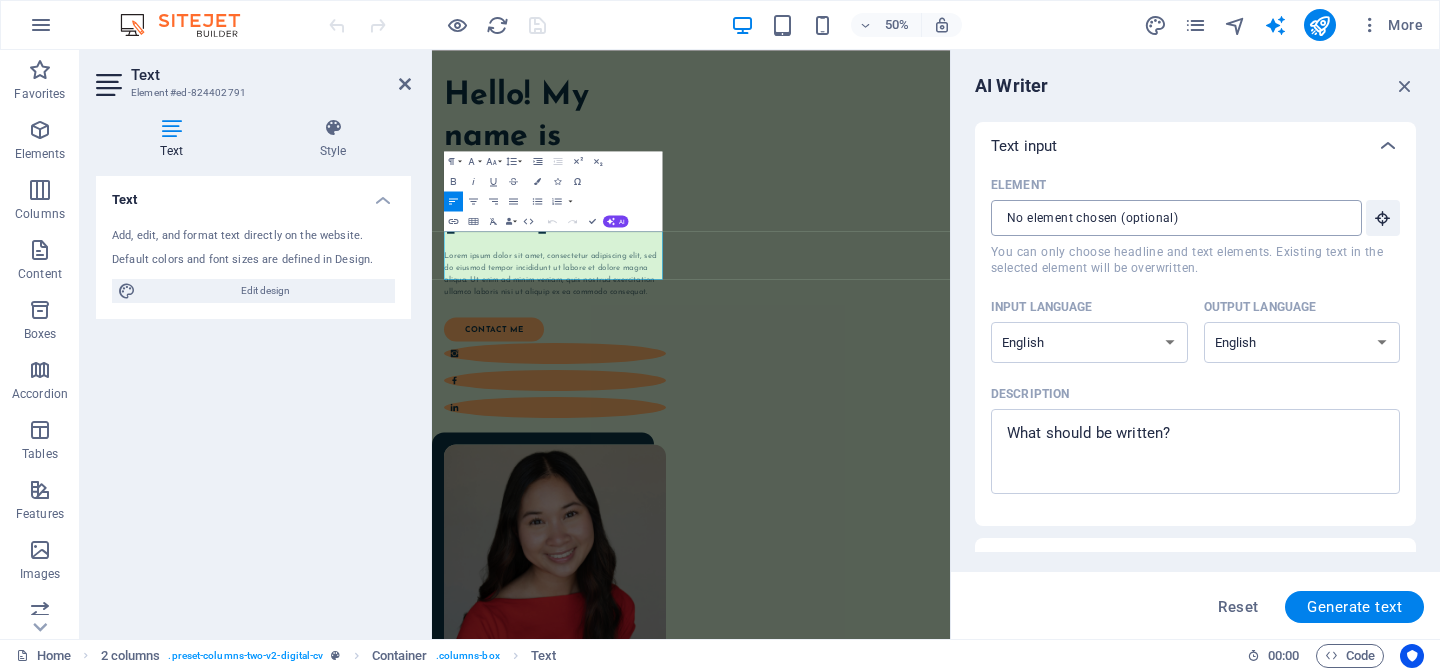 click on "Element ​ You can only choose headline and text elements. Existing text in the selected element will be overwritten." at bounding box center (1169, 218) 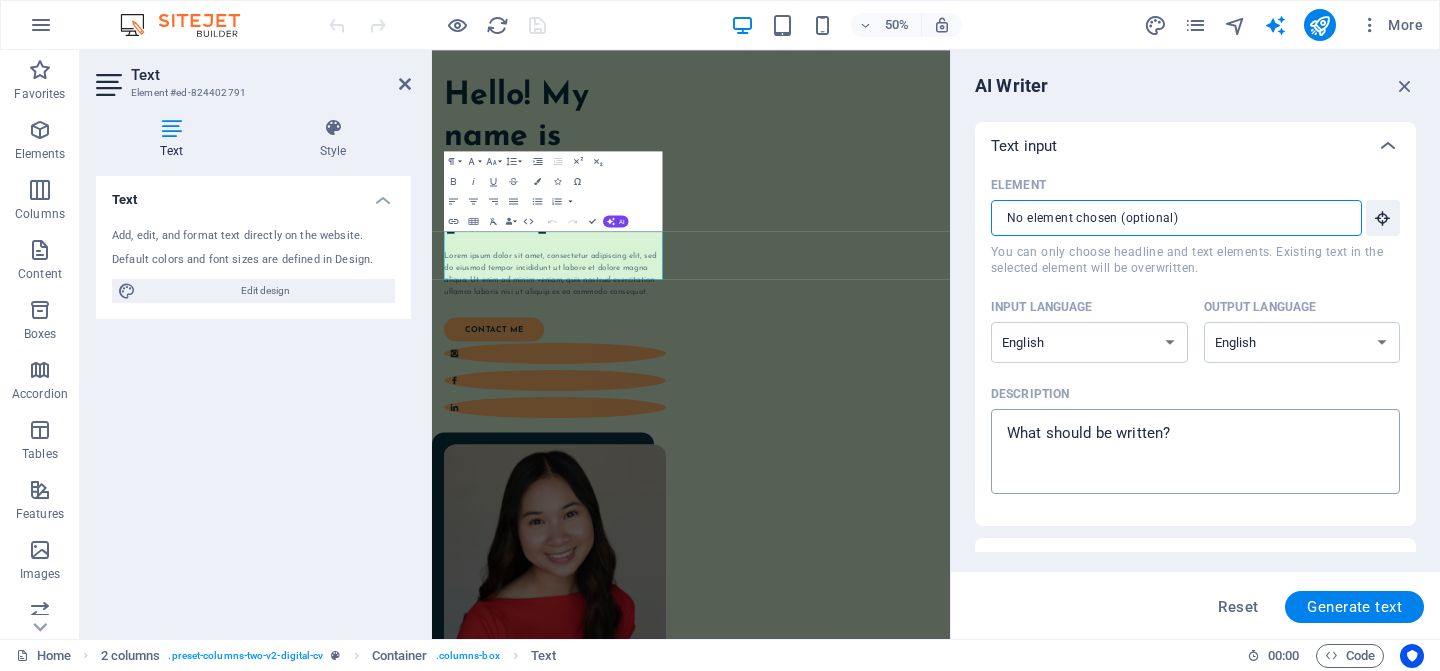 type on "x" 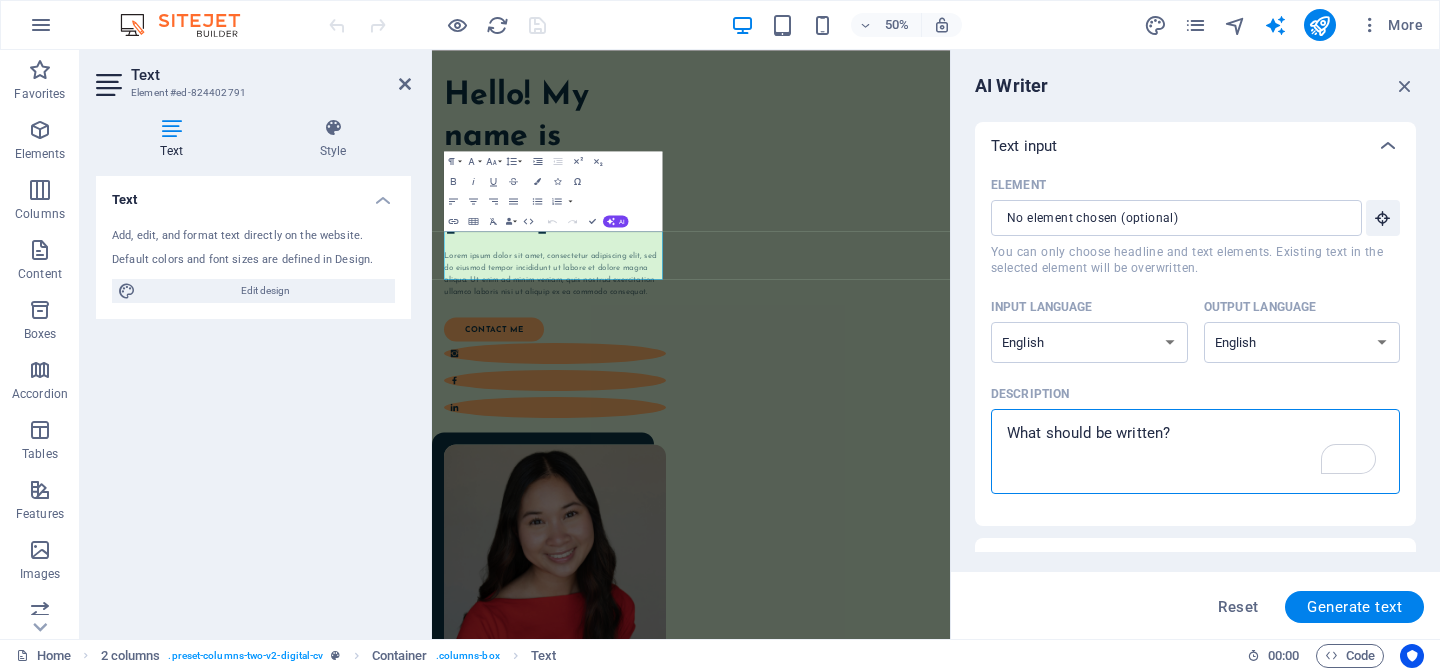 type on "W" 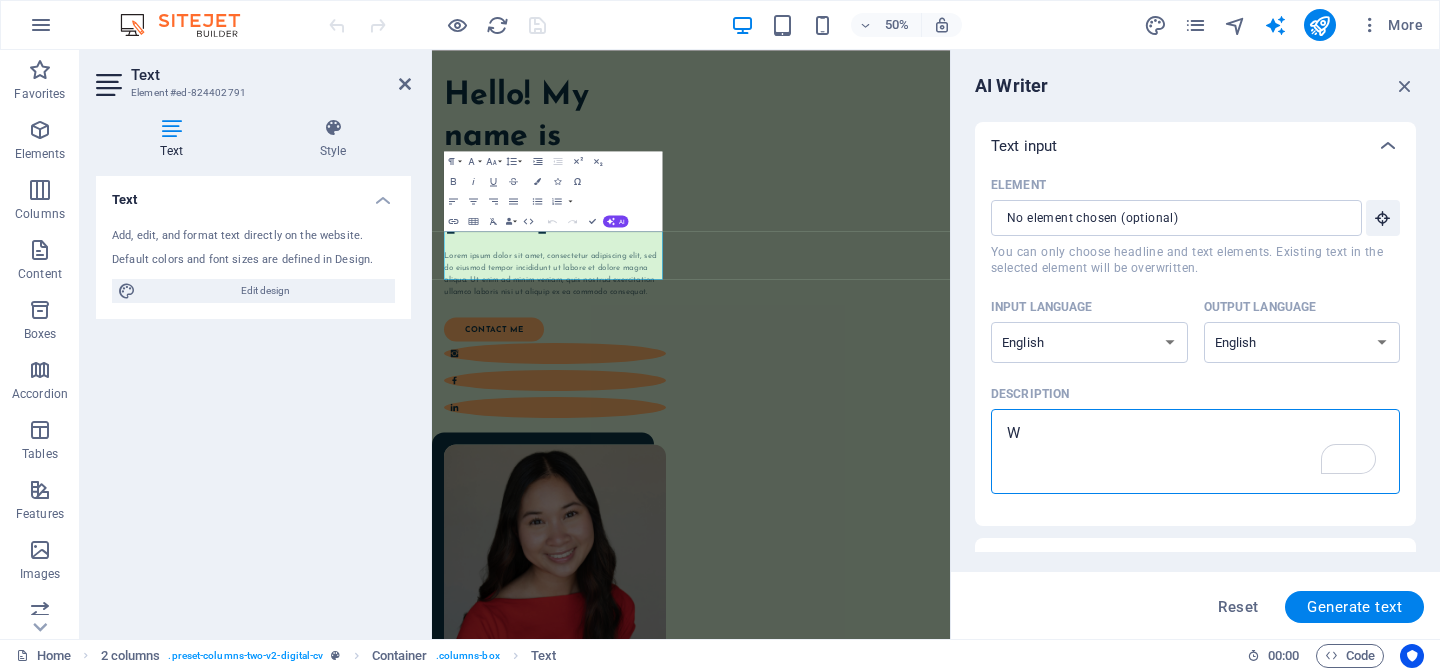 type on "Wr" 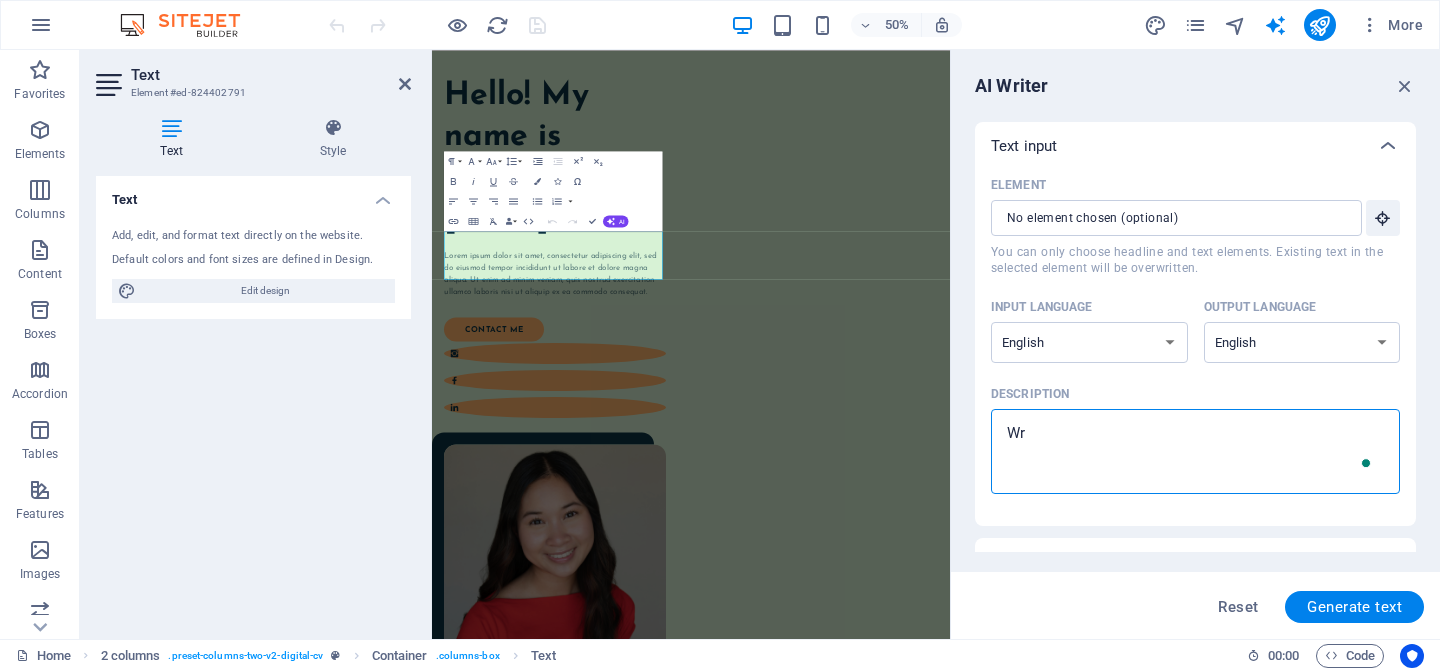 type on "Wri" 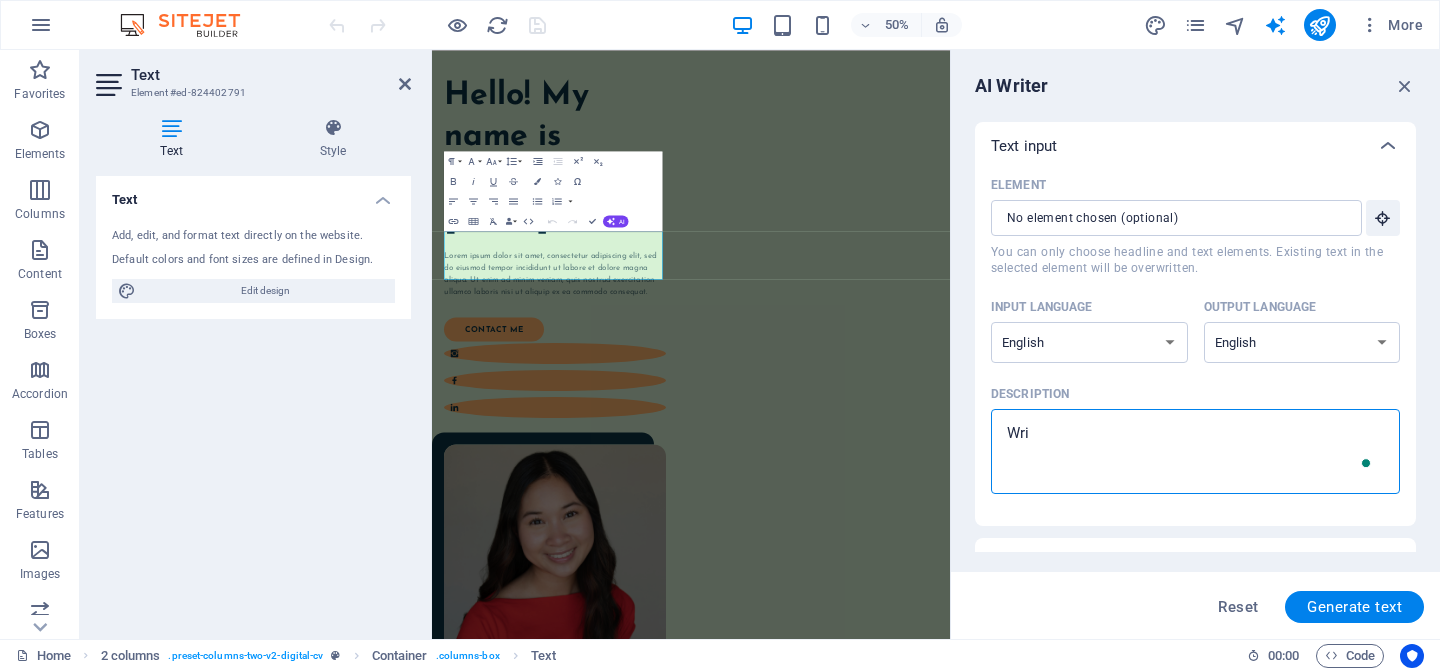 type on "x" 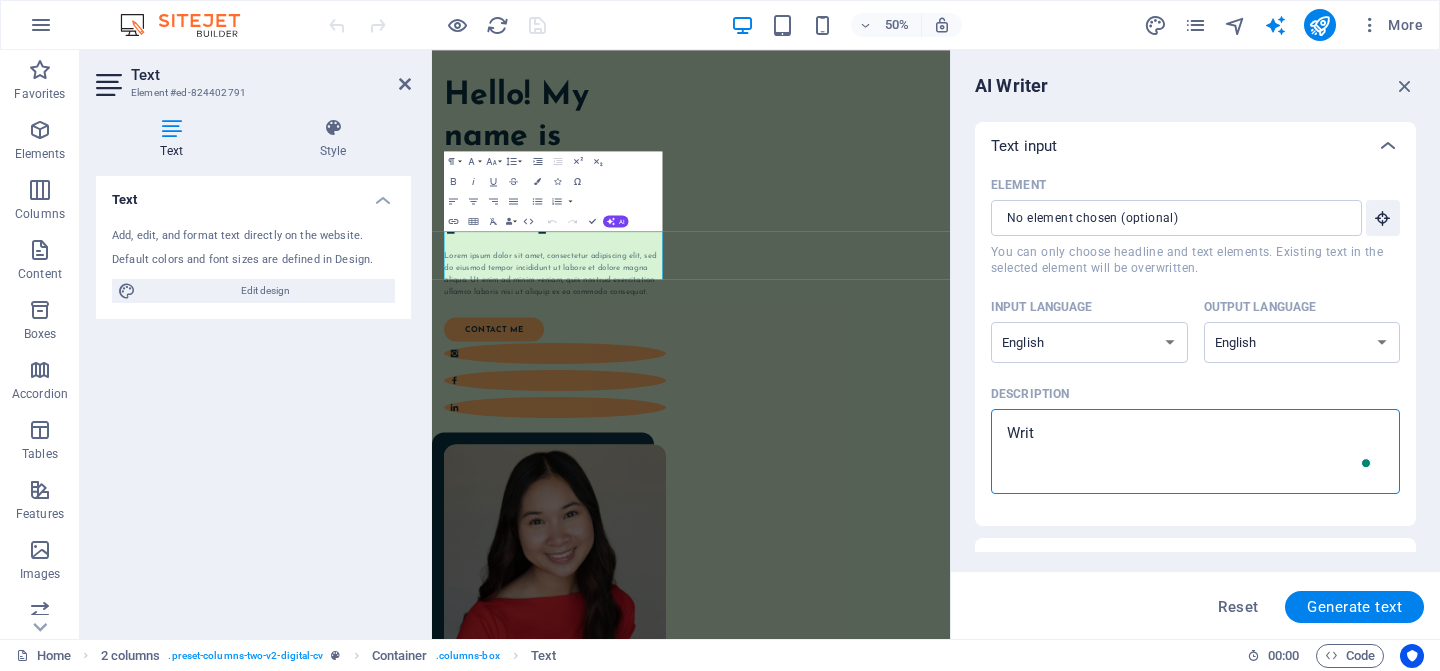 type on "Write" 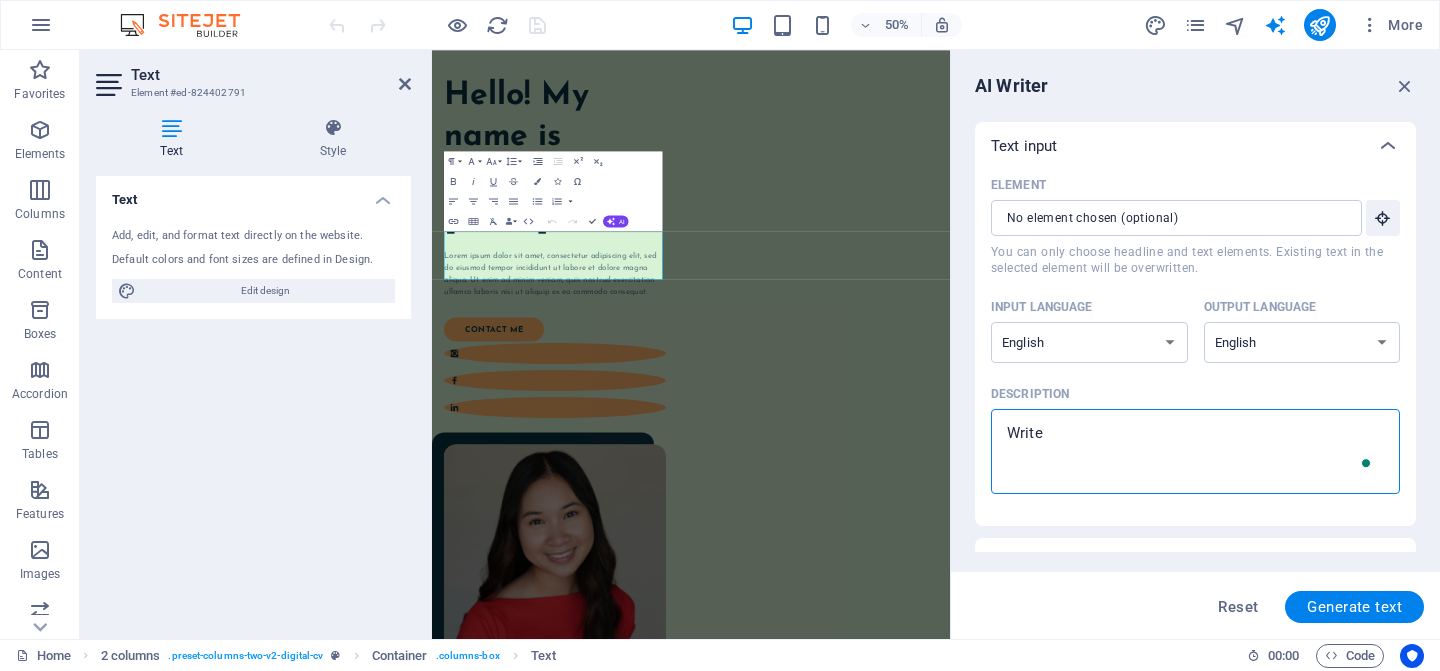 type on "Write" 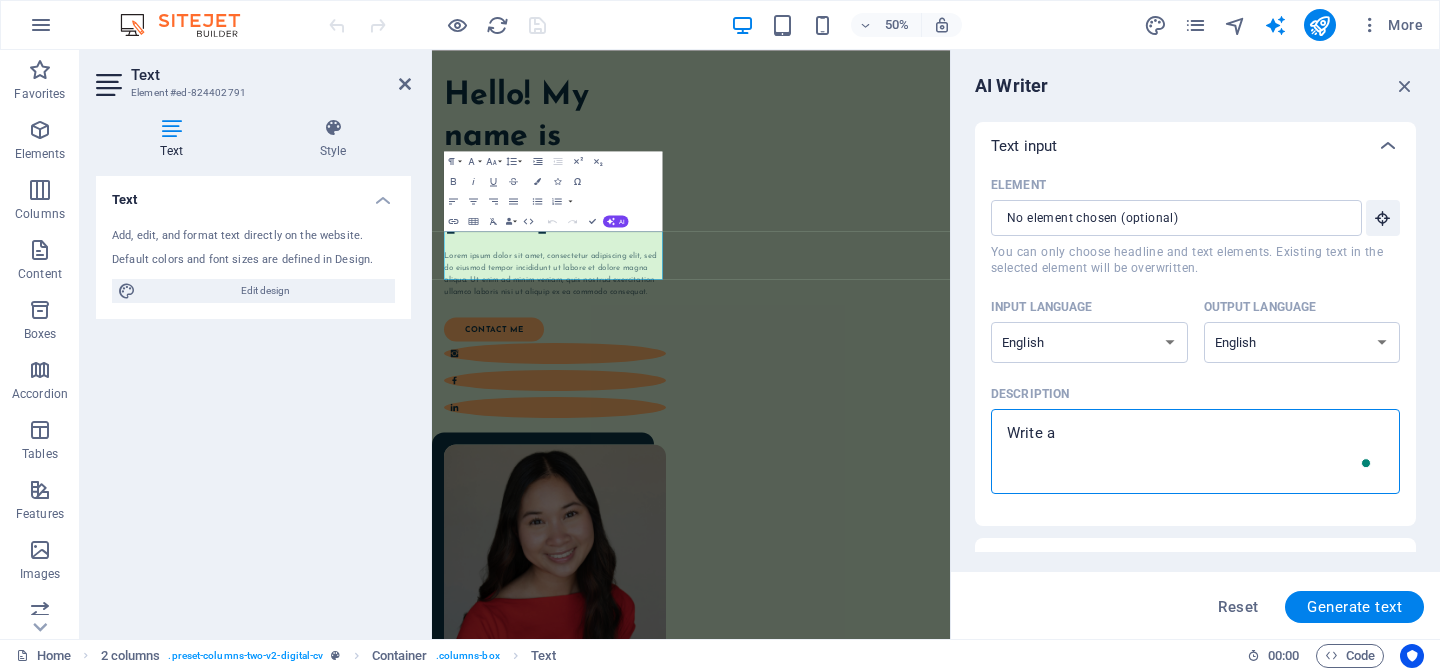 type on "Write ab" 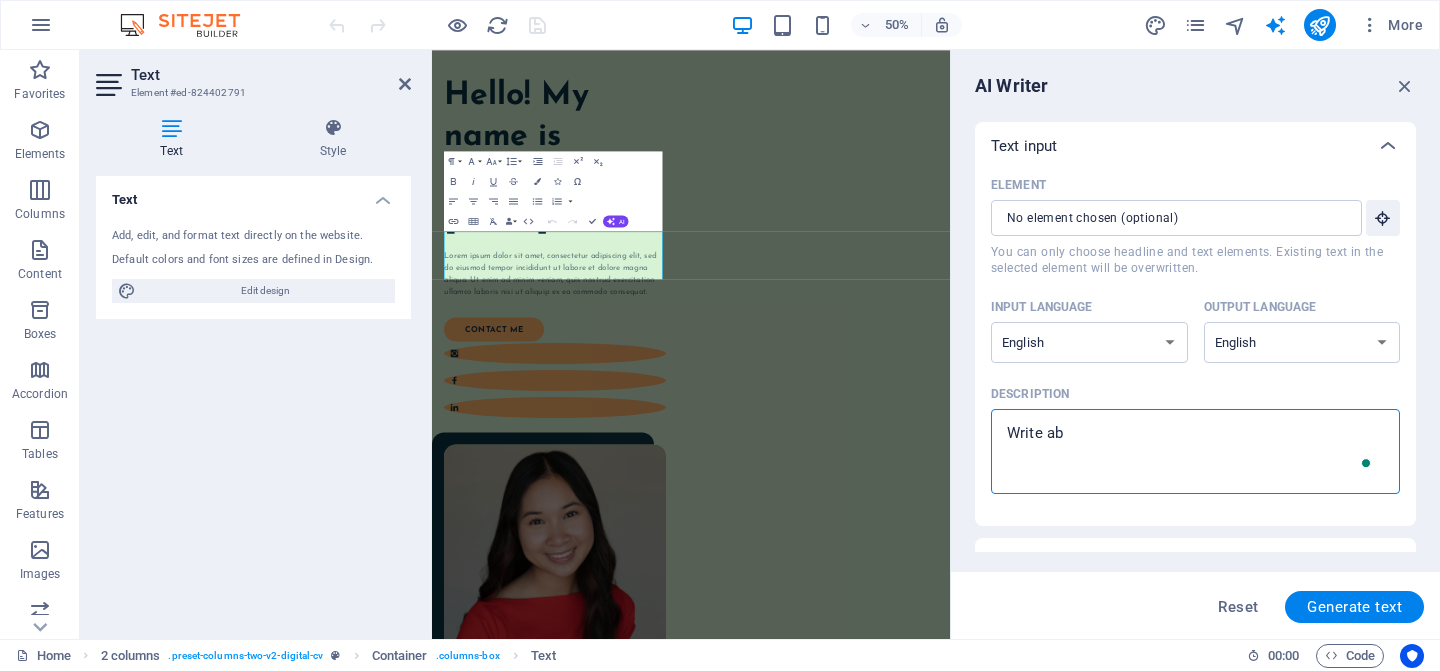 type on "Write abo" 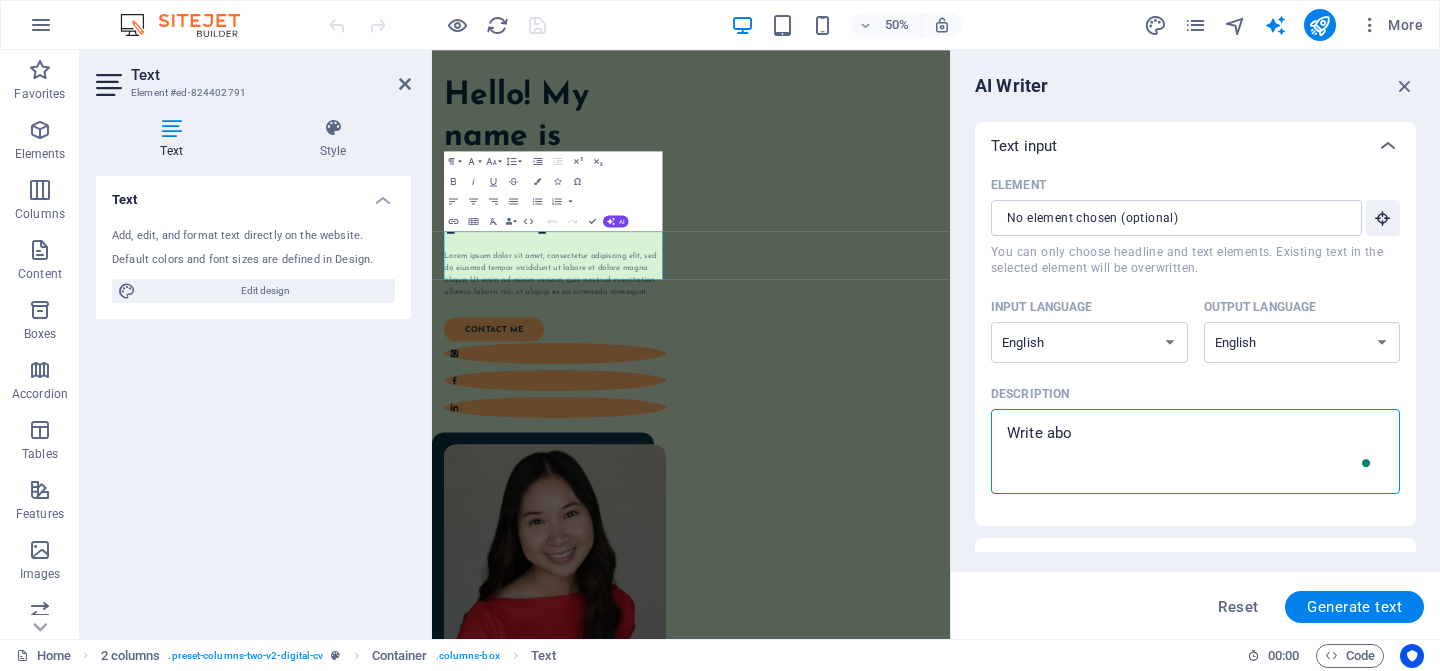 type on "Write abou" 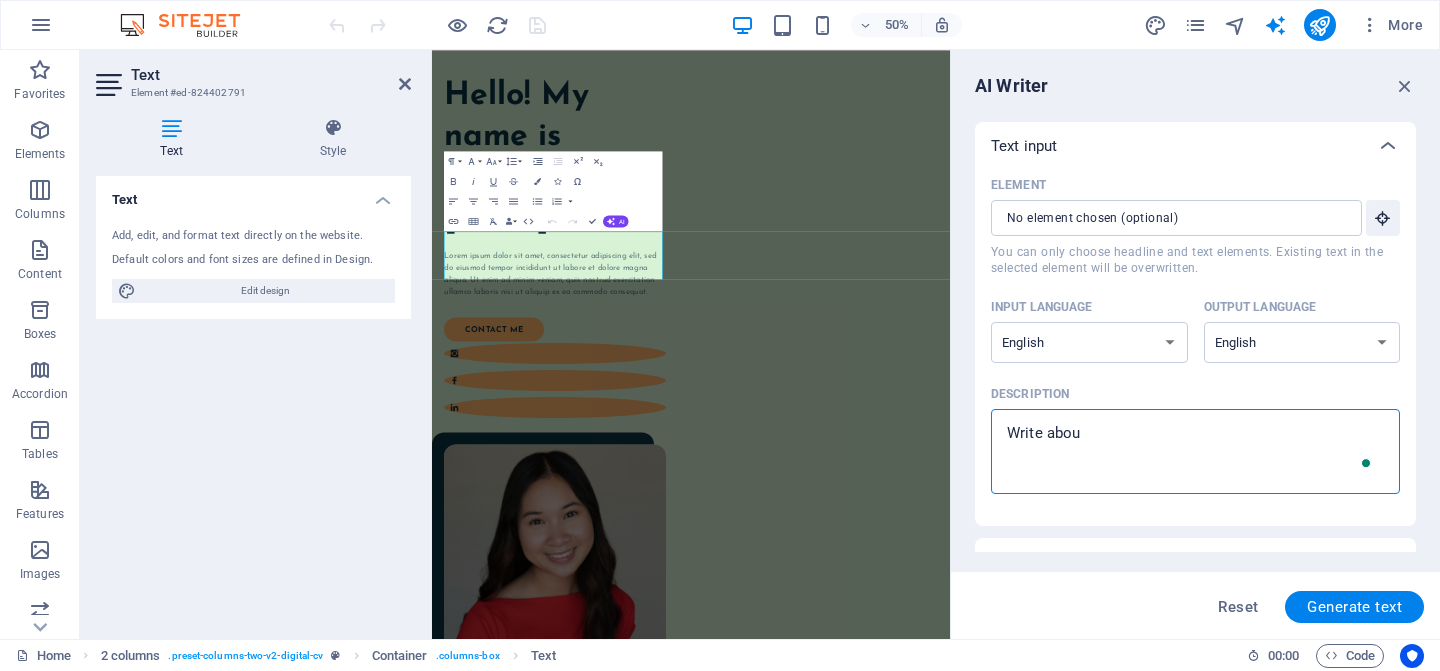 type on "Write about" 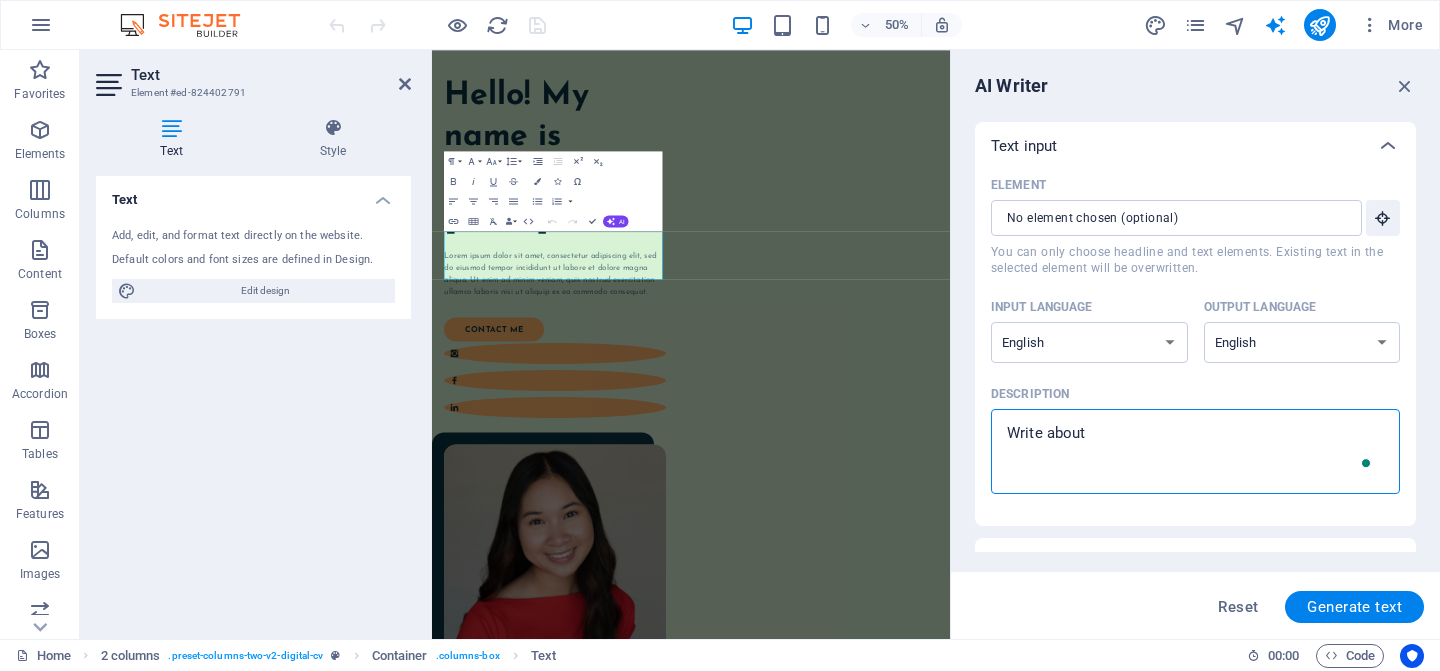 type on "Write about" 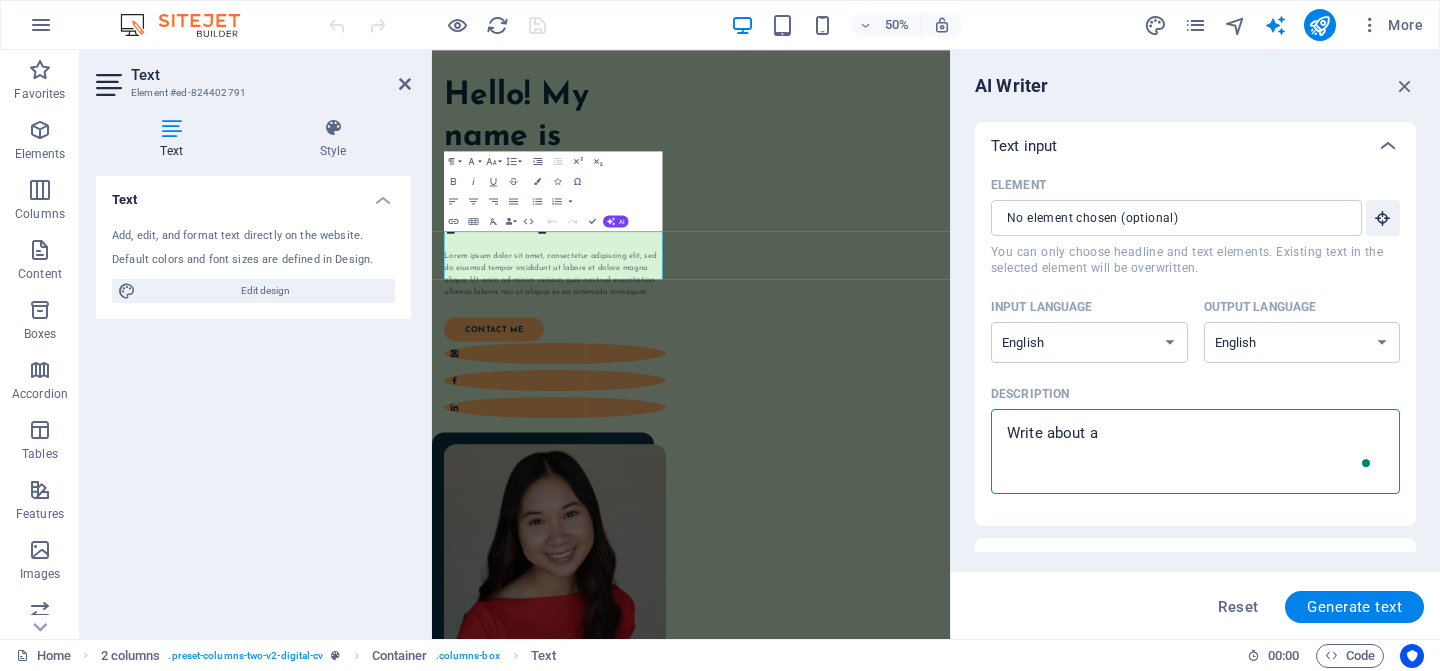 type on "Write about a" 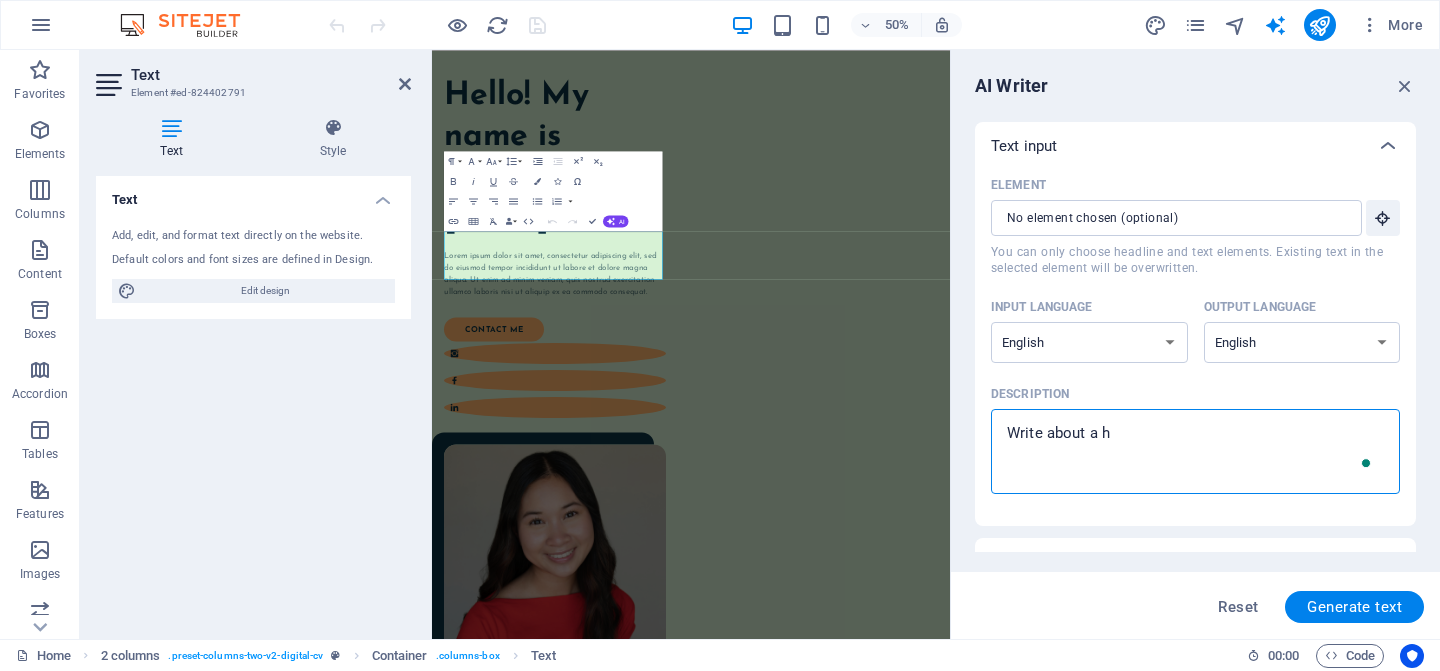 type on "Write about a hi" 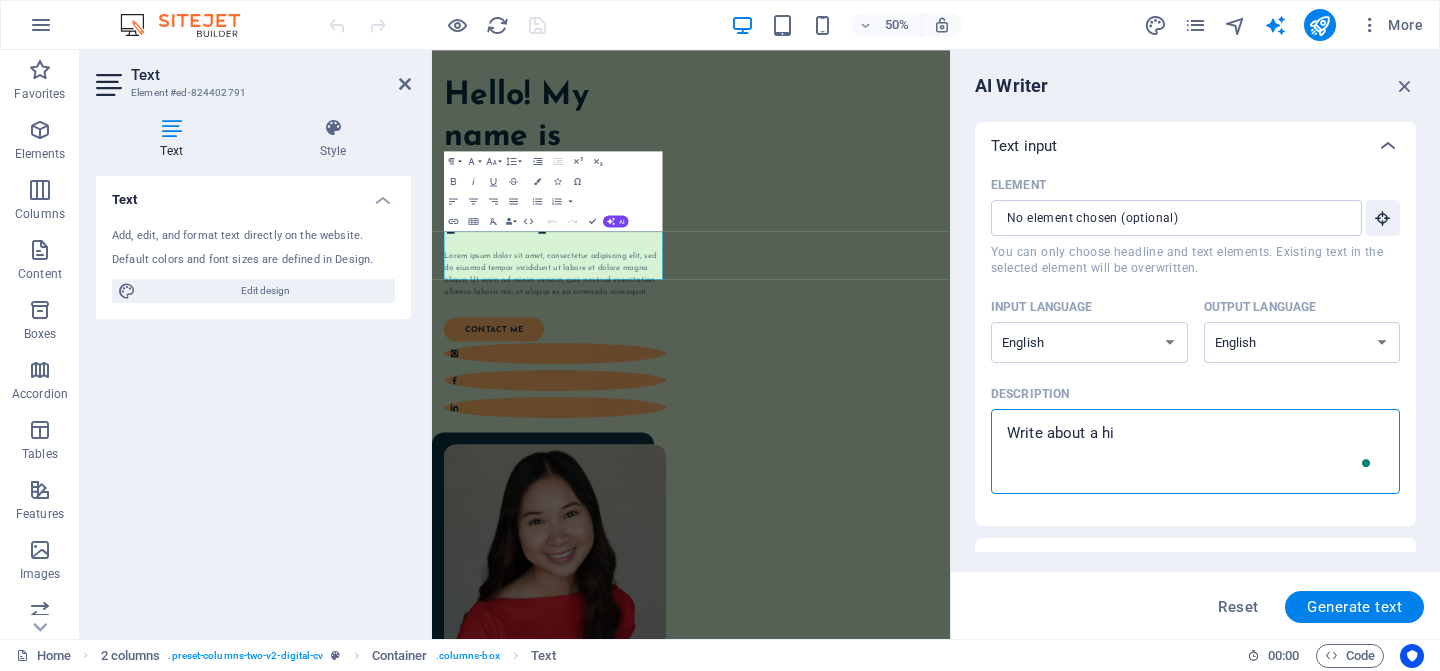 type on "Write about a hig" 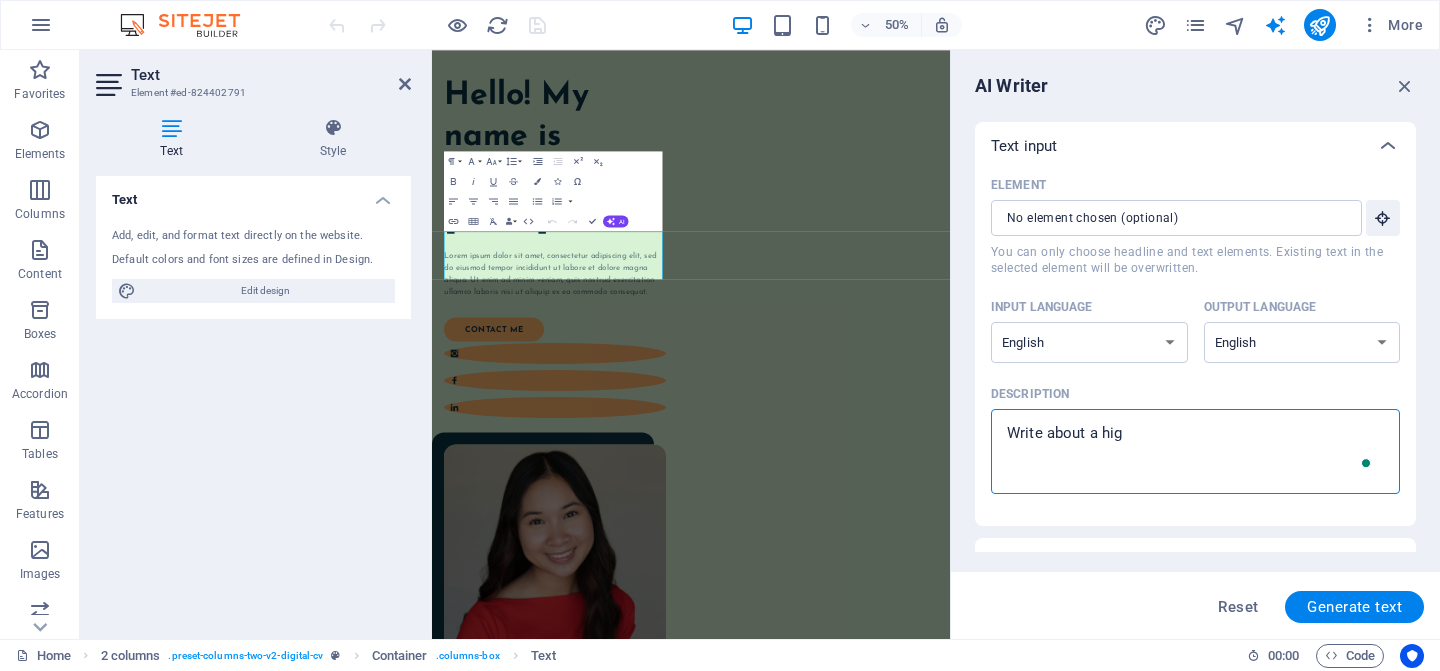 type on "Write about a high" 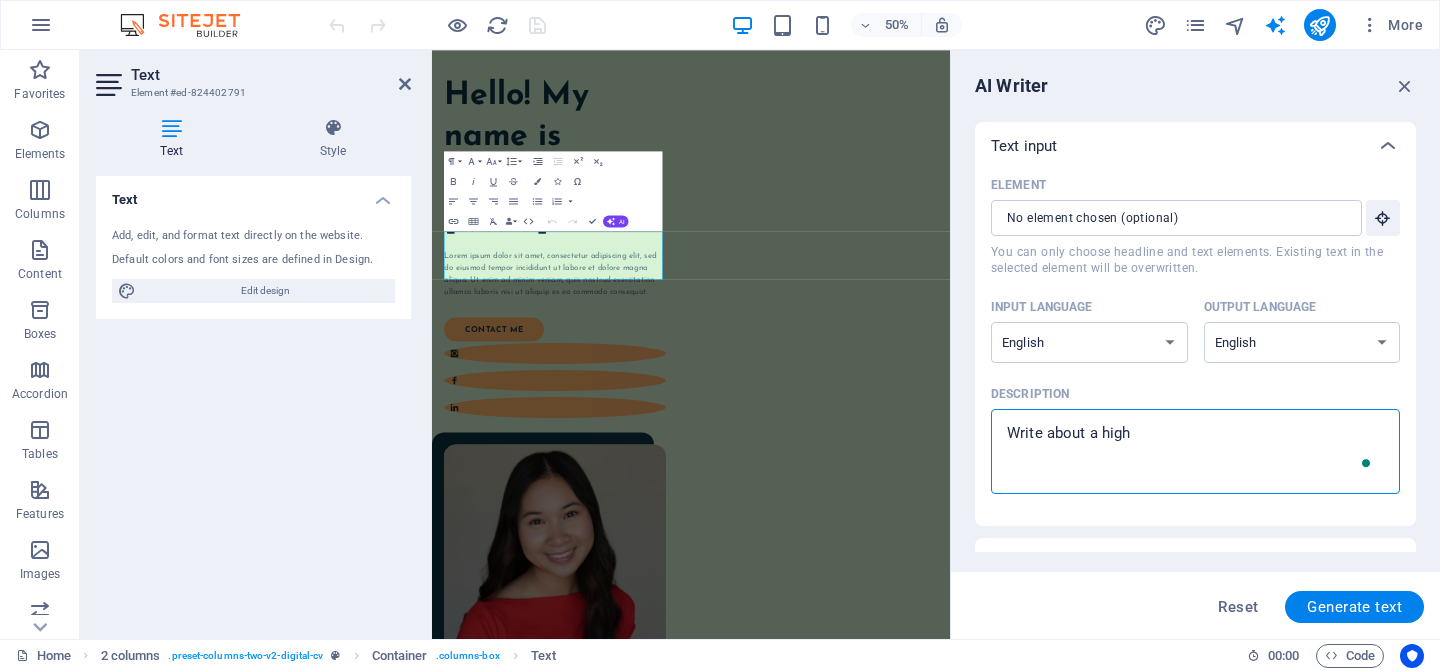 type on "Write about a high" 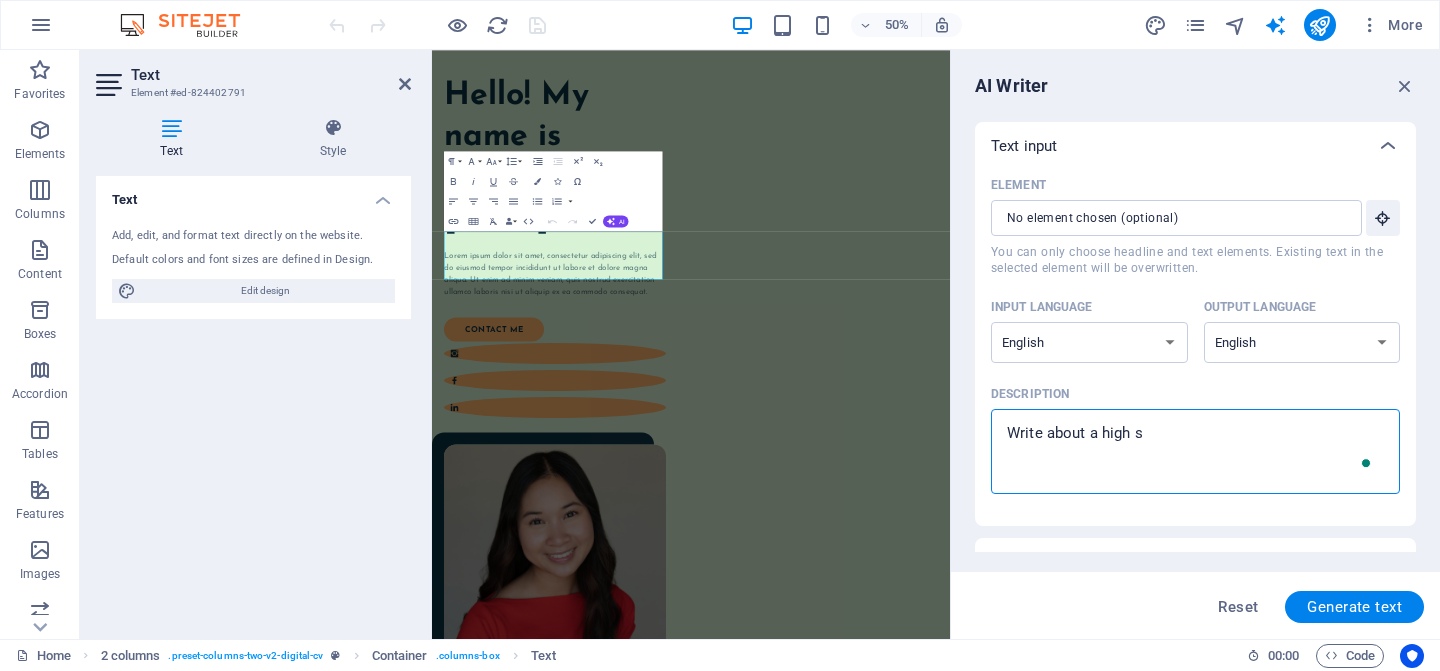 type on "Write about a high sc" 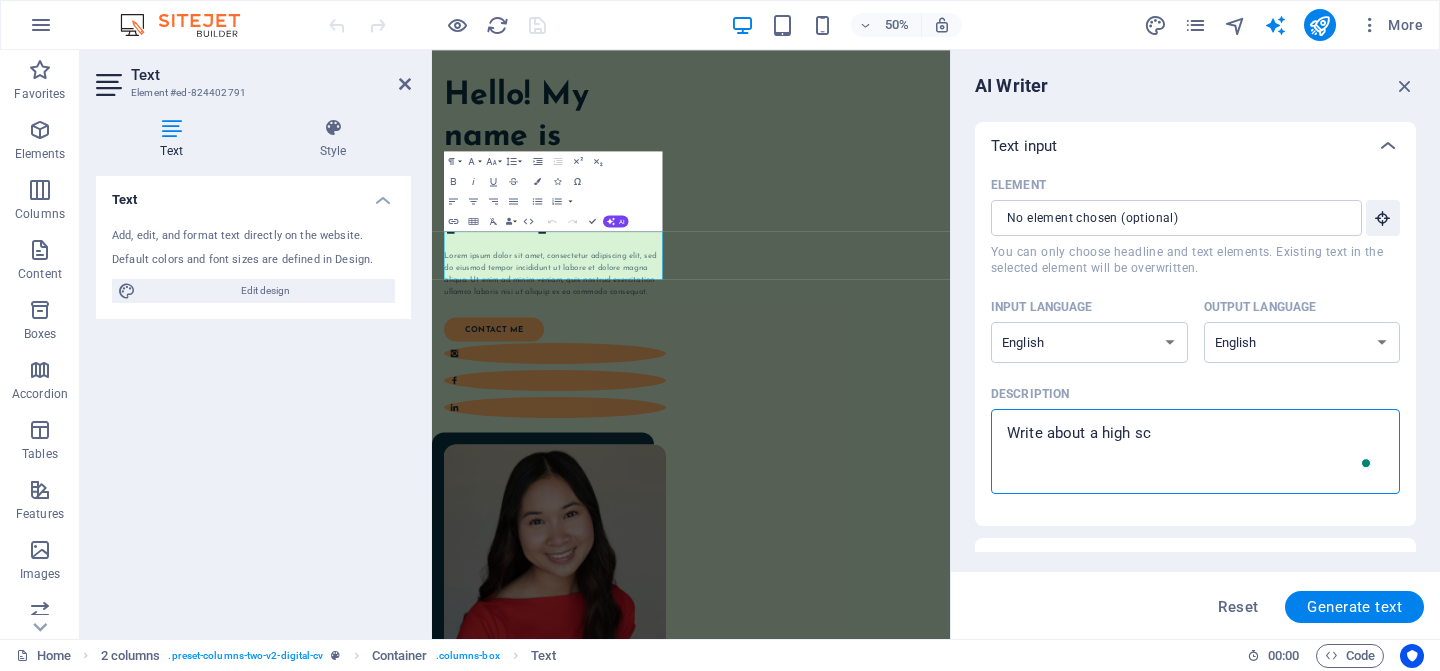 type on "Write about a high sch" 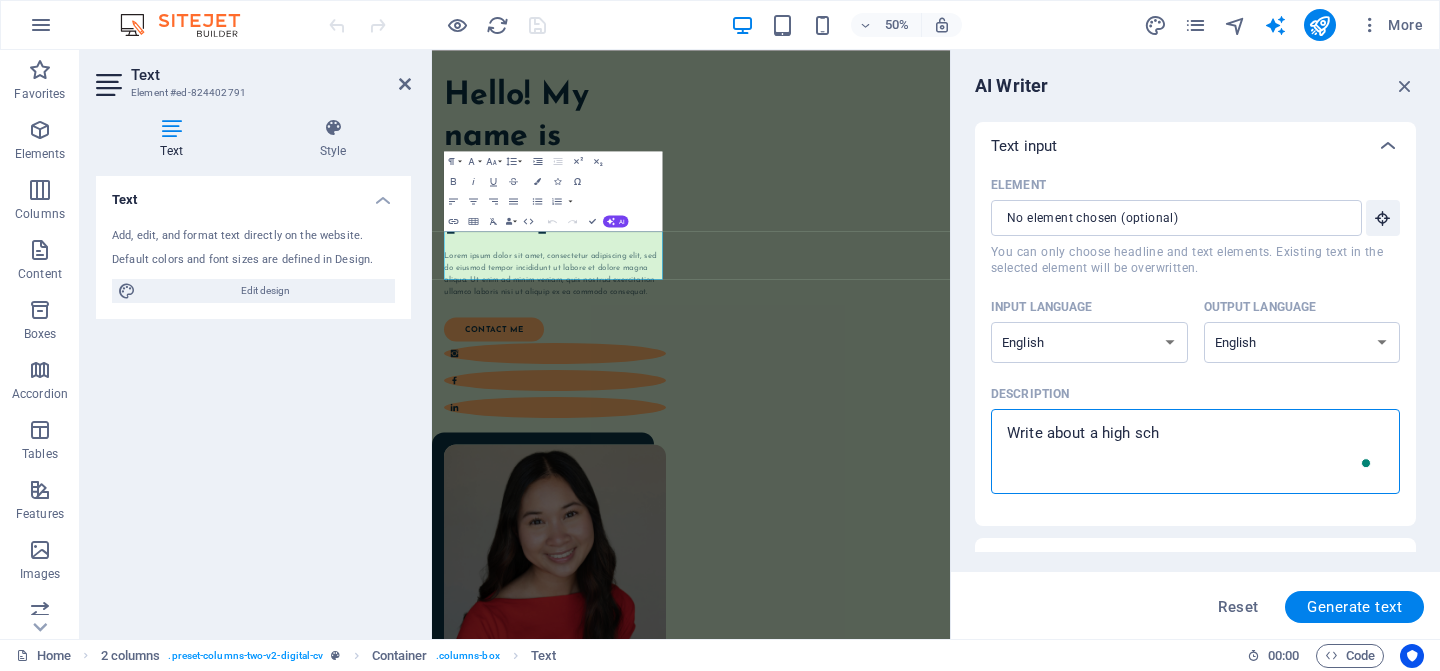 type on "Write about a high scho" 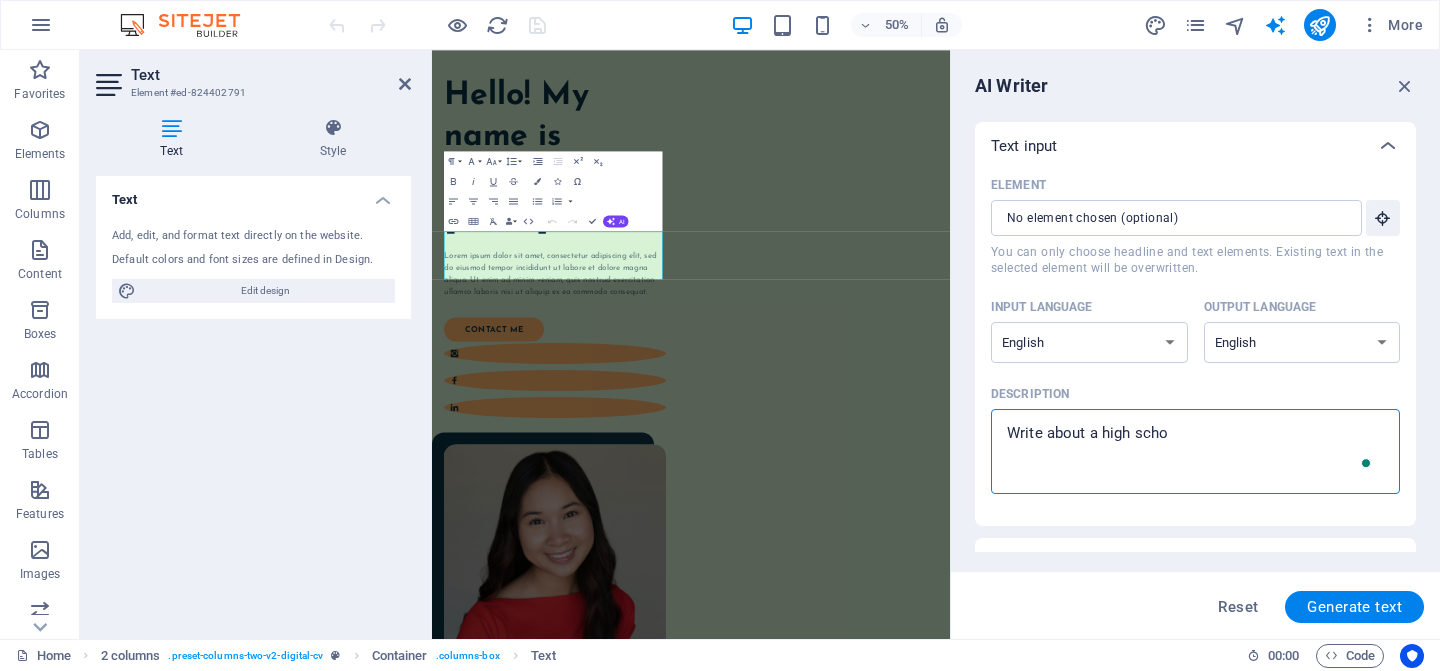 type on "Write about a high schoo" 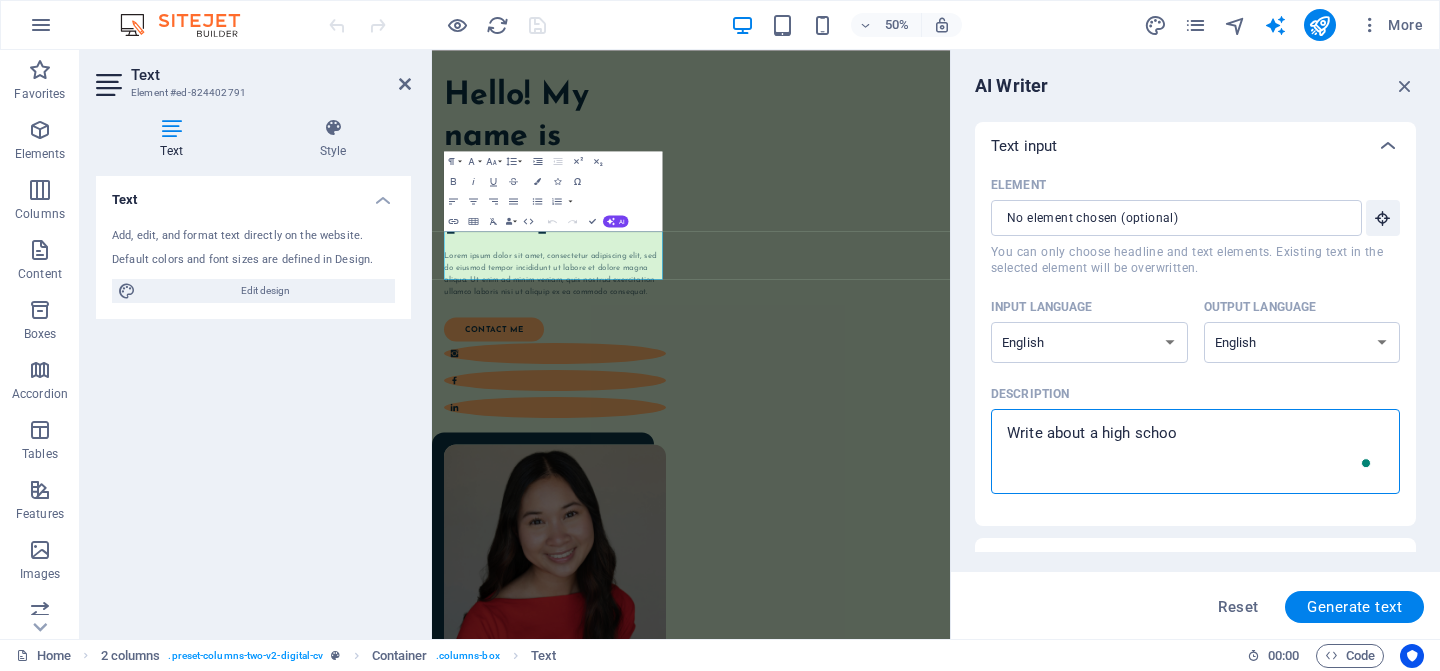 type on "Write about a high school" 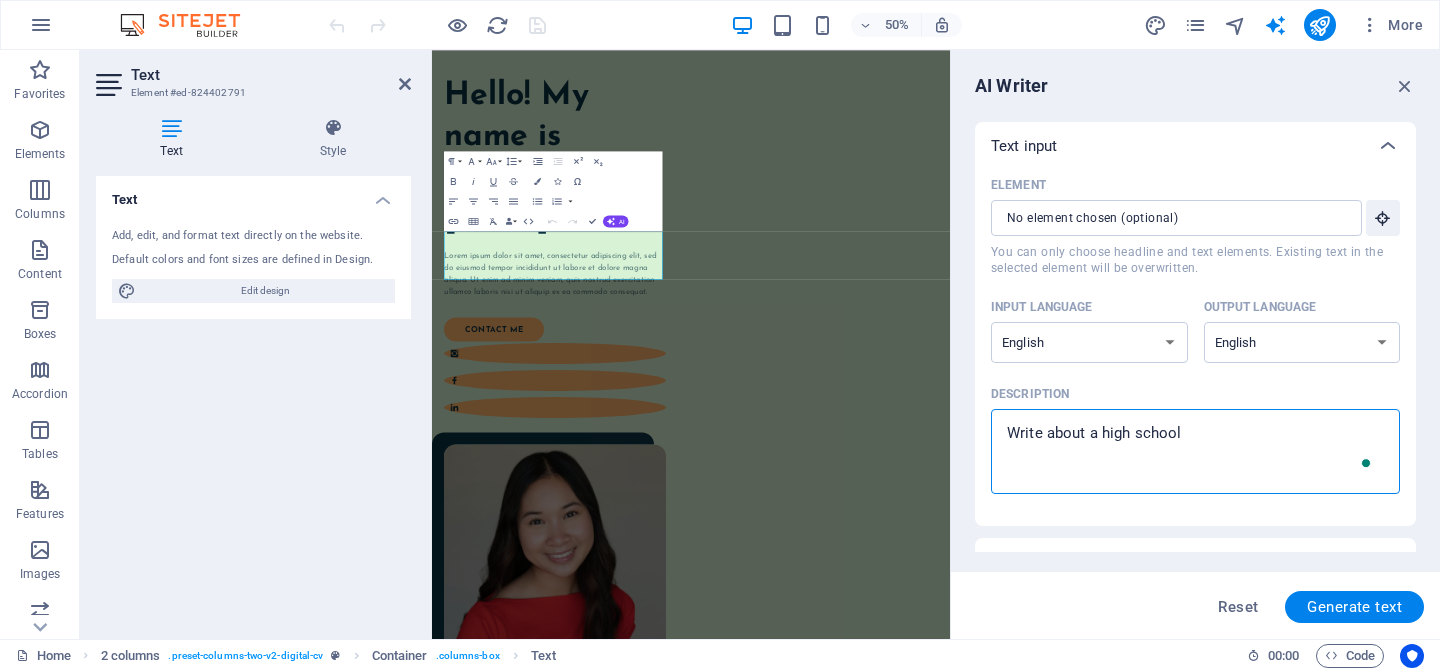 type on "Write about a high school" 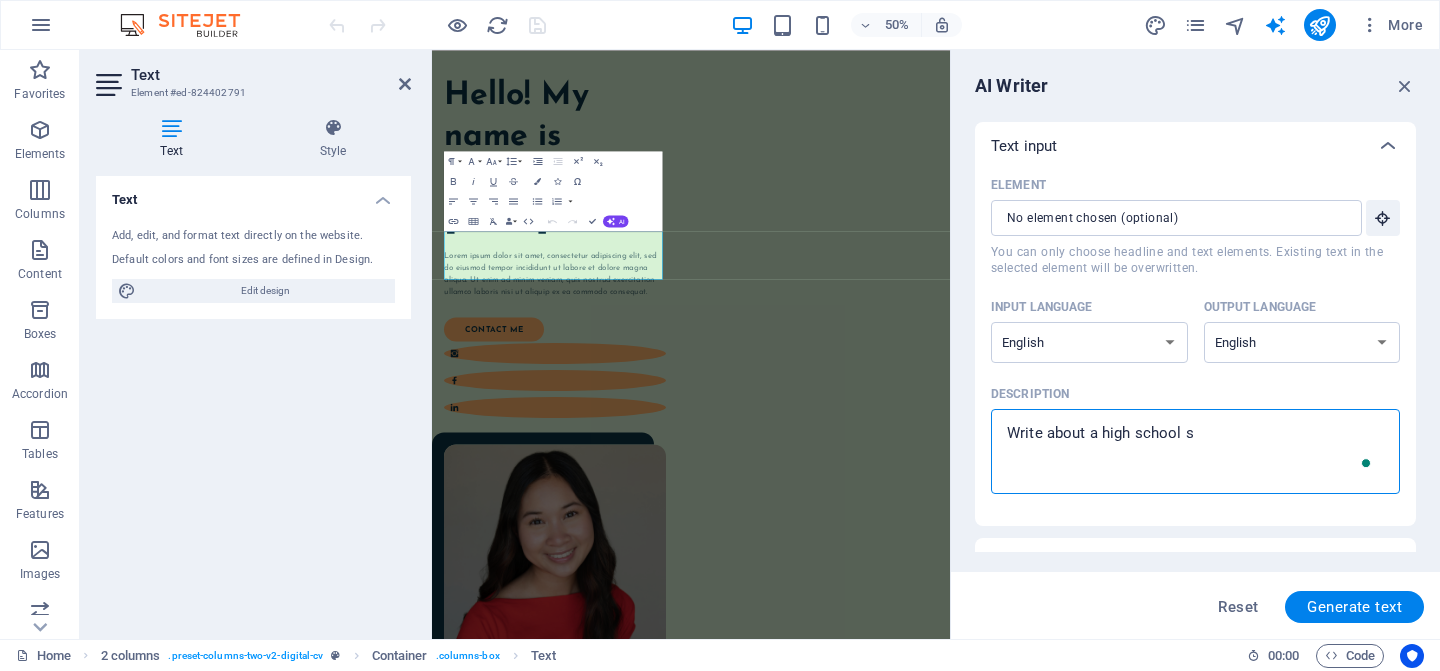 type on "Write about a high school se" 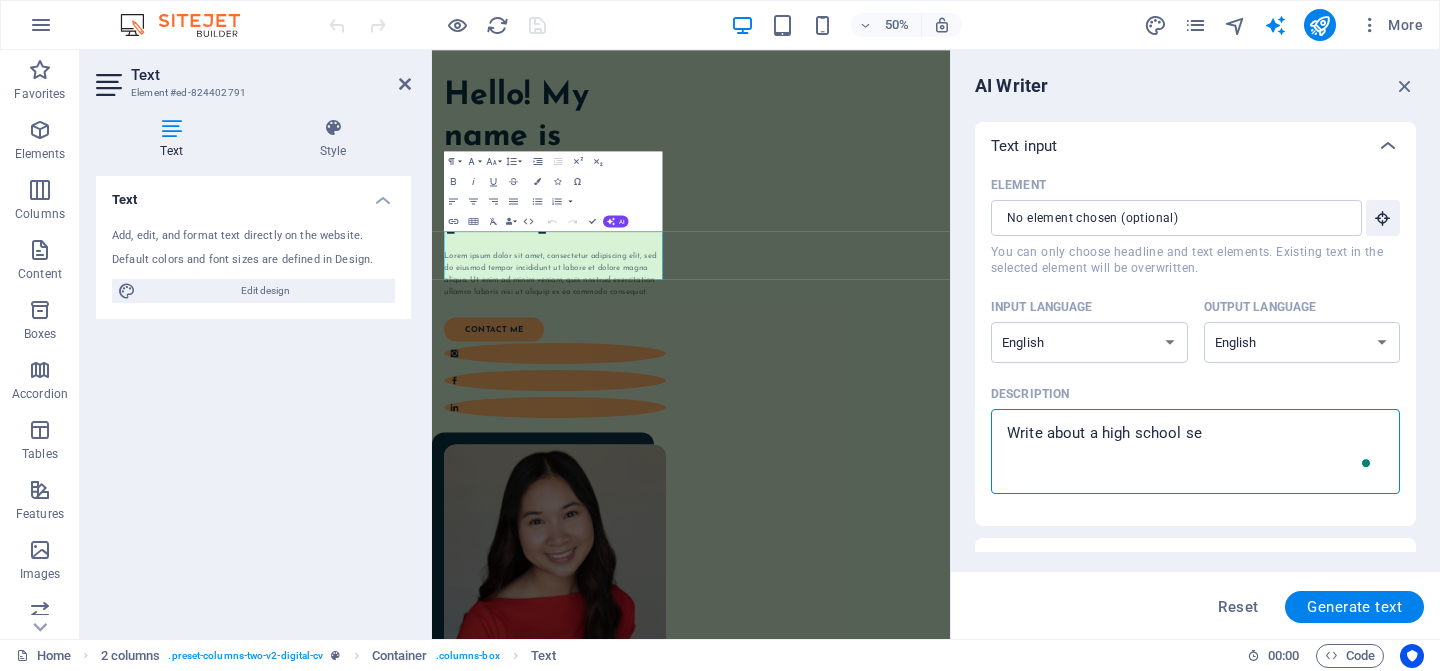 type on "Write about a high school sen" 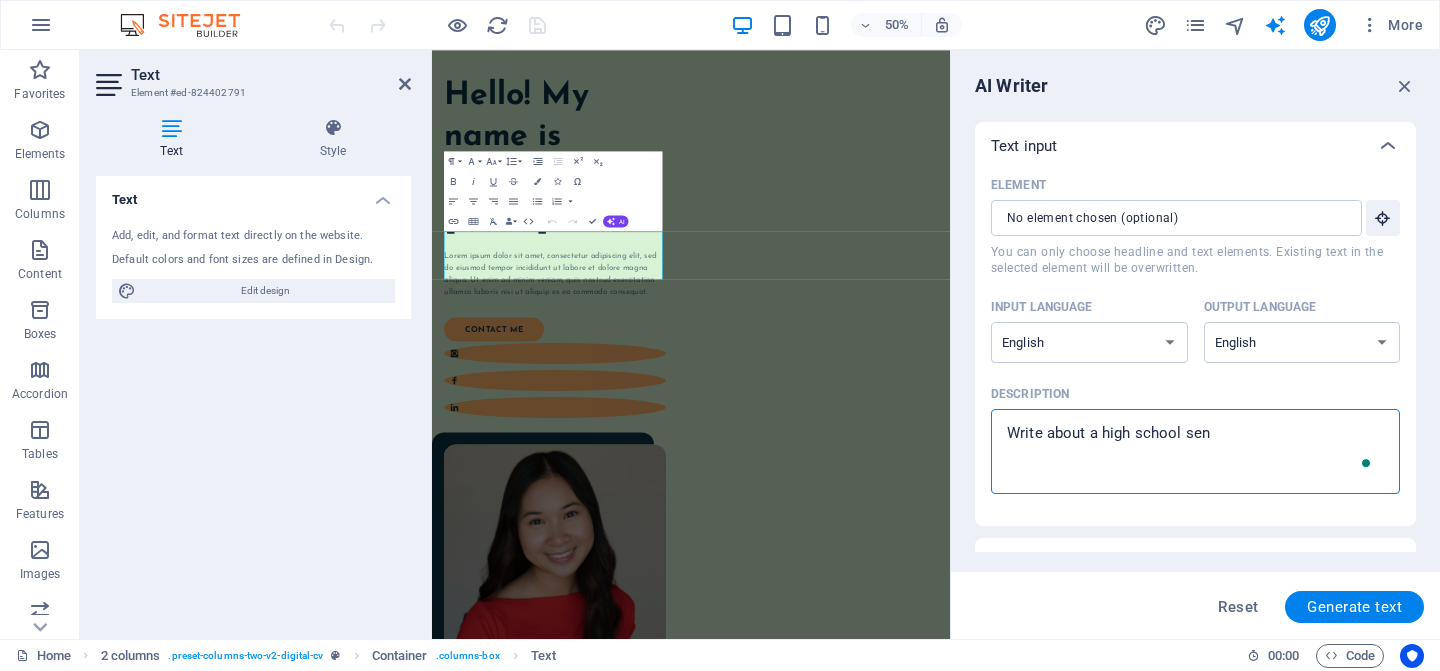 type on "Write about a high school seni" 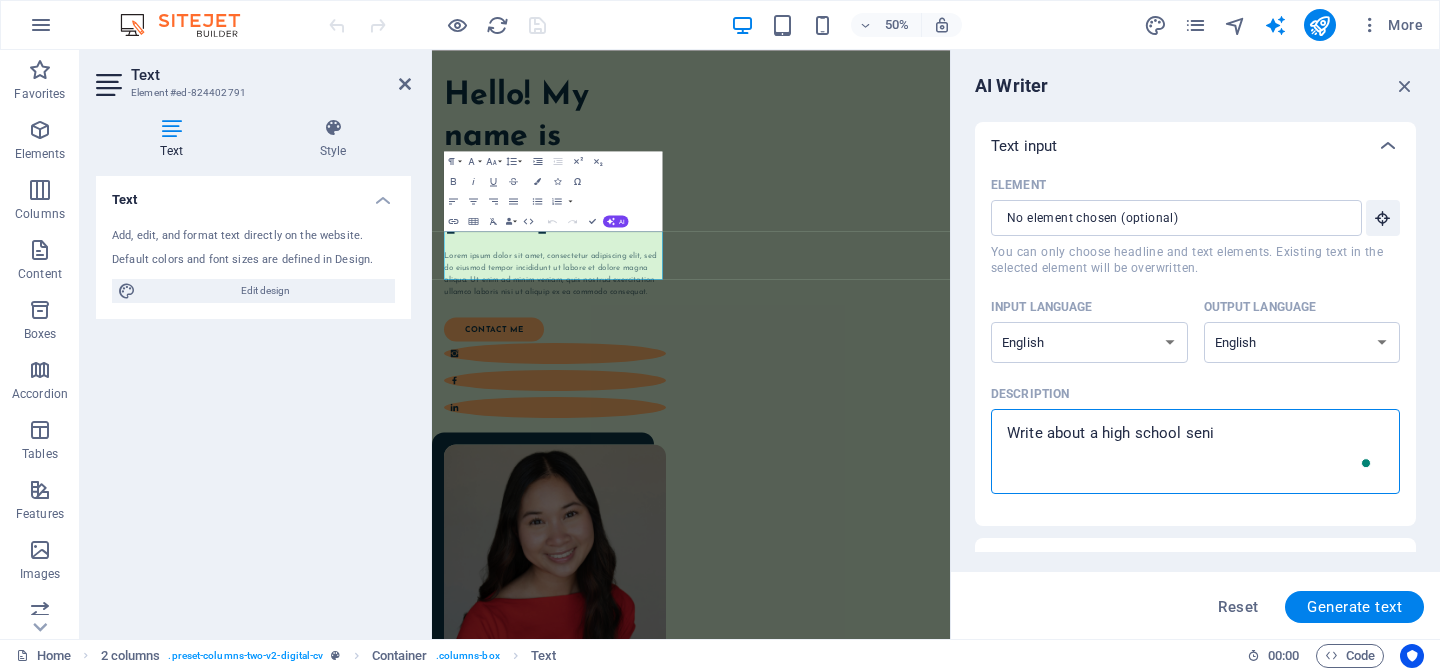 type on "x" 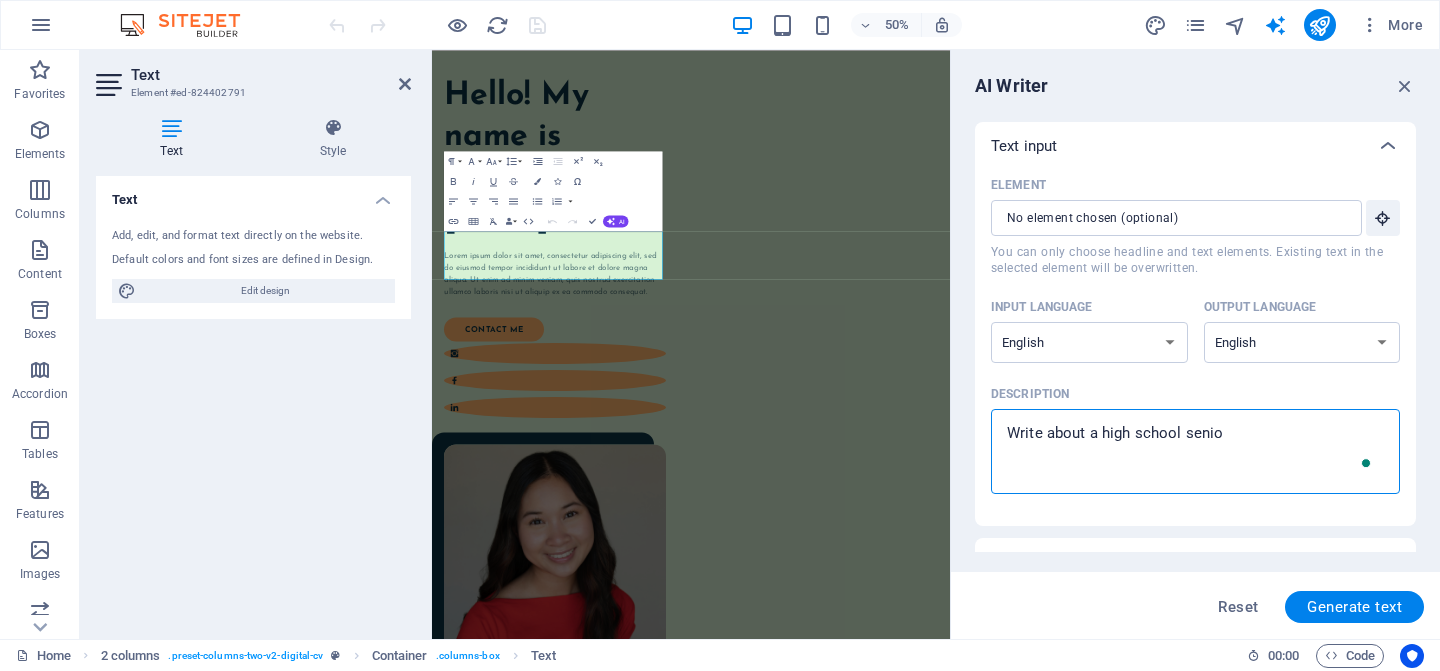 type on "Write about a high school senior" 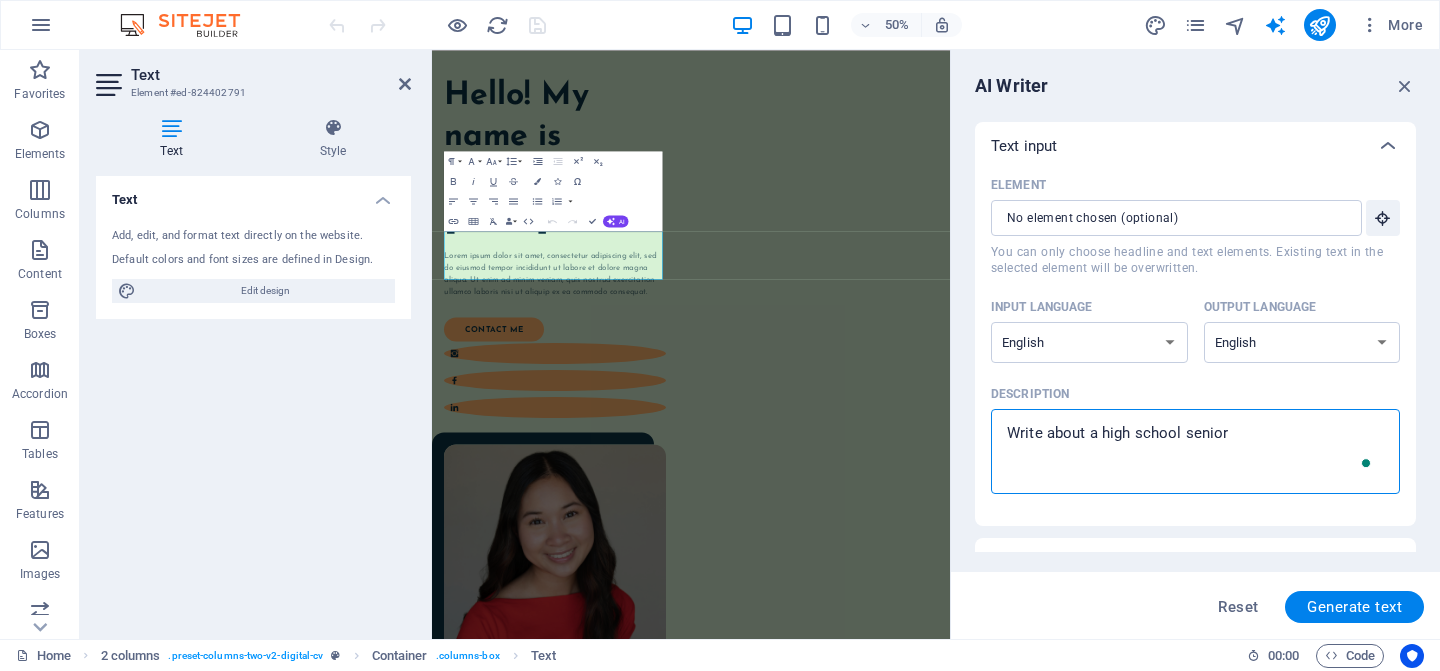 type on "x" 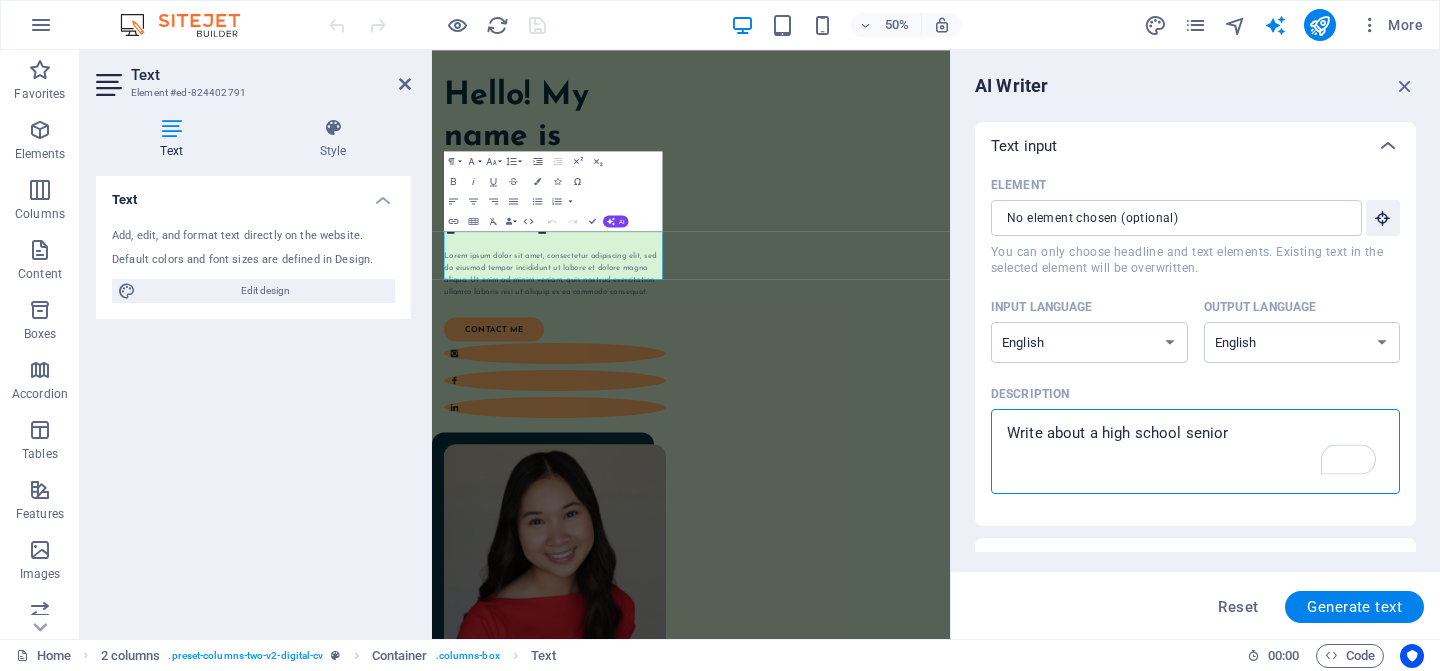 type on "Write about a high school senio" 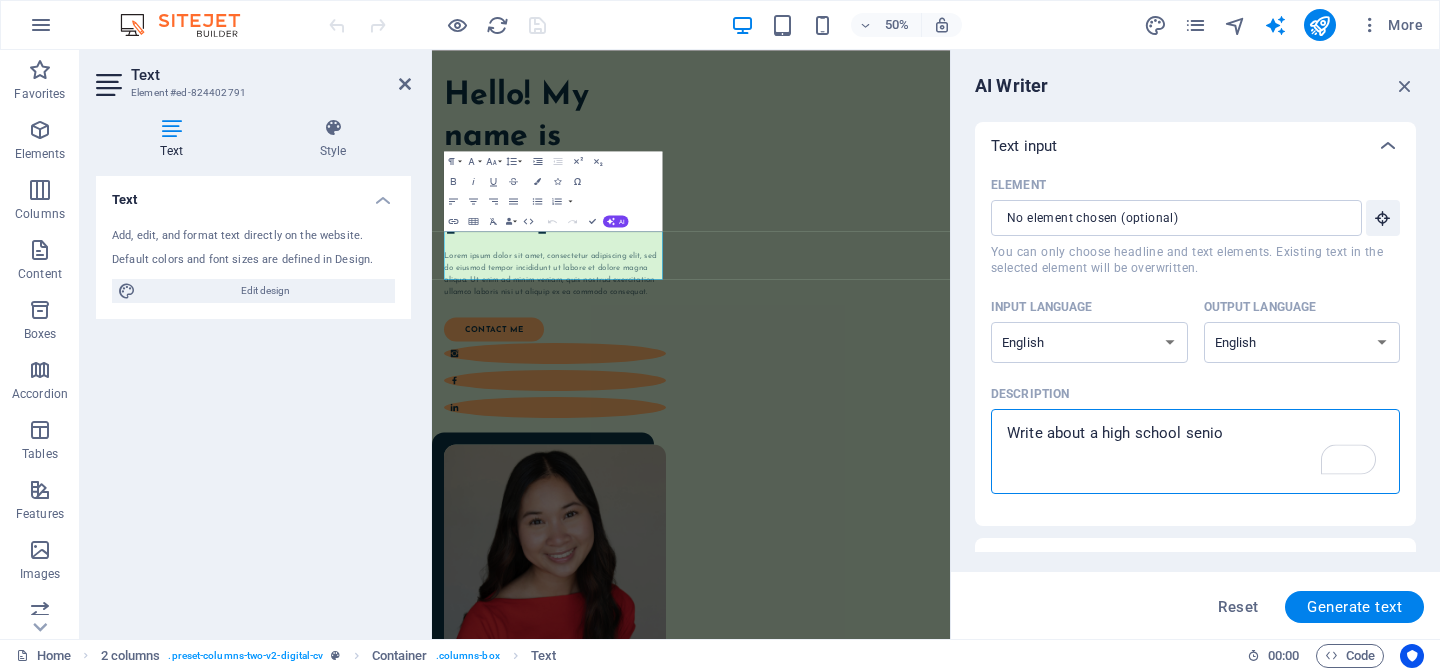 type on "Write about a high school seni" 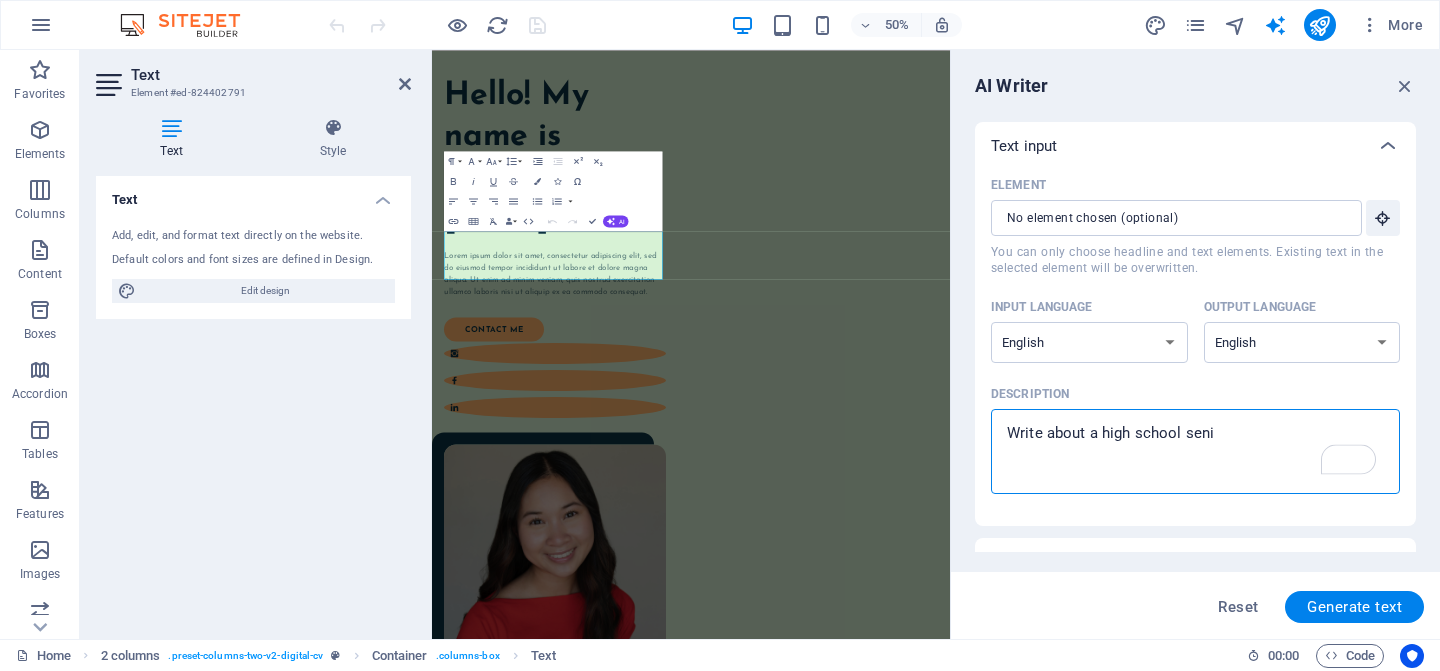 type on "Write about a high school sen" 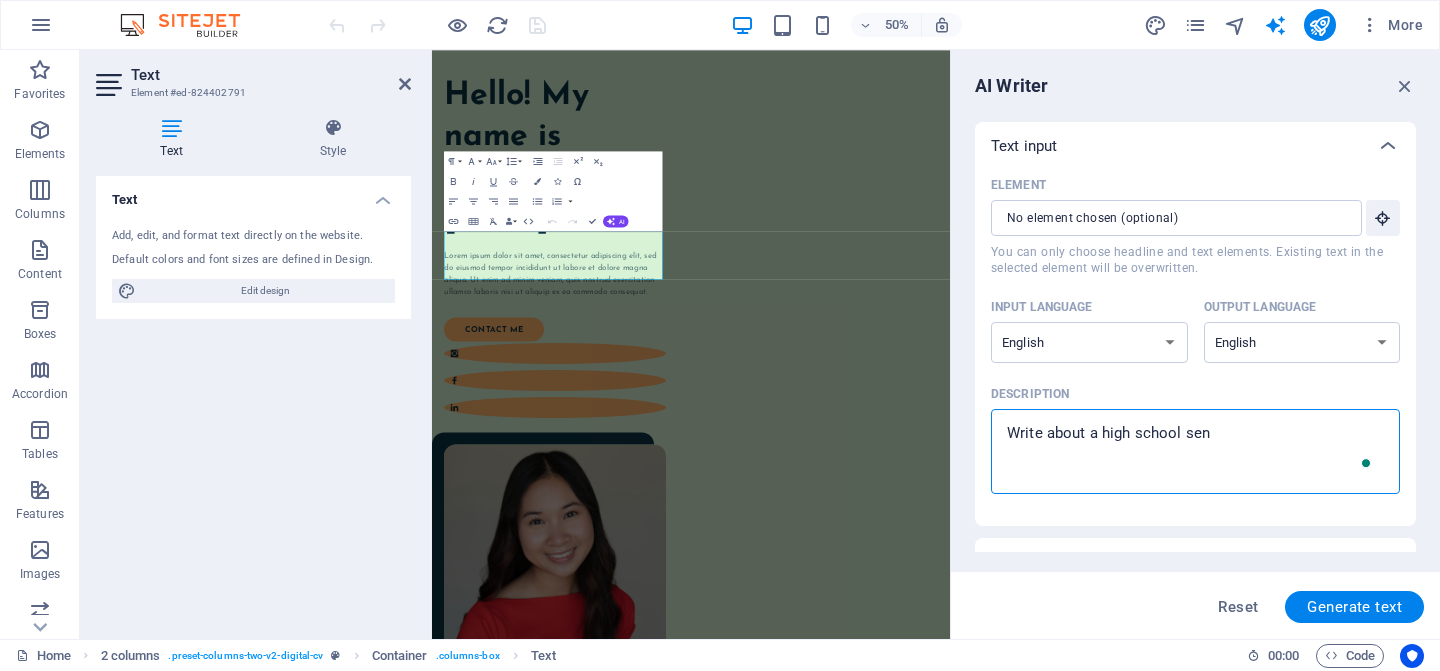 type on "Write about a high school se" 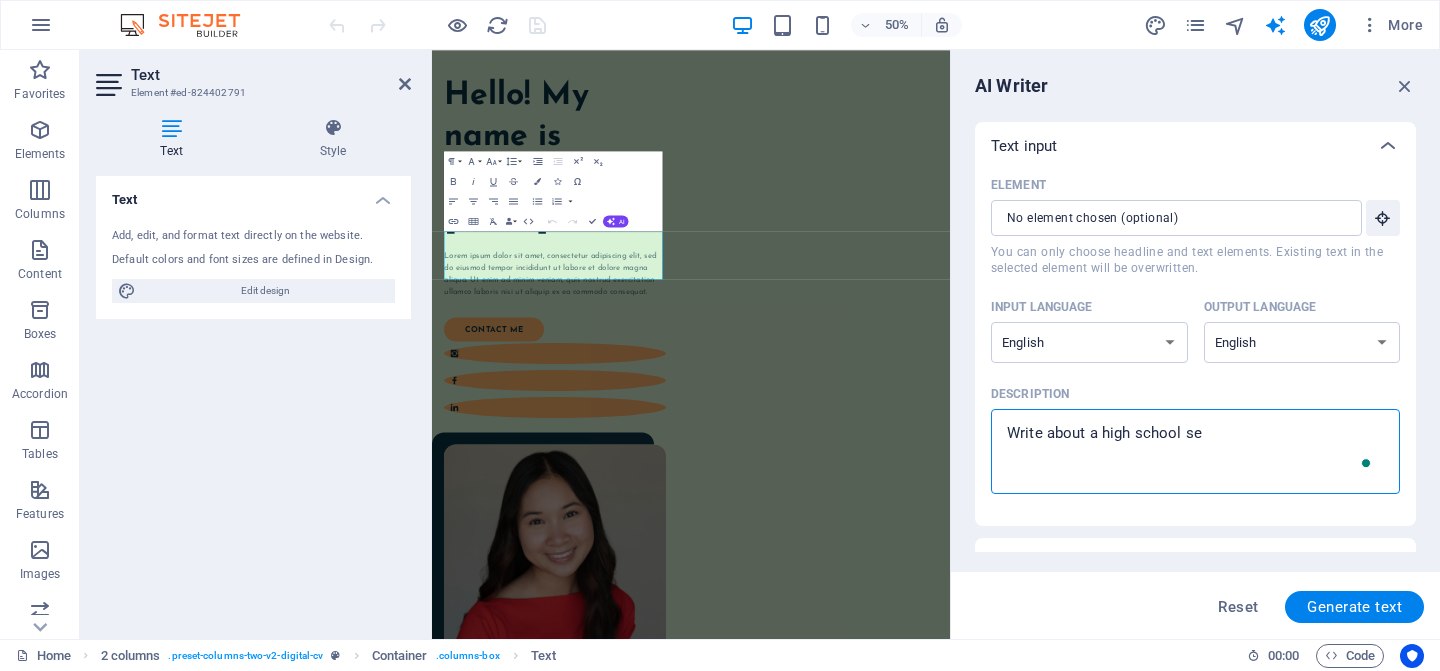 type on "Write about a high school s" 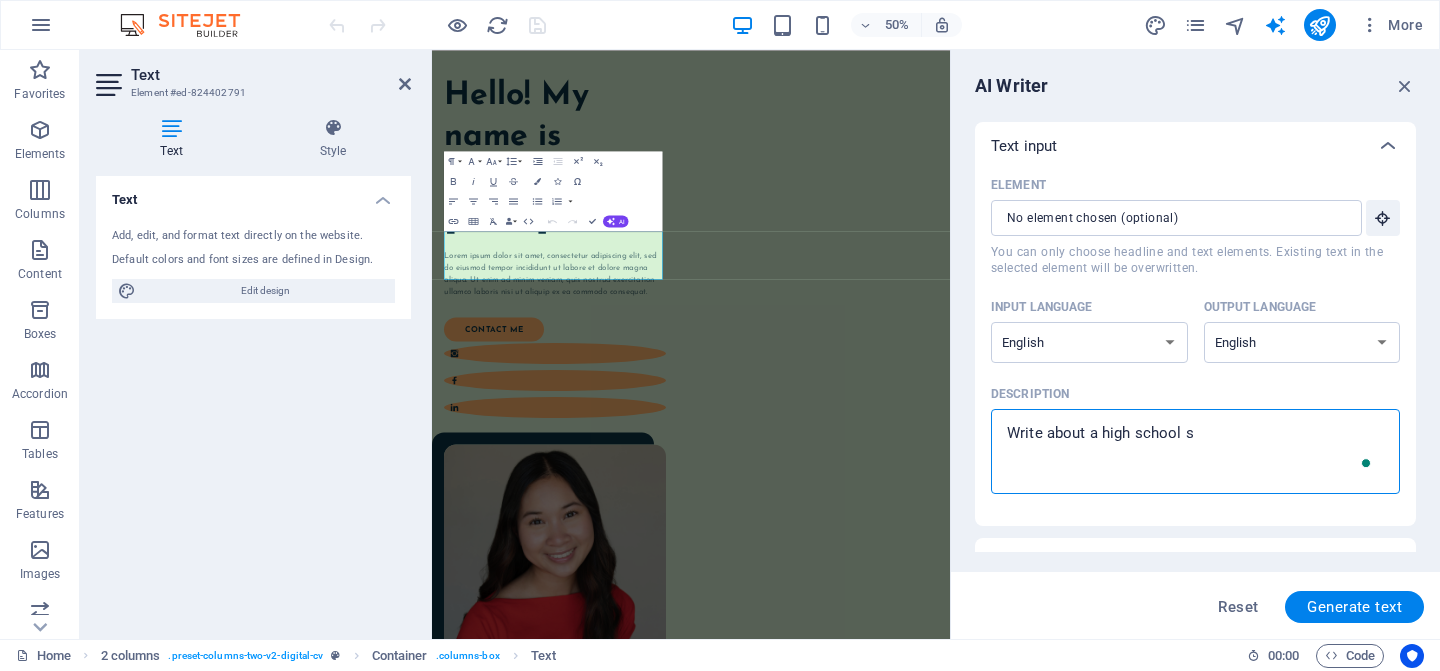 type on "Write about a high school" 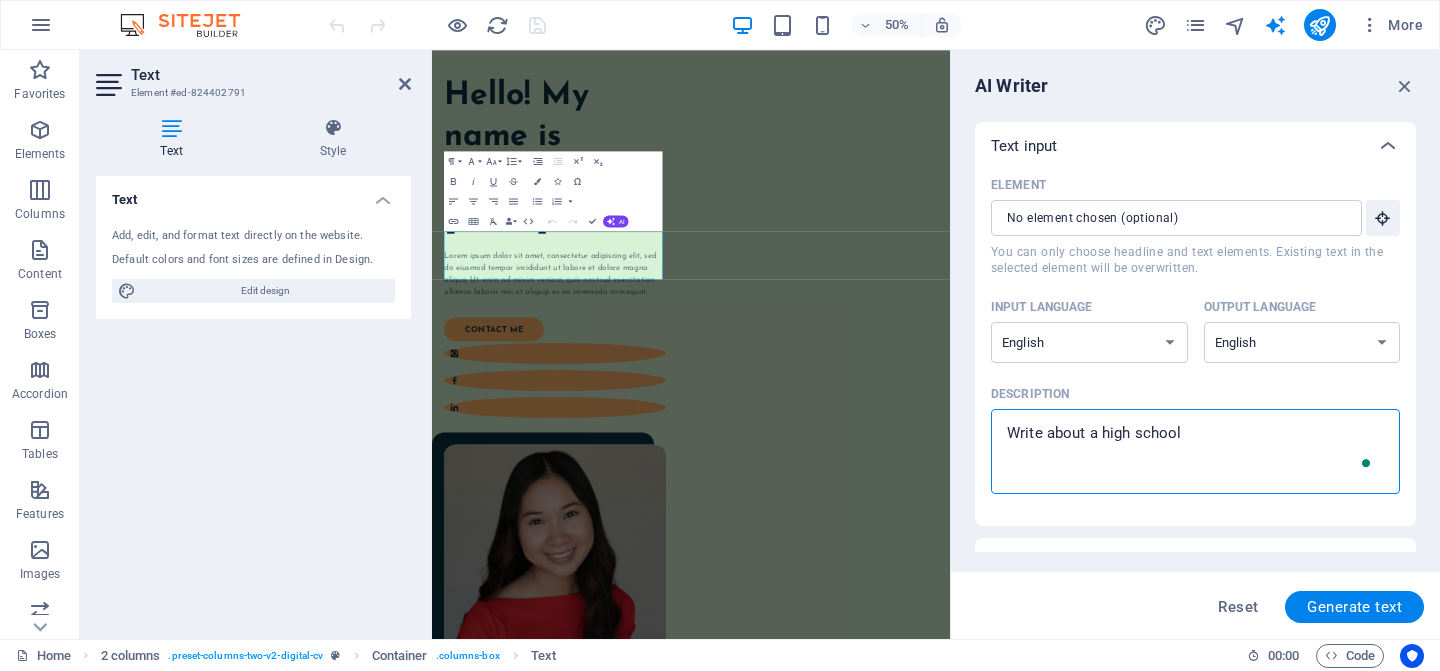 type on "x" 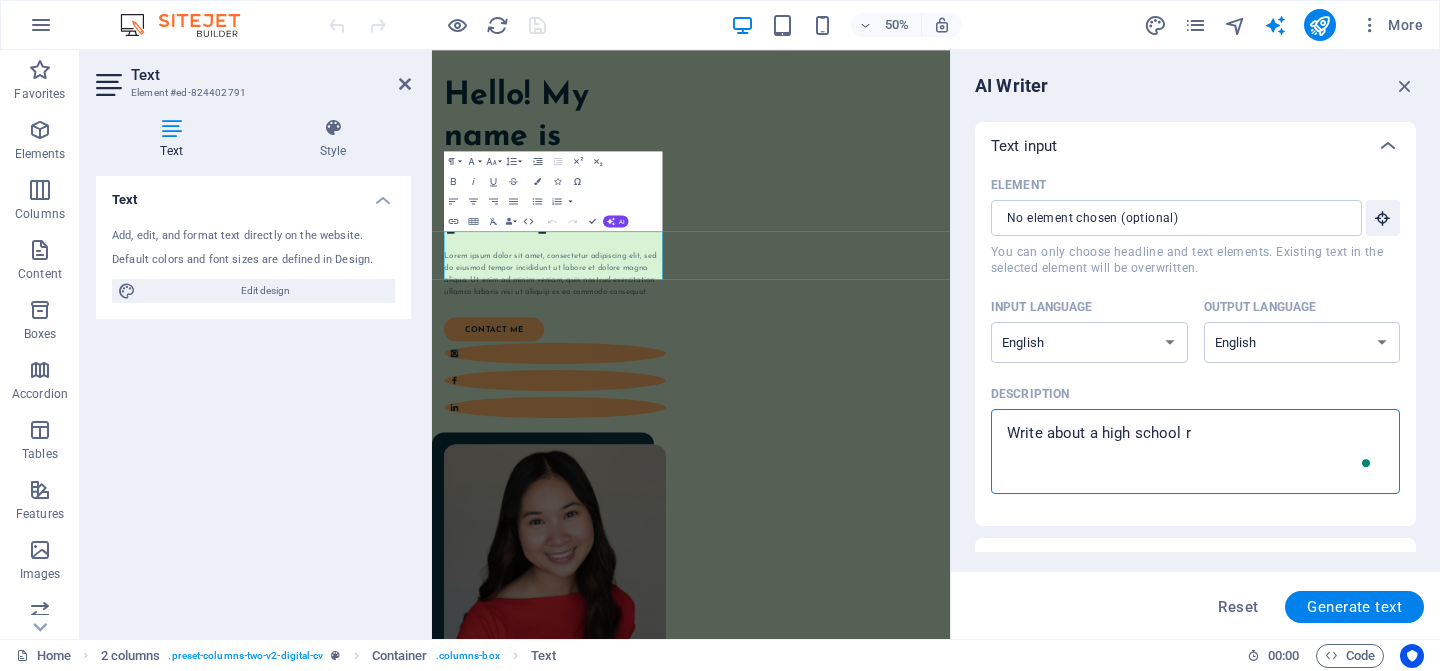 type on "x" 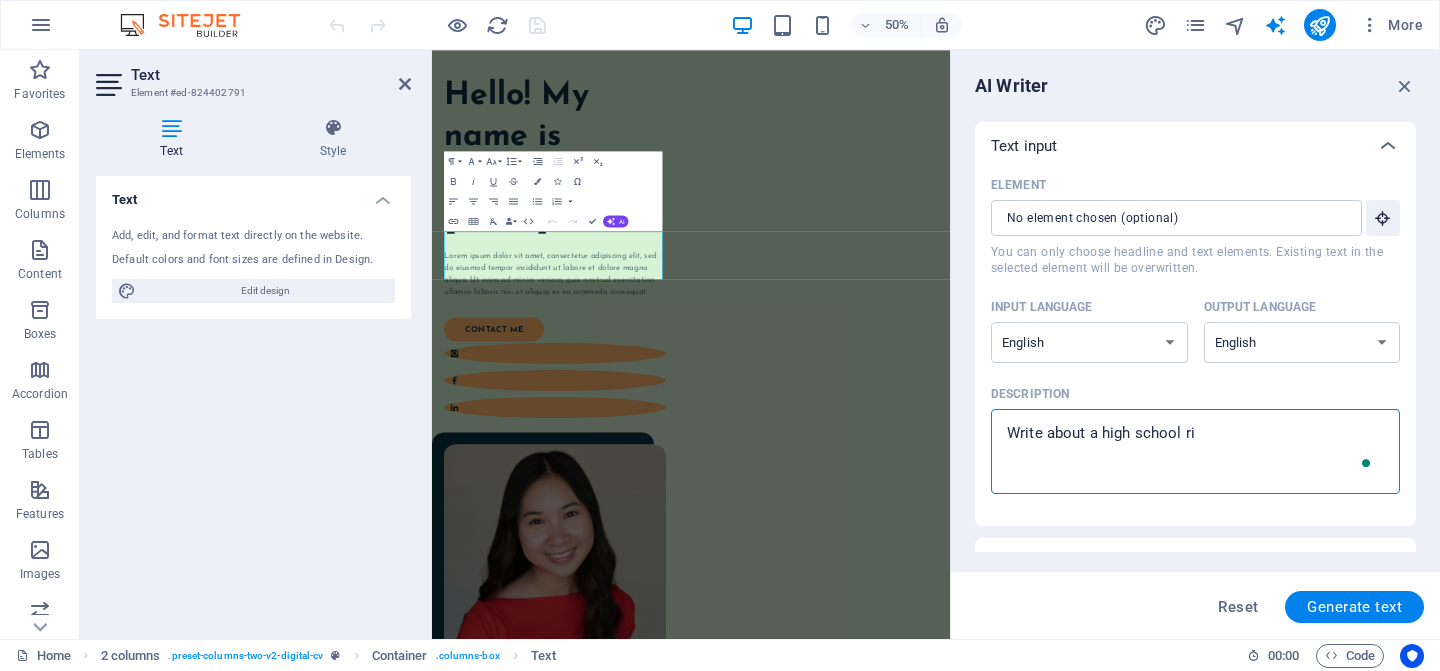 type on "Write about a high school ris" 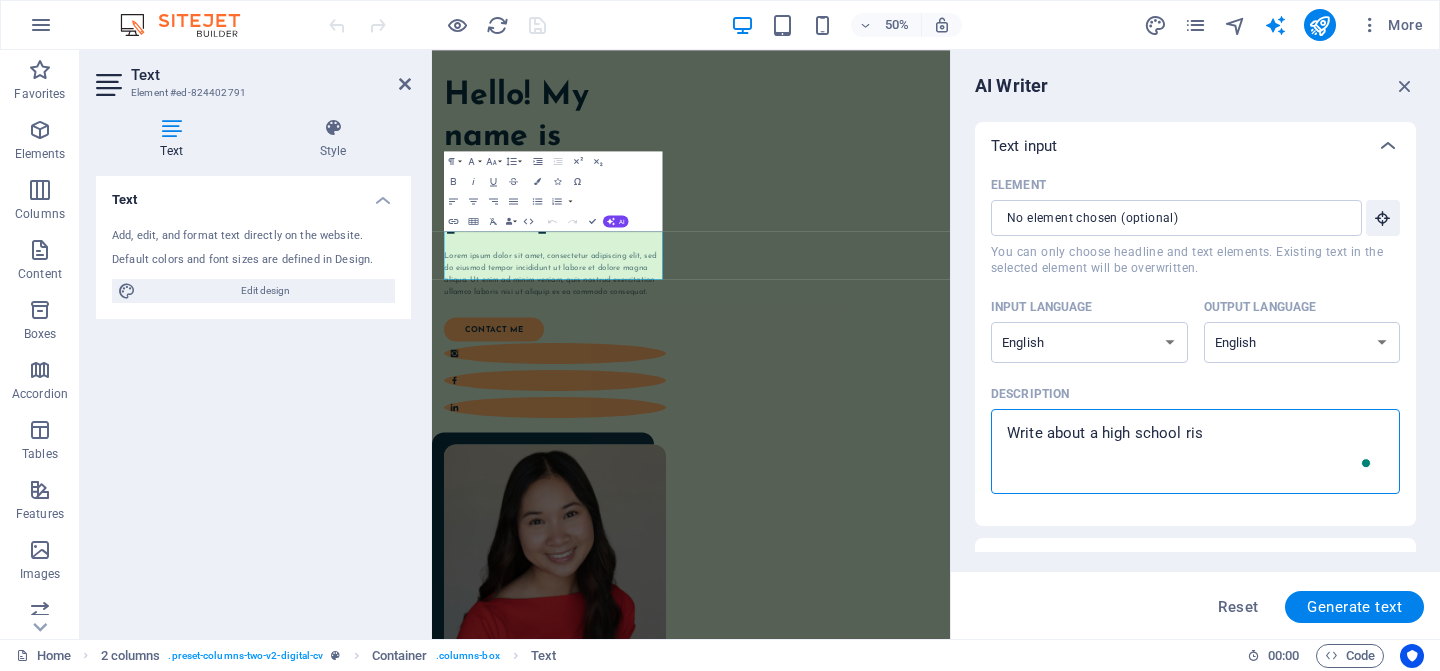 type on "Write about a high school risi" 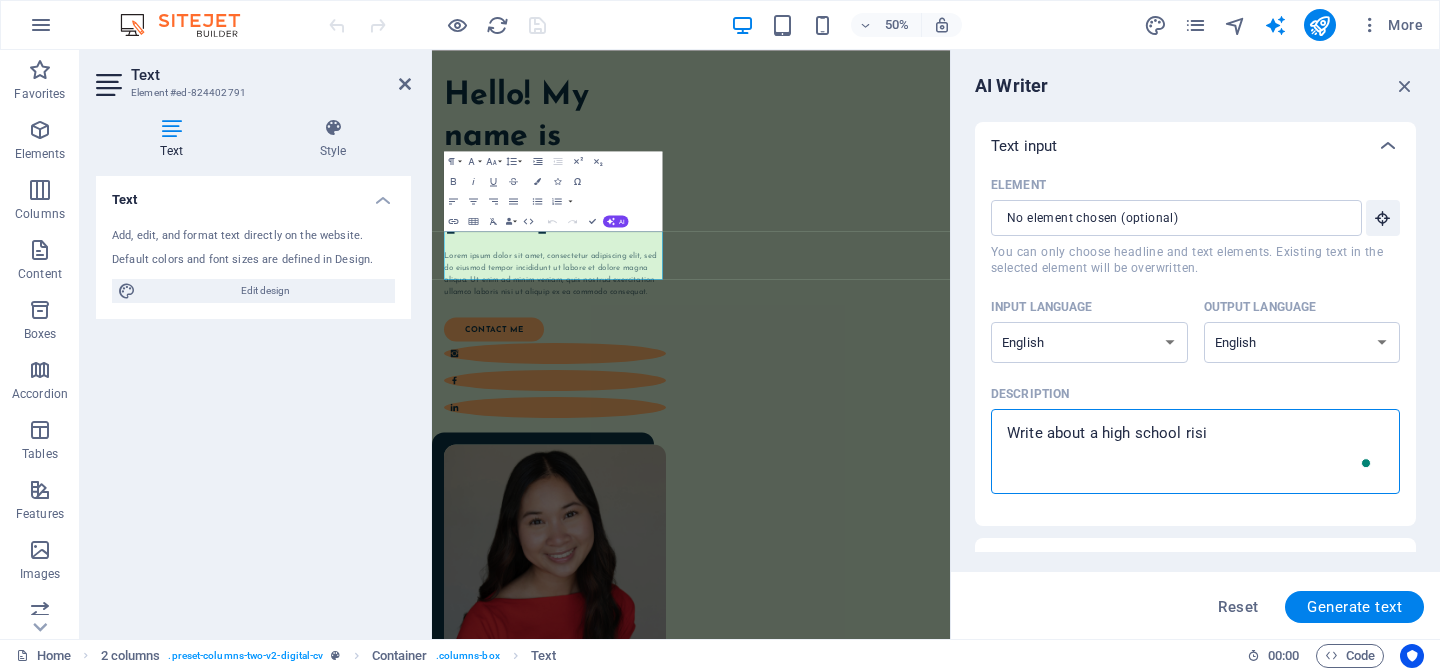 type on "Write about a high school risin" 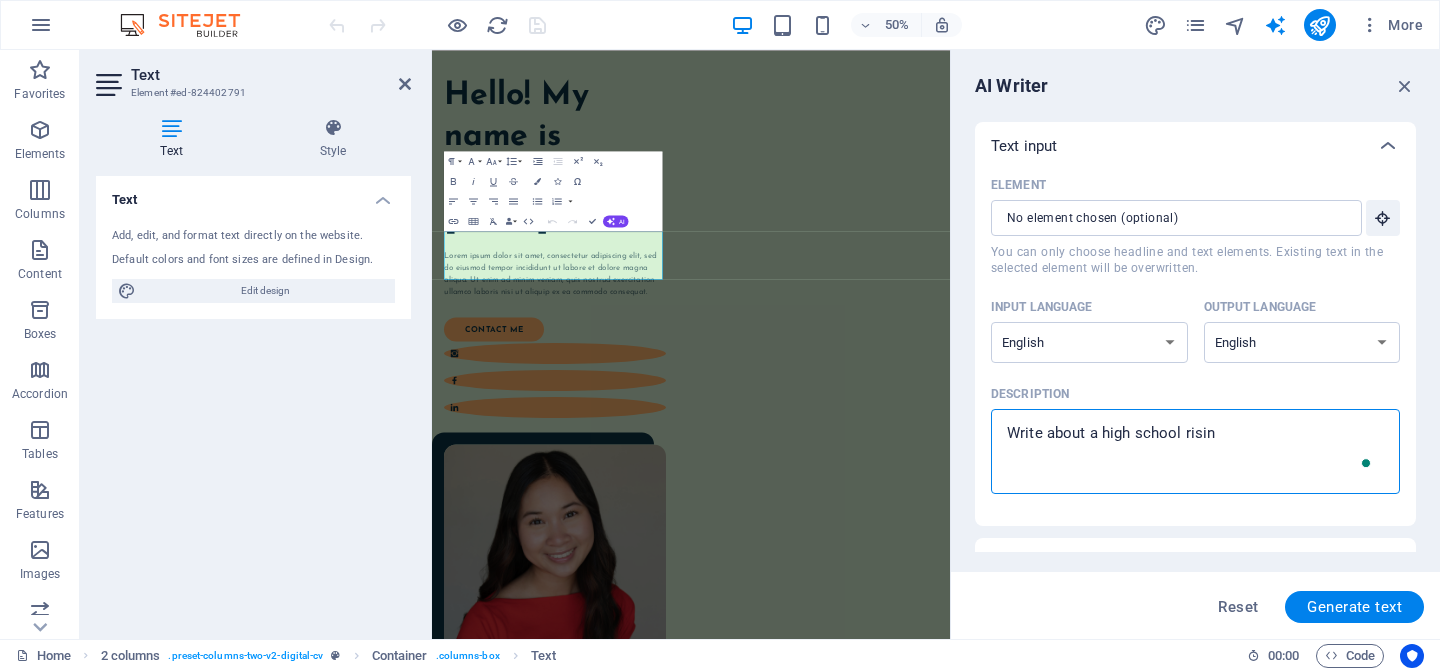 type on "x" 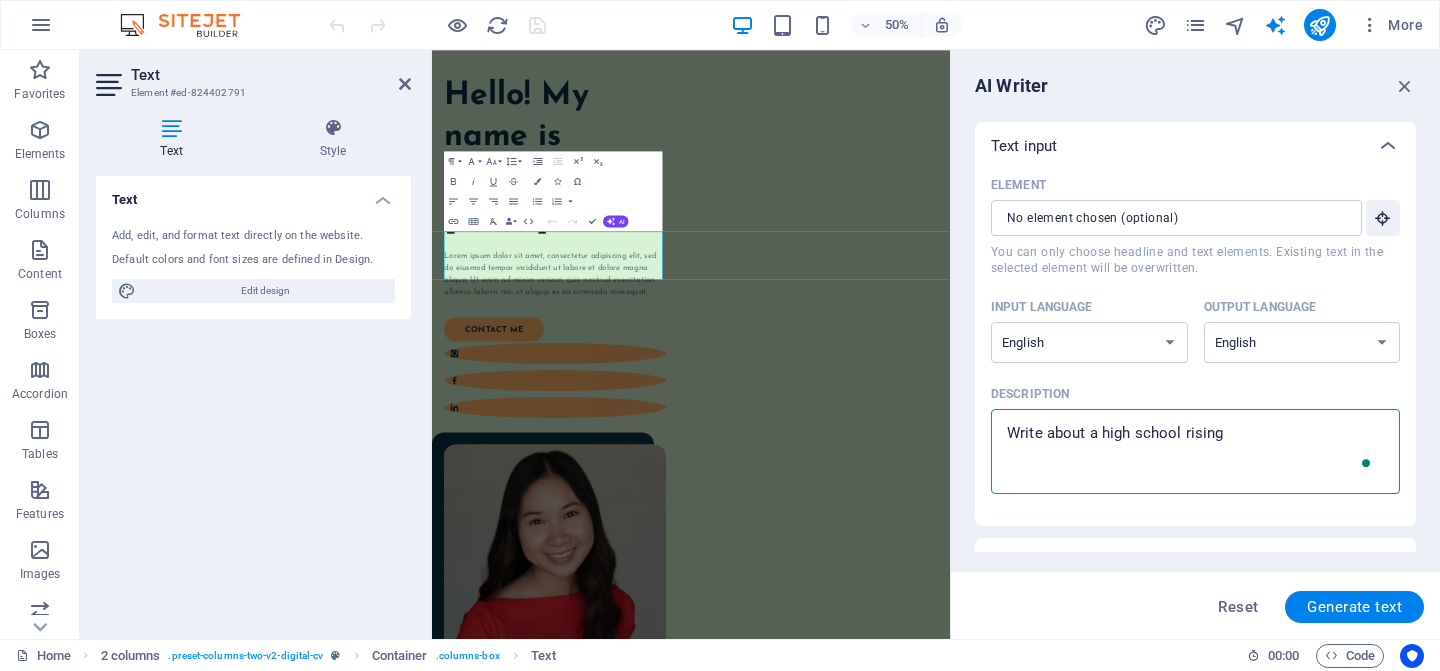 type on "Write about a high school rising" 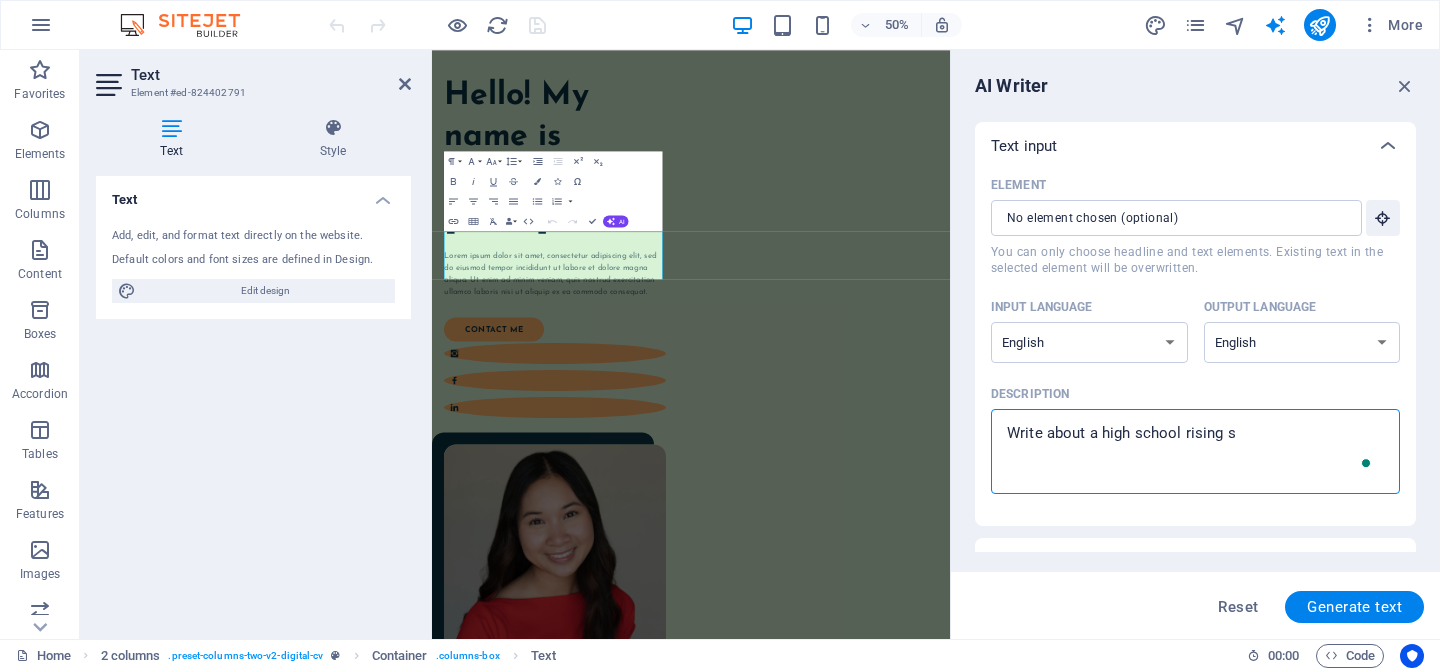 type on "Write about a high school rising se" 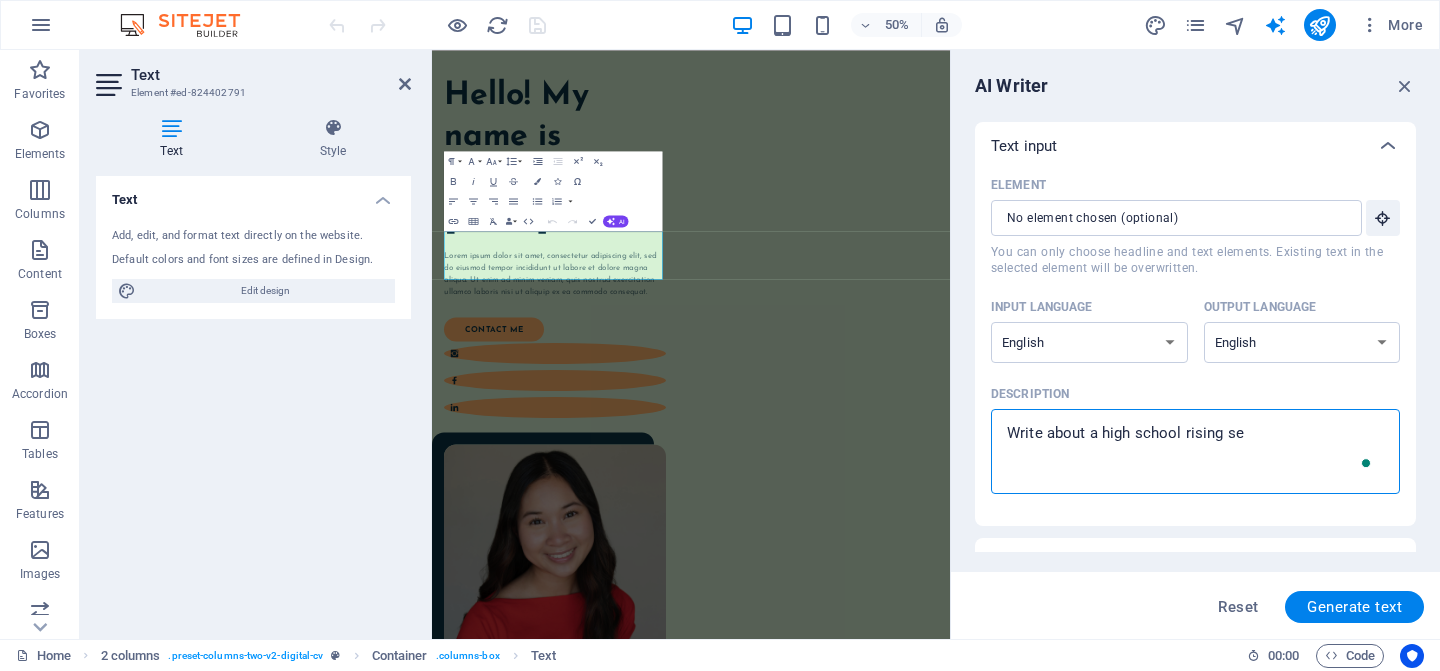 type on "Write about a high school rising sen" 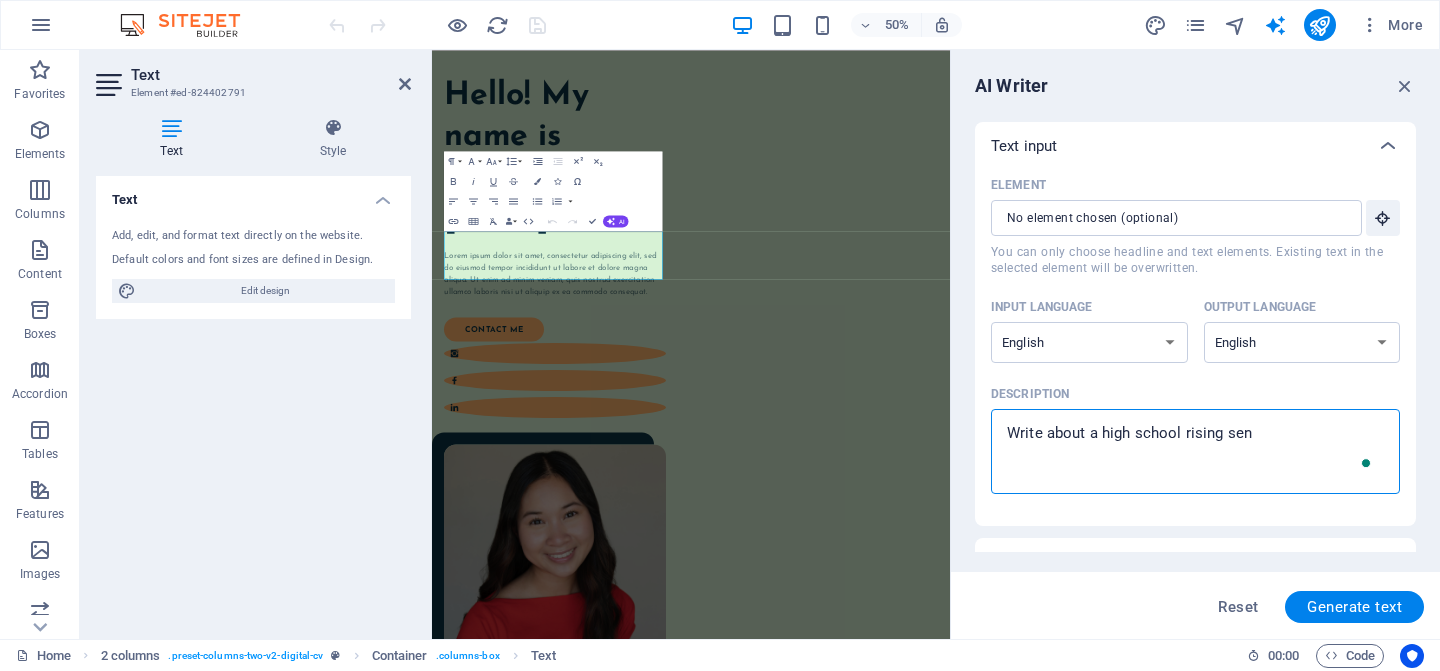 type on "x" 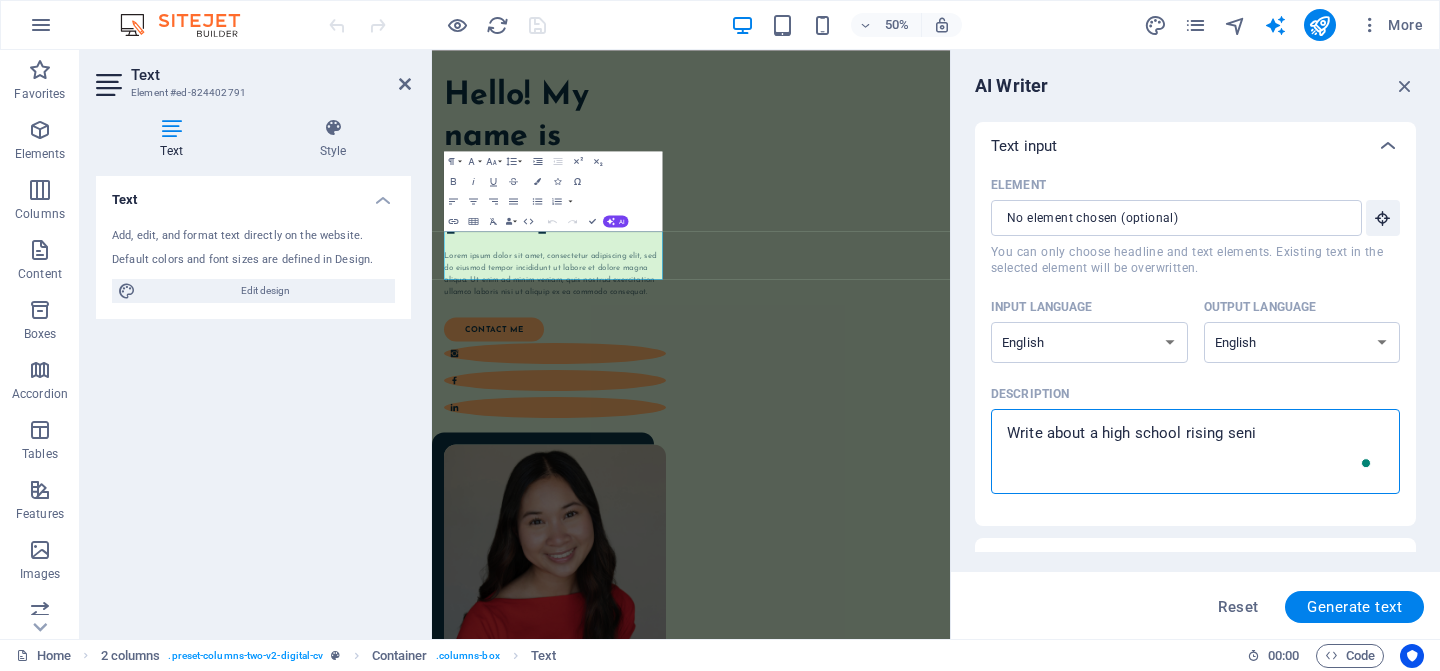 type on "x" 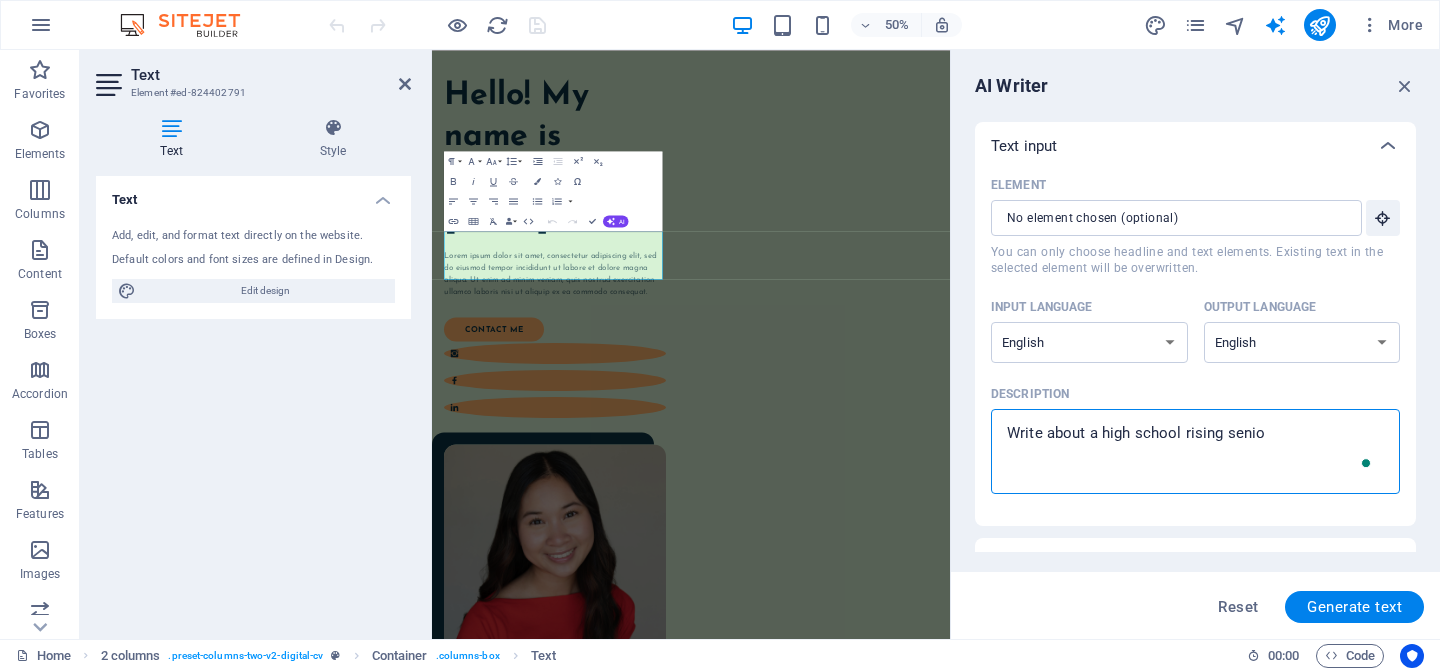 type on "Write about a high school rising senior" 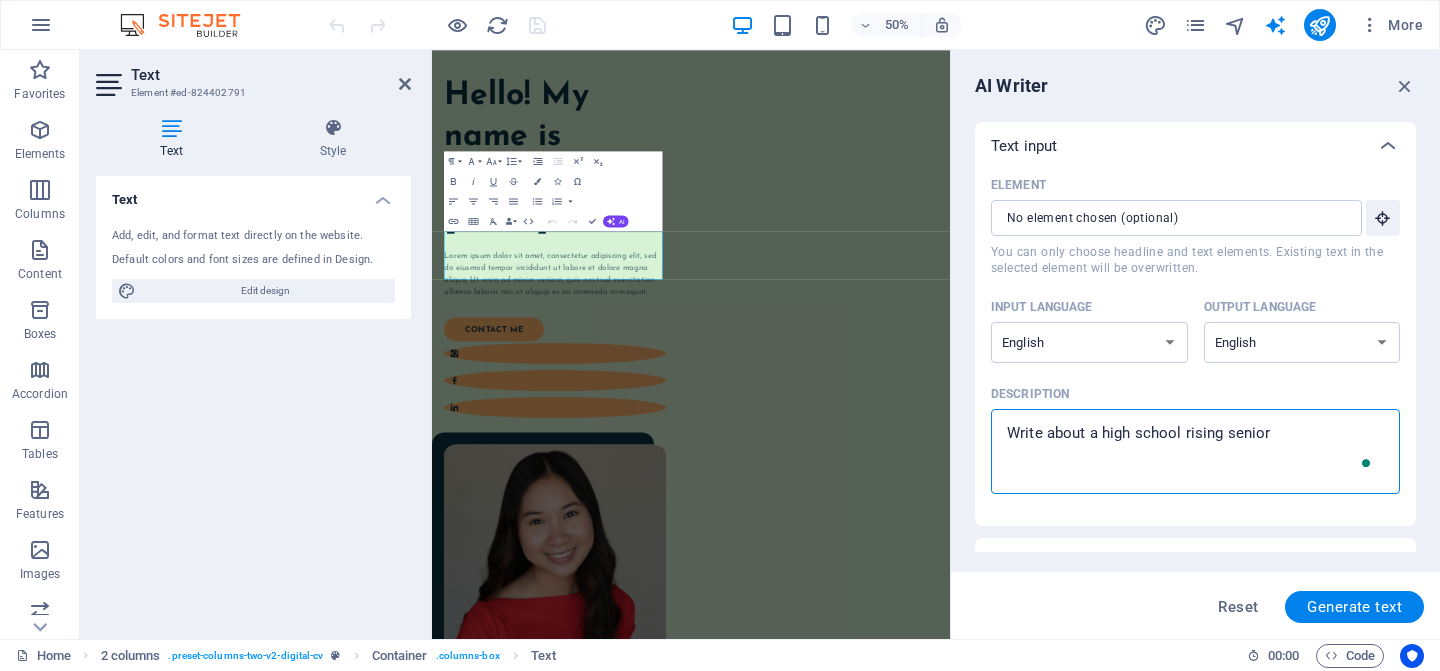type on "Write about a high school rising senior" 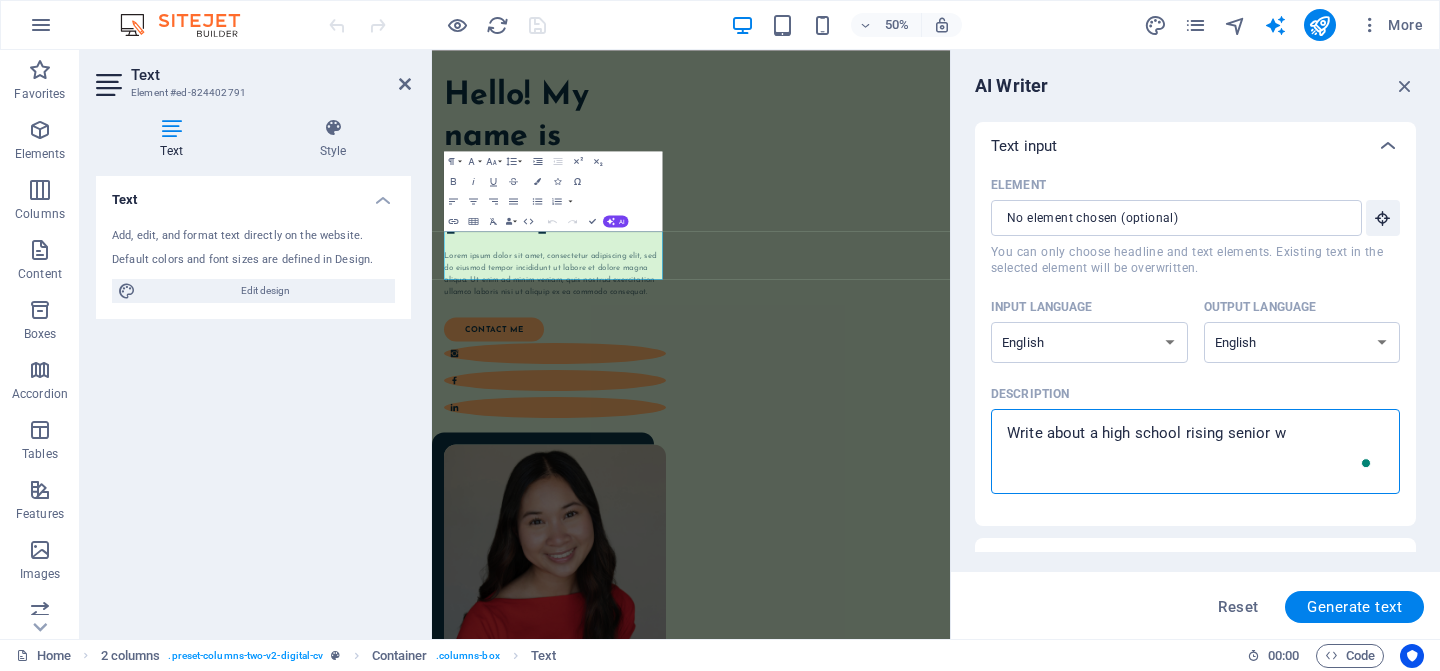type on "Write about a high school rising senior wh" 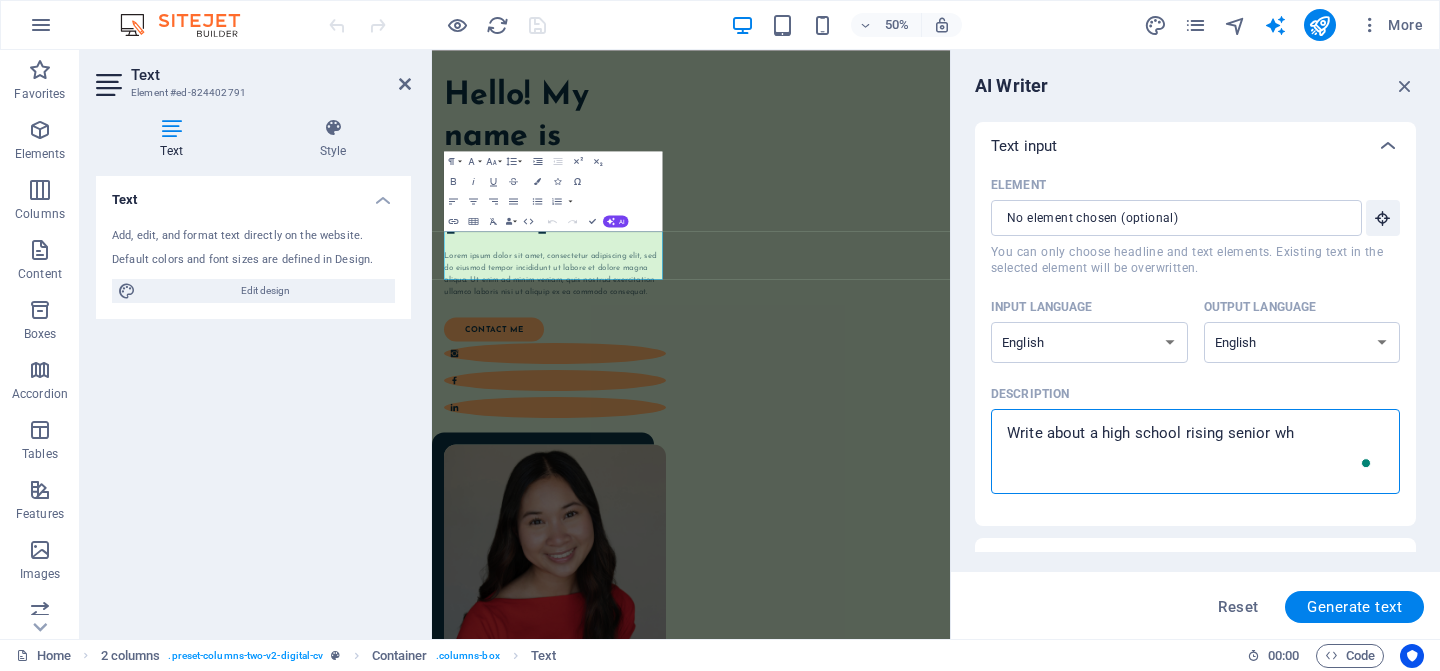 type on "Write about a high school rising senior who" 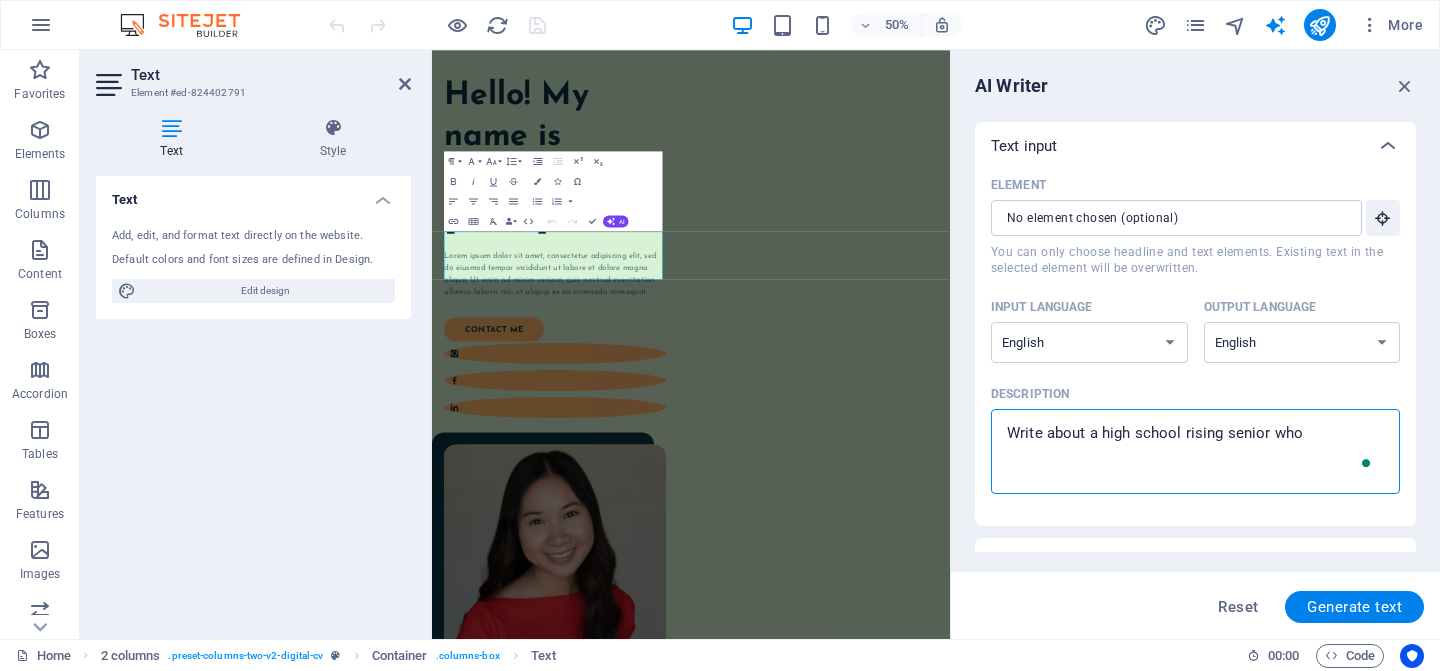 type on "Write about a high school rising senior who" 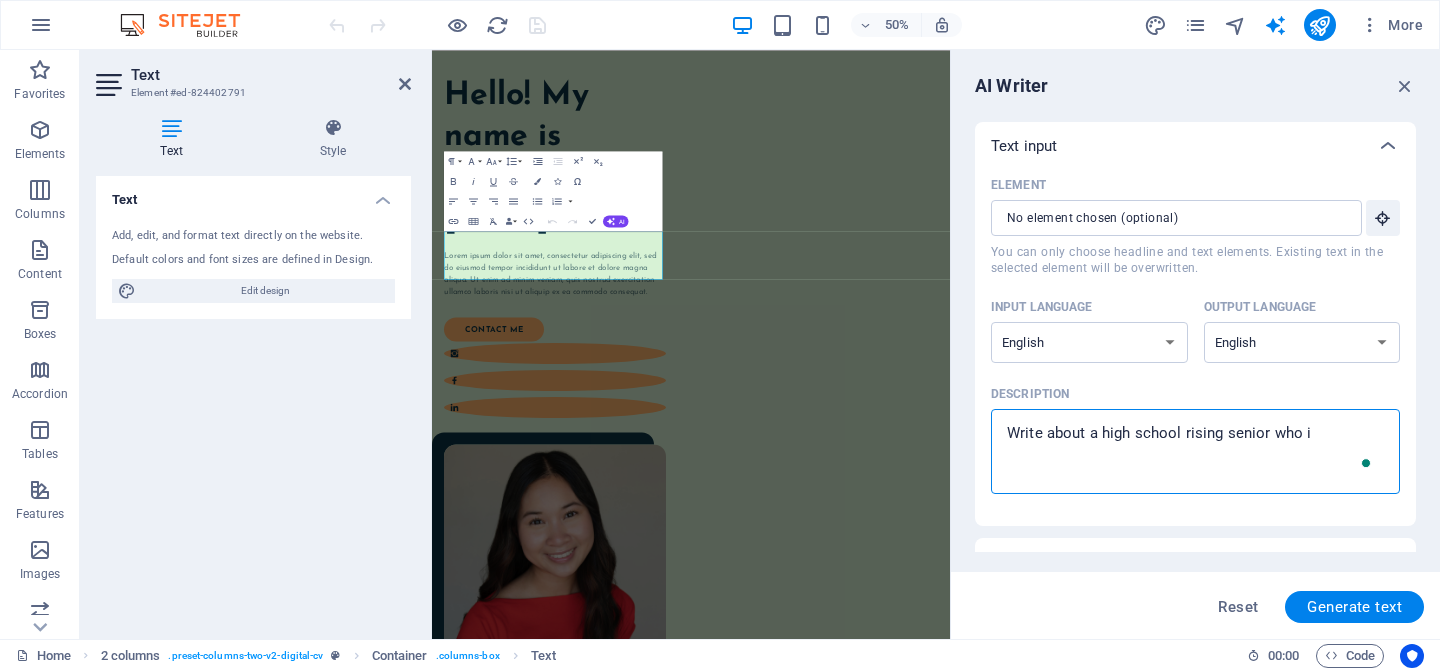 type on "Write about a high school rising senior who is" 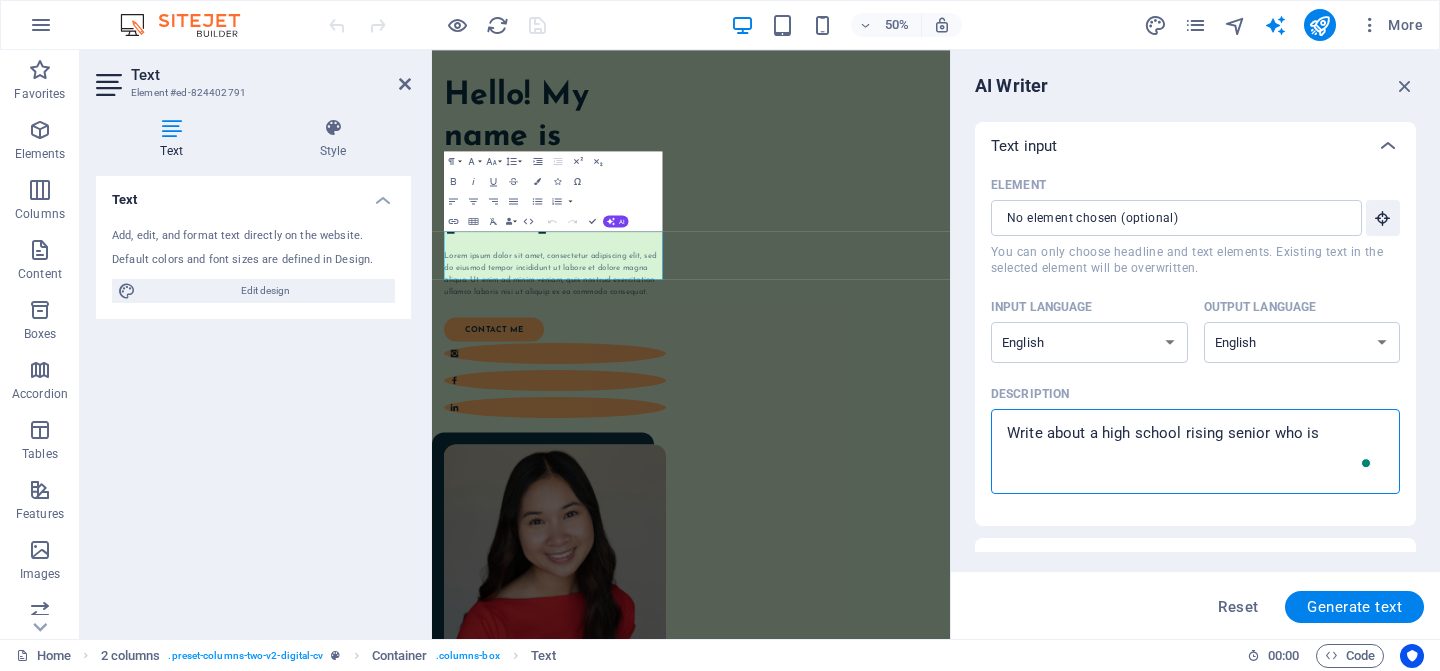 type on "Write about a high school rising senior who is" 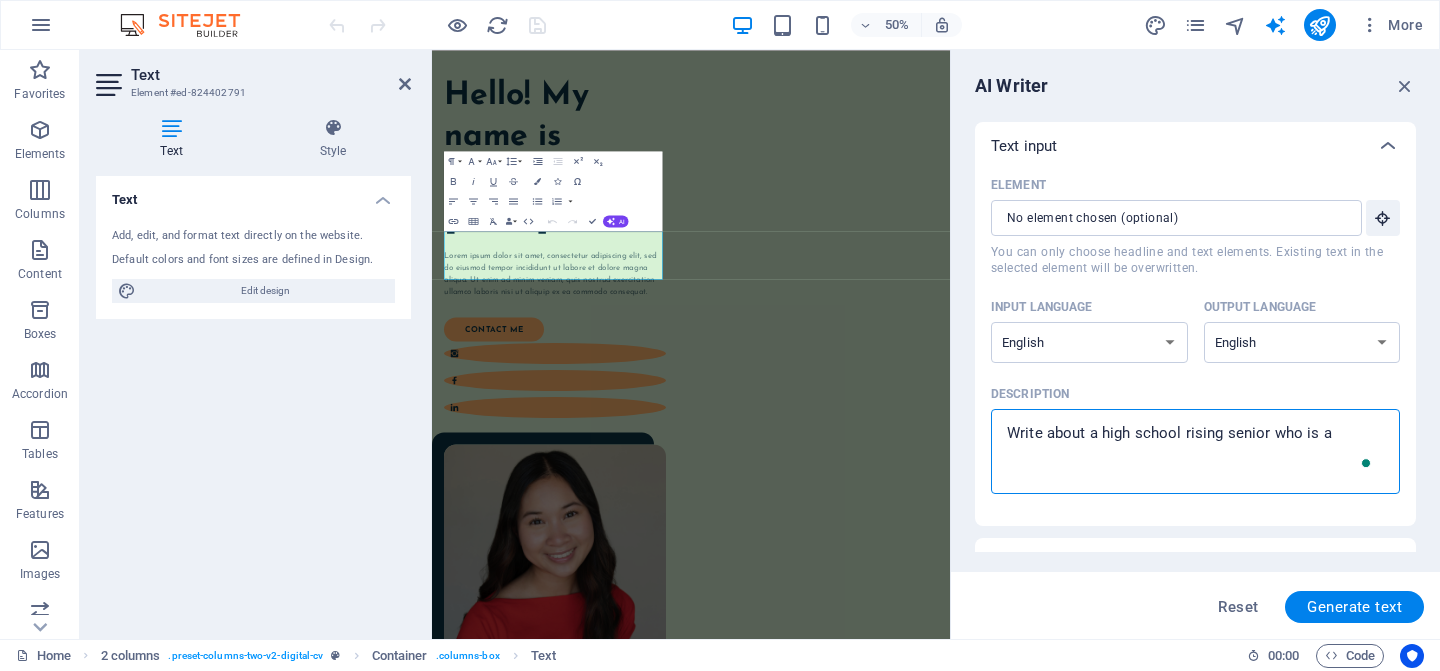 type on "Write about a high school rising senior who is ab" 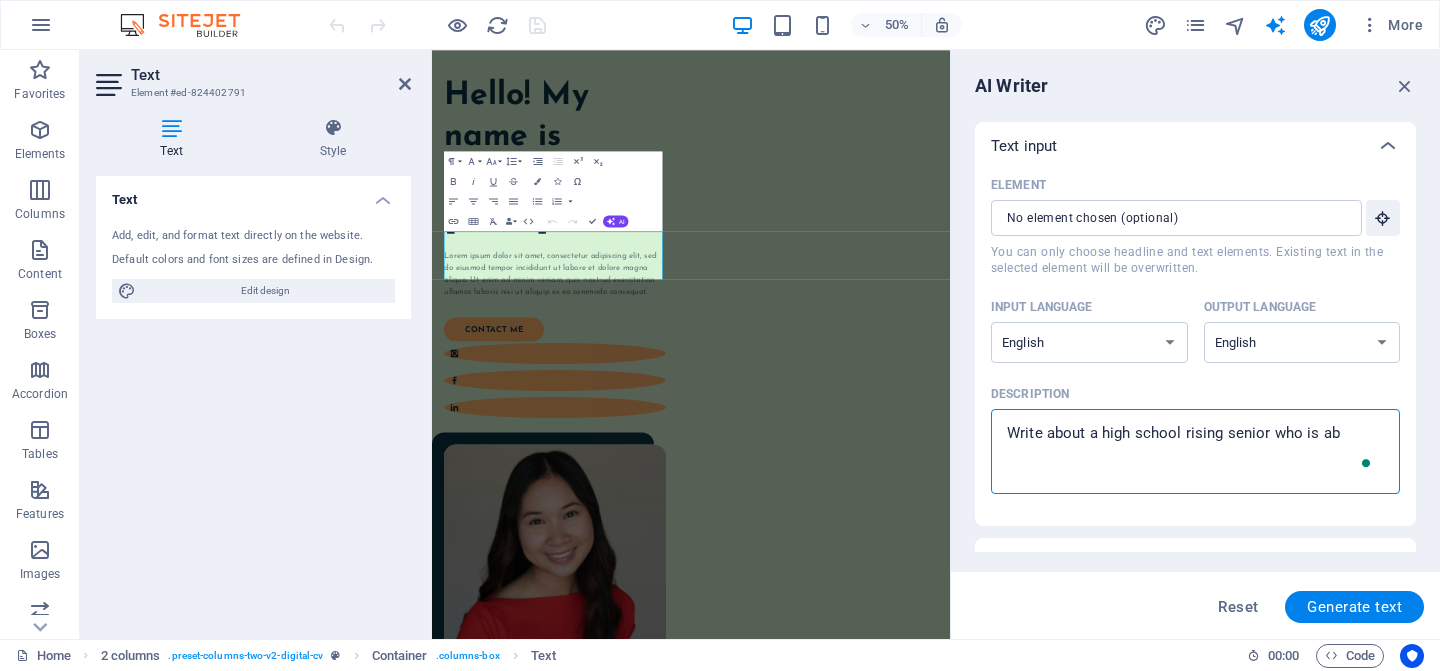 type on "Write about a high school rising senior who is abo" 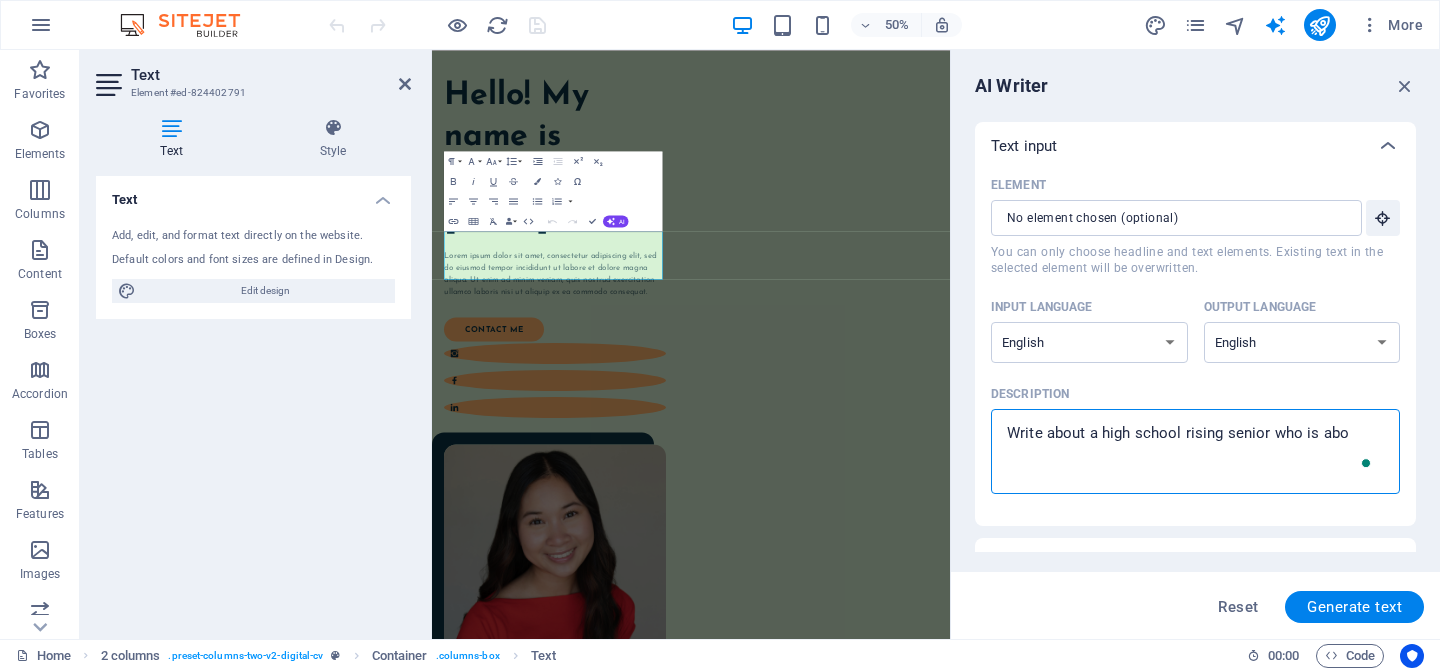 type on "Write about a high school rising senior who is abou" 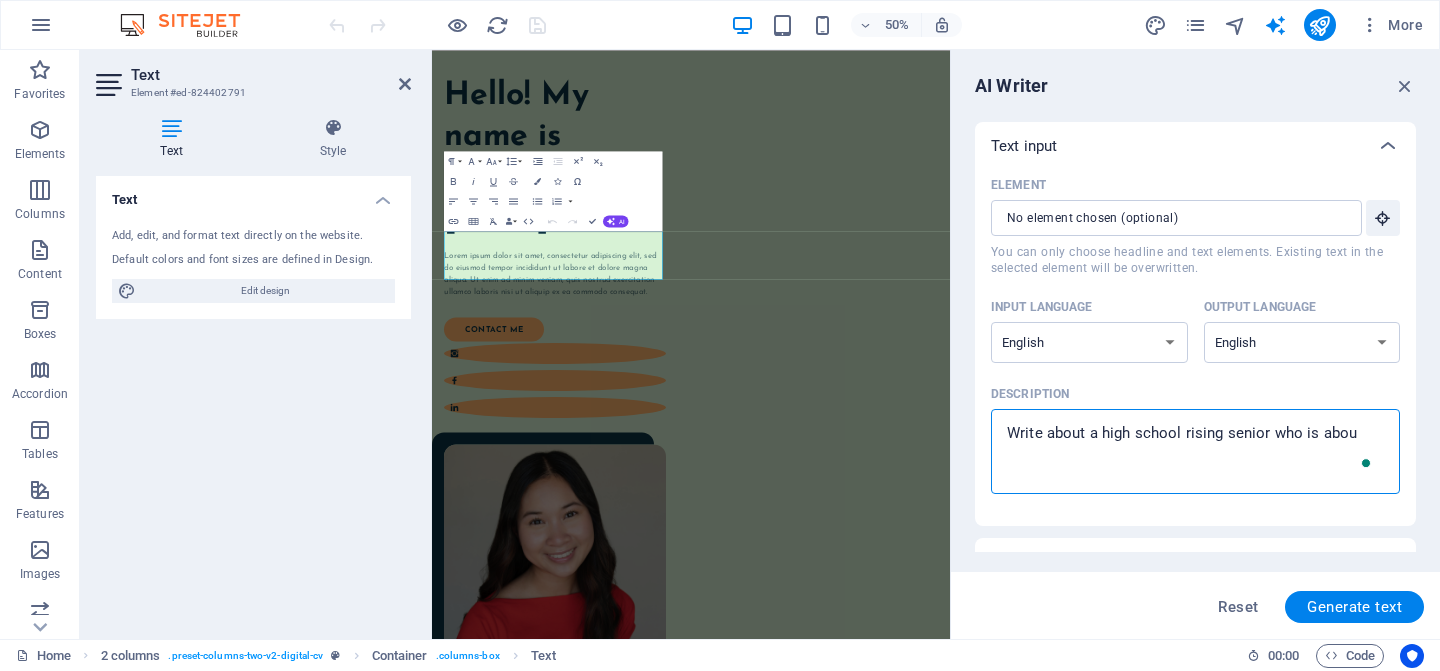 type on "Write about a high school rising senior who is about" 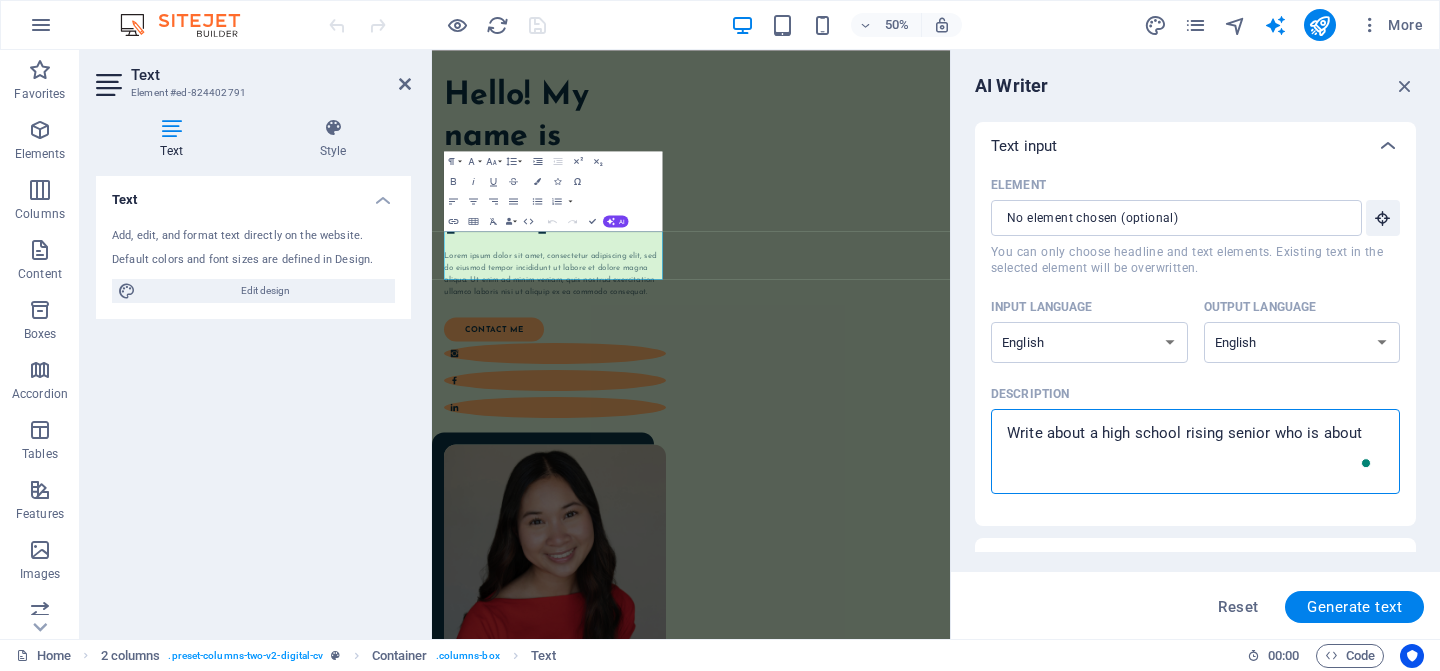 type on "x" 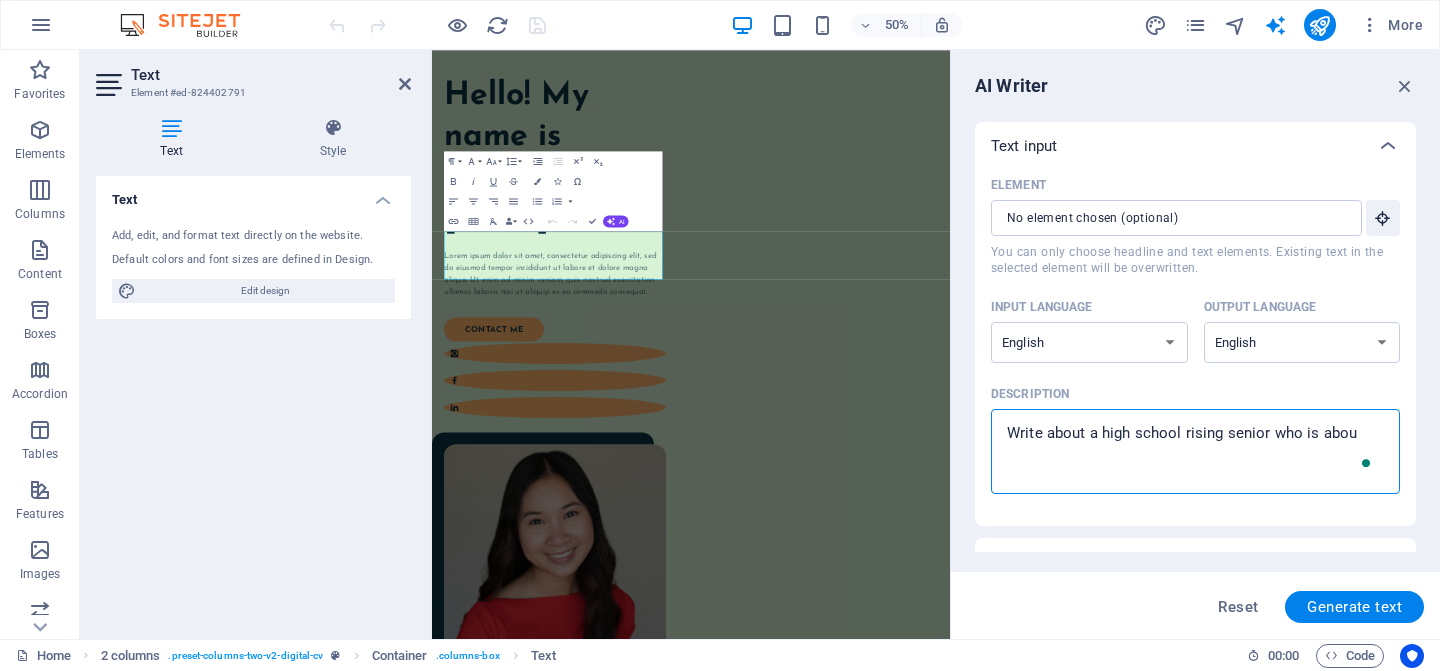 type on "x" 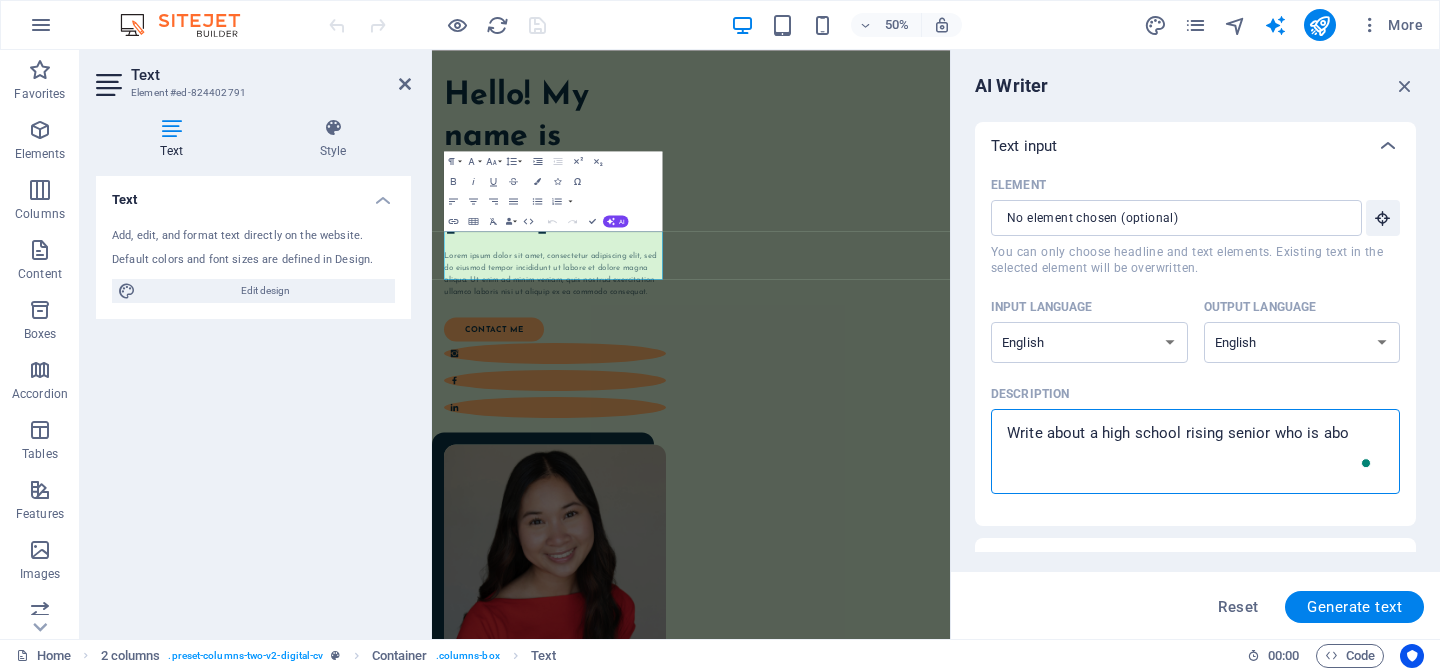 type on "Write about a high school rising senior who is ab" 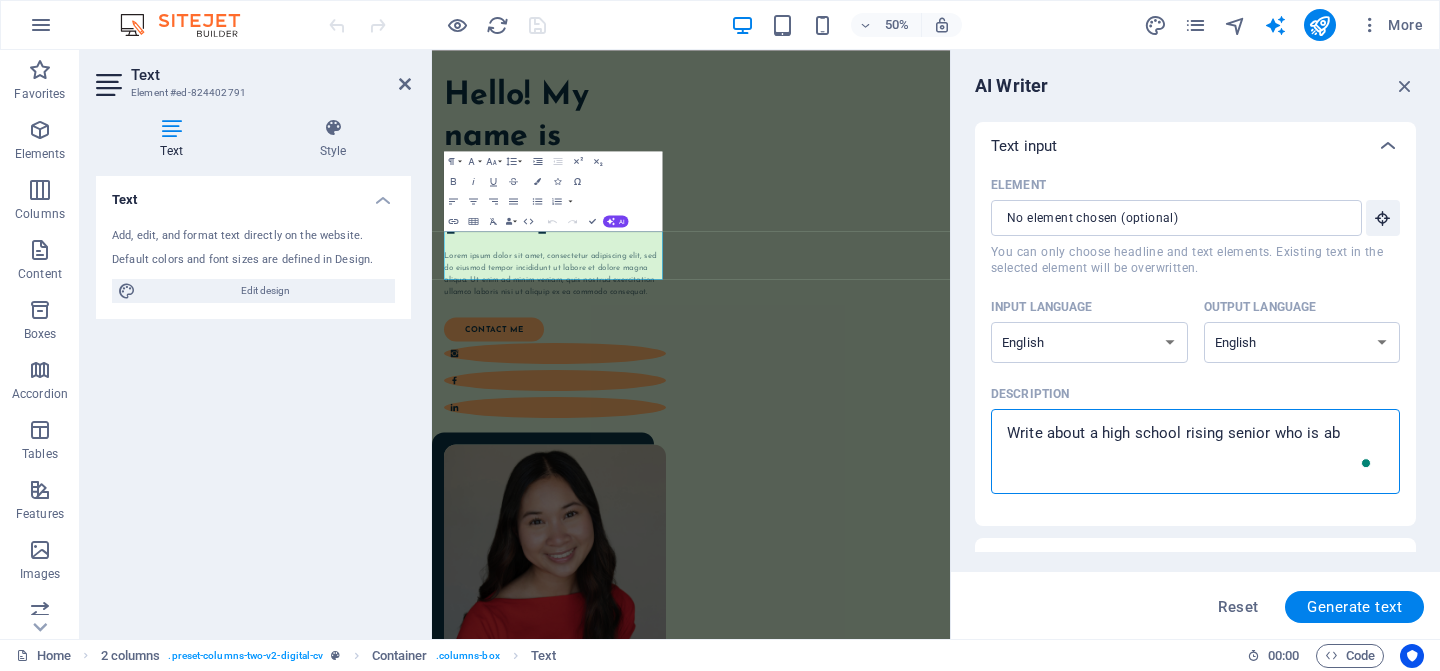 type on "Write about a high school rising senior who is a" 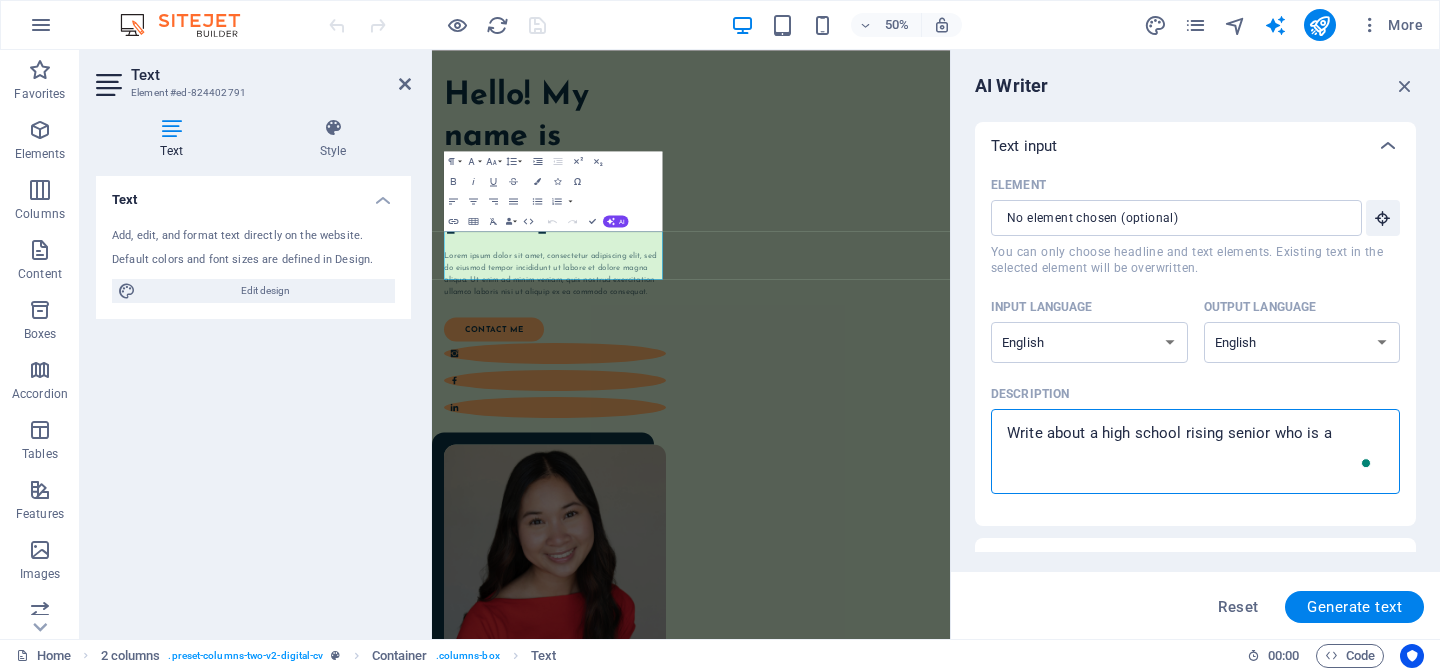 type on "Write about a high school rising senior who is" 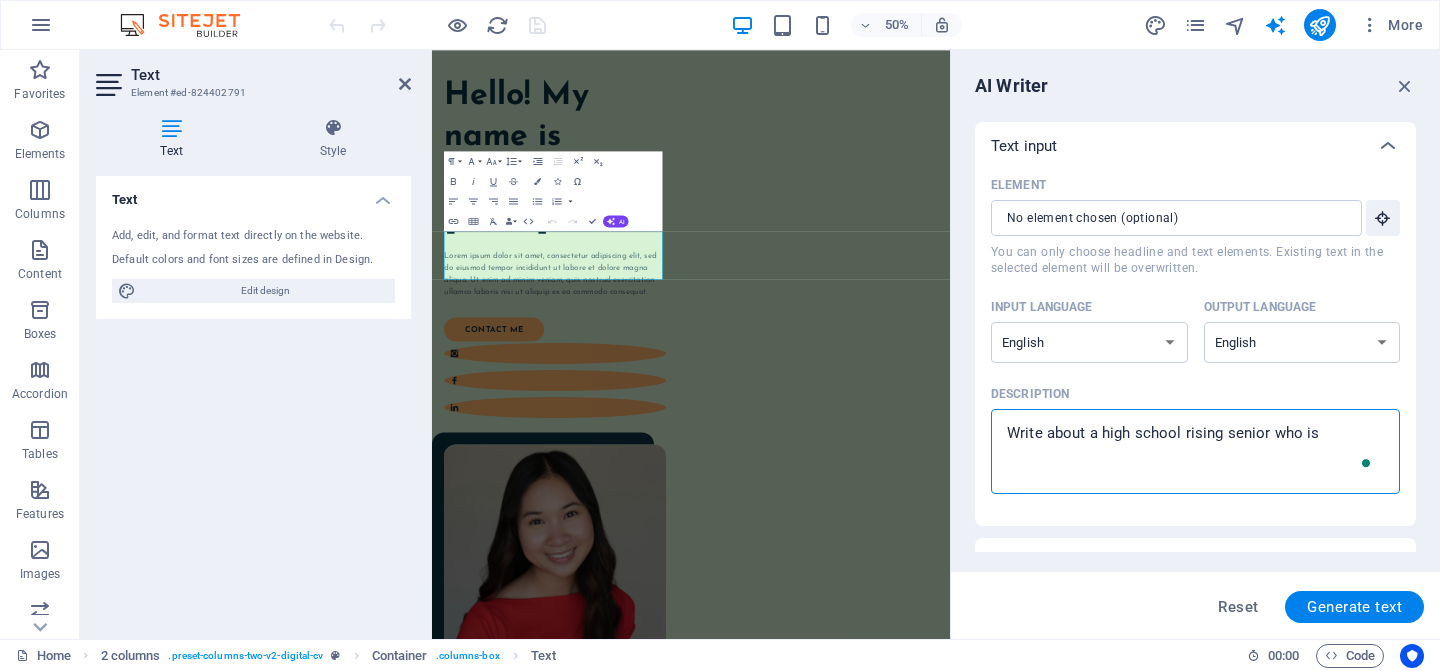 type on "Write about a high school rising senior who is" 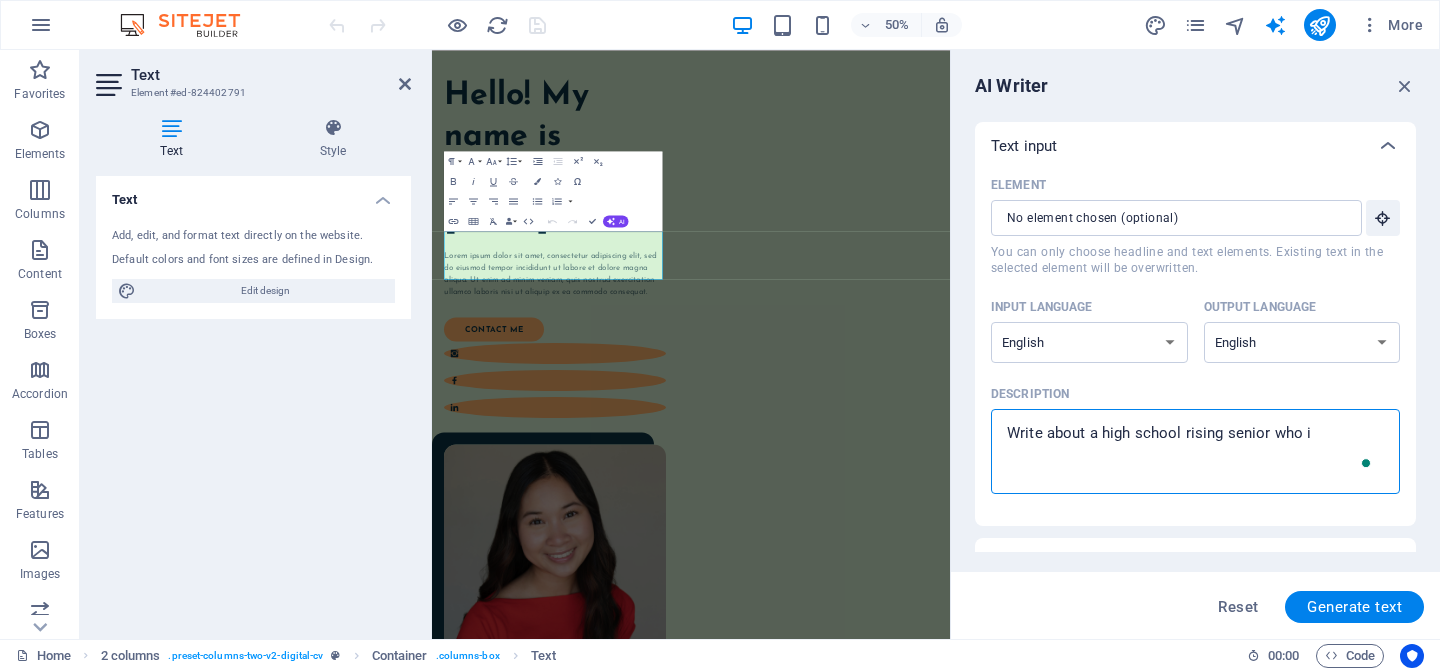 type on "Write about a high school rising senior who" 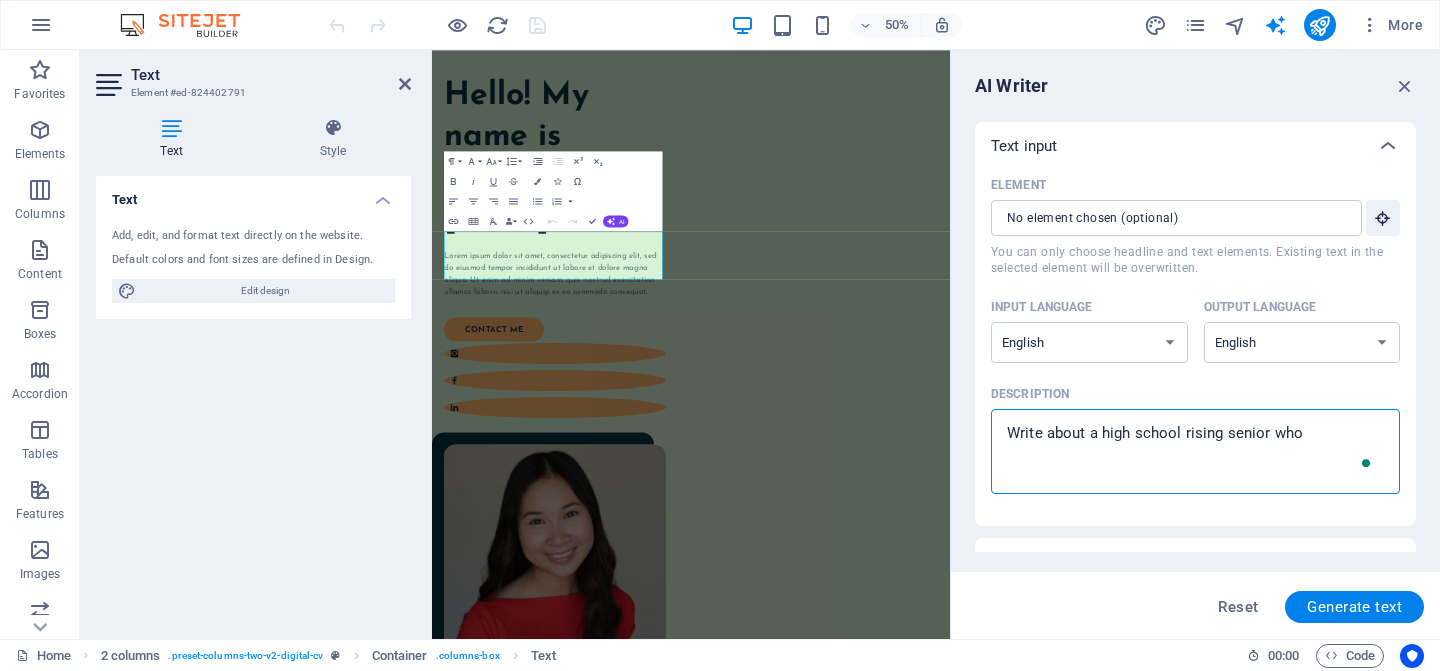 type on "Write about a high school rising senior who" 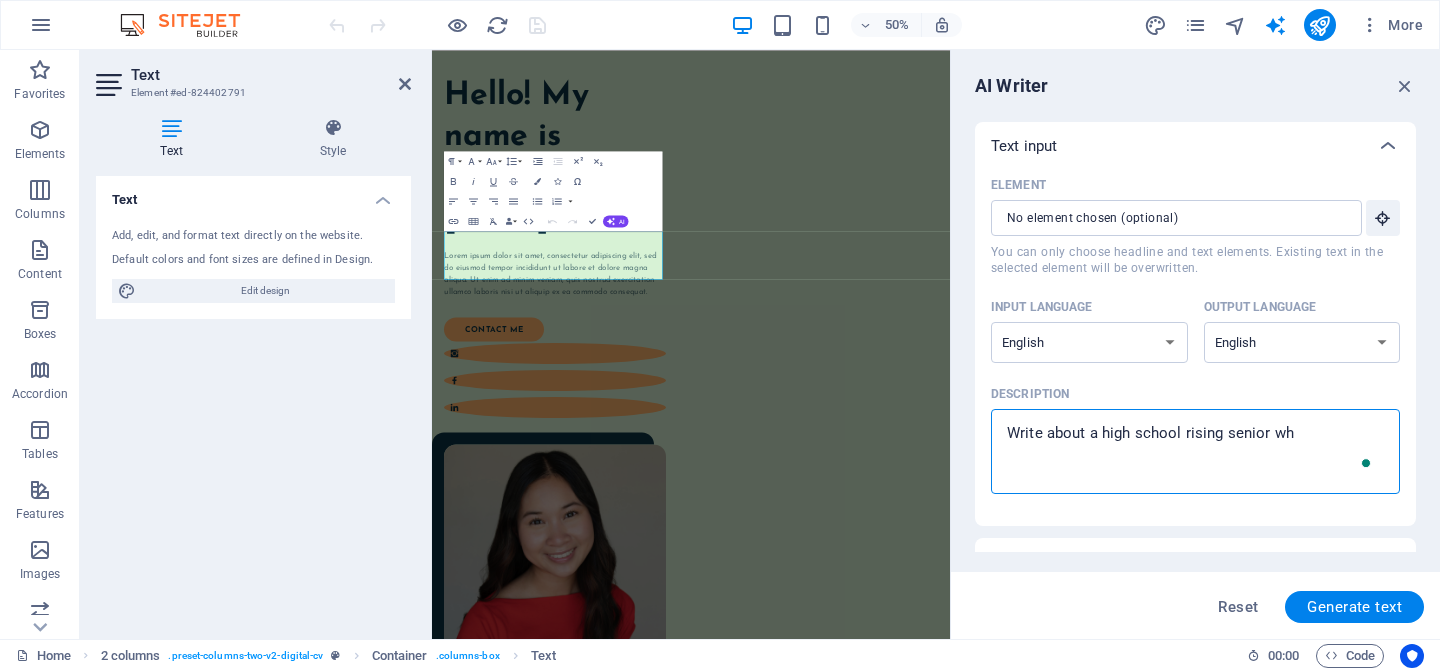 type on "Write about a high school rising senior w" 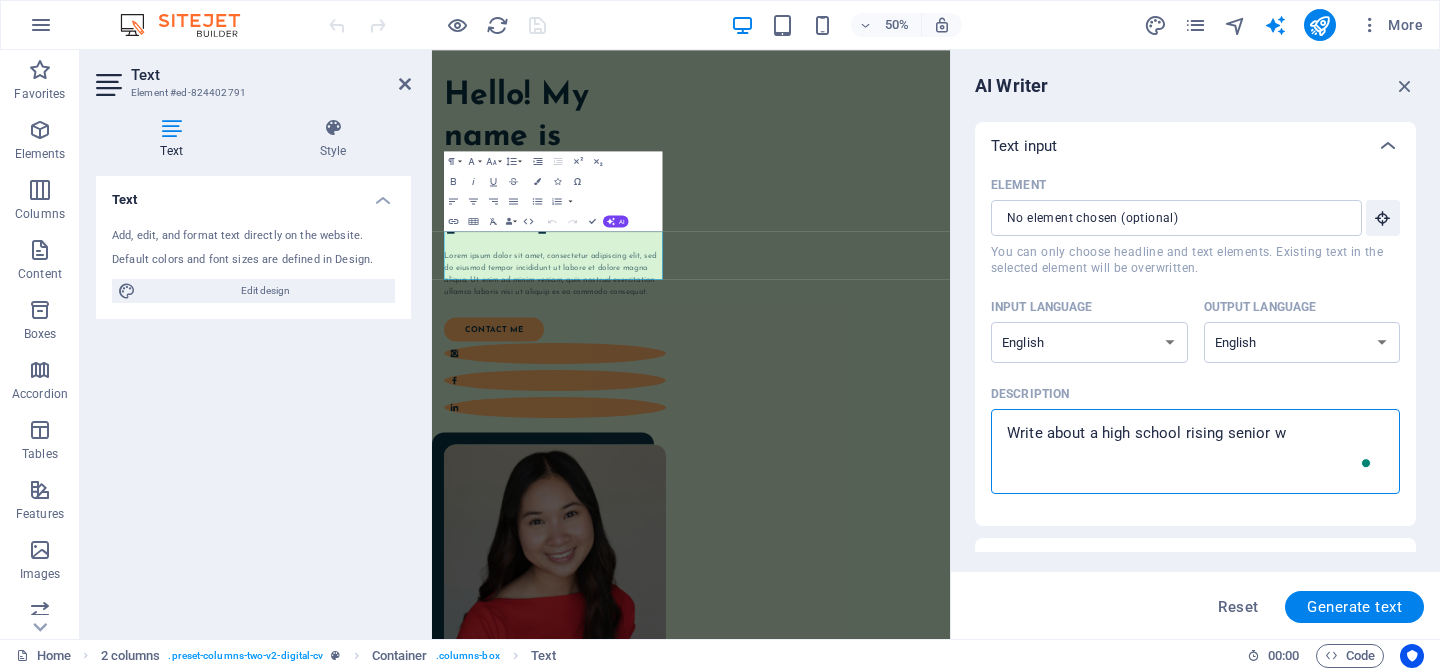type on "Write about a high school rising senior" 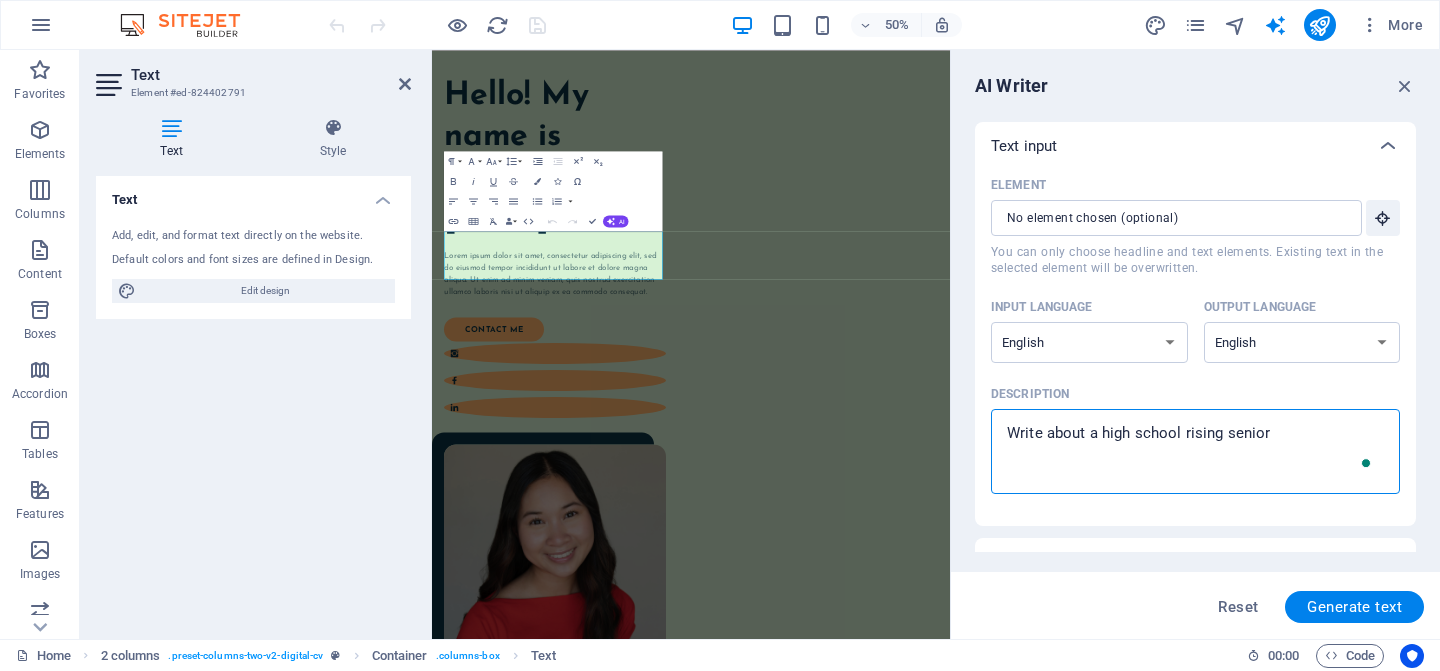 type on "Write about a high school rising senior" 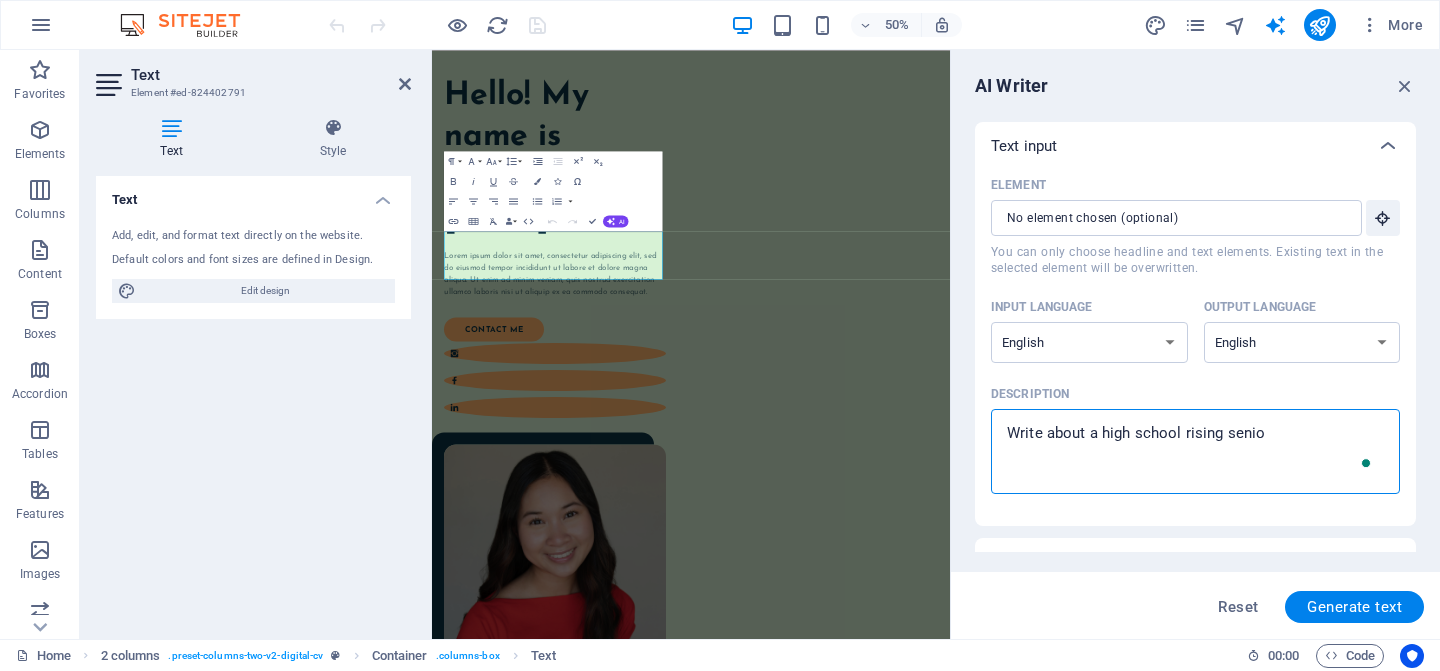 type on "Write about a high school rising seni" 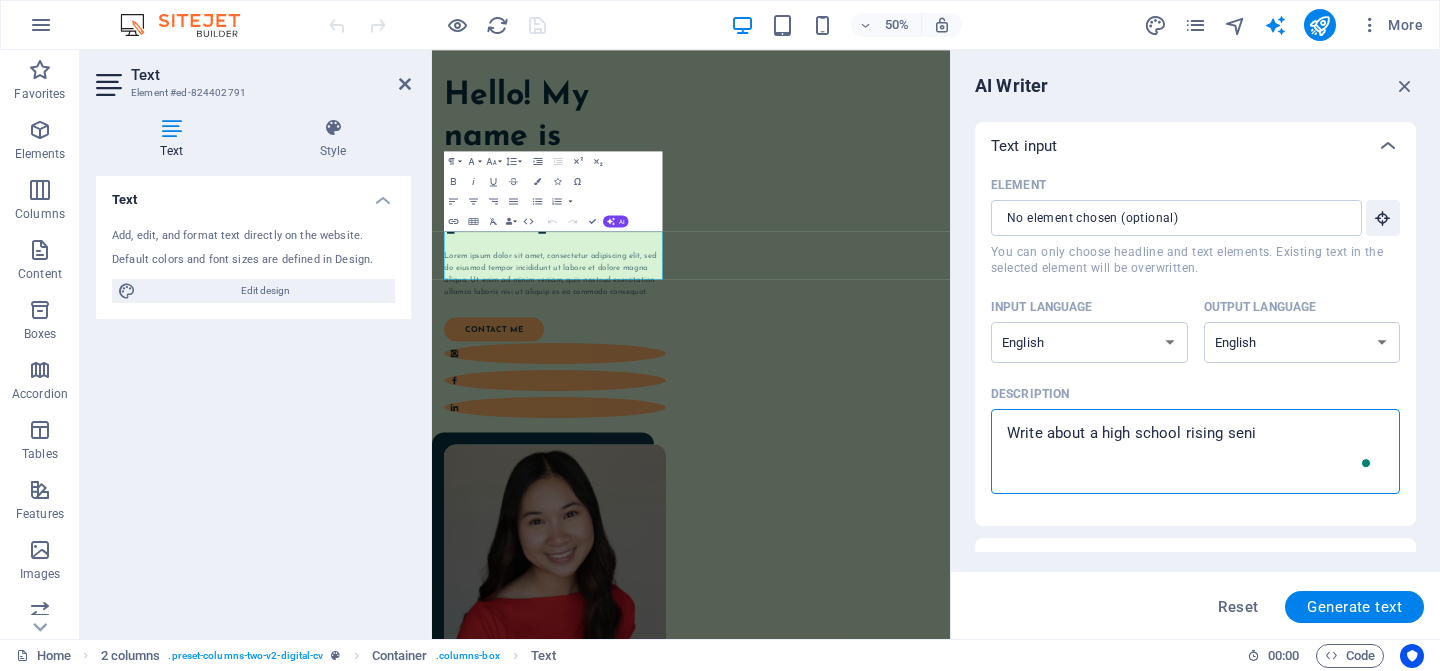 type on "Write about a high school rising sen" 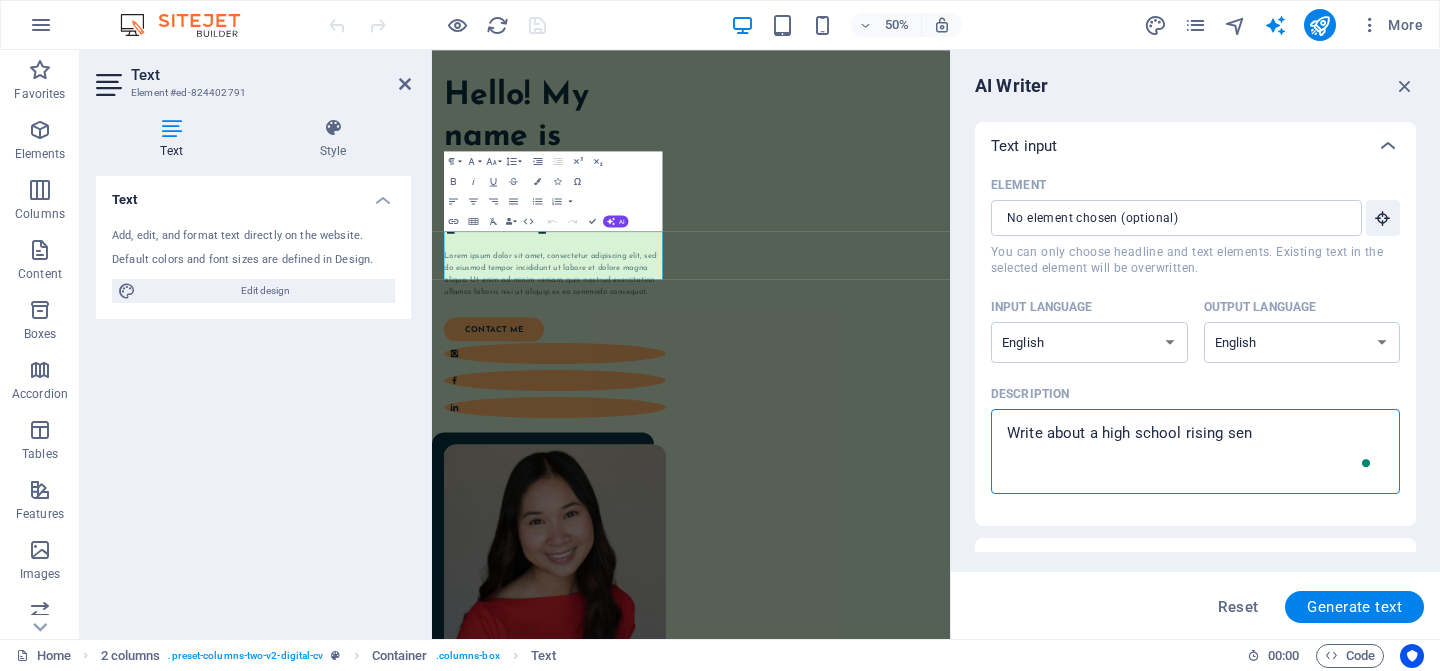 type on "Write about a high school rising se" 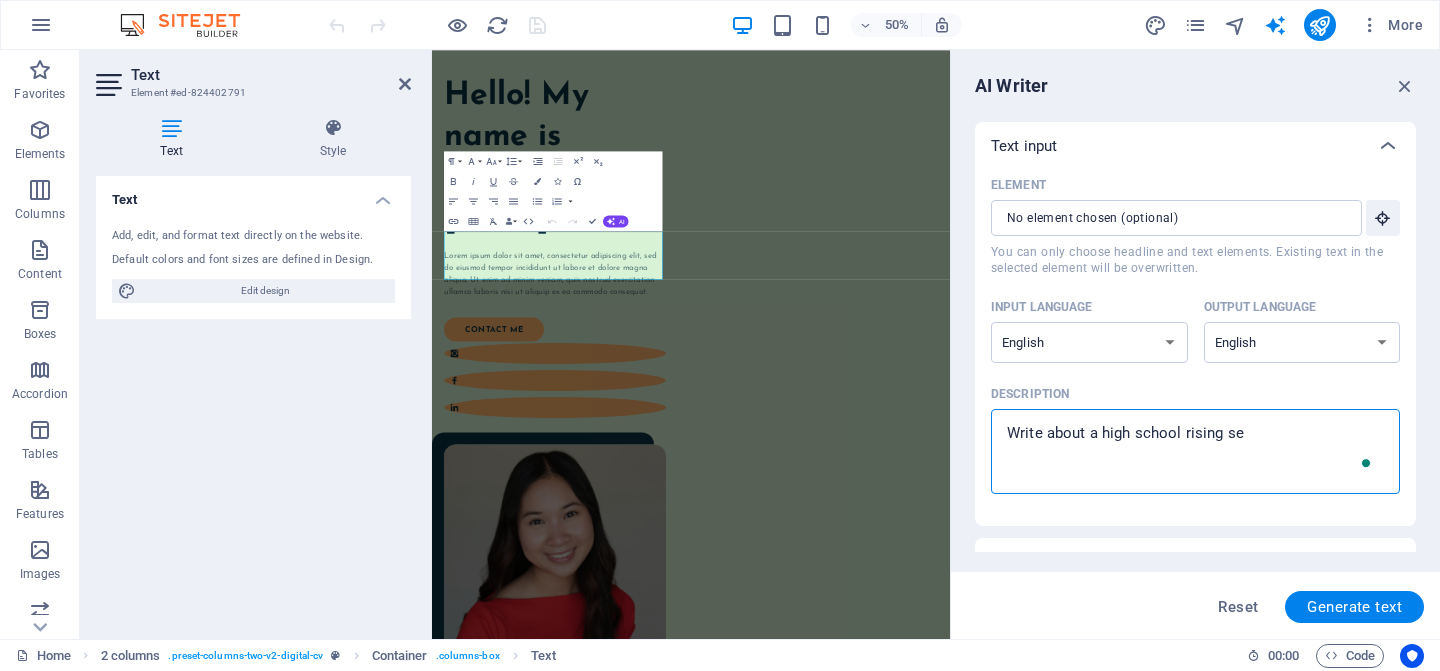 type on "Write about a high school rising s" 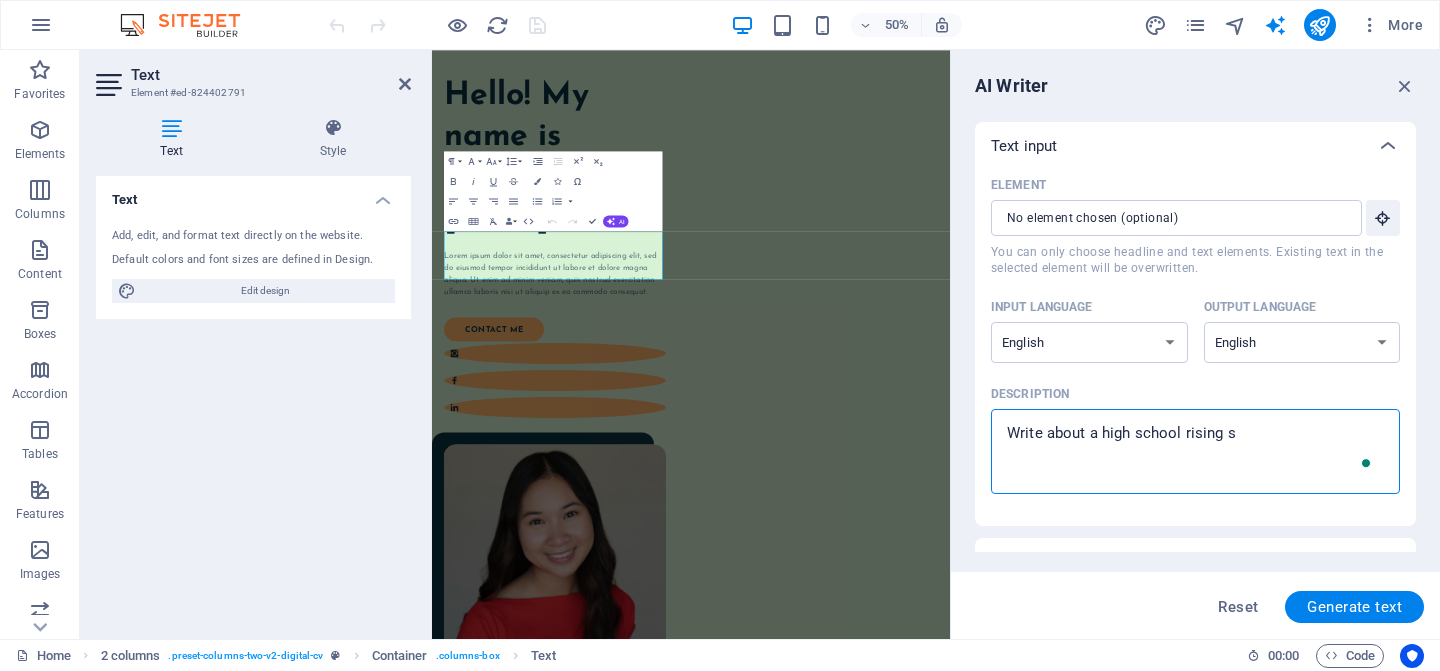 type on "Write about a high school rising" 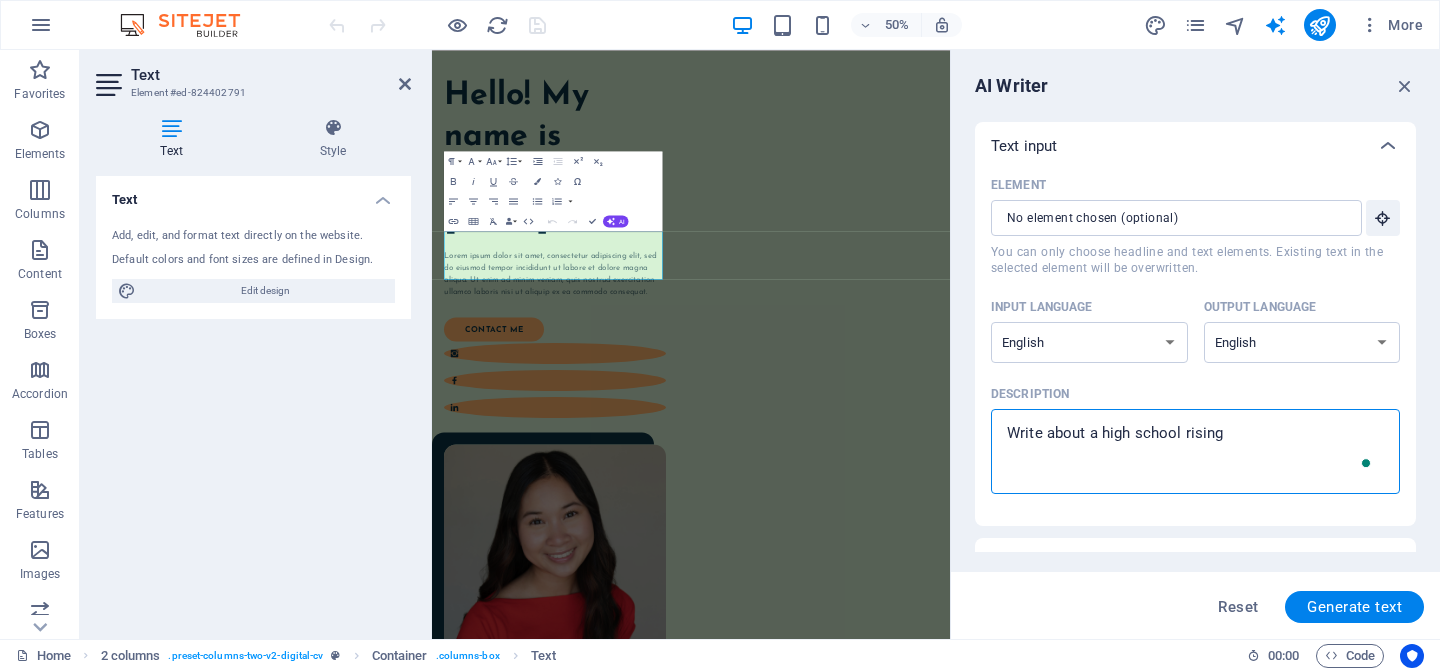 type on "x" 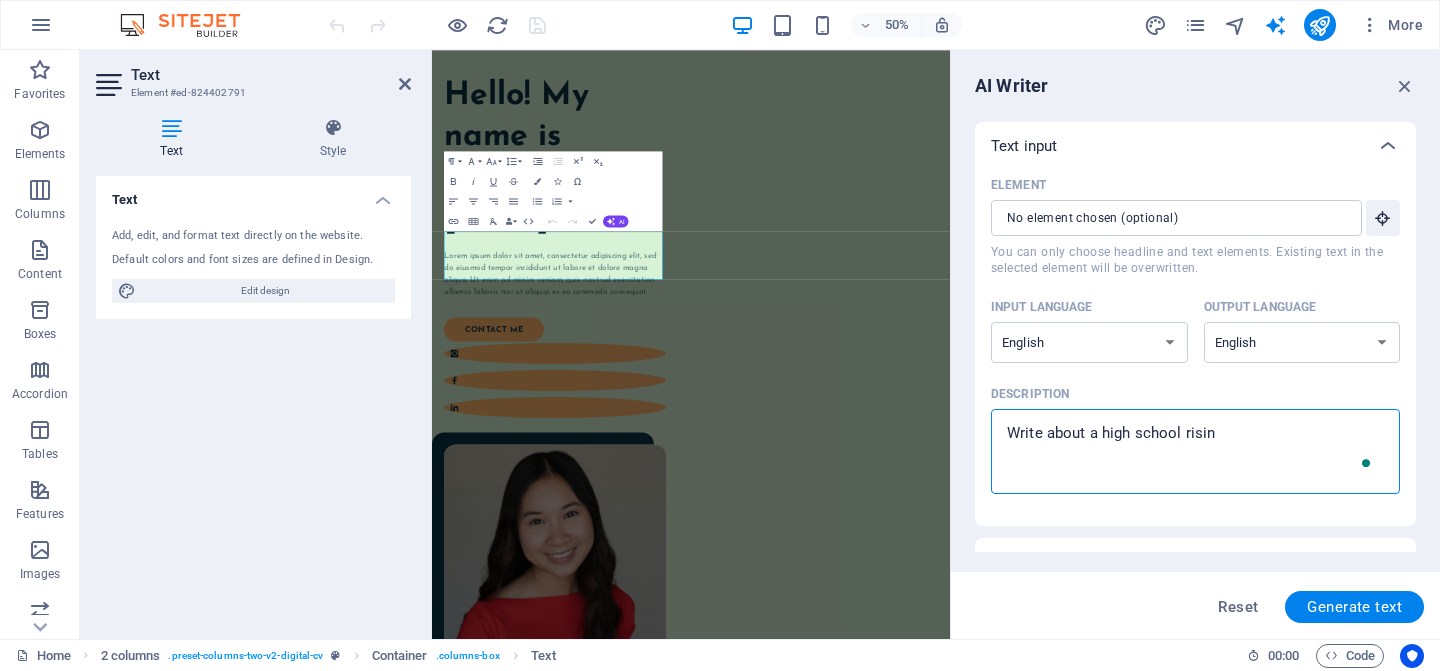 type on "Write about a high school risi" 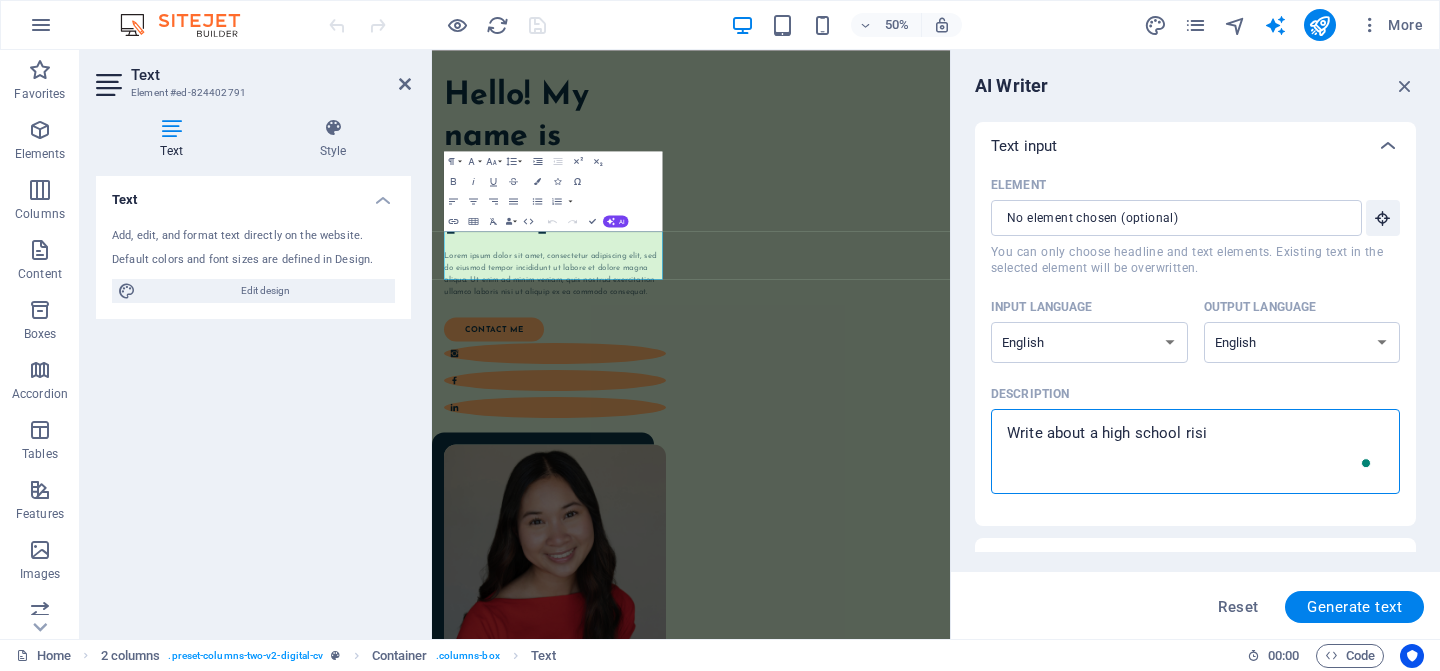 type on "Write about a high school ris" 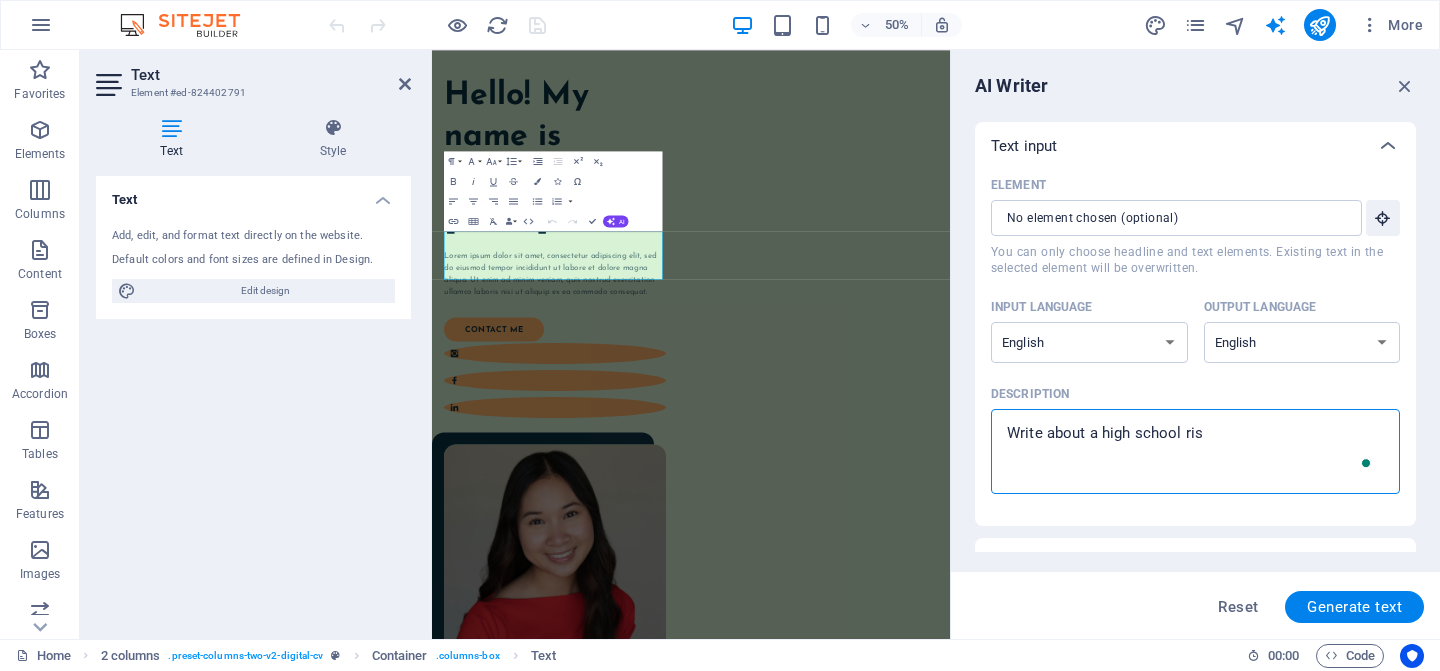 type on "x" 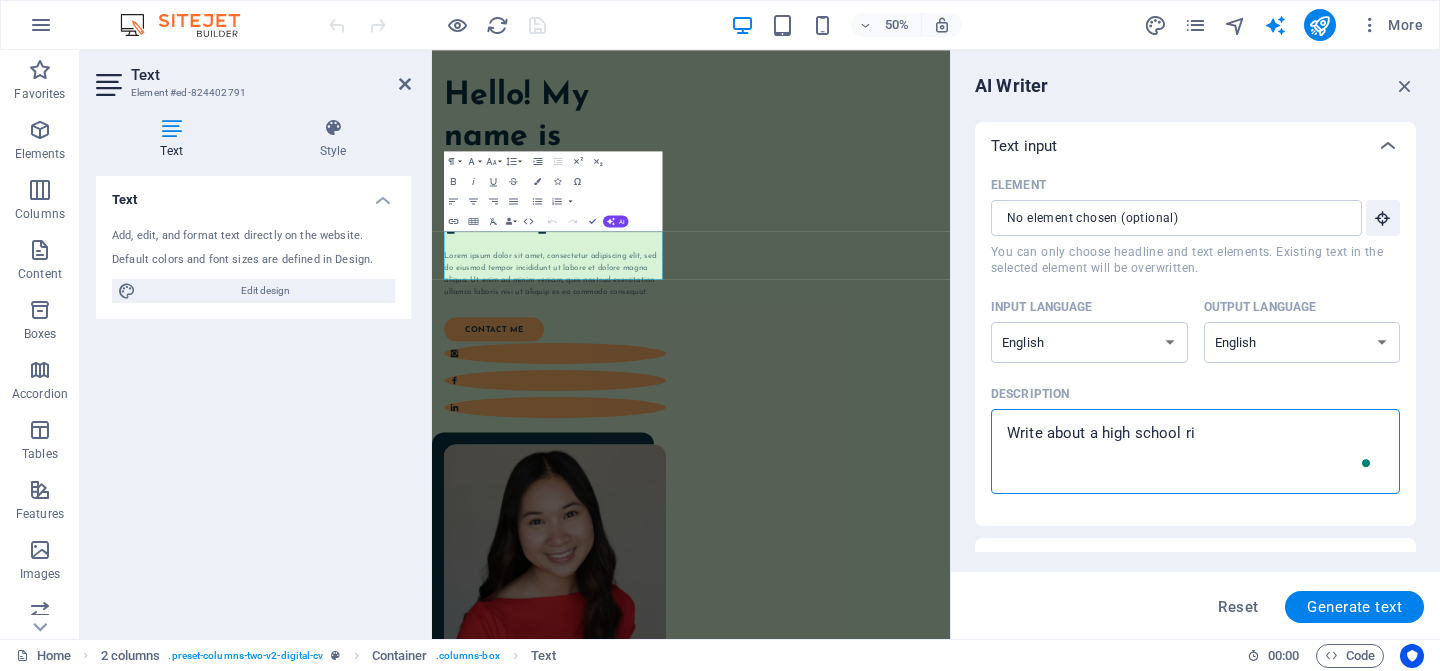 type on "Write about a high school r" 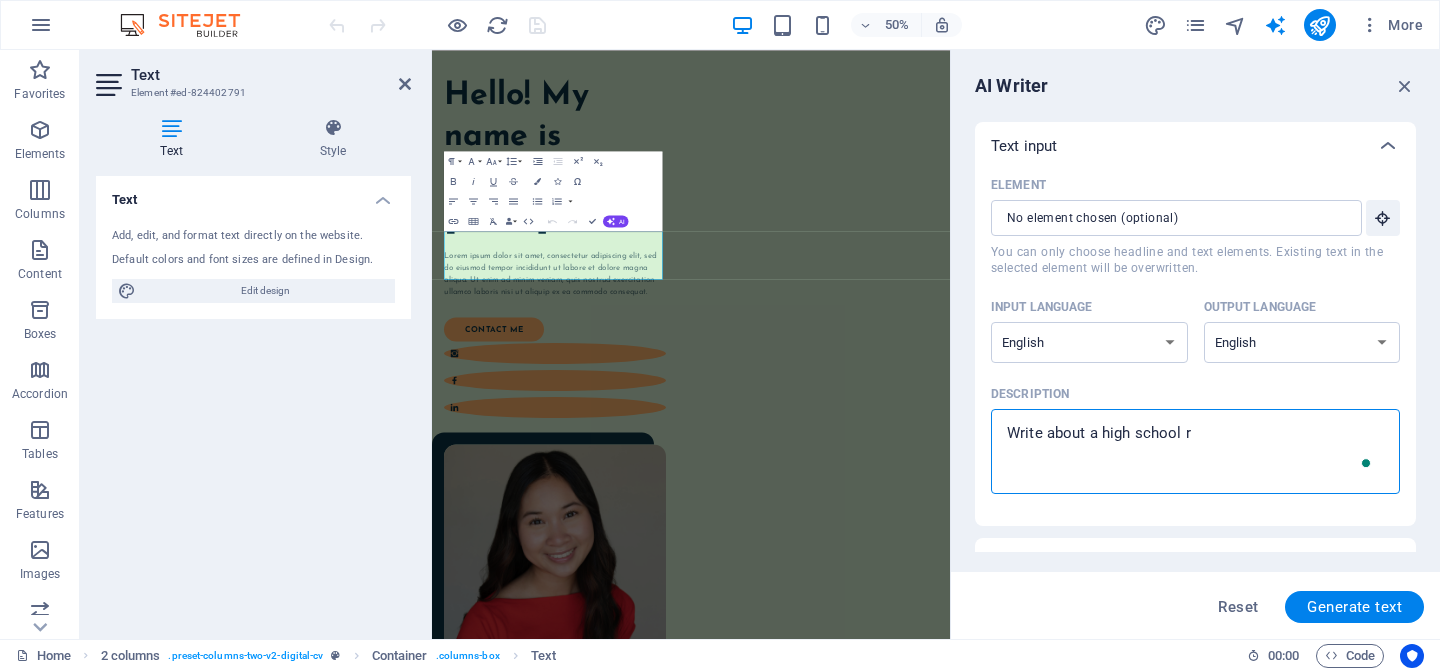 type on "Write about a high school" 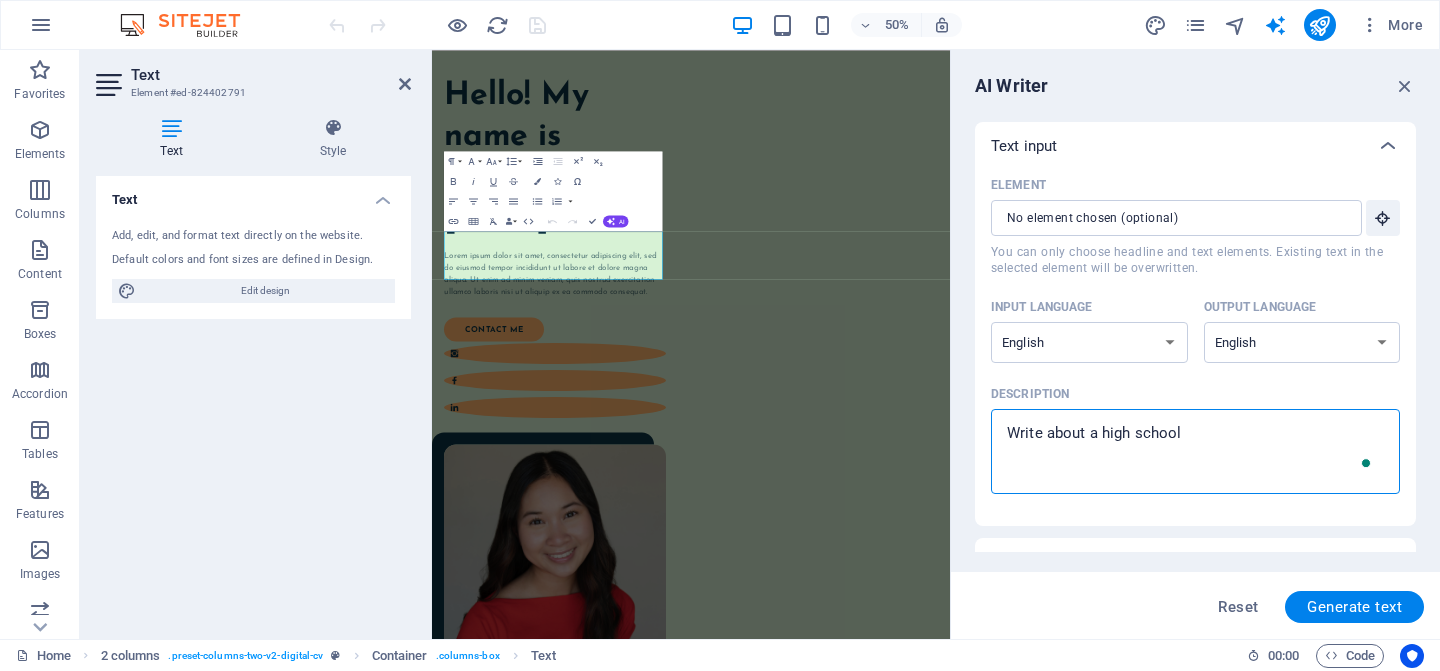 type on "Write about a high school s" 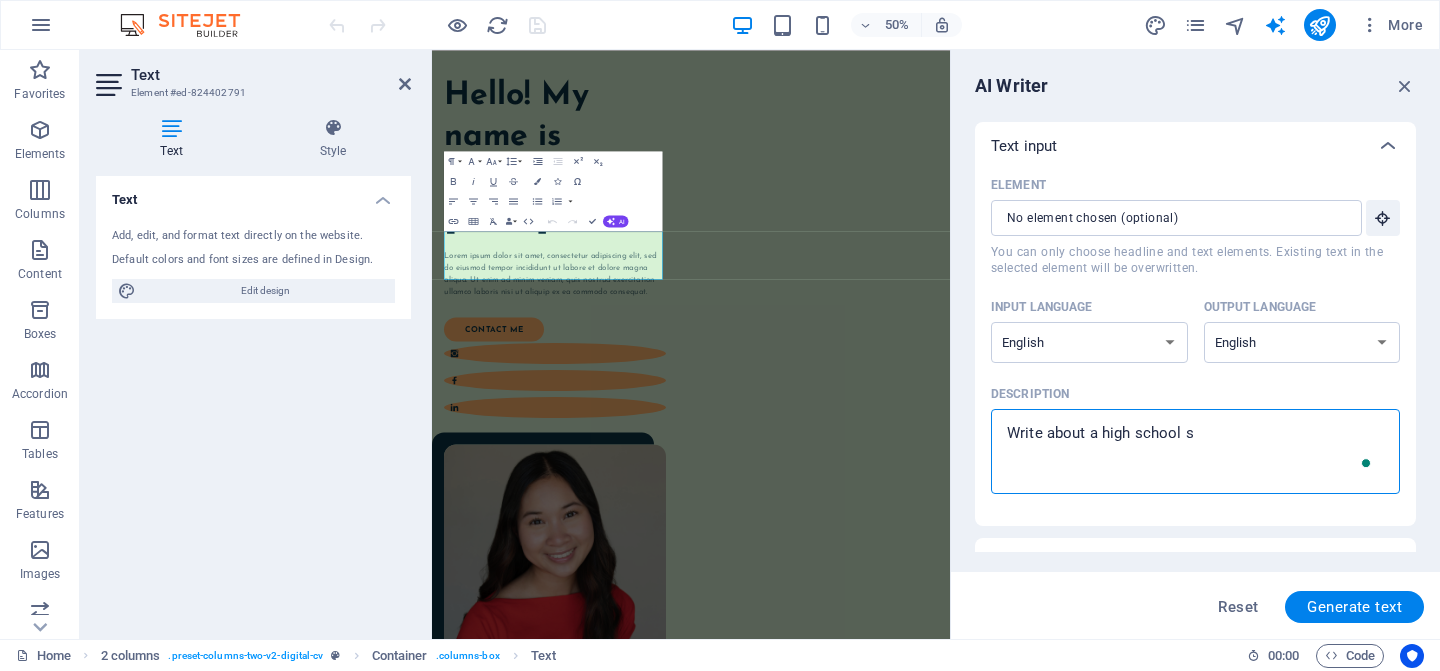 type on "Write about a high school se" 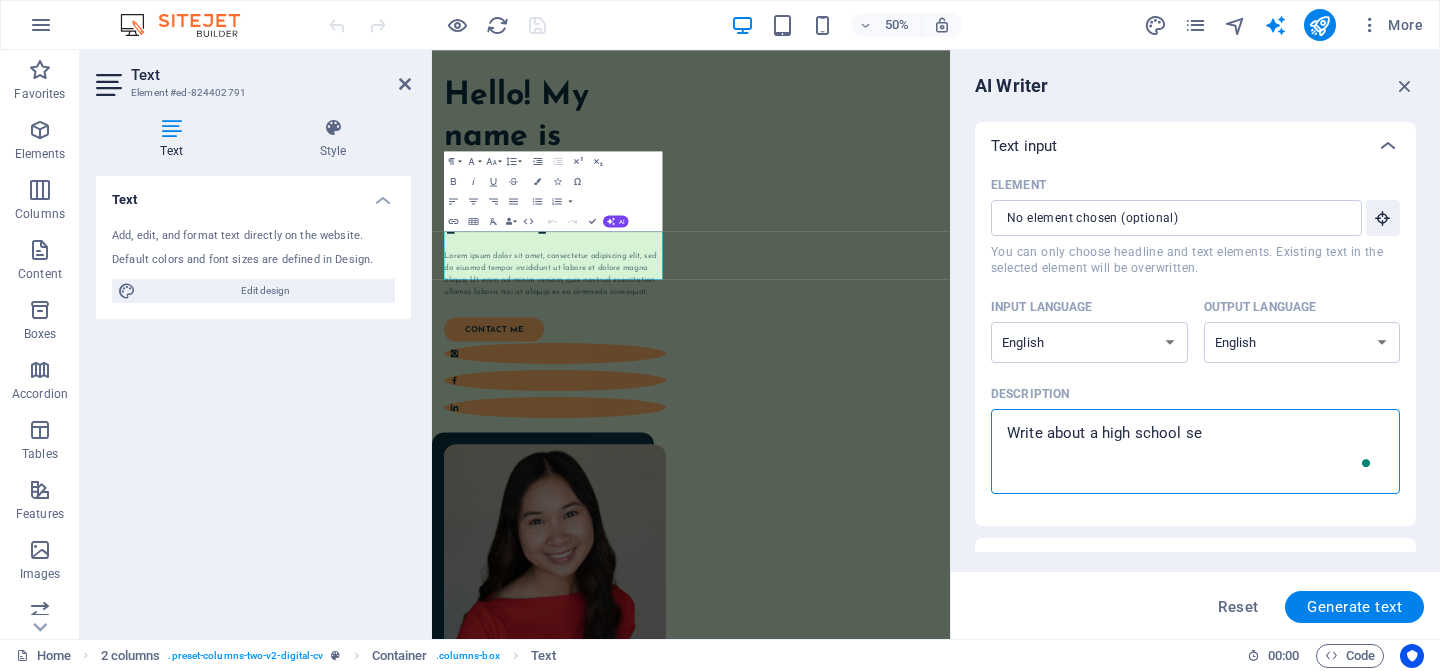 type on "Write about a high school sen" 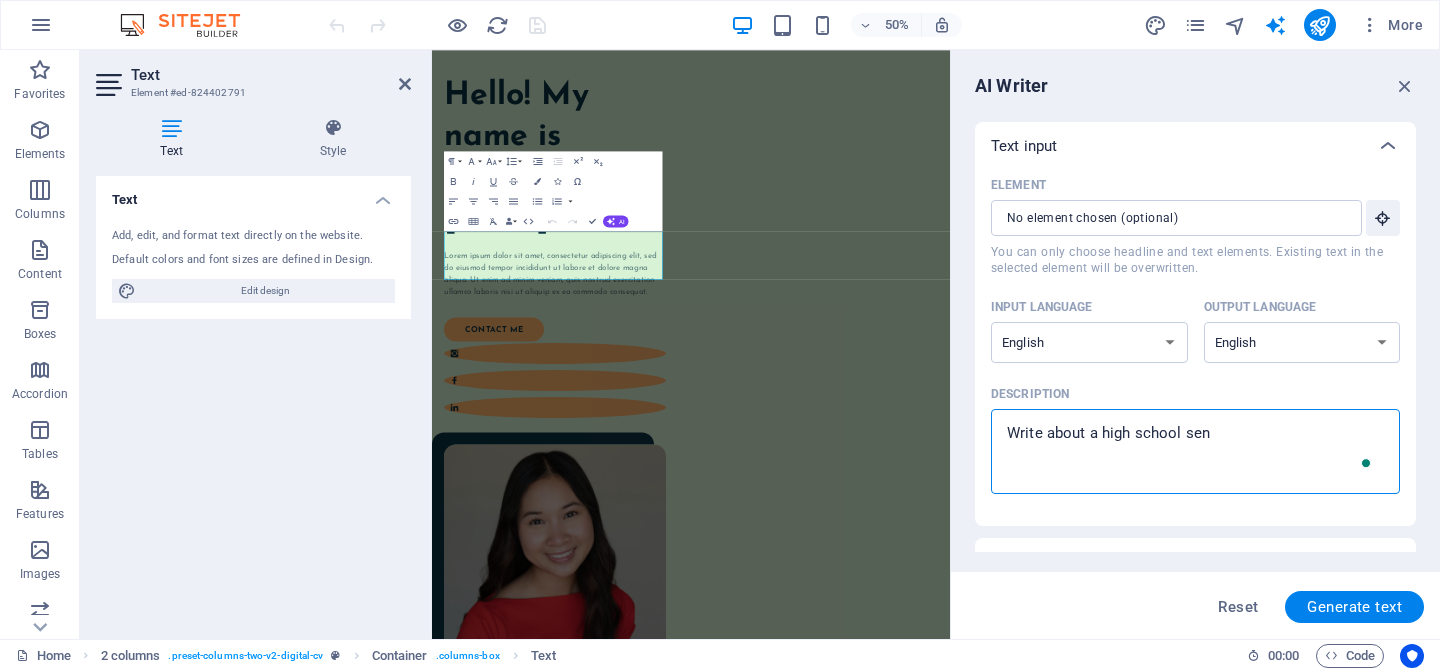 type on "Write about a high school seni" 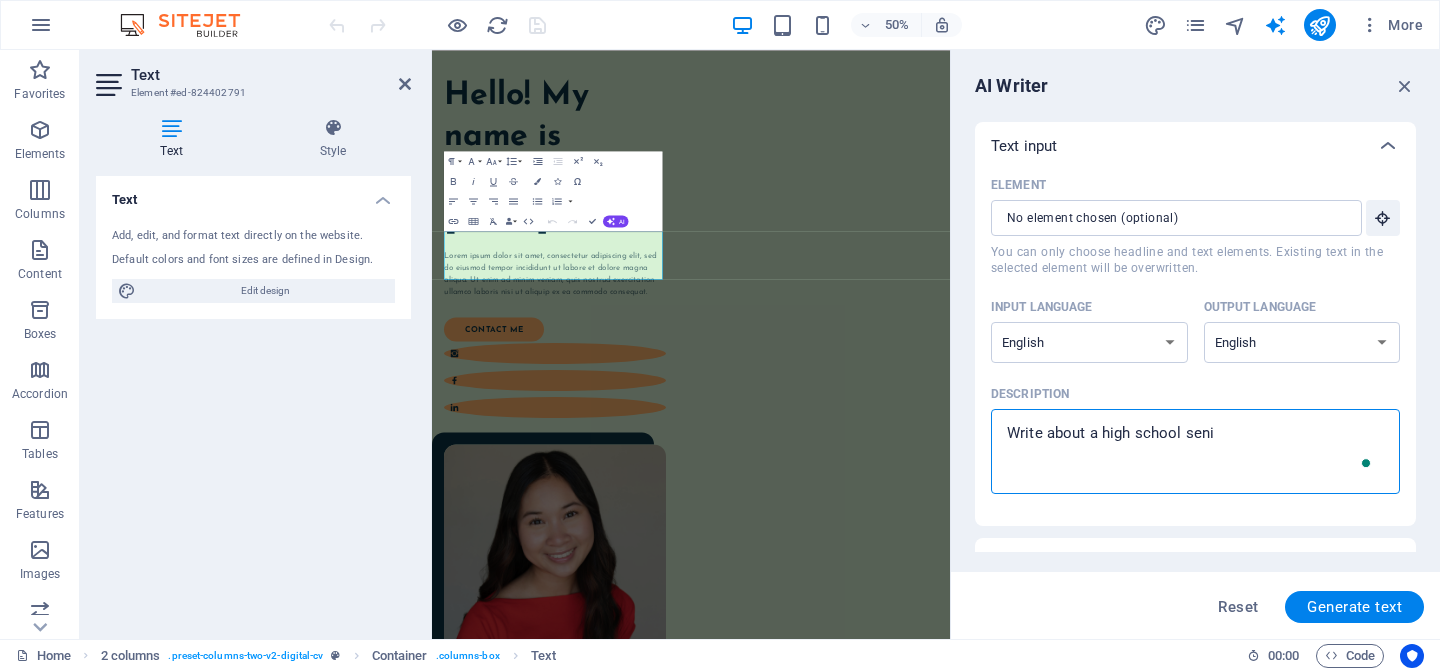 type on "Write about a high school senio" 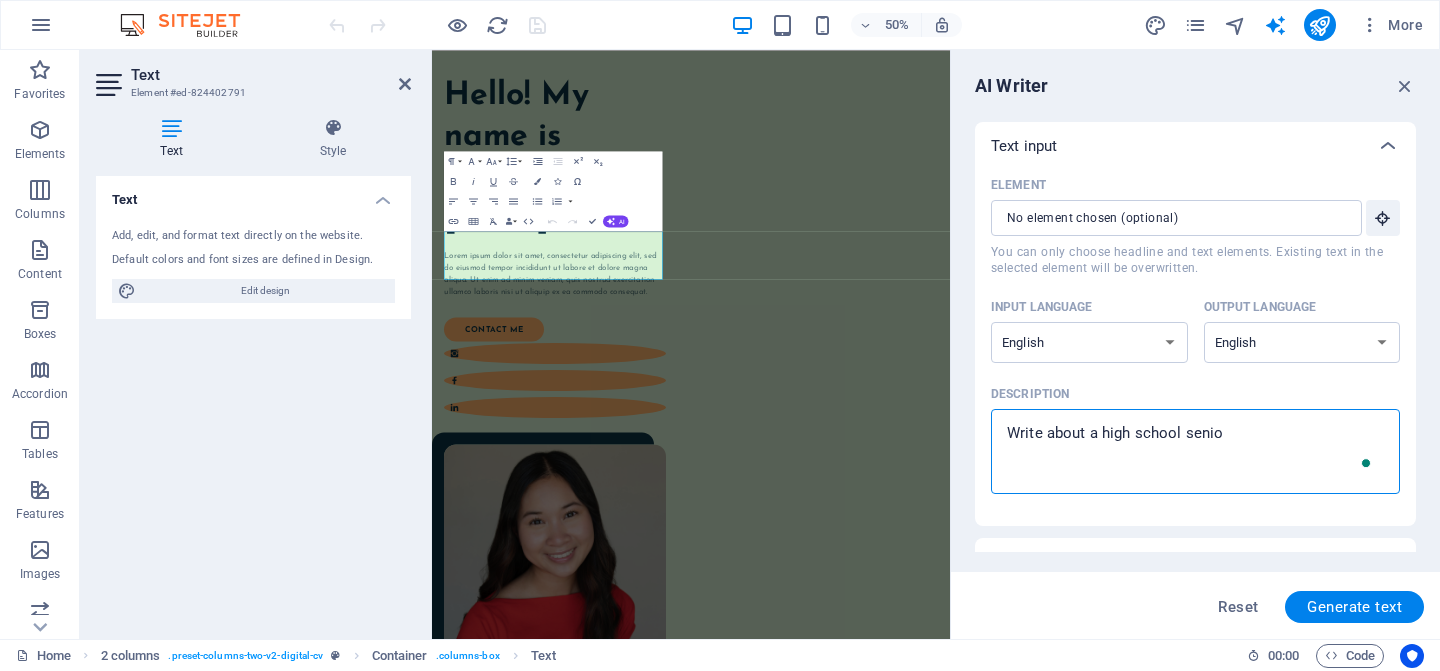 type on "Write about a high school senior" 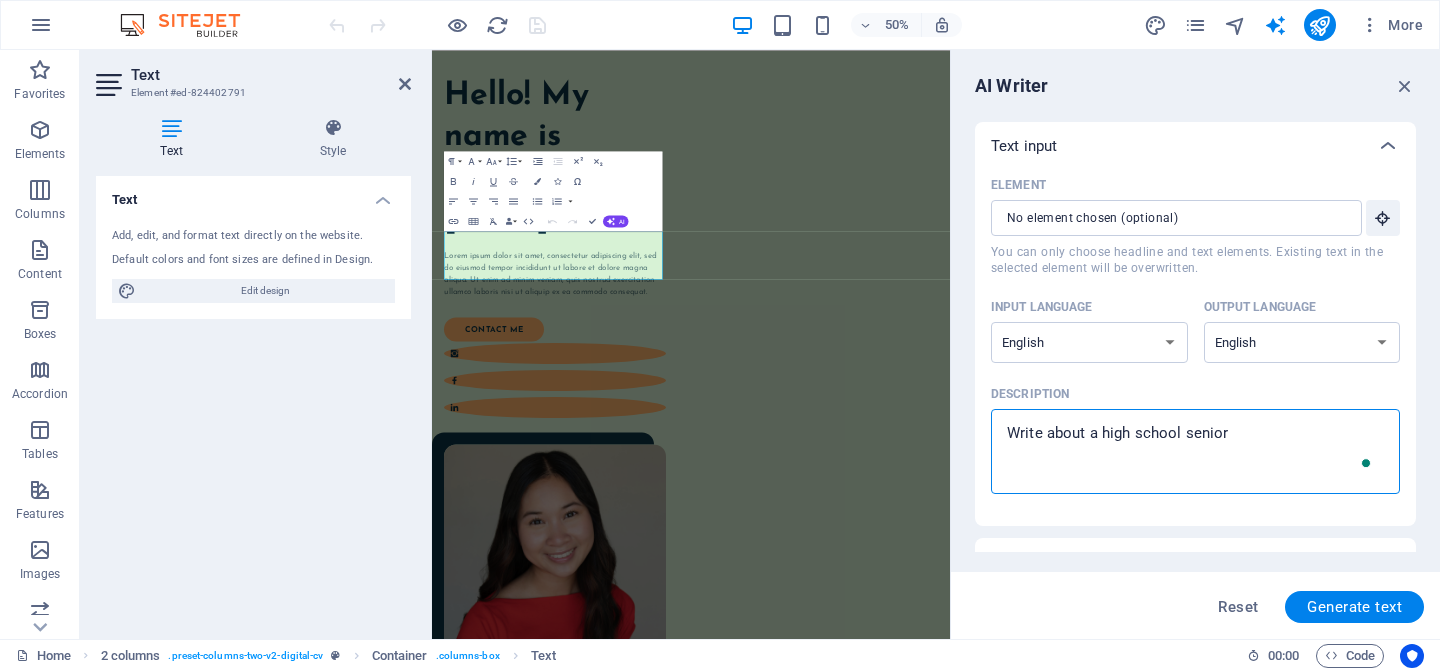 type on "Write about a high school senior" 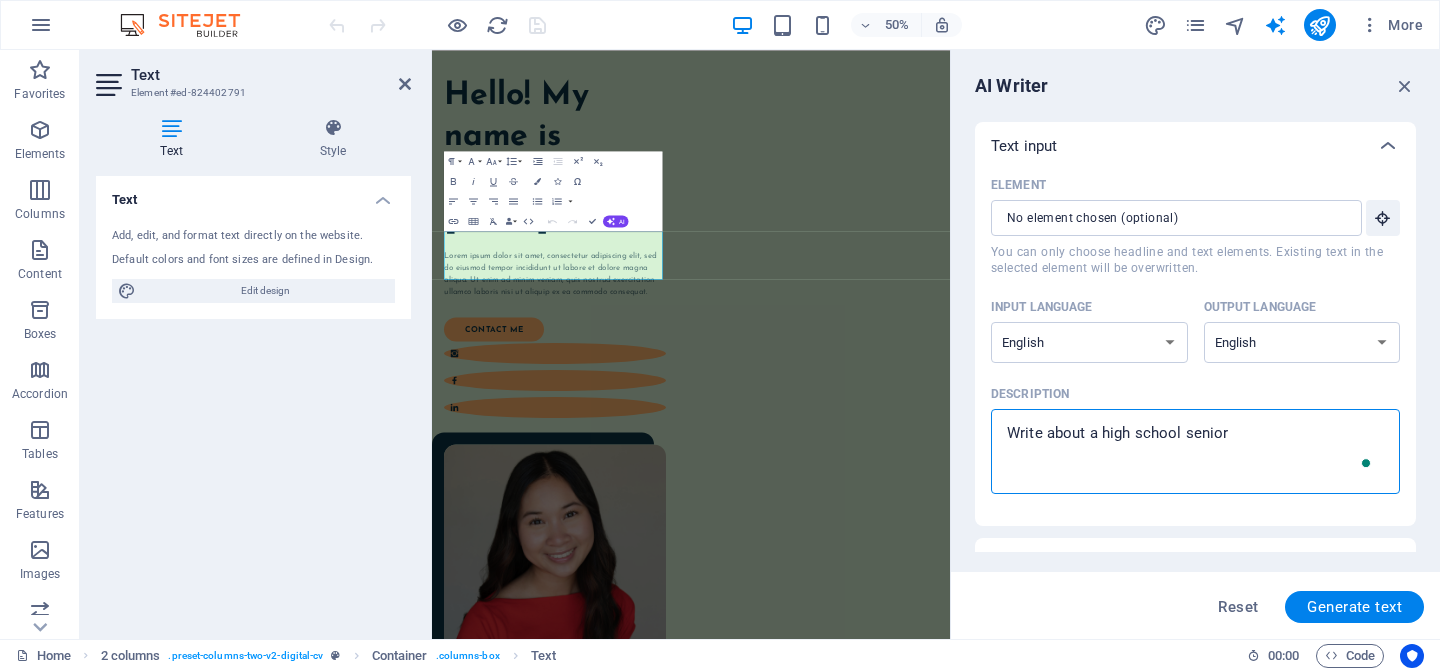 type 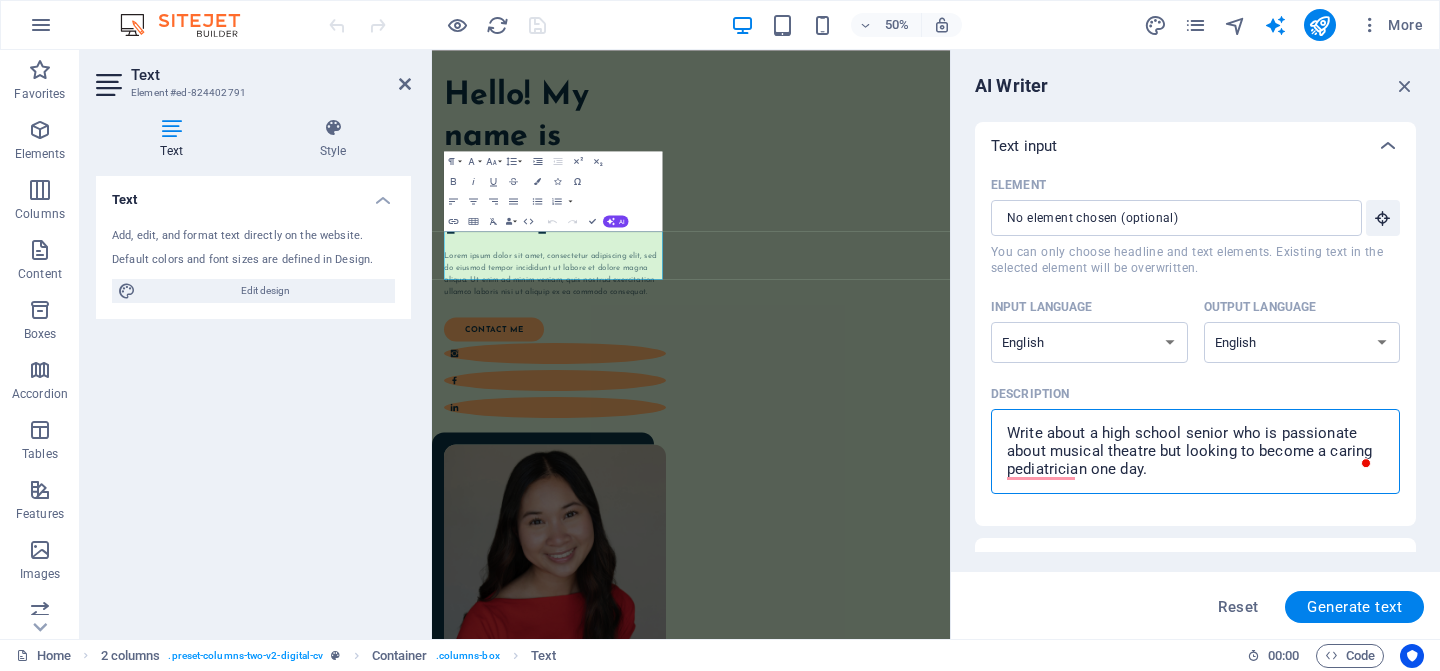 click on "Write about a high school senior who is passionate about musical theatre but looking to become a caring pediatrian one day." at bounding box center [1195, 451] 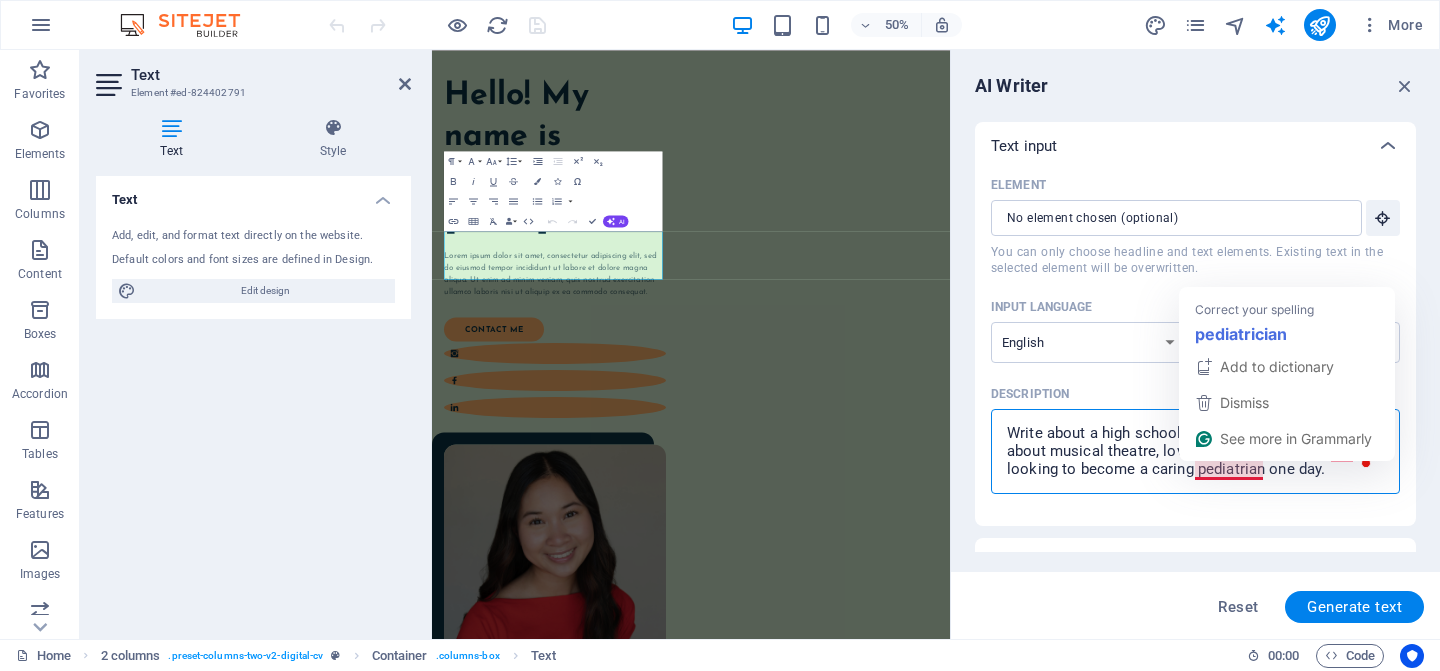 click on "Write about a high school senior who is passionate about musical theatre, loves traveling the world but looking to become a caring pediatrian one day." at bounding box center [1195, 451] 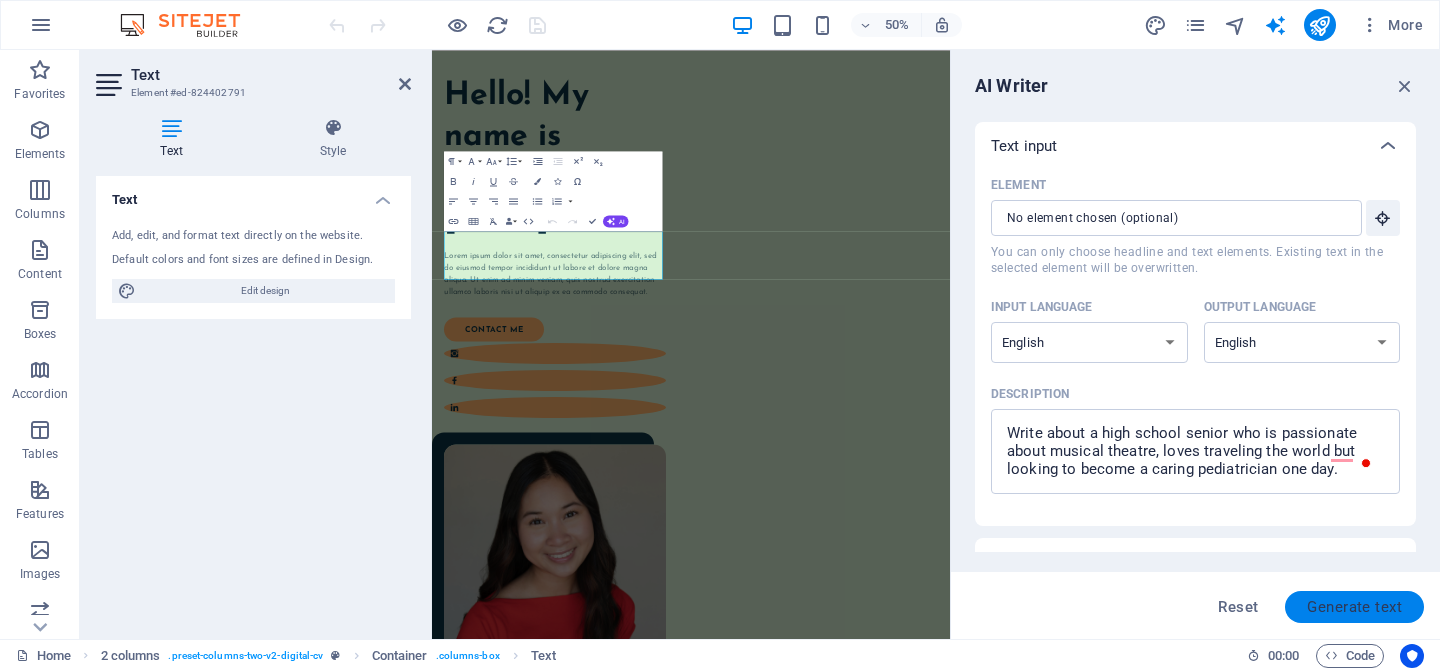 click on "Generate text" at bounding box center (1354, 607) 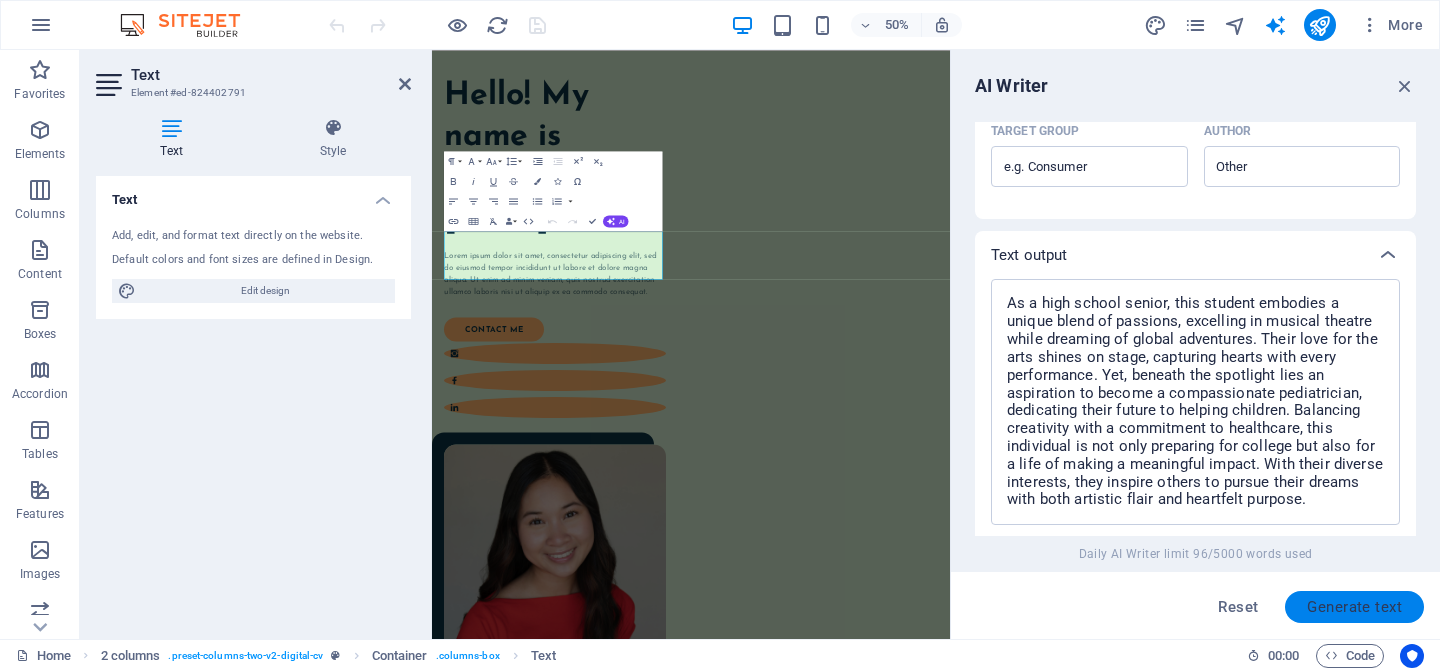 scroll, scrollTop: 785, scrollLeft: 0, axis: vertical 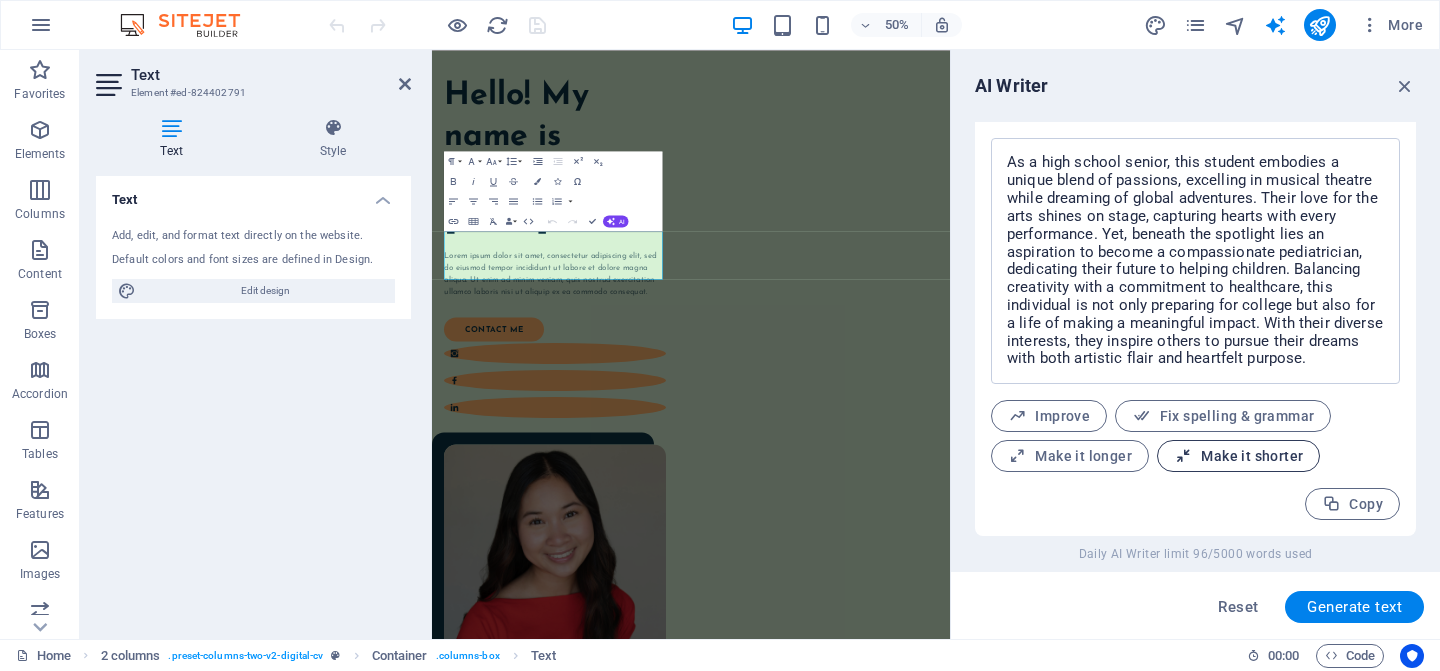 click on "Make it shorter" at bounding box center [1238, 456] 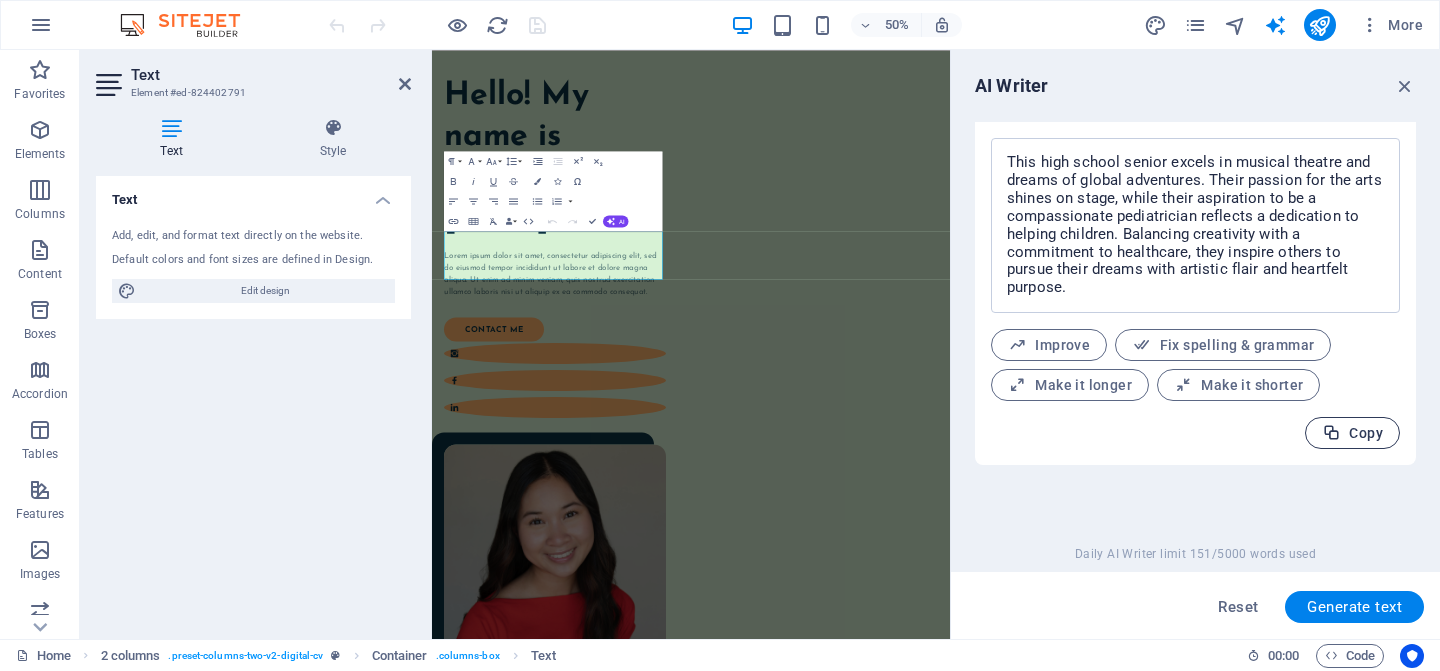 click on "Copy" at bounding box center (1352, 433) 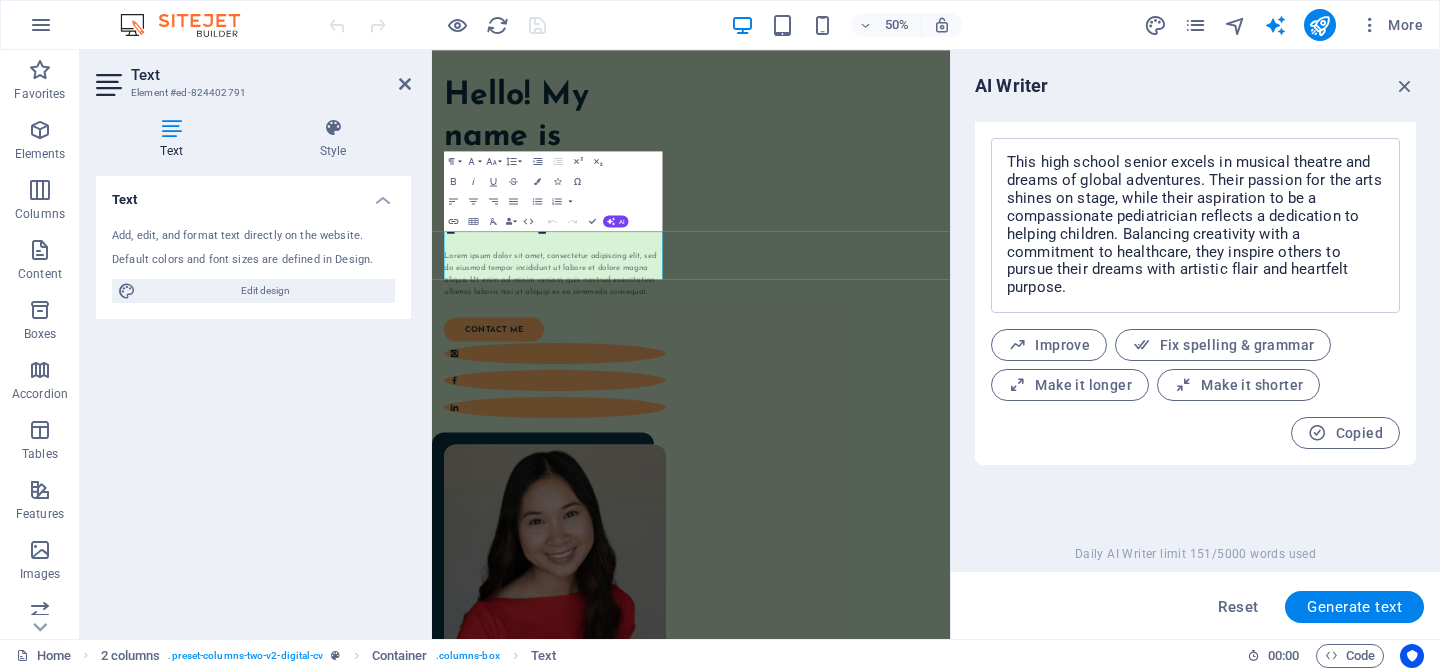 click on "Add, edit, and format text directly on the website." at bounding box center [253, 236] 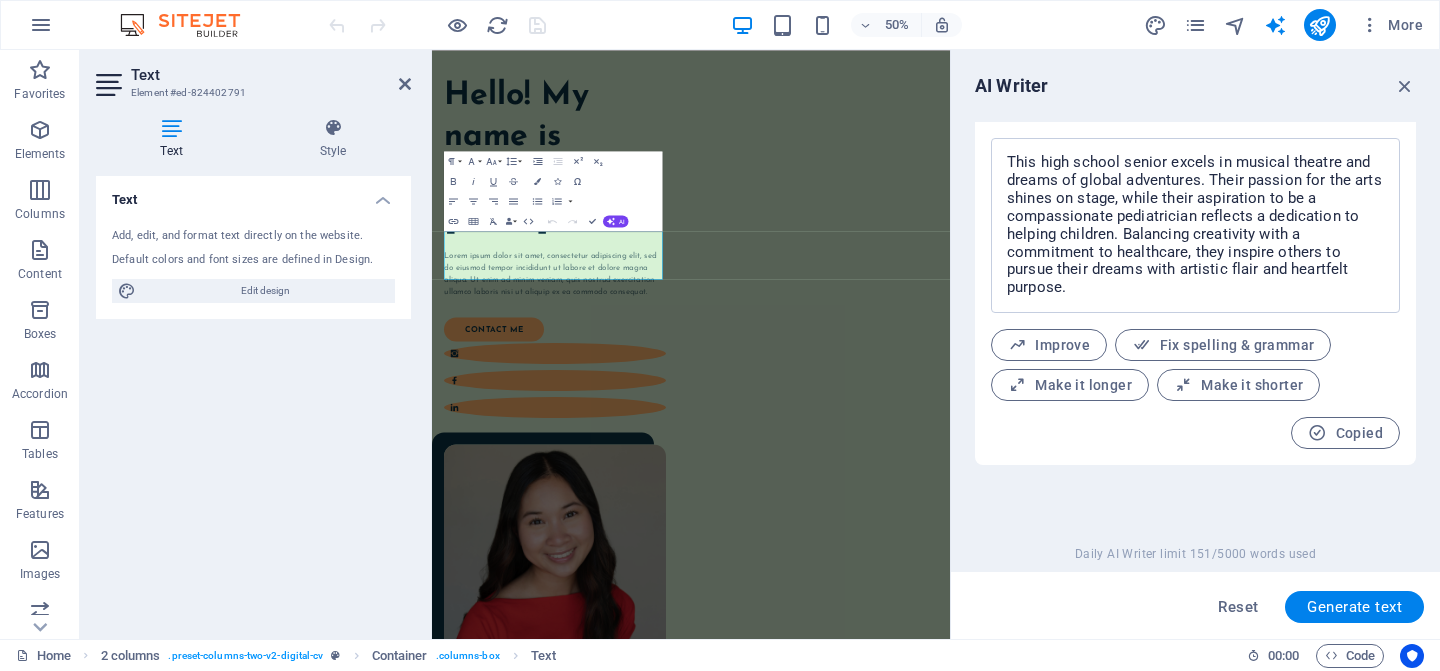 click on "Default colors and font sizes are defined in Design." at bounding box center (253, 260) 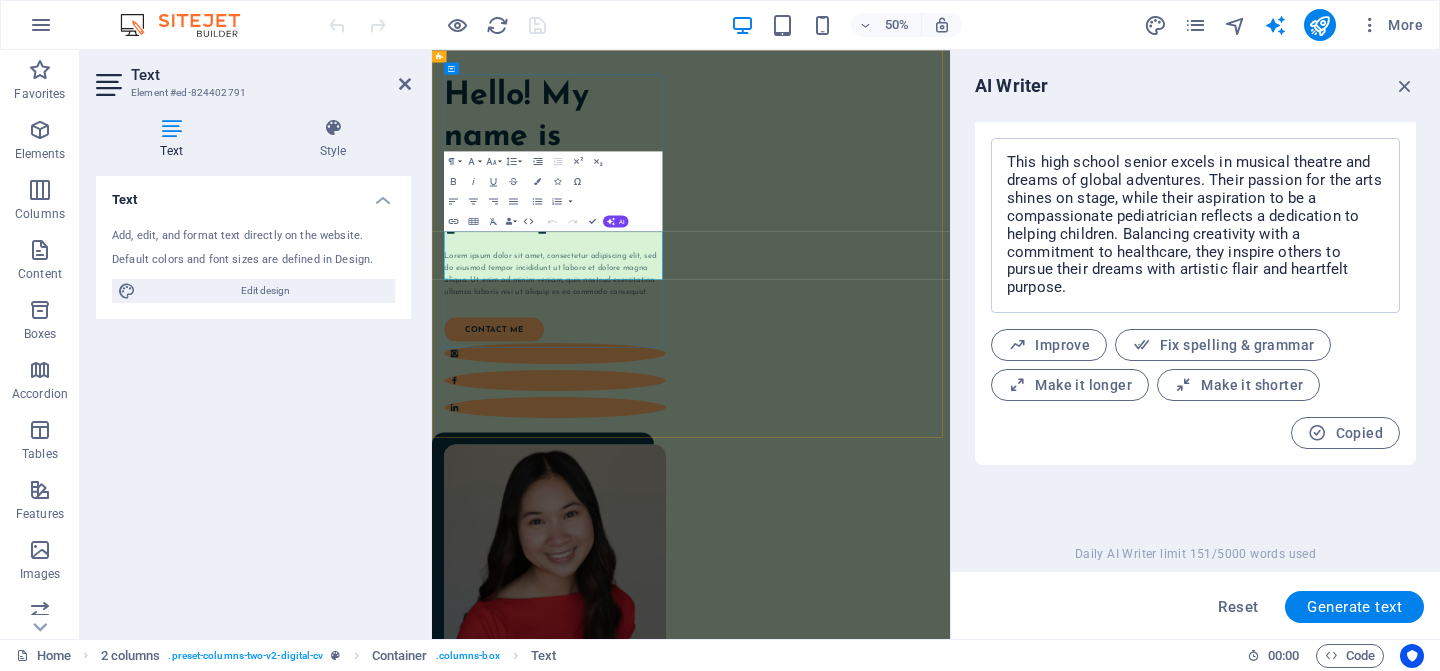 click on "Lorem ipsum dolor sit amet, consectetur adipiscing elit, sed do eiusmod tempor incididunt ut labore et dolore magna aliqua. Ut enim ad minim veniam, quis nostrud exercitation ullamco laboris nisi ut aliquip ex ea commodo consequat." at bounding box center [678, 495] 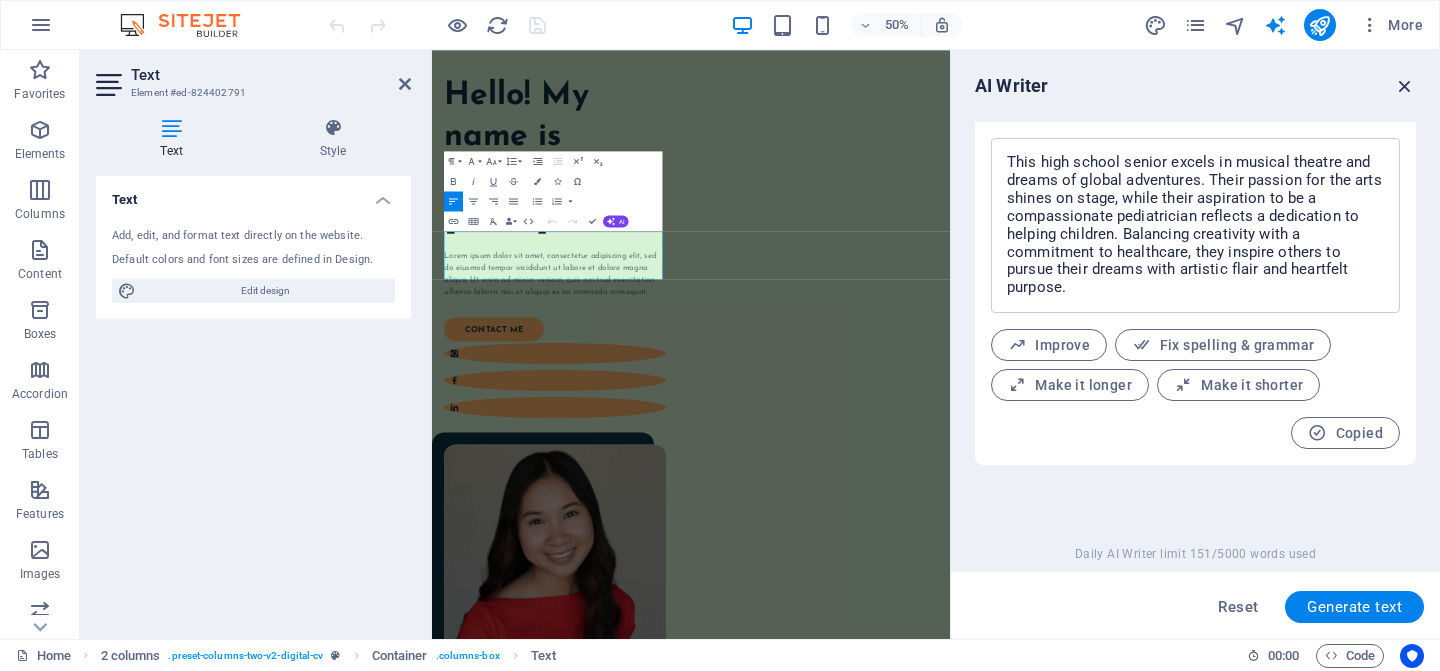 click at bounding box center [1405, 86] 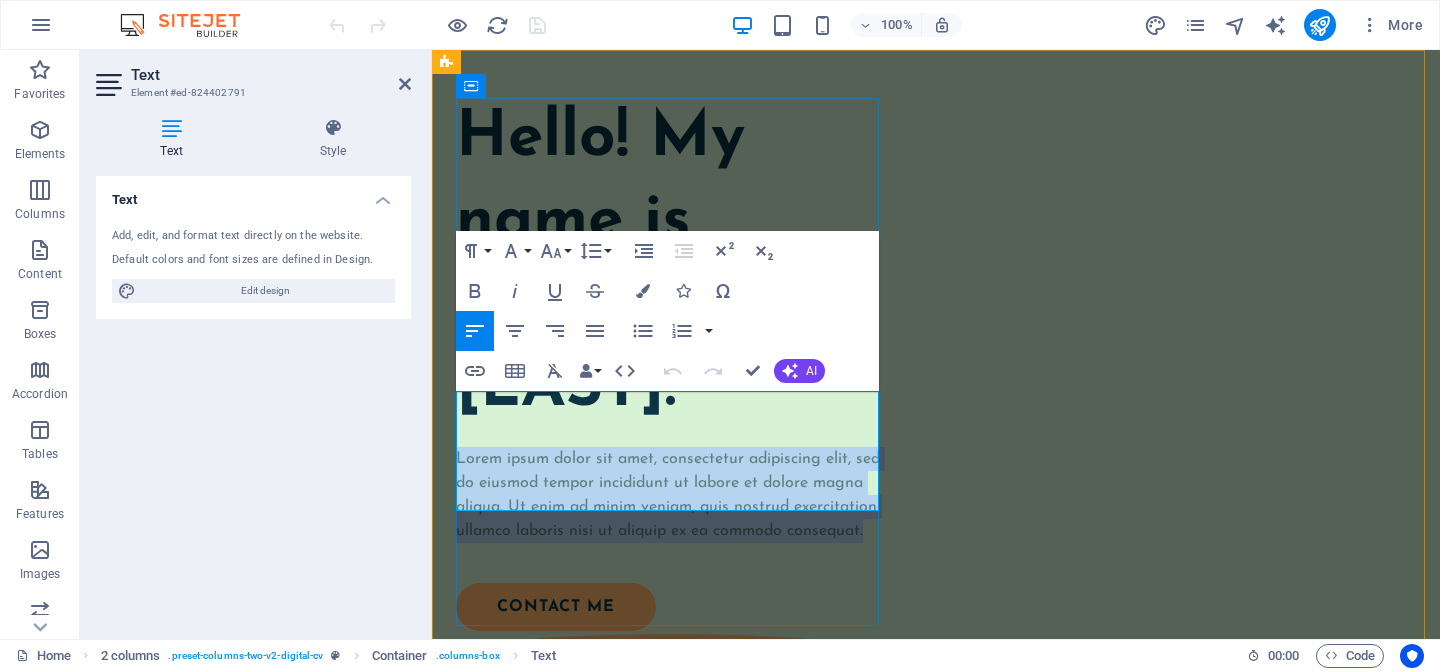 drag, startPoint x: 554, startPoint y: 497, endPoint x: 460, endPoint y: 408, distance: 129.44884 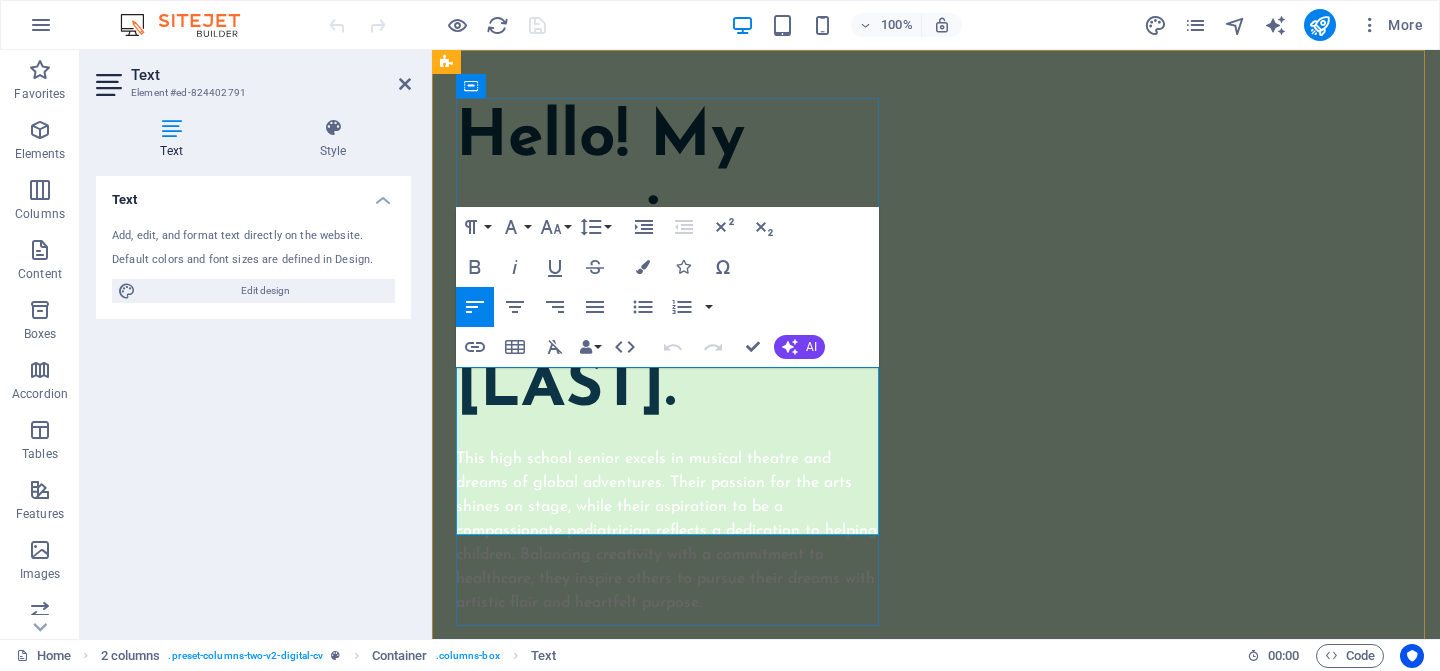scroll, scrollTop: 6418, scrollLeft: 1, axis: both 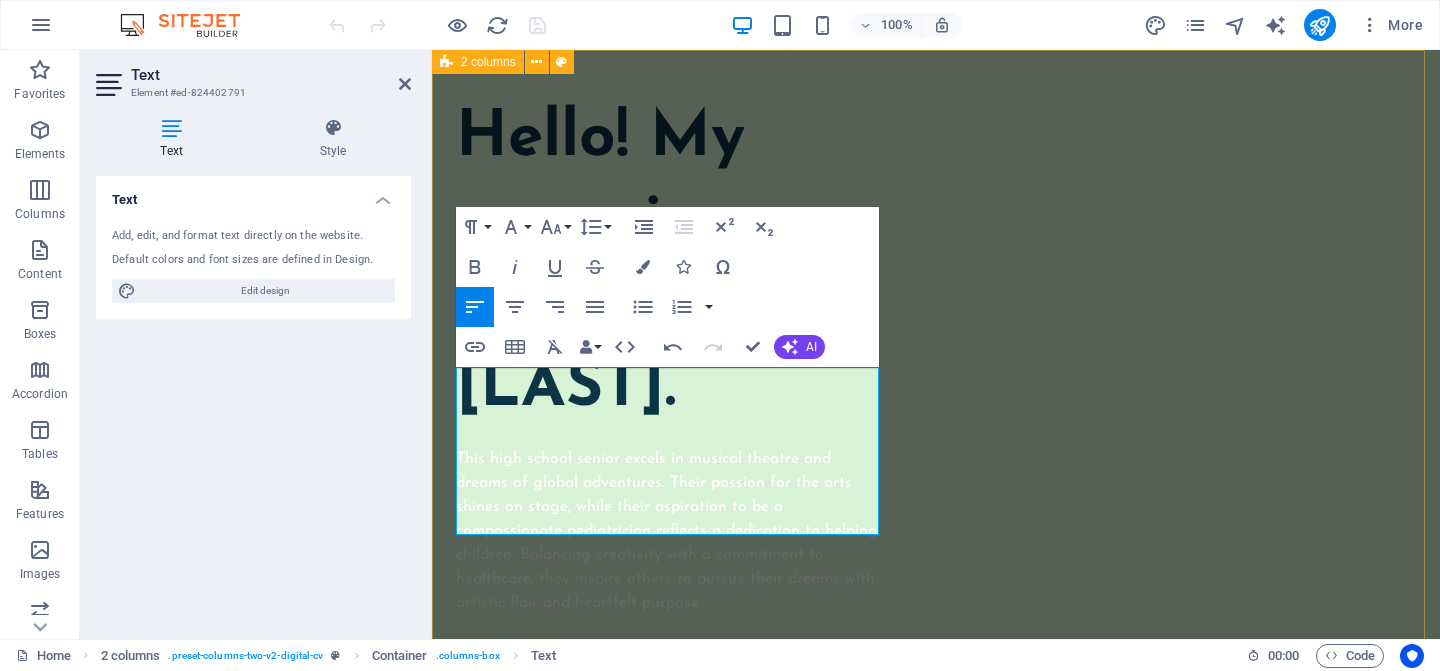 click on "Hello! My name is Ariel Huang. This high school senior excels in musical theatre and dreams of global adventures. Their passion for the arts shines on stage, while their aspiration to be a compassionate pediatrician reflects a dedication to helping children. Balancing creativity with a commitment to healthcare, they inspire others to pursue their dreams with artistic flair and heartfelt purpose. This high school senior excels in musical theatre and dreams of global adventures. Their passion for the arts shines on stage, while their aspiration to be a compassionate pediatrician reflects a dedication to helping children. Balancing creativity with a commitment to healthcare, they inspire others to pursue their dreams with artistic flair and heartfelt purpose. contact me" at bounding box center [936, 838] 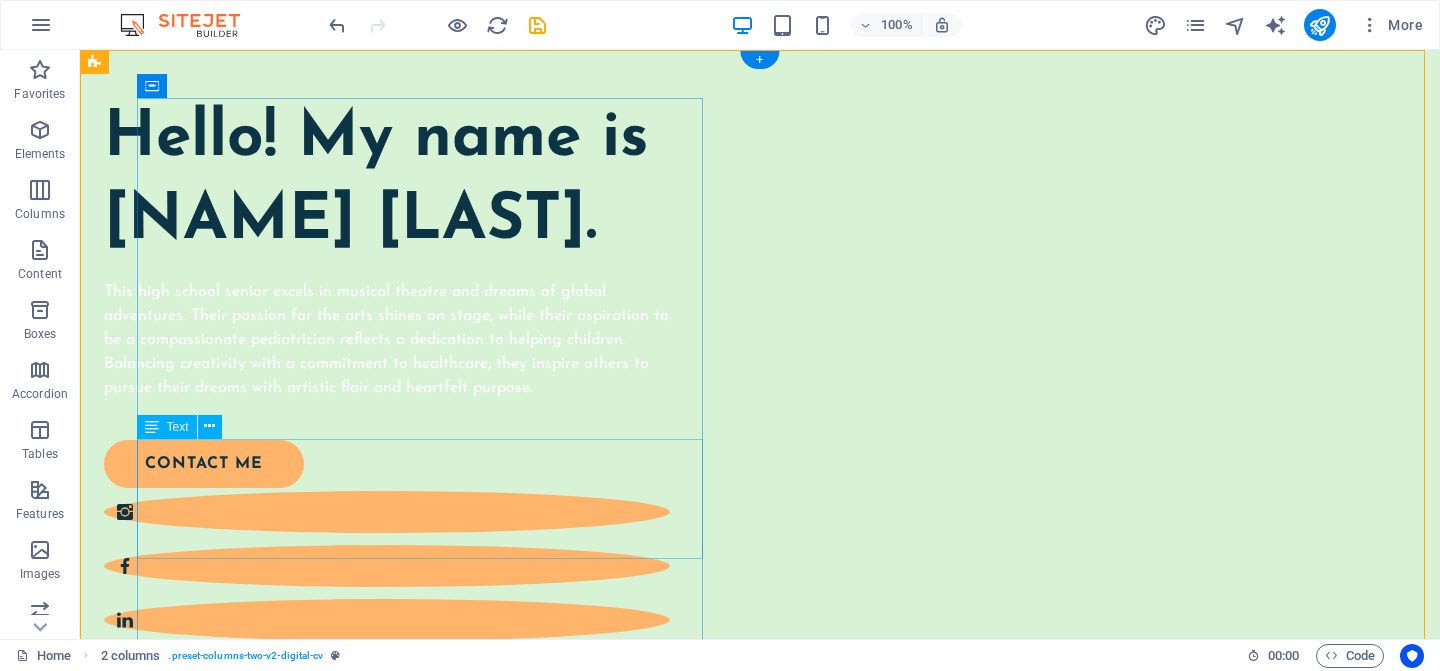 click on "This high school senior excels in musical theatre and dreams of global adventures. Their passion for the arts shines on stage, while their aspiration to be a compassionate pediatrician reflects a dedication to helping children. Balancing creativity with a commitment to healthcare, they inspire others to pursue their dreams with artistic flair and heartfelt purpose." at bounding box center [387, 340] 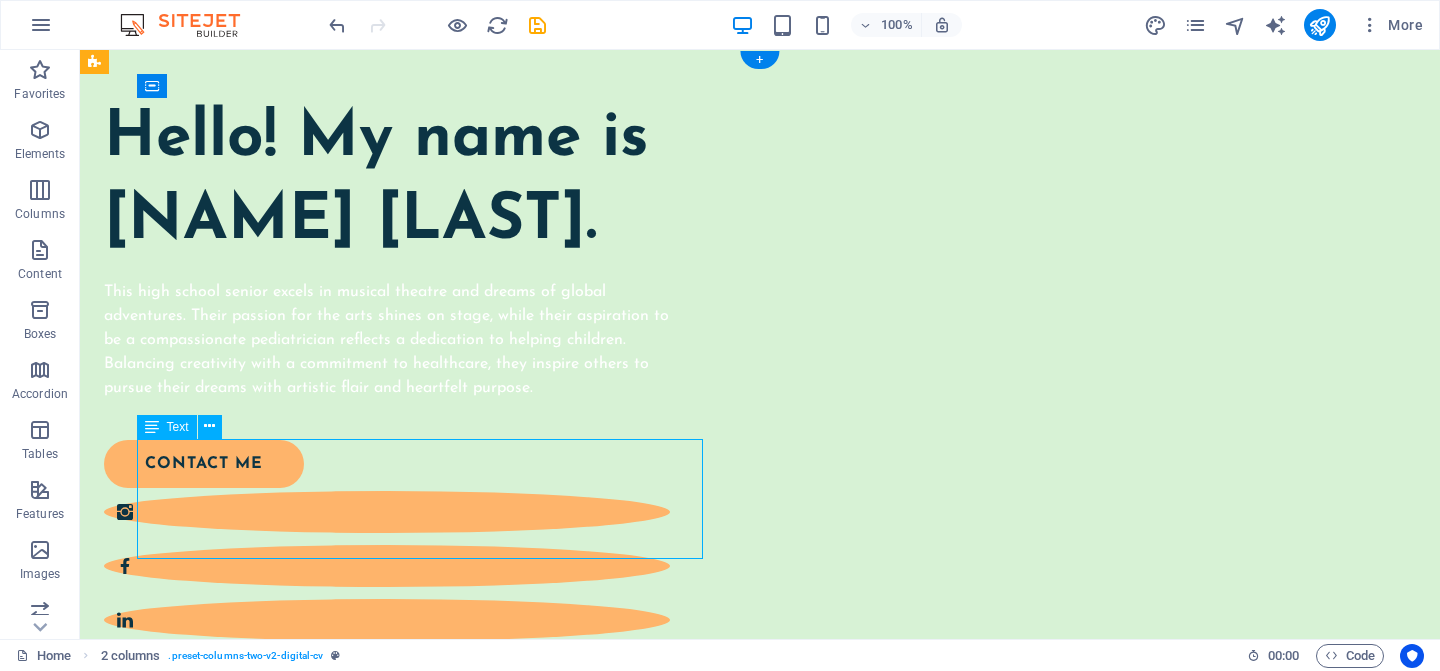 click on "This high school senior excels in musical theatre and dreams of global adventures. Their passion for the arts shines on stage, while their aspiration to be a compassionate pediatrician reflects a dedication to helping children. Balancing creativity with a commitment to healthcare, they inspire others to pursue their dreams with artistic flair and heartfelt purpose." at bounding box center [387, 340] 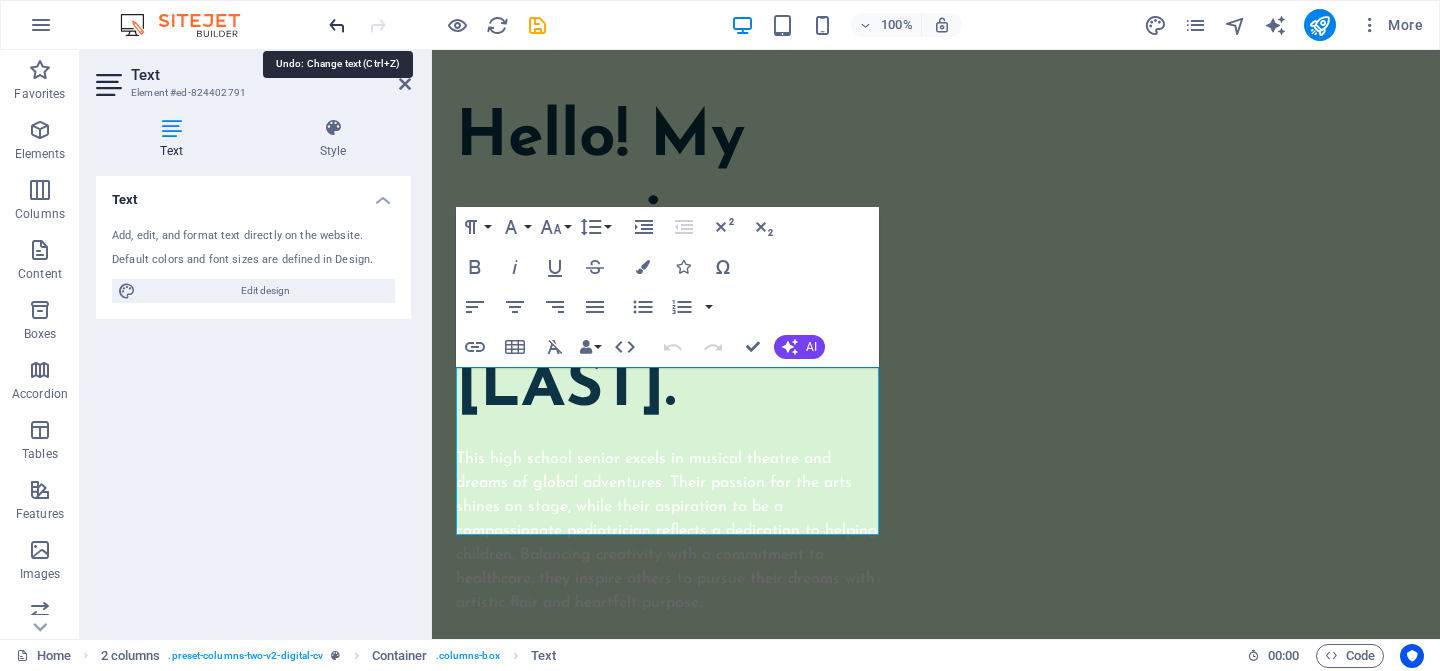 click at bounding box center (337, 25) 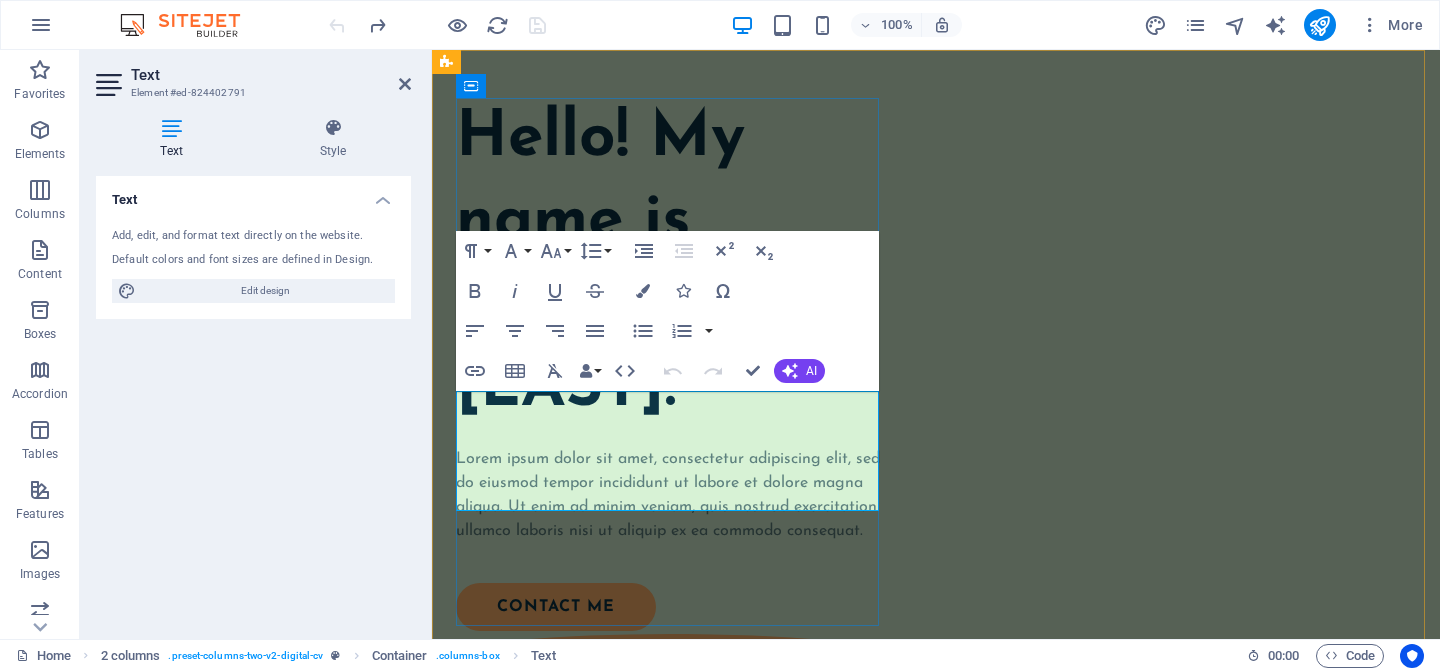 click on "Lorem ipsum dolor sit amet, consectetur adipiscing elit, sed do eiusmod tempor incididunt ut labore et dolore magna aliqua. Ut enim ad minim veniam, quis nostrud exercitation ullamco laboris nisi ut aliquip ex ea commodo consequat." at bounding box center (671, 495) 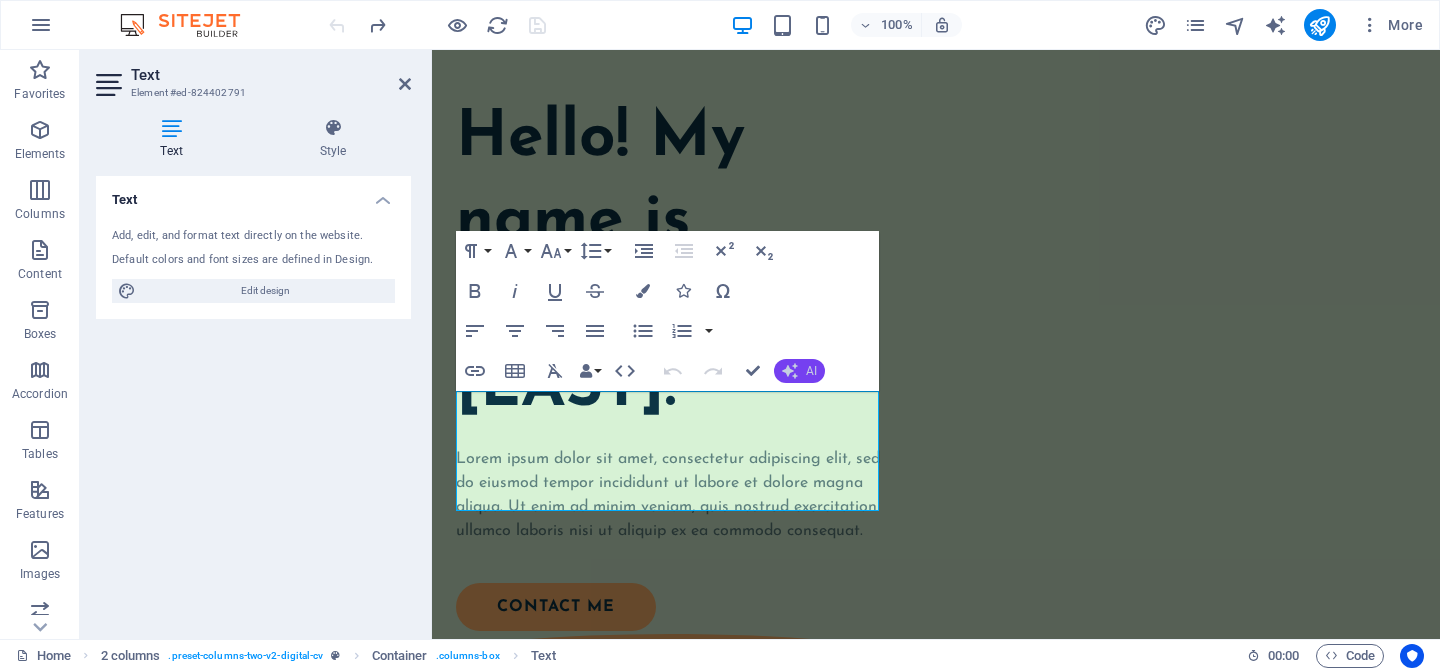 click 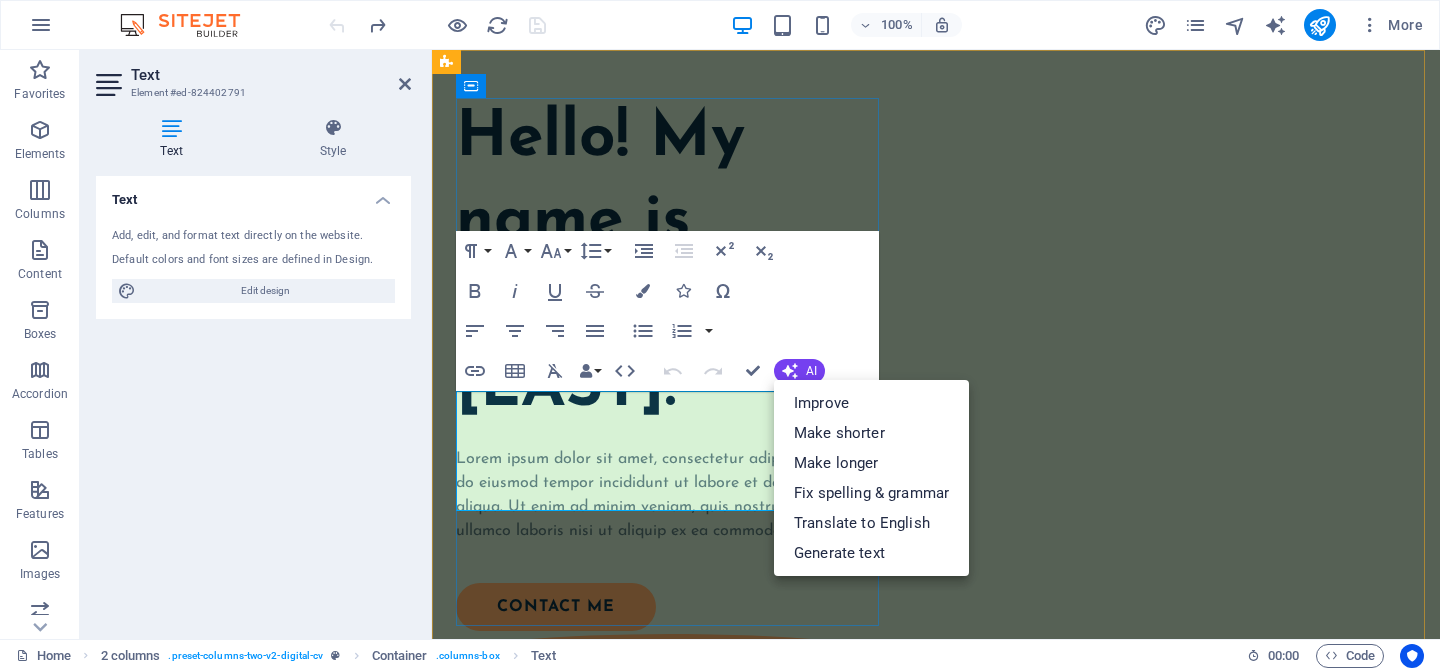 click on "Lorem ipsum dolor sit amet, consectetur adipiscing elit, sed do eiusmod tempor incididunt ut labore et dolore magna aliqua. Ut enim ad minim veniam, quis nostrud exercitation ullamco laboris nisi ut aliquip ex ea commodo consequat." at bounding box center [671, 495] 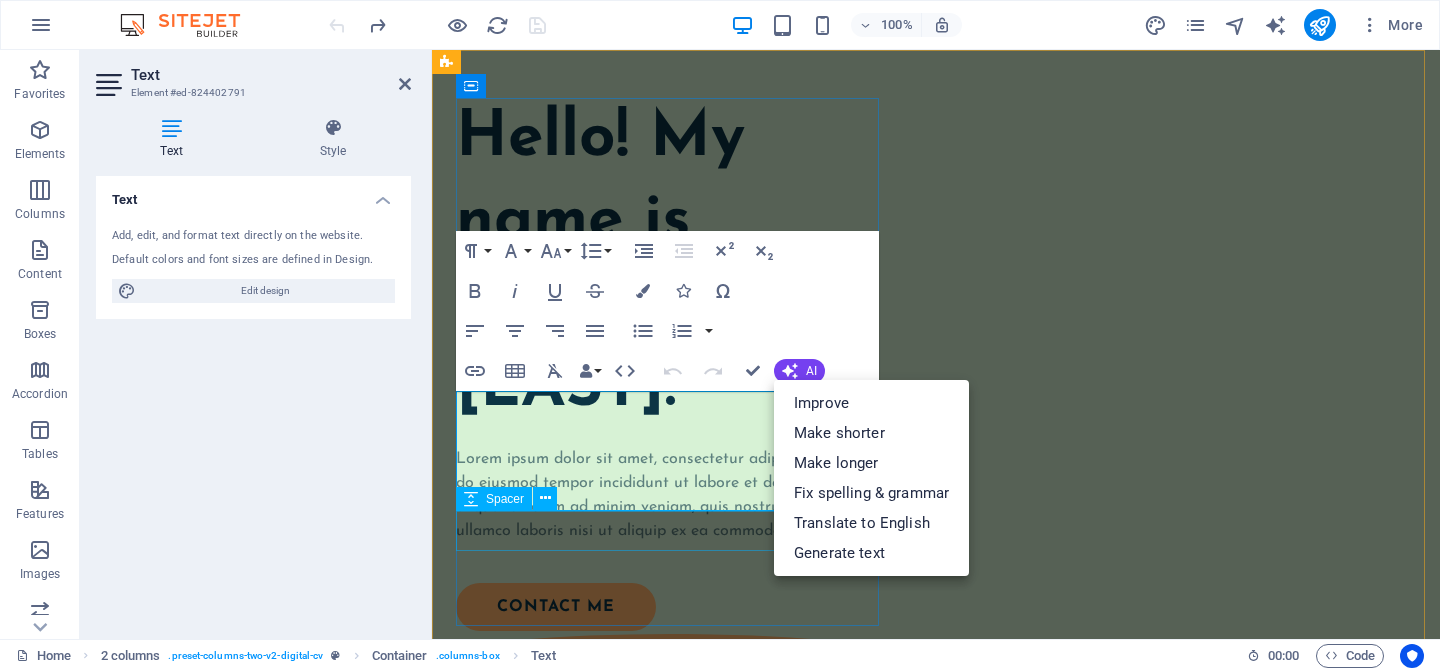 click at bounding box center (671, 563) 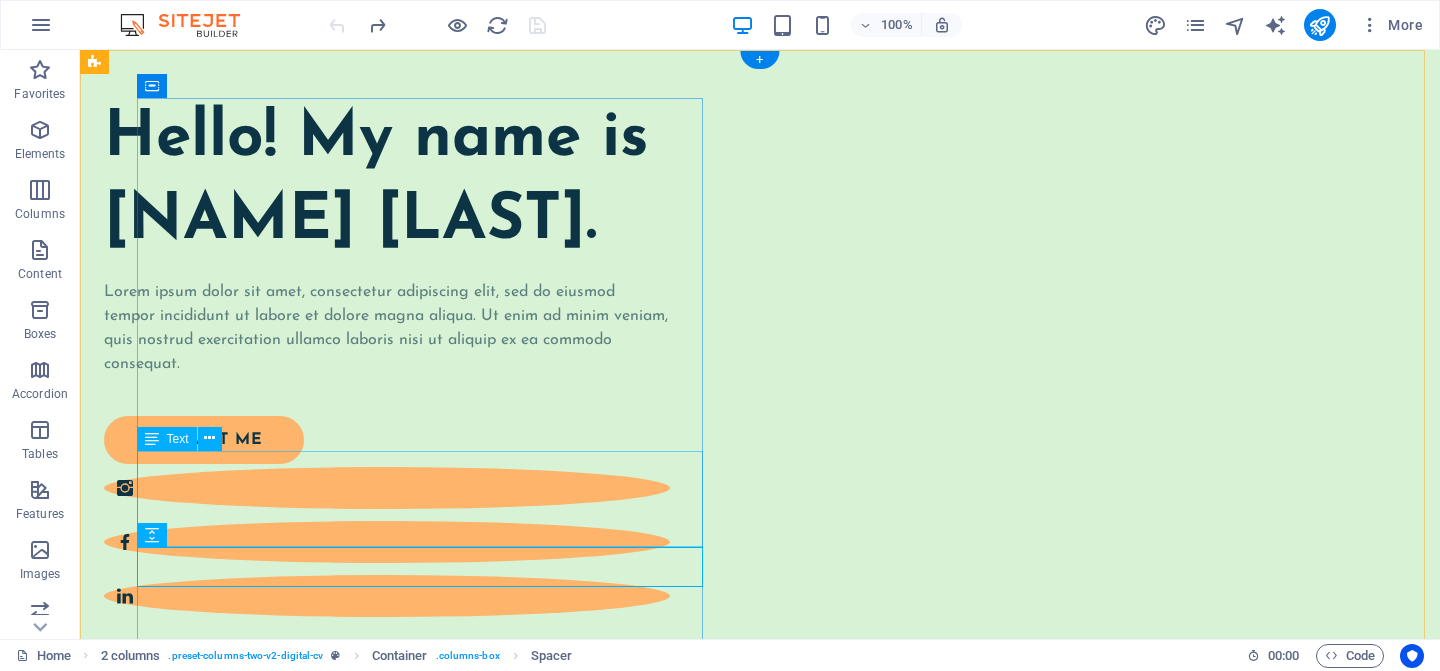 click on "Lorem ipsum dolor sit amet, consectetur adipiscing elit, sed do eiusmod tempor incididunt ut labore et dolore magna aliqua. Ut enim ad minim veniam, quis nostrud exercitation ullamco laboris nisi ut aliquip ex ea commodo consequat." at bounding box center (387, 328) 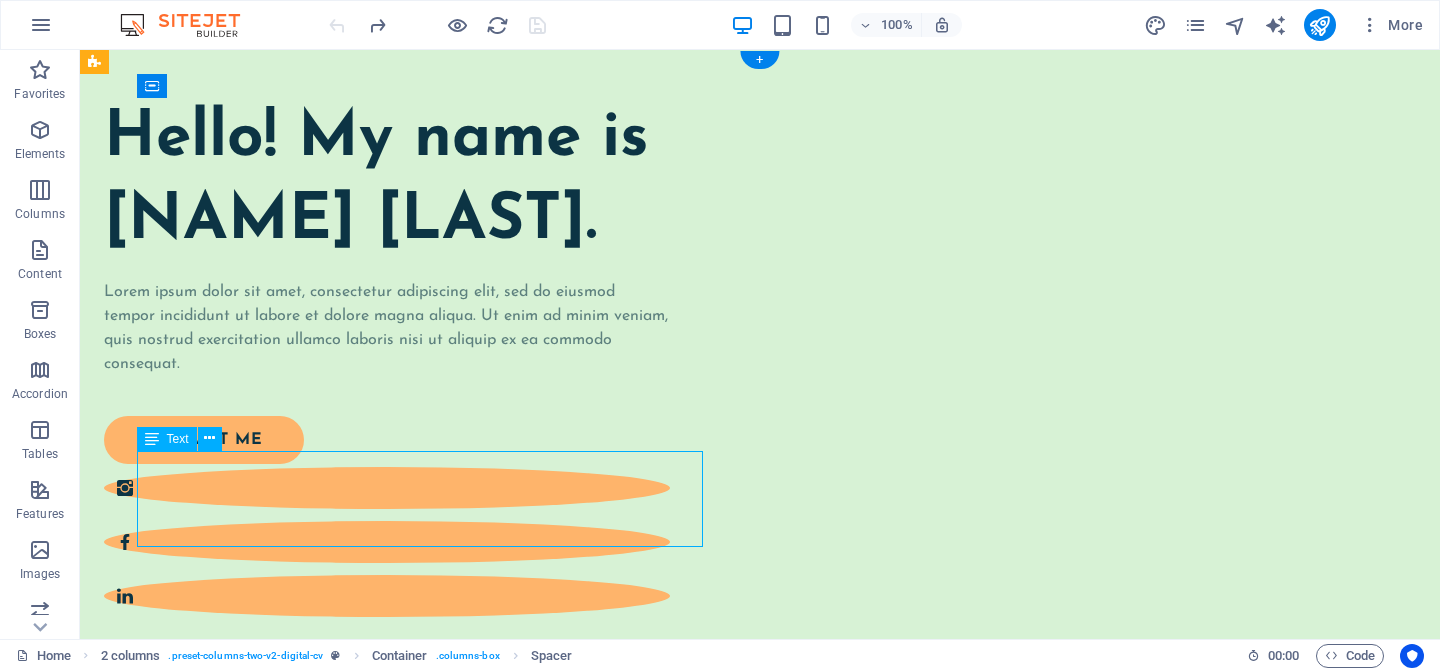 click on "Lorem ipsum dolor sit amet, consectetur adipiscing elit, sed do eiusmod tempor incididunt ut labore et dolore magna aliqua. Ut enim ad minim veniam, quis nostrud exercitation ullamco laboris nisi ut aliquip ex ea commodo consequat." at bounding box center [387, 328] 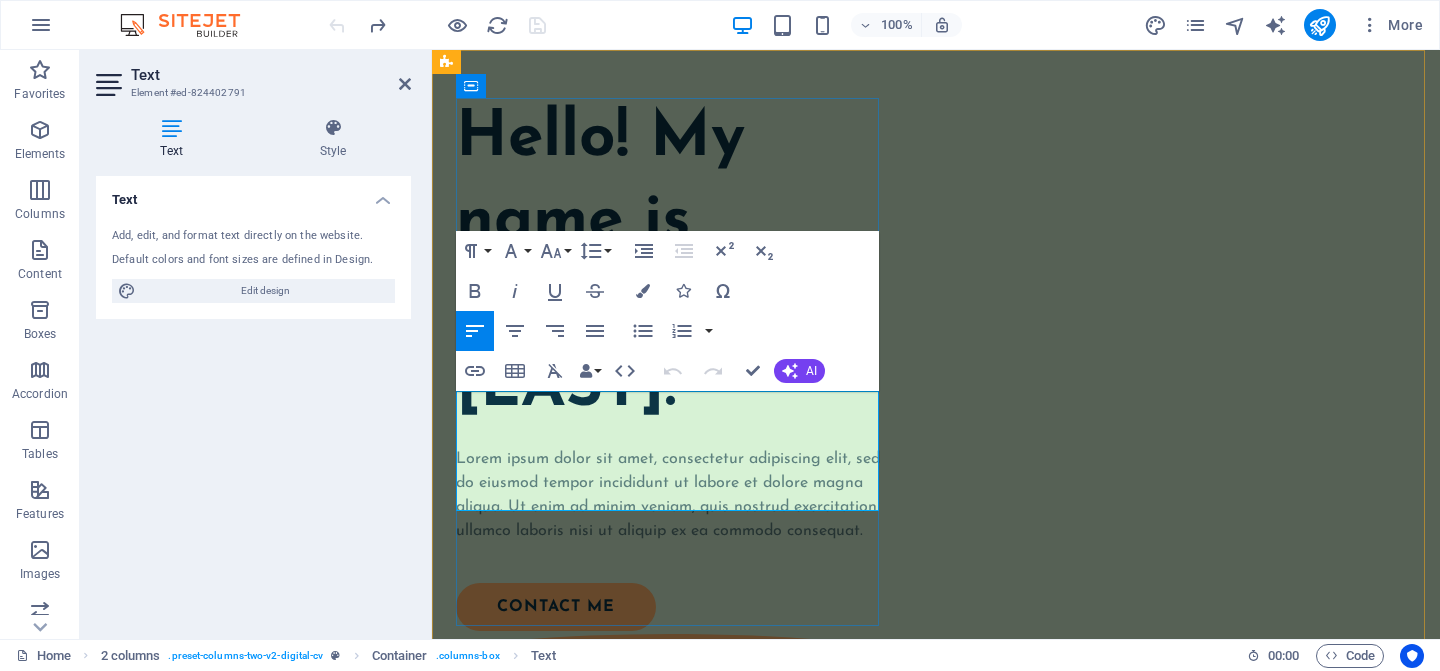 click on "Lorem ipsum dolor sit amet, consectetur adipiscing elit, sed do eiusmod tempor incididunt ut labore et dolore magna aliqua. Ut enim ad minim veniam, quis nostrud exercitation ullamco laboris nisi ut aliquip ex ea commodo consequat." at bounding box center (668, 495) 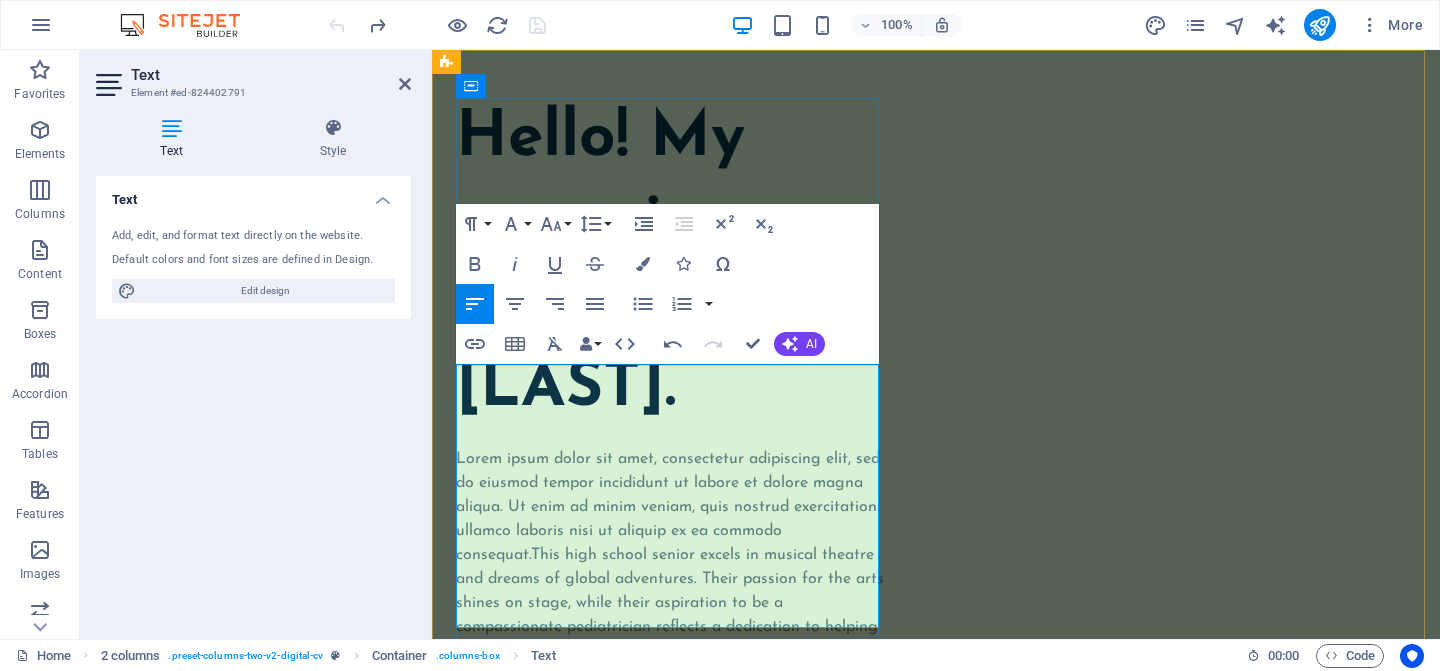 scroll, scrollTop: 6418, scrollLeft: 1, axis: both 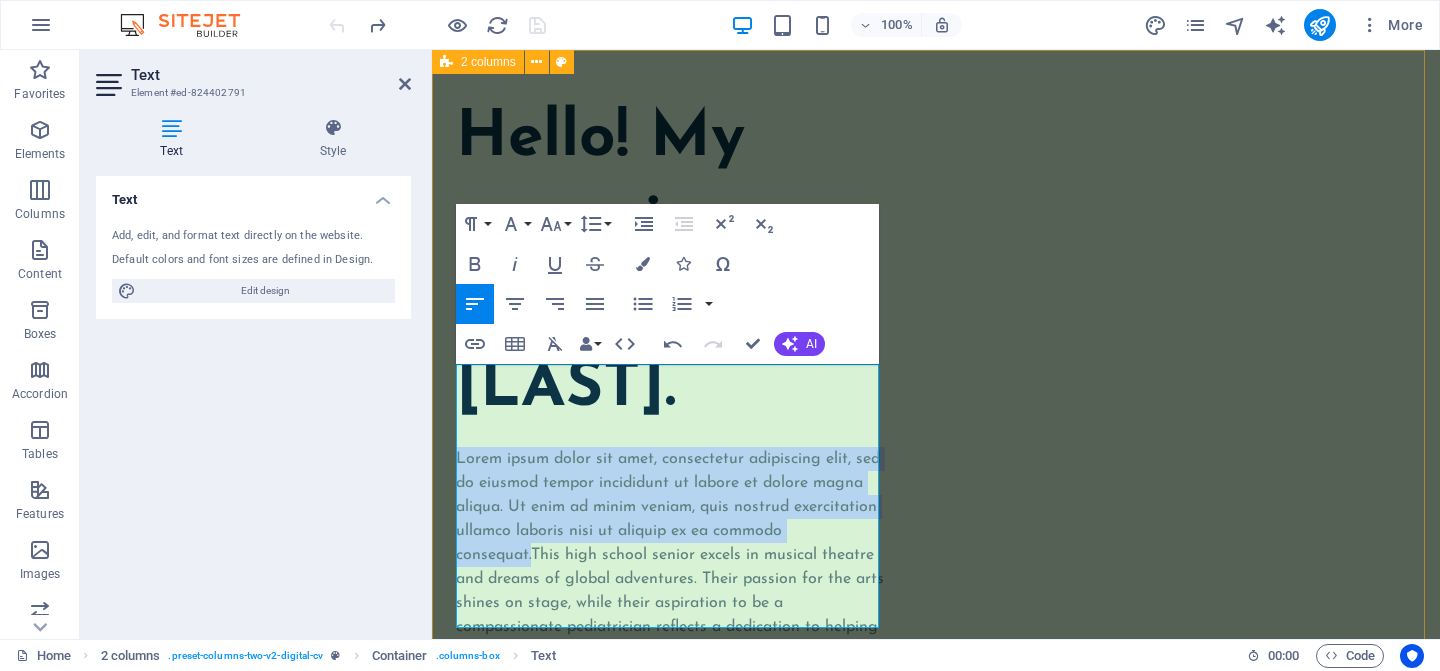 drag, startPoint x: 532, startPoint y: 470, endPoint x: 448, endPoint y: 372, distance: 129.07362 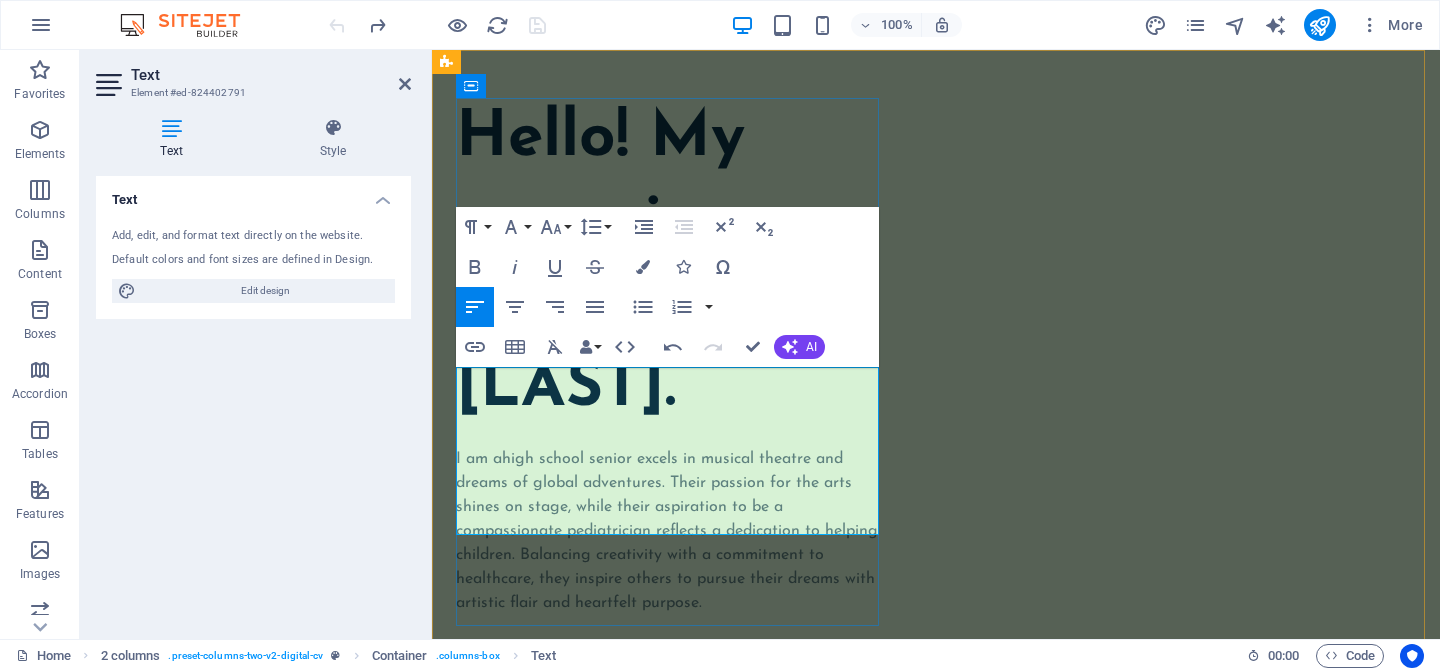 click on "I am a  high school senior excels in musical theatre and dreams of global adventures. Their passion for the arts shines on stage, while their aspiration to be a compassionate pediatrician reflects a dedication to helping children. Balancing creativity with a commitment to healthcare, they inspire others to pursue their dreams with artistic flair and heartfelt purpose." at bounding box center [667, 531] 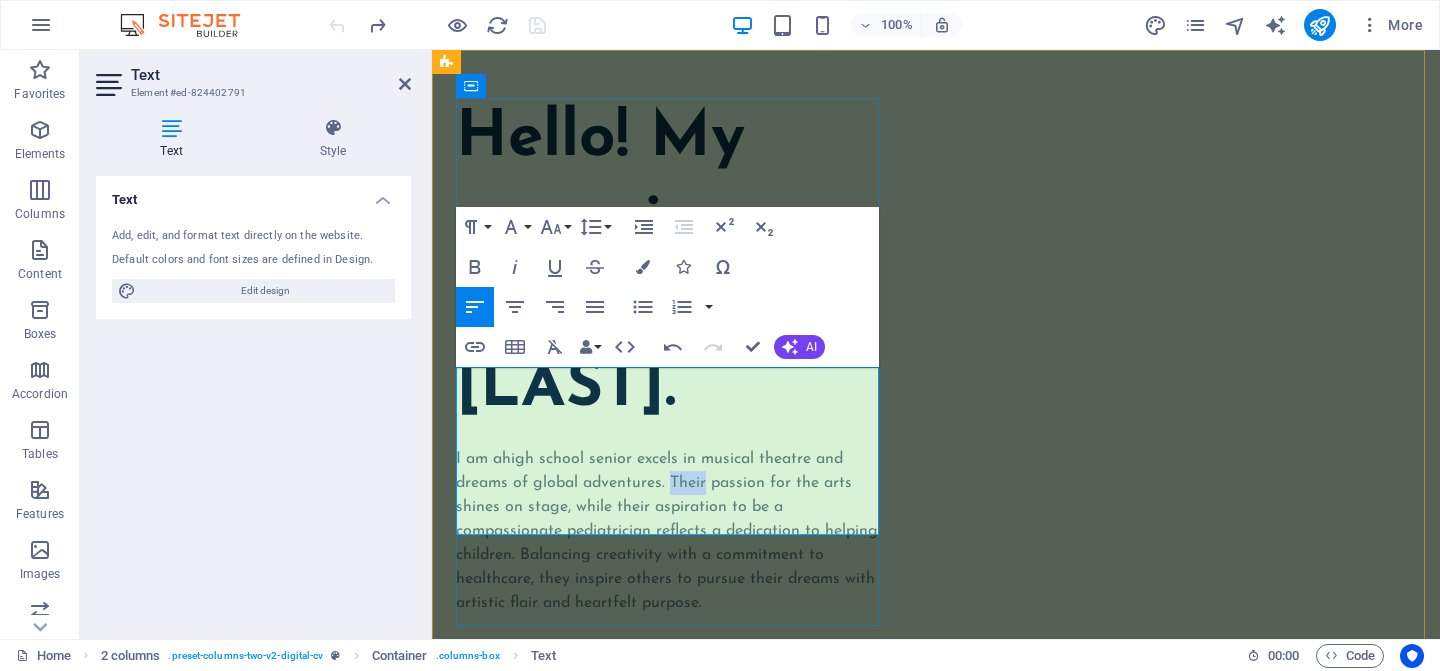 click on "I am a  high school senior excels in musical theatre and dreams of global adventures. Their passion for the arts shines on stage, while their aspiration to be a compassionate pediatrician reflects a dedication to helping children. Balancing creativity with a commitment to healthcare, they inspire others to pursue their dreams with artistic flair and heartfelt purpose." at bounding box center [667, 531] 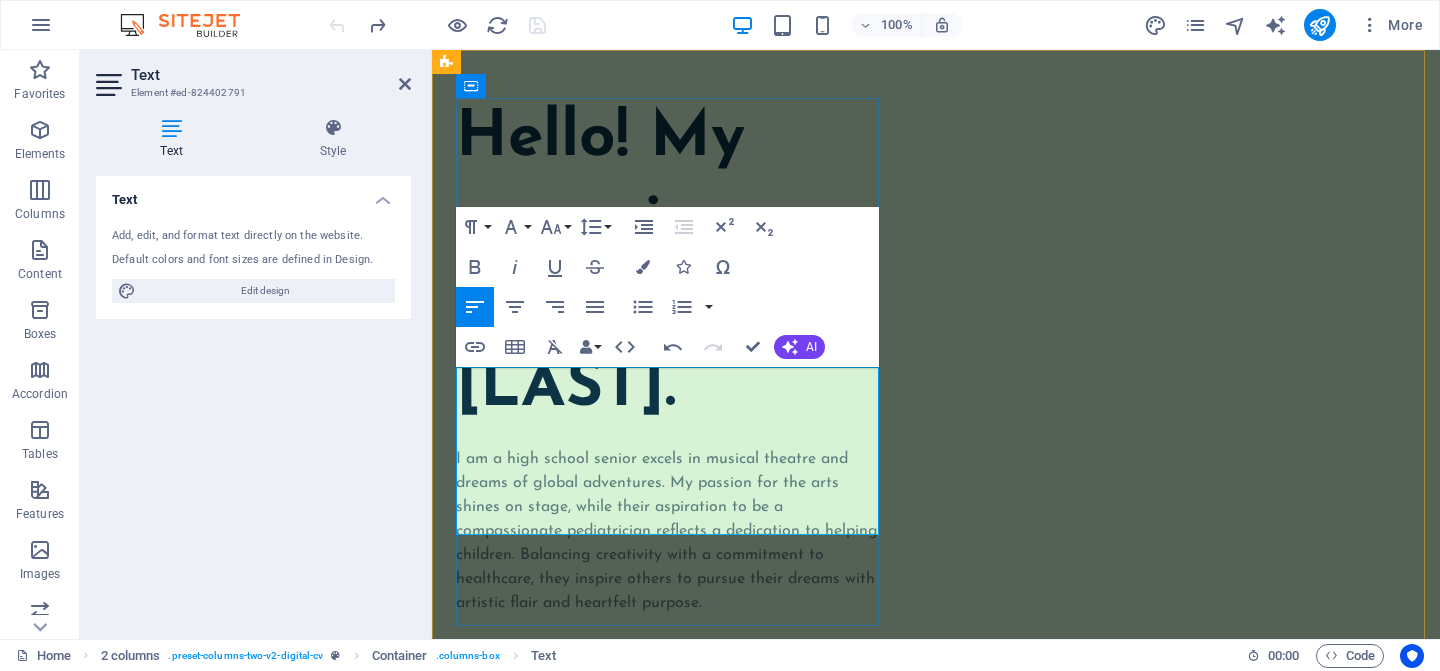 click on "I am a high school senior excels in musical theatre and dreams of global adventures. My passion for the arts shines on stage, while their aspiration to be a compassionate pediatrician reflects a dedication to helping children. Balancing creativity with a commitment to healthcare, they inspire others to pursue their dreams with artistic flair and heartfelt purpose." at bounding box center (667, 531) 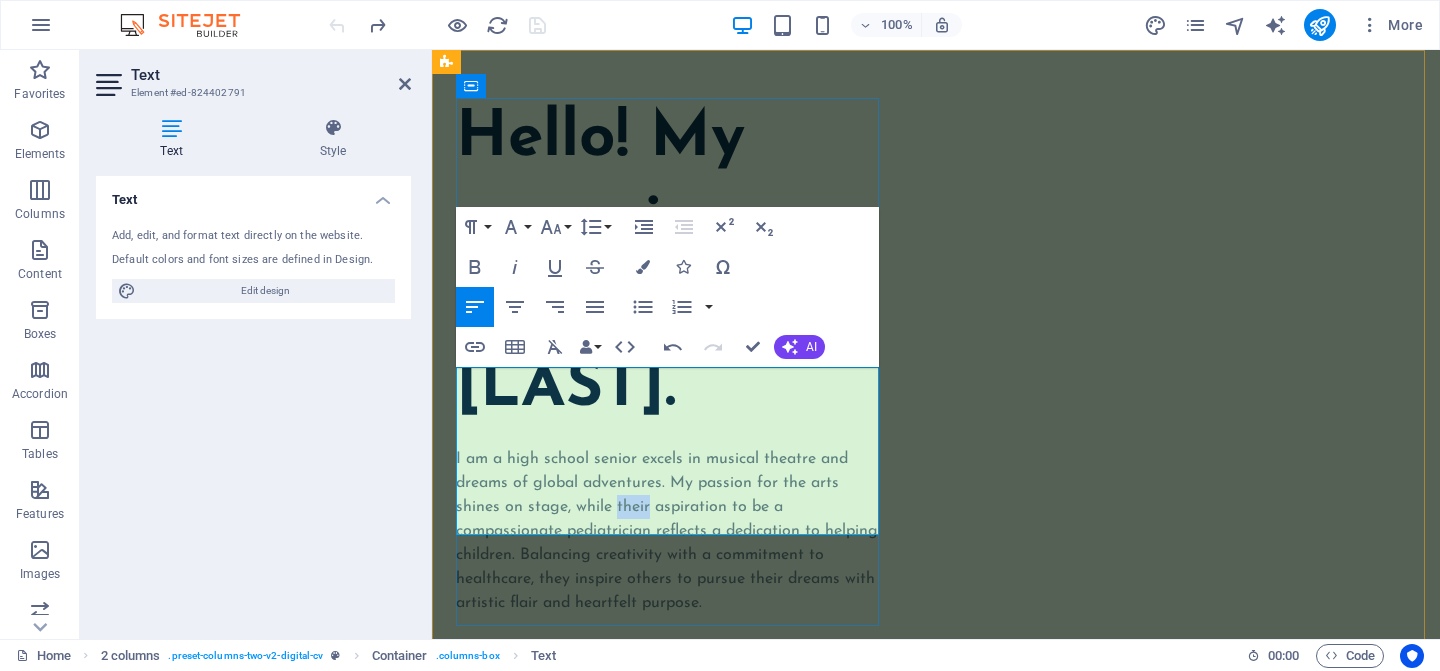 click on "I am a high school senior excels in musical theatre and dreams of global adventures. My passion for the arts shines on stage, while their aspiration to be a compassionate pediatrician reflects a dedication to helping children. Balancing creativity with a commitment to healthcare, they inspire others to pursue their dreams with artistic flair and heartfelt purpose." at bounding box center [667, 531] 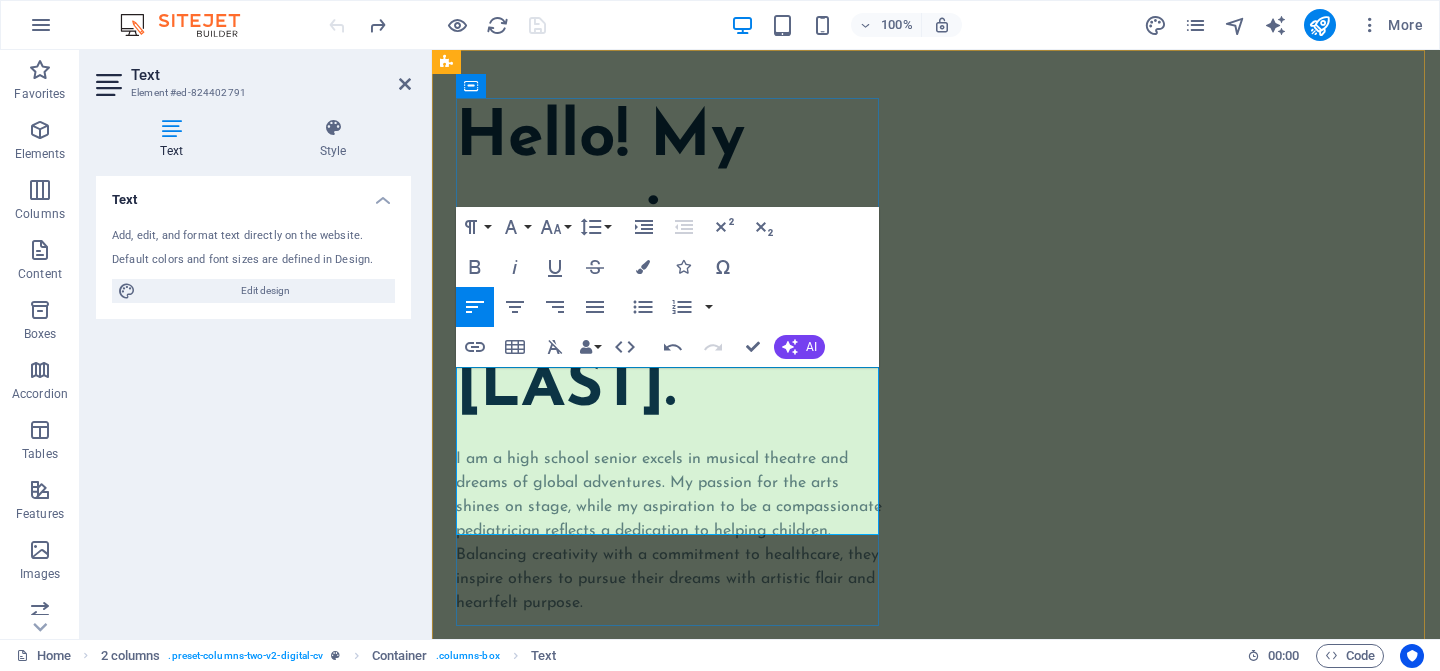 click on "I am a high school senior excels in musical theatre and dreams of global adventures. My passion for the arts shines on stage, while my aspiration to be a compassionate pediatrician reflects a dedication to helping children. Balancing creativity with a commitment to healthcare, they inspire others to pursue their dreams with artistic flair and heartfelt purpose." at bounding box center [669, 531] 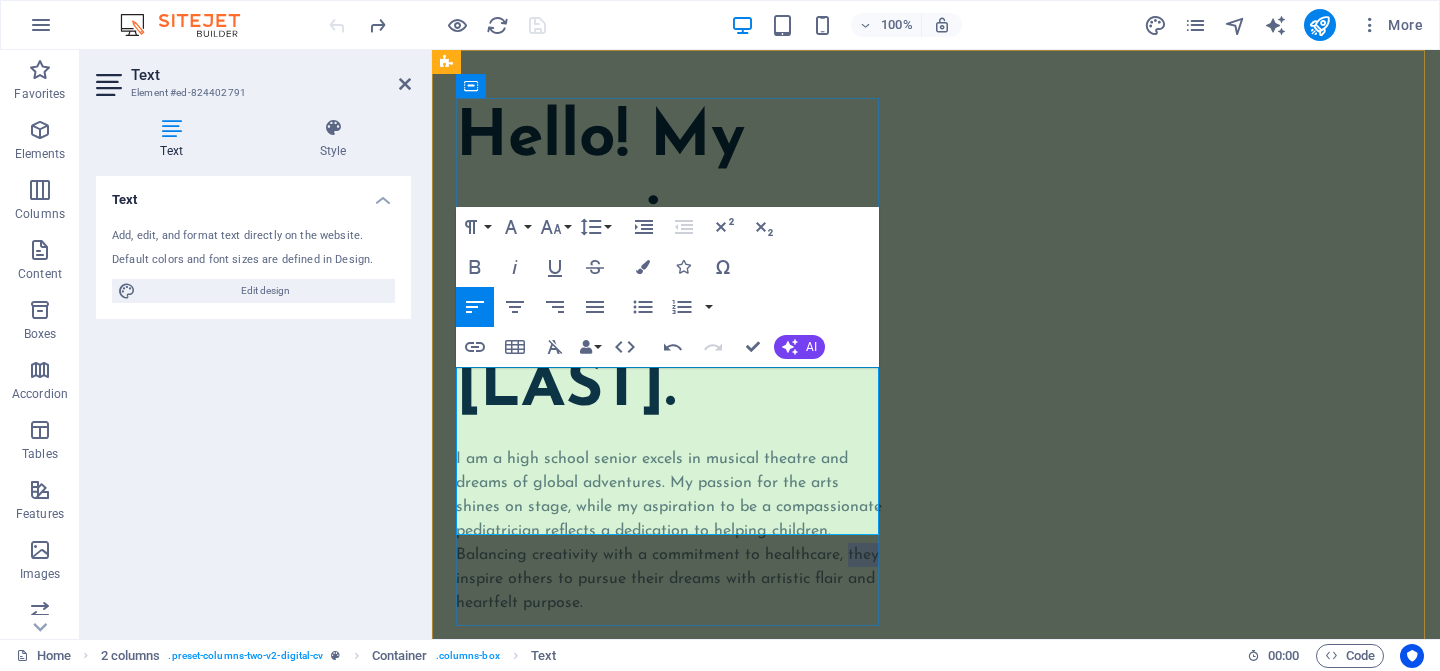 click on "I am a high school senior excels in musical theatre and dreams of global adventures. My passion for the arts shines on stage, while my aspiration to be a compassionate pediatrician reflects a dedication to helping children. Balancing creativity with a commitment to healthcare, they inspire others to pursue their dreams with artistic flair and heartfelt purpose." at bounding box center (669, 531) 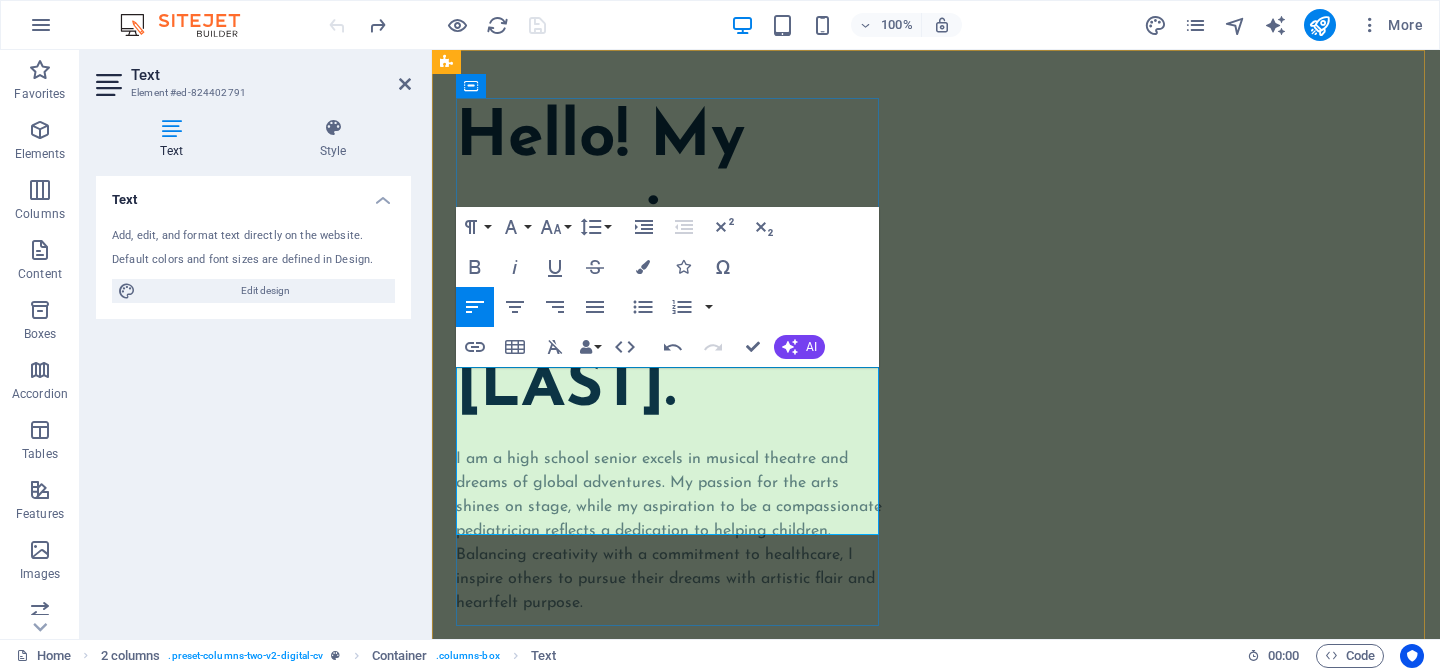 click on "I am a high school senior excels in musical theatre and dreams of global adventures. My passion for the arts shines on stage, while my aspiration to be a compassionate pediatrician reflects a dedication to helping children. Balancing creativity with a commitment to healthcare, I inspire others to pursue their dreams with artistic flair and heartfelt purpose." at bounding box center [669, 531] 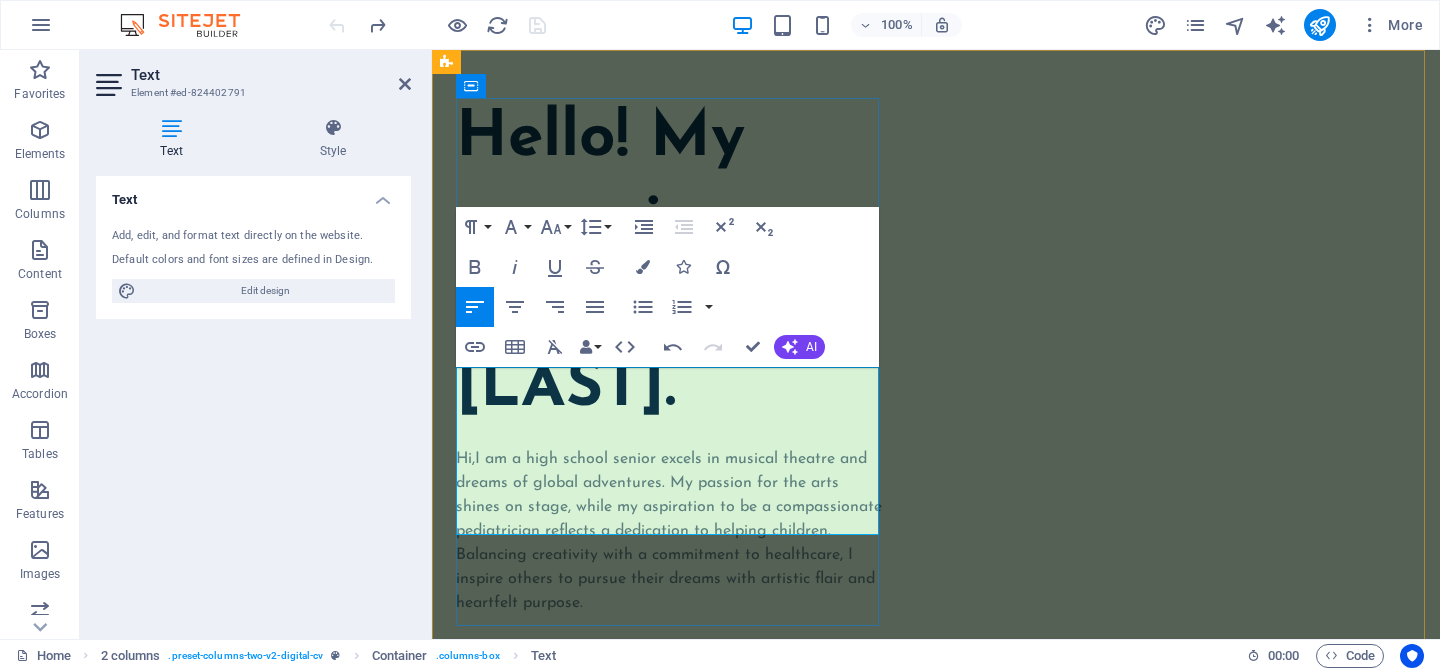 click on "Hi,  I am a high school senior excels in musical theatre and dreams of global adventures. My passion for the arts shines on stage, while my aspiration to be a compassionate pediatrician reflects a dedication to helping children. Balancing creativity with a commitment to healthcare, I inspire others to pursue their dreams with artistic flair and heartfelt purpose." at bounding box center (669, 531) 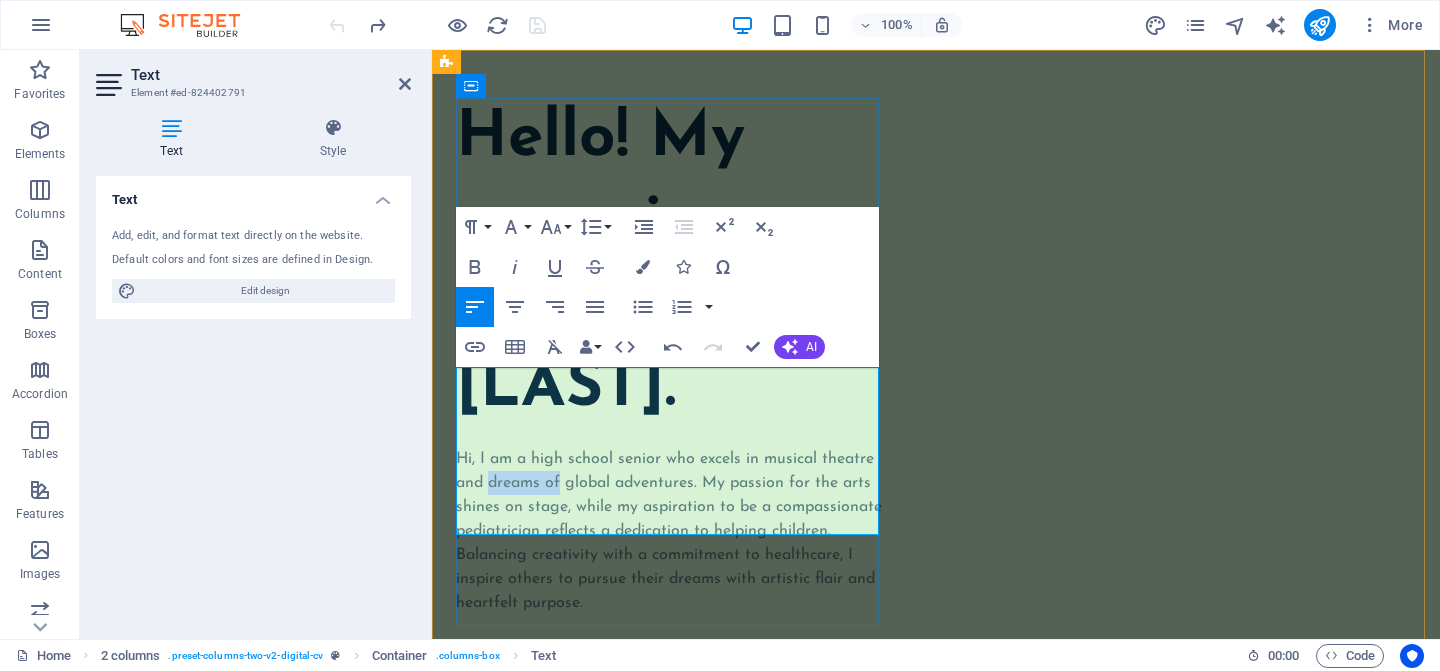 drag, startPoint x: 492, startPoint y: 399, endPoint x: 561, endPoint y: 402, distance: 69.065186 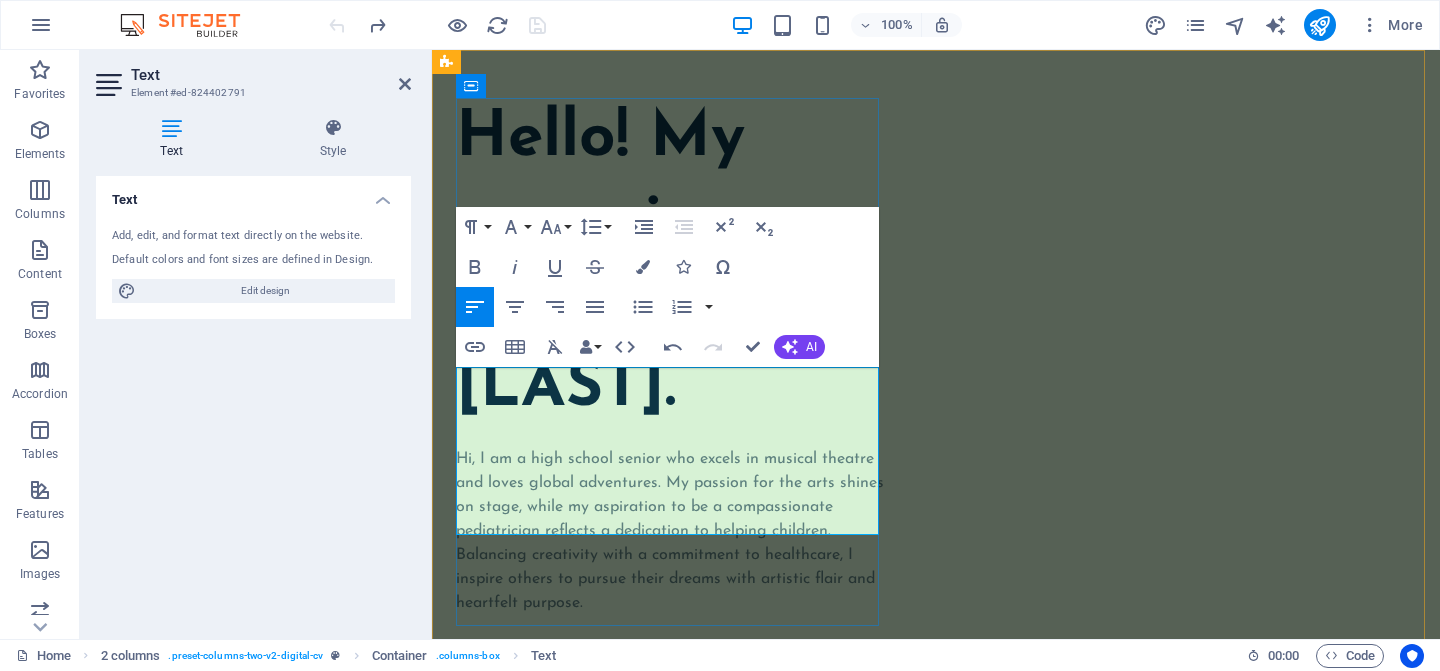 click on "Hi, I am a high school senior who excels in musical theatre and loves global adventures. My passion for the arts shines on stage, while my aspiration to be a compassionate pediatrician reflects a dedication to helping children. Balancing creativity with a commitment to healthcare, I inspire others to pursue their dreams with artistic flair and heartfelt purpose." at bounding box center [670, 531] 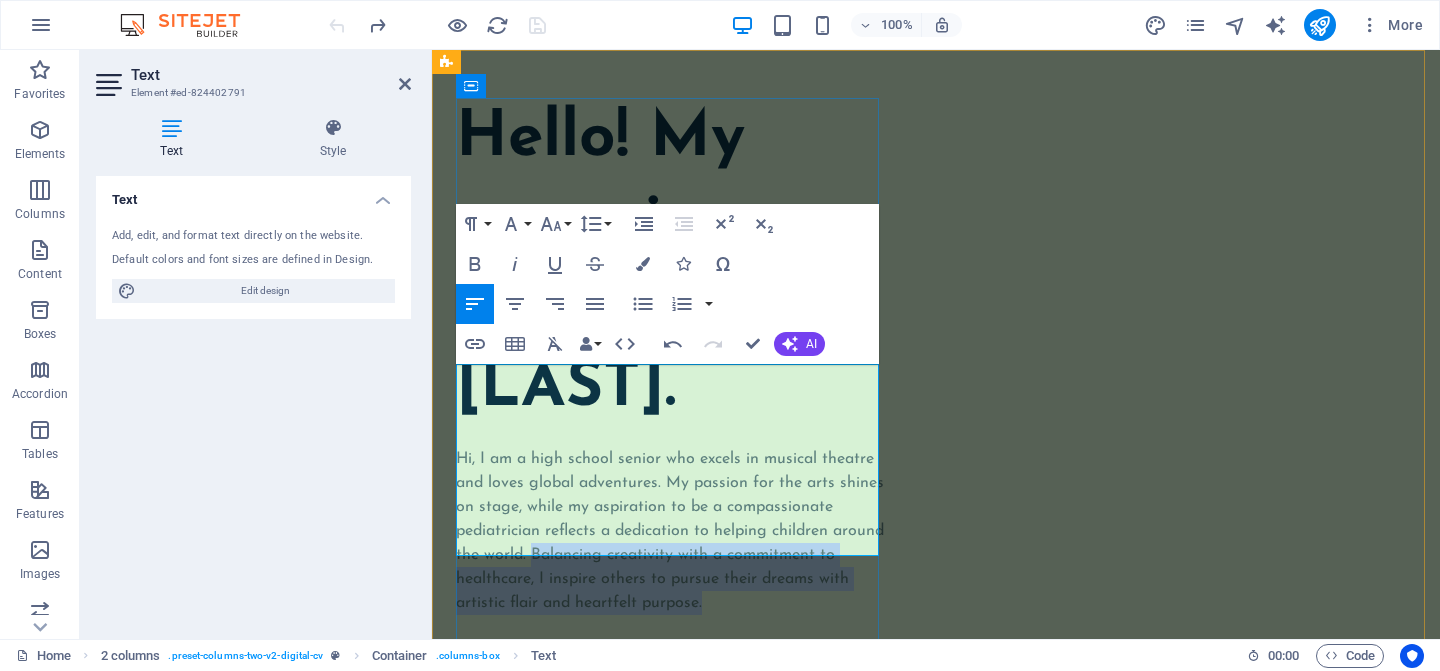 drag, startPoint x: 708, startPoint y: 470, endPoint x: 761, endPoint y: 540, distance: 87.80091 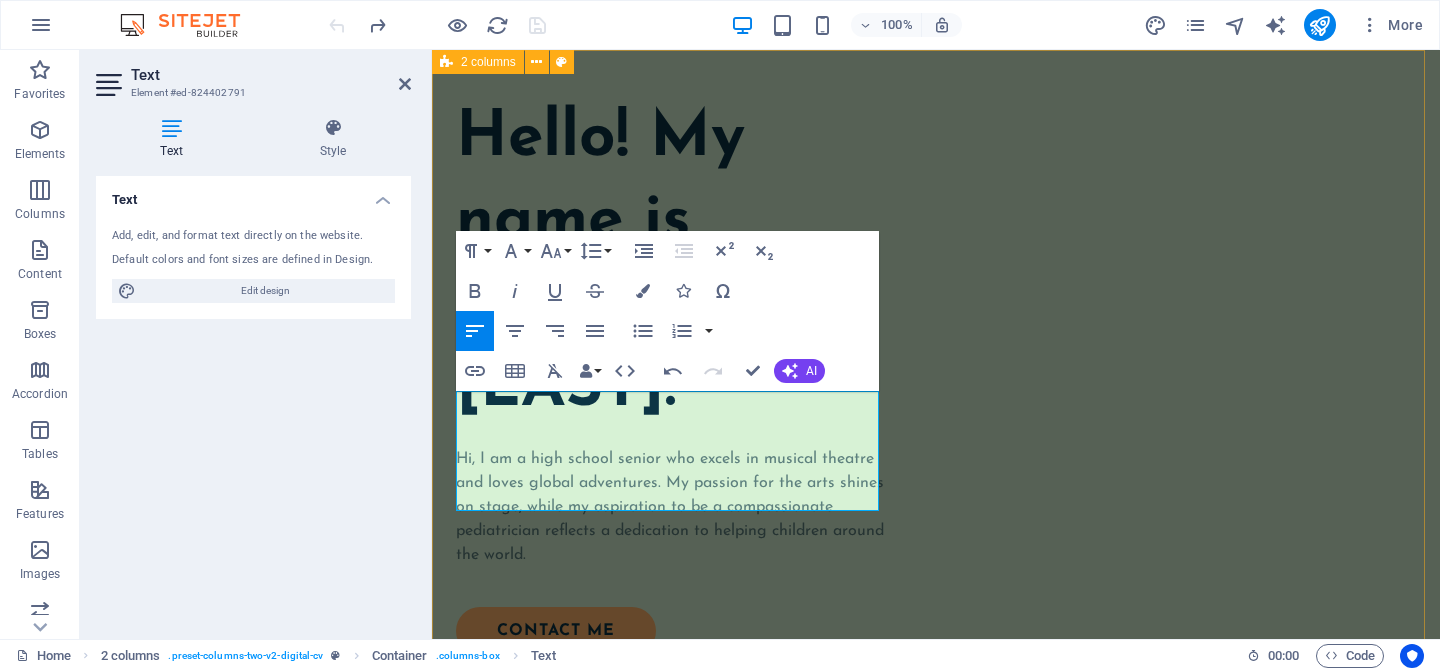 click on "Hello! My name is Ariel Huang. Hi, I am a high school senior who excels in musical theatre and loves global adventures. My passion for the arts shines on stage, while my aspiration to be a compassionate pediatrician reflects a dedication to helping children around the world.  This high school senior excels in musical theatre and dreams of global adventures. Their passion for the arts shines on stage, while their aspiration to be a compassionate pediatrician reflects a dedication to helping children. Balancing creativity with a commitment to healthcare, they inspire others to pursue their dreams with artistic flair and heartfelt purpose. contact me" at bounding box center [936, 814] 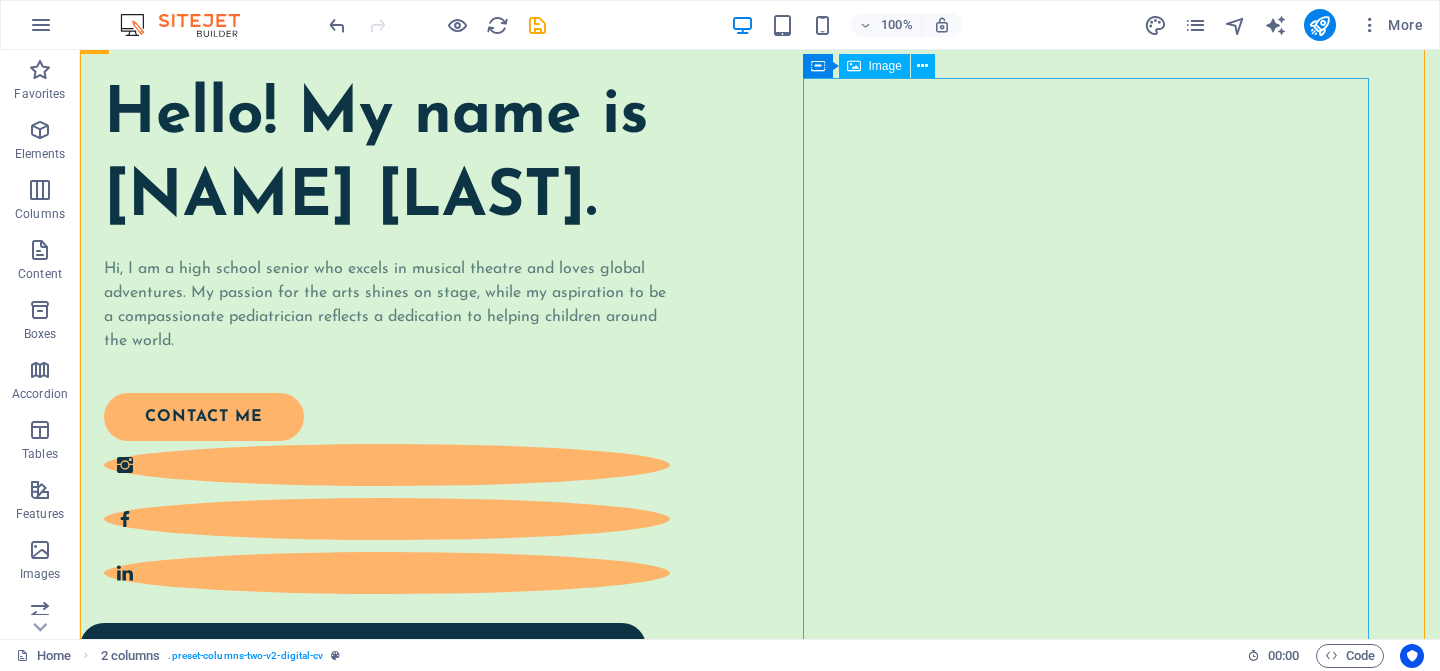 scroll, scrollTop: 52, scrollLeft: 0, axis: vertical 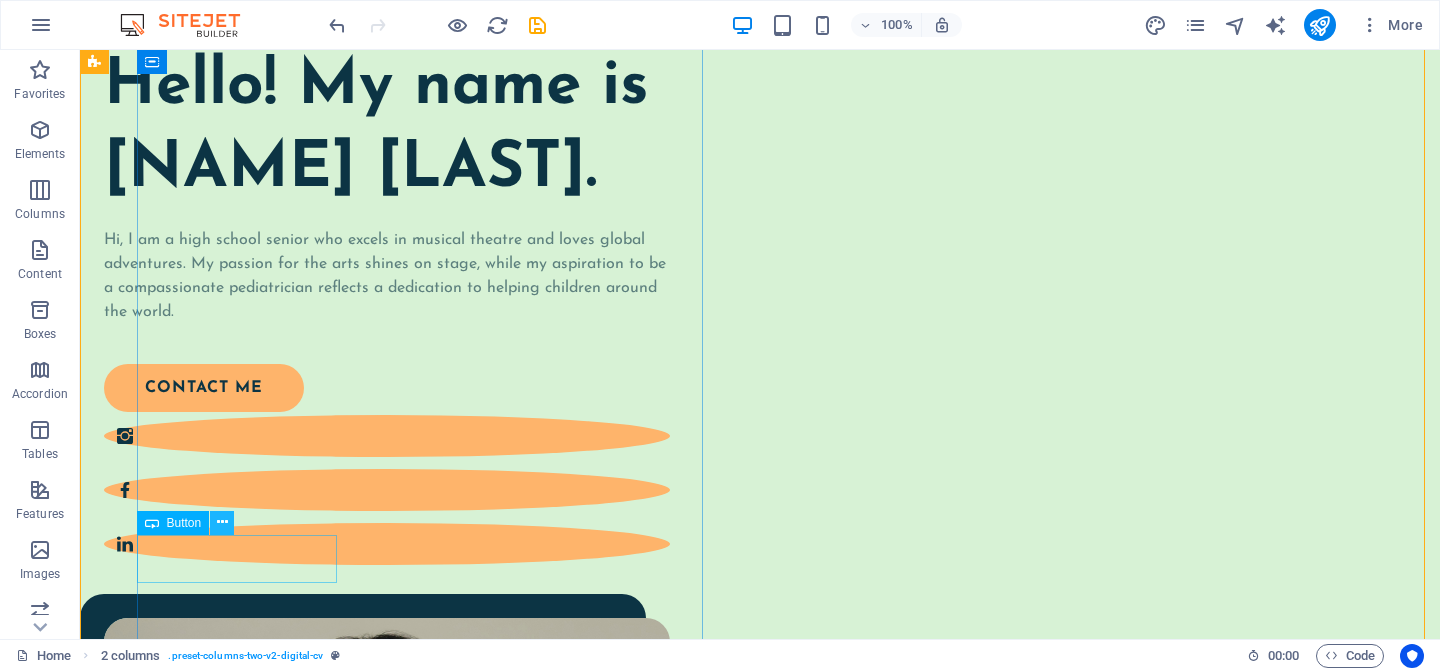 click at bounding box center [222, 523] 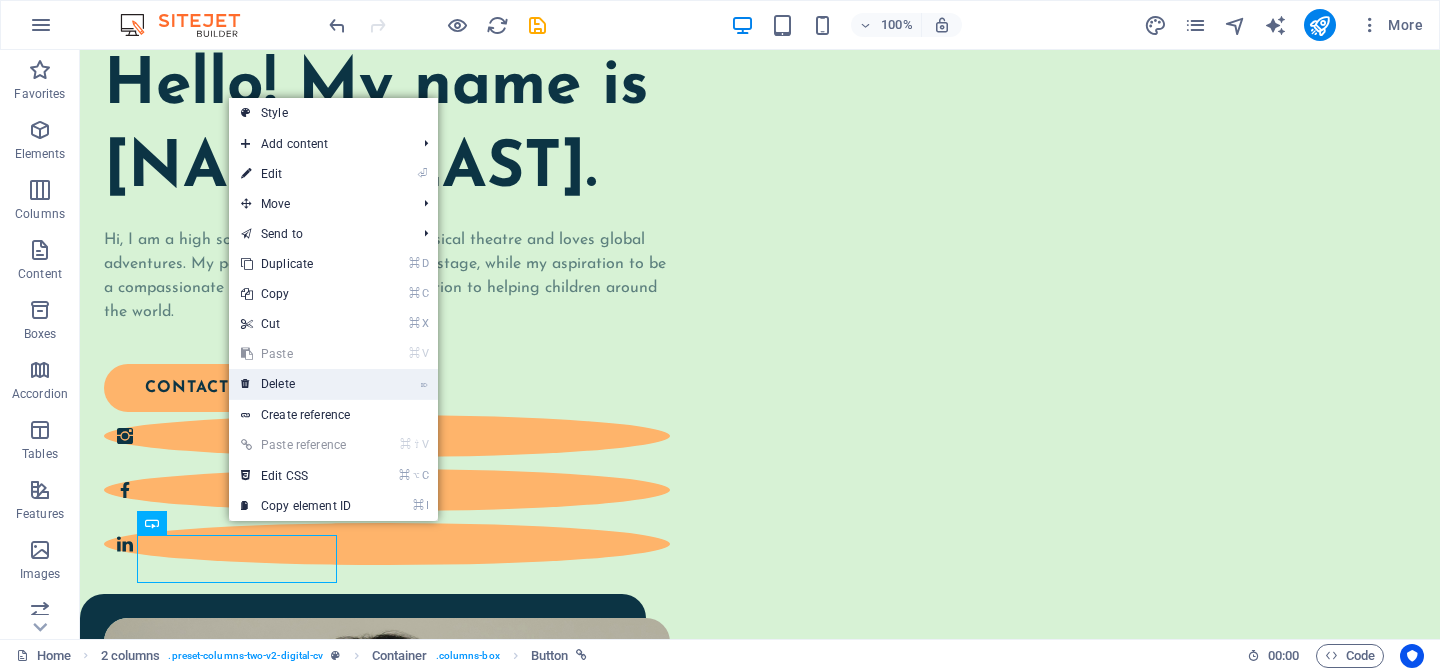 click on "⌦  Delete" at bounding box center (296, 384) 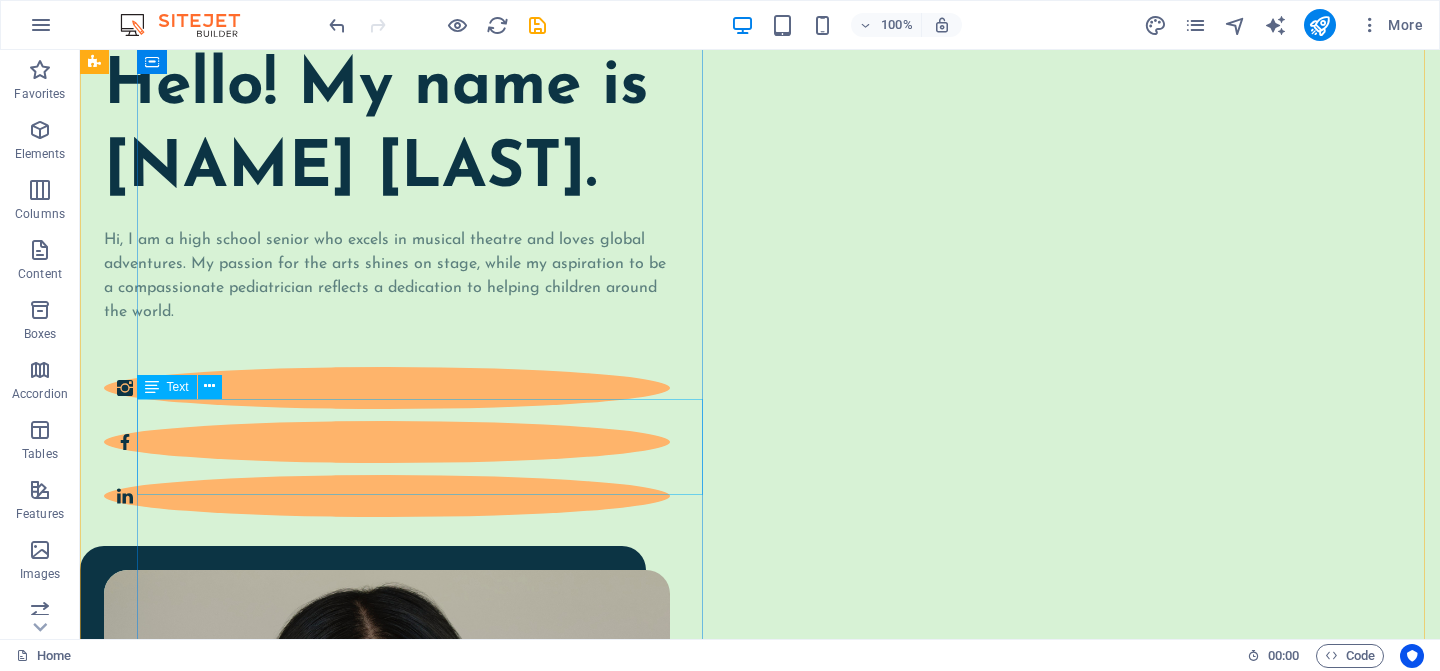 click on "Hi, I am a high school senior who excels in musical theatre and loves global adventures. My passion for the arts shines on stage, while my aspiration to be a compassionate pediatrician reflects a dedication to helping children around the world." at bounding box center (387, 276) 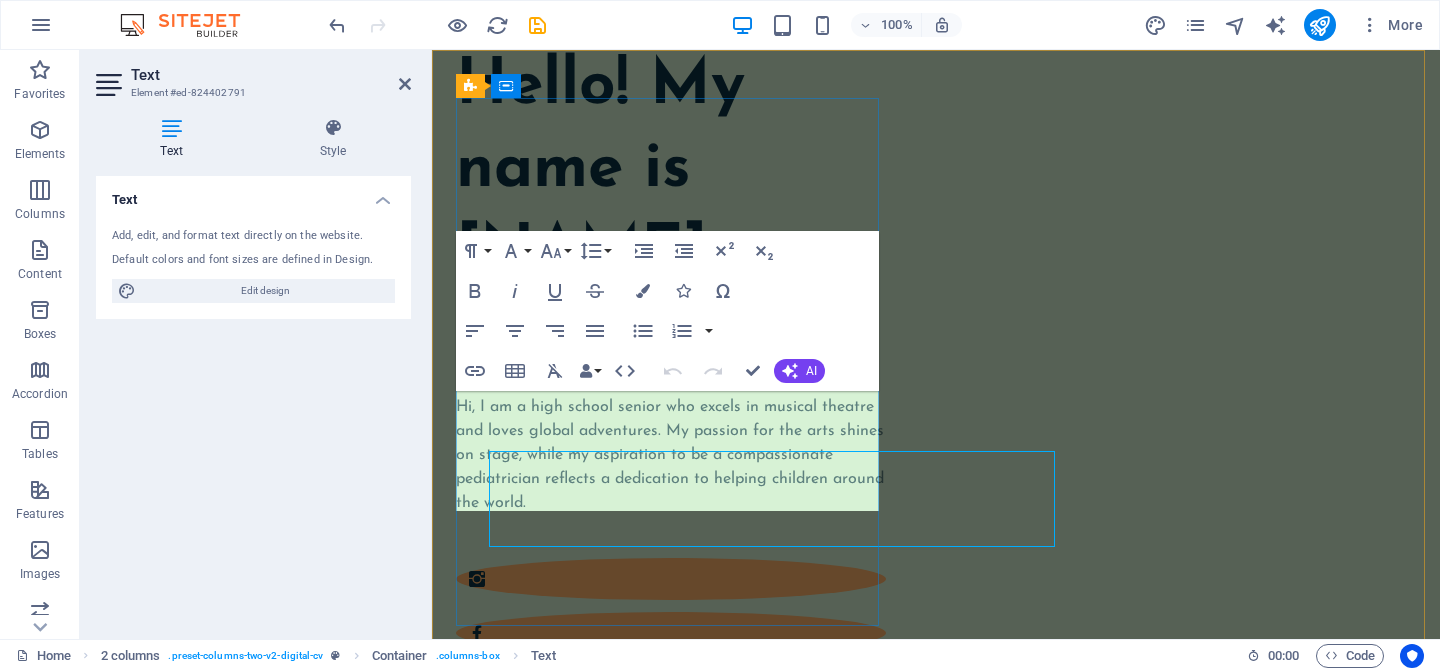 scroll, scrollTop: 0, scrollLeft: 0, axis: both 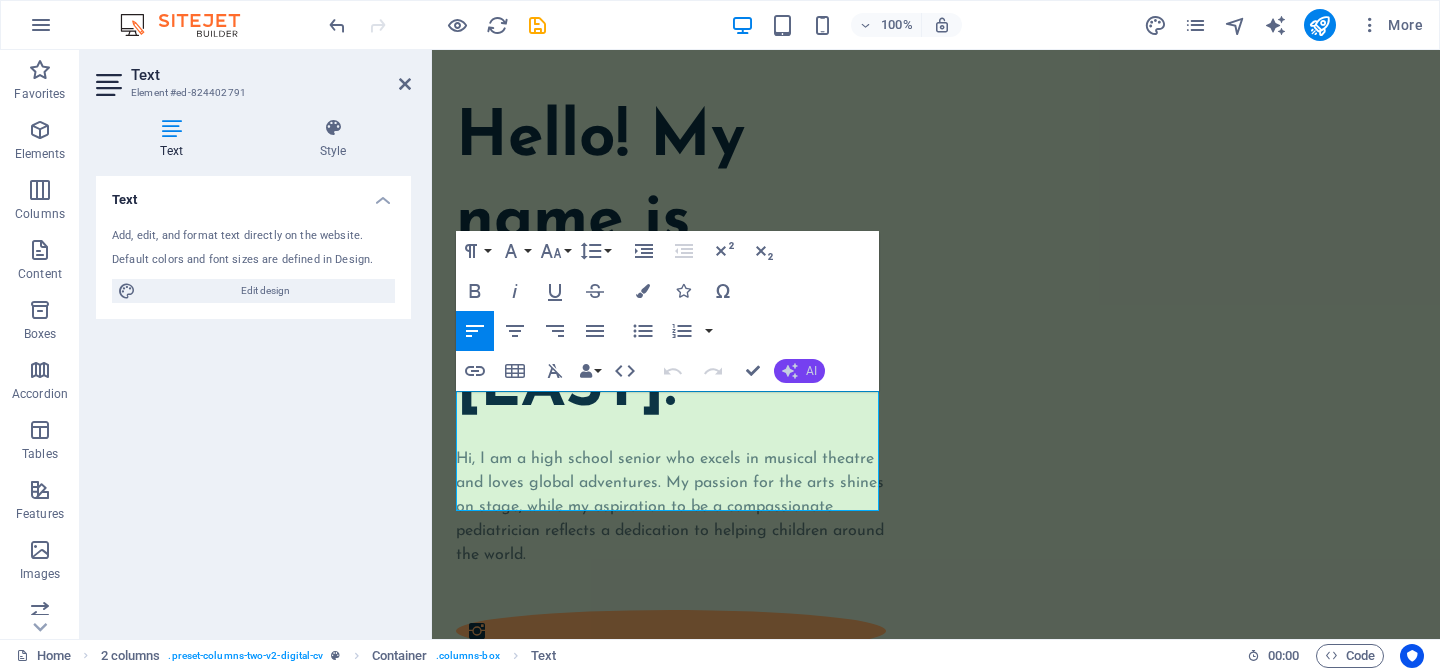 click 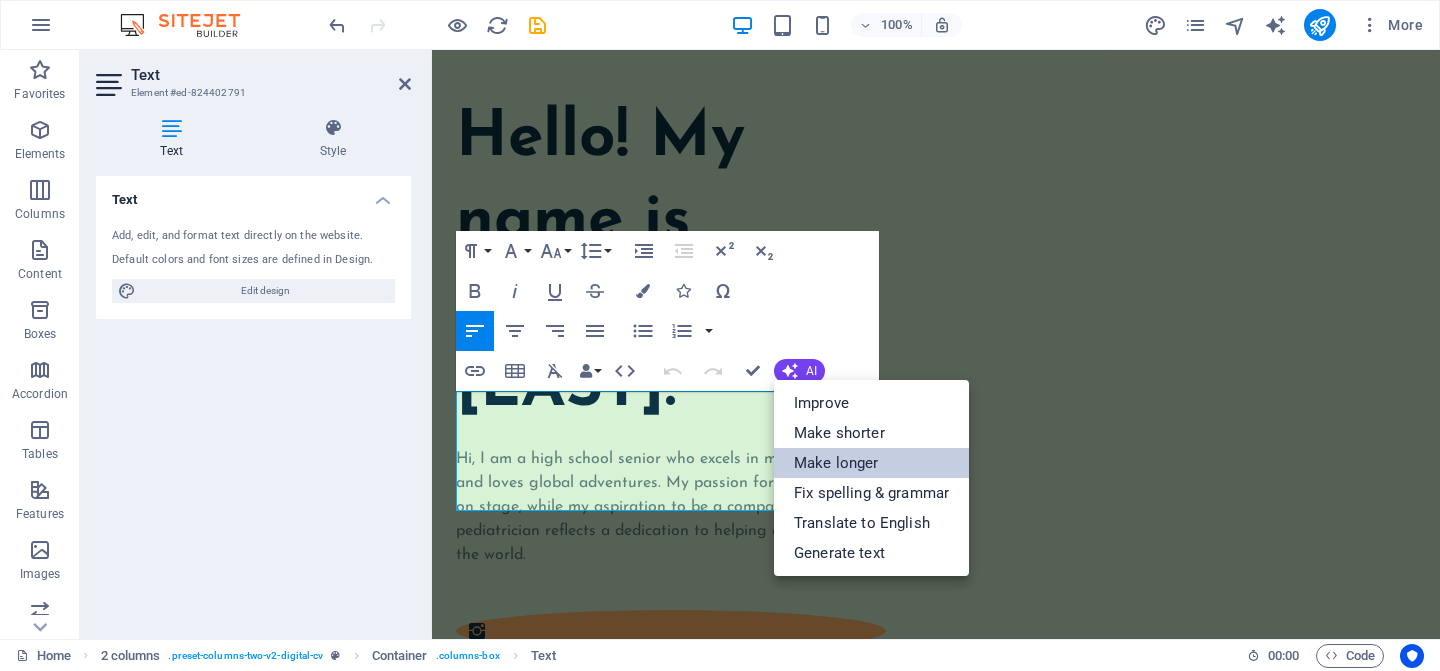 click on "Make longer" at bounding box center (871, 463) 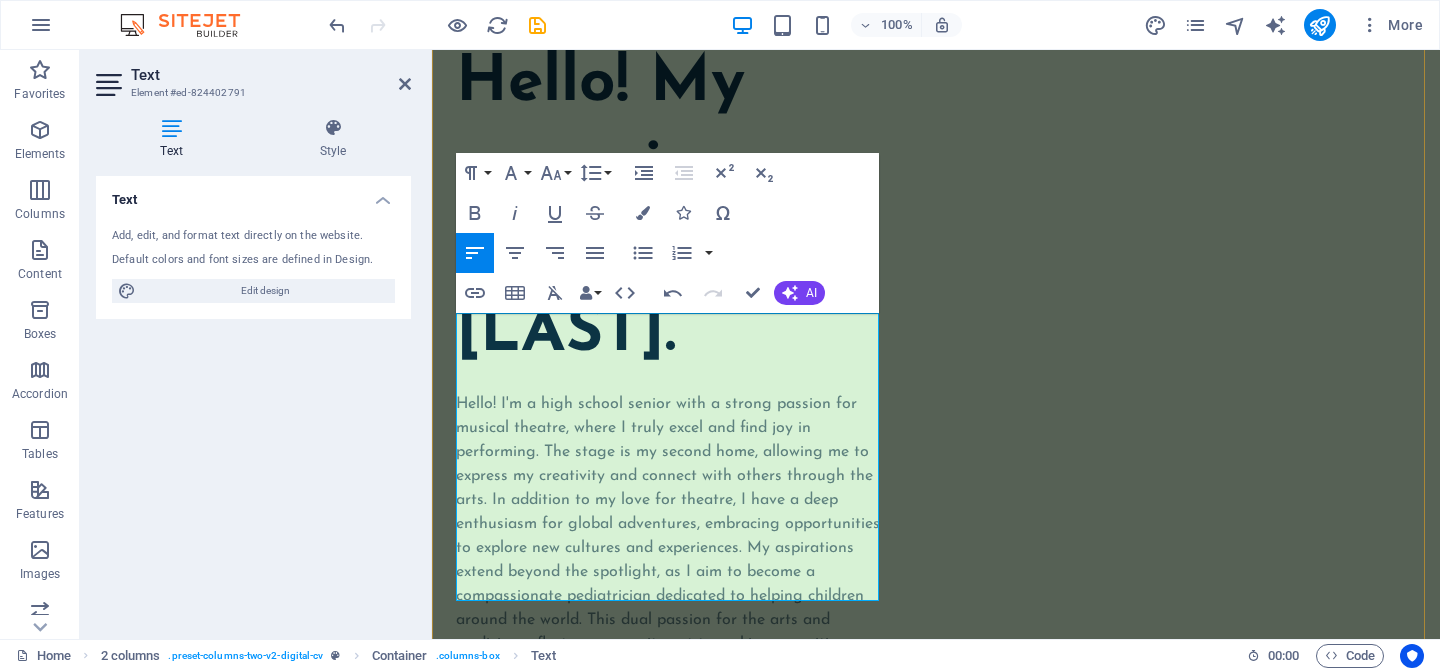 scroll, scrollTop: 70, scrollLeft: 0, axis: vertical 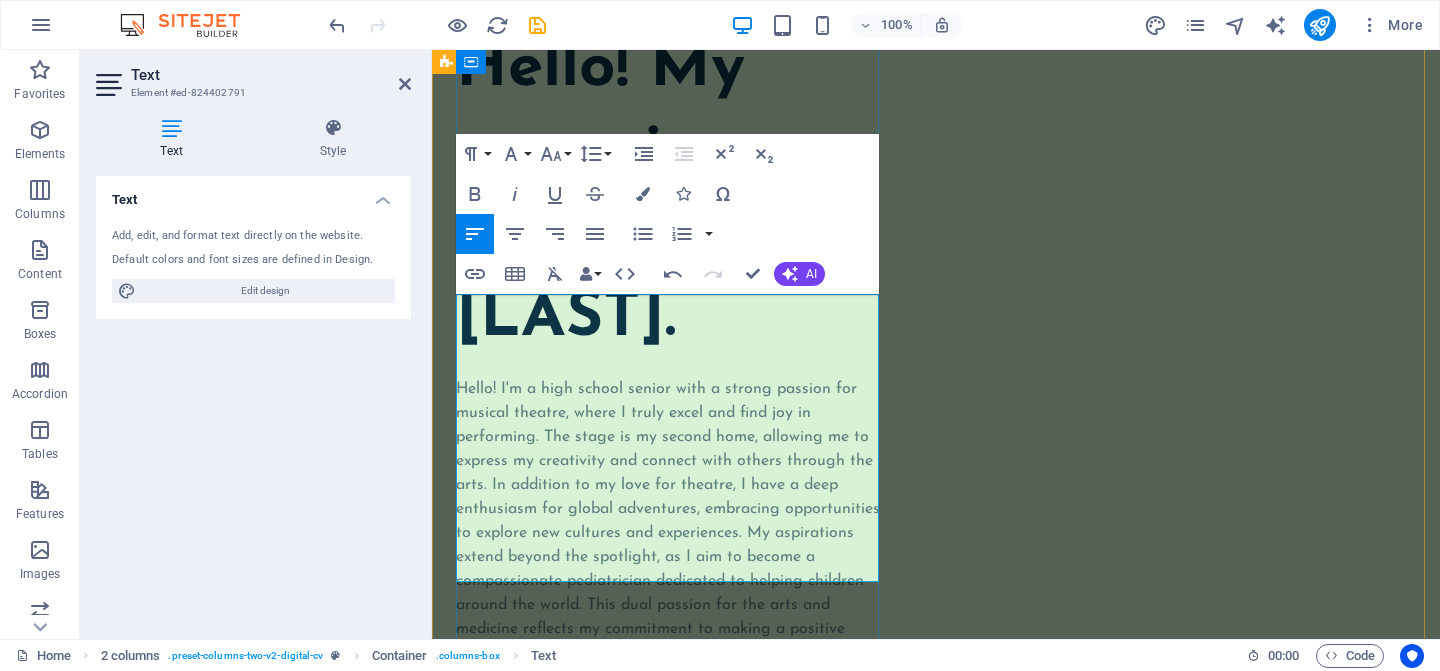 click on "Hello! I'm a high school senior with a strong passion for musical theatre, where I truly excel and find joy in performing. The stage is my second home, allowing me to express my creativity and connect with others through the arts. In addition to my love for theatre, I have a deep enthusiasm for global adventures, embracing opportunities to explore new cultures and experiences. My aspirations extend beyond the spotlight, as I aim to become a compassionate pediatrician dedicated to helping children around the world. This dual passion for the arts and medicine reflects my commitment to making a positive impact in the lives of young people everywhere." at bounding box center [668, 521] 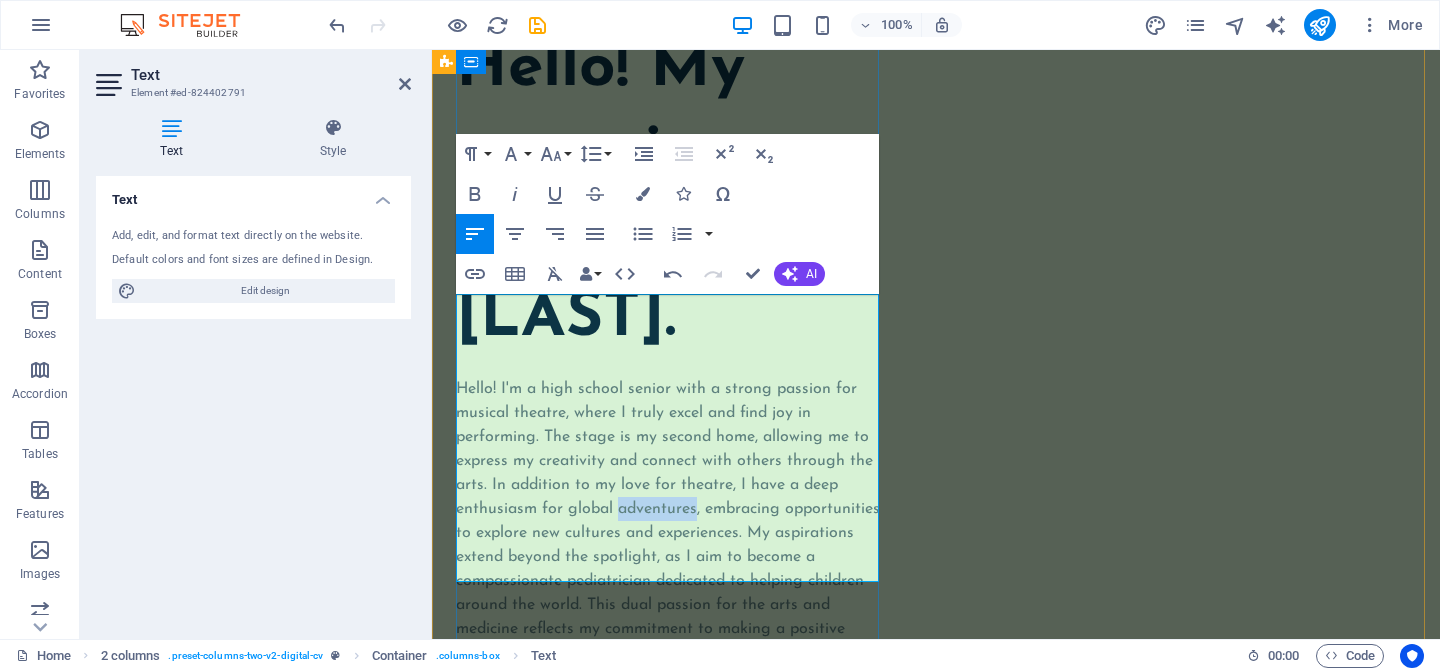 click on "Hello! I'm a high school senior with a strong passion for musical theatre, where I truly excel and find joy in performing. The stage is my second home, allowing me to express my creativity and connect with others through the arts. In addition to my love for theatre, I have a deep enthusiasm for global adventures, embracing opportunities to explore new cultures and experiences. My aspirations extend beyond the spotlight, as I aim to become a compassionate pediatrician dedicated to helping children around the world. This dual passion for the arts and medicine reflects my commitment to making a positive impact in the lives of young people everywhere." at bounding box center (668, 521) 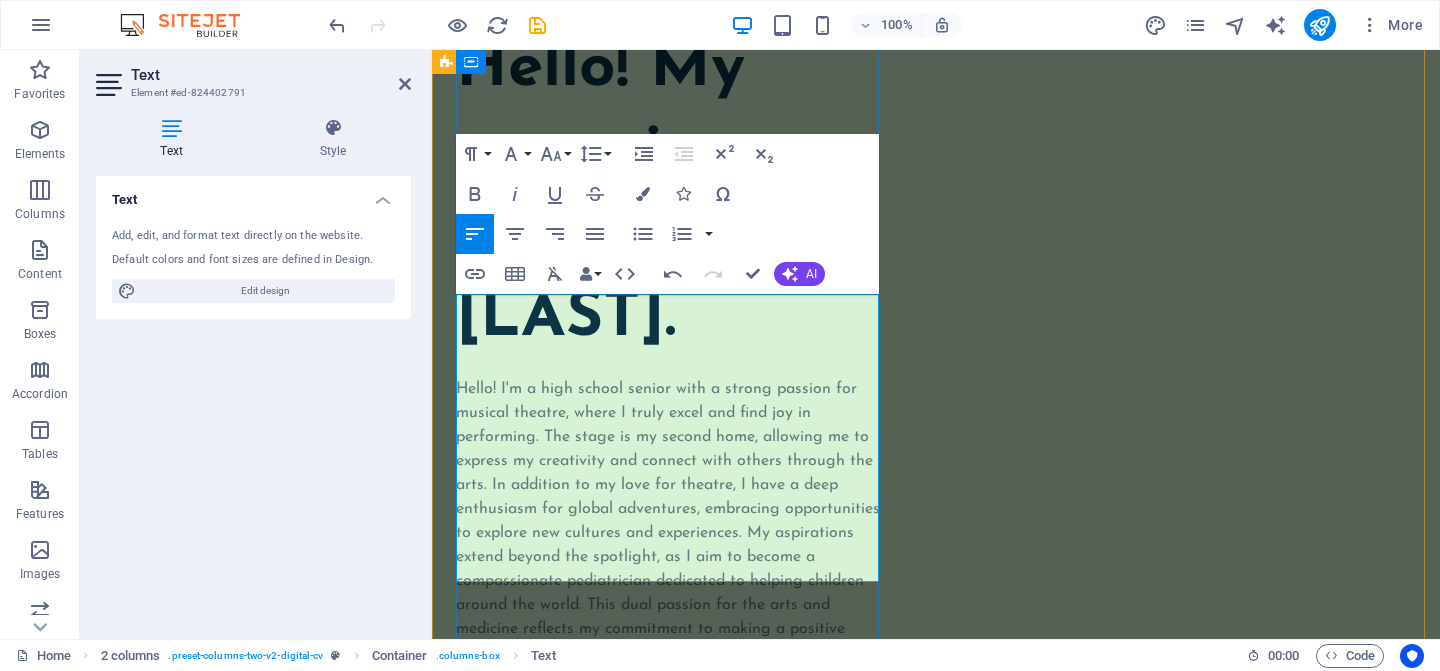 click on "Hello! I'm a high school senior with a strong passion for musical theatre, where I truly excel and find joy in performing. The stage is my second home, allowing me to express my creativity and connect with others through the arts. In addition to my love for theatre, I have a deep enthusiasm for global adventures, embracing opportunities to explore new cultures and experiences. My aspirations extend beyond the spotlight, as I aim to become a compassionate pediatrician dedicated to helping children around the world. This dual passion for the arts and medicine reflects my commitment to making a positive impact in the lives of young people everywhere." at bounding box center [668, 521] 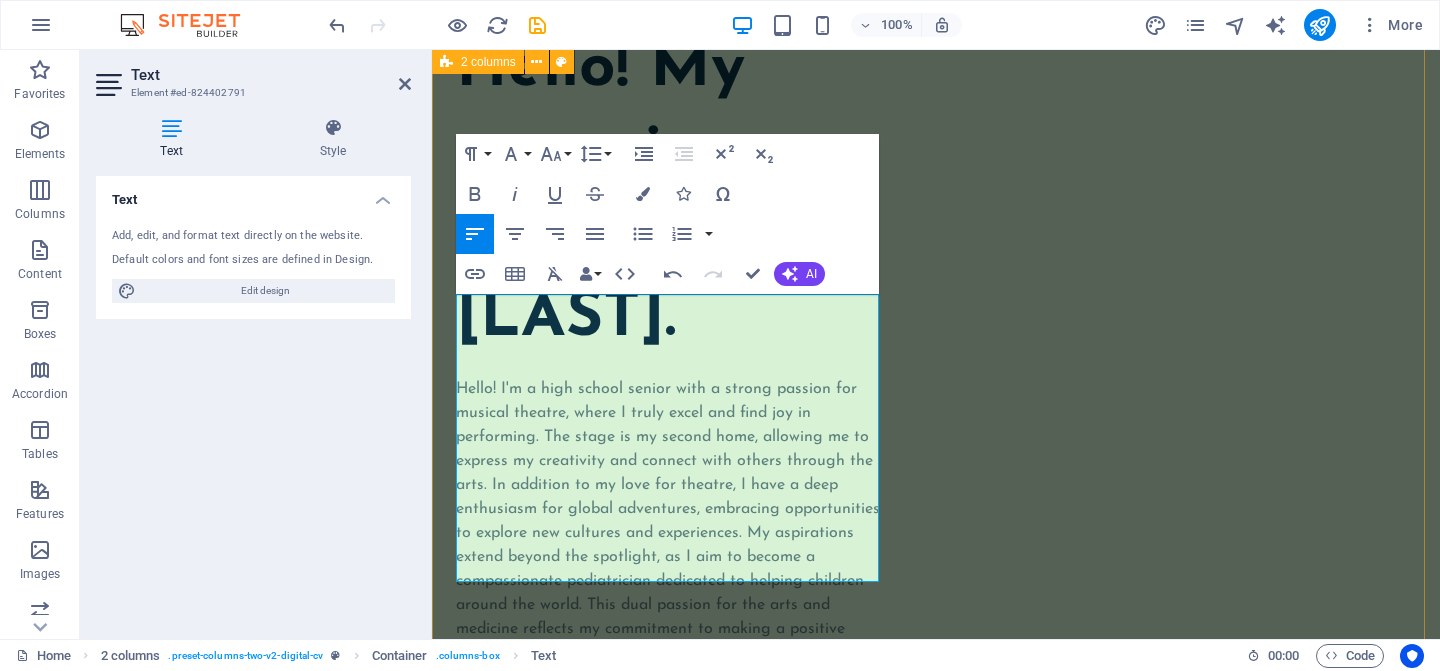 click on "Hello! My name is Ariel Huang. Hello! I'm a high school senior with a strong passion for musical theatre, where I truly excel and find joy in performing. The stage is my second home, allowing me to express my creativity and connect with others through the arts. In addition to my love for theatre, I have a deep enthusiasm for global adventures, embracing opportunities to explore new cultures and experiences. My aspirations extend beyond the spotlight, as I aim to become a compassionate pediatrician dedicated to helping children around the world. This dual passion for the arts and medicine reflects my commitment to making a positive impact in the lives of young people everywhere." at bounding box center (936, 804) 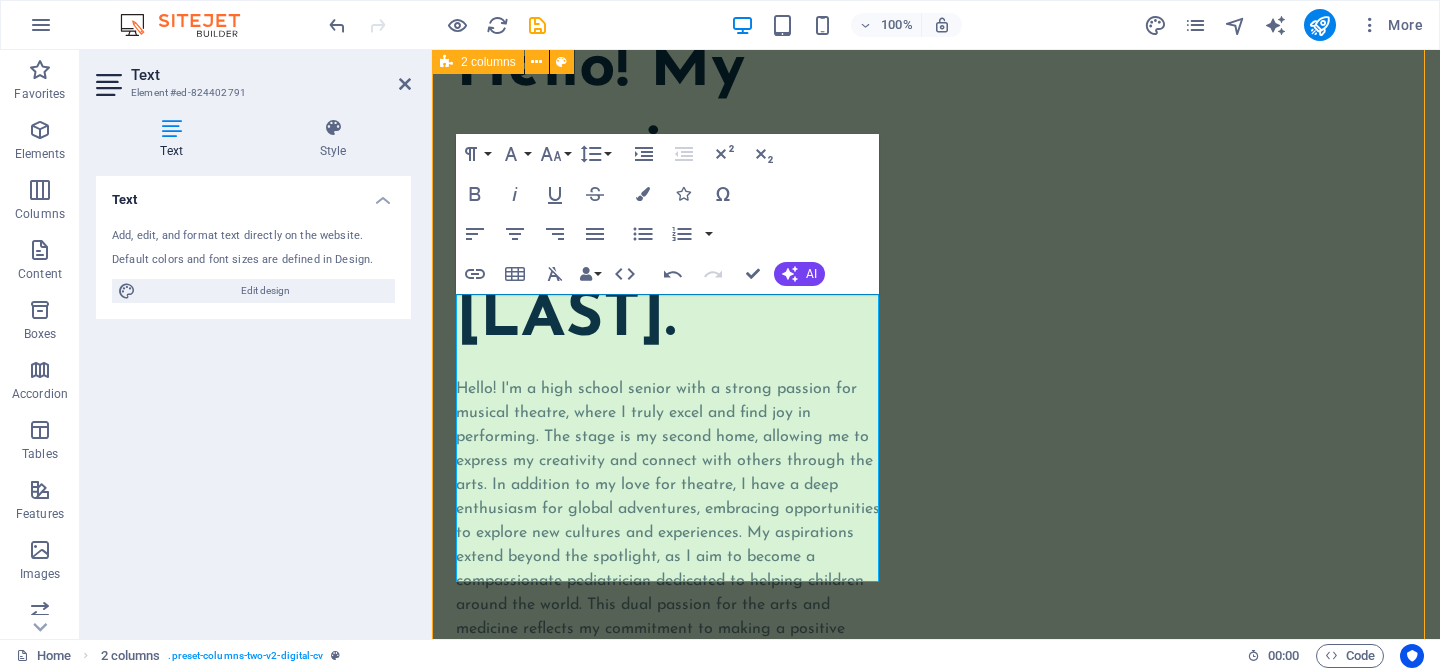 scroll, scrollTop: 180, scrollLeft: 0, axis: vertical 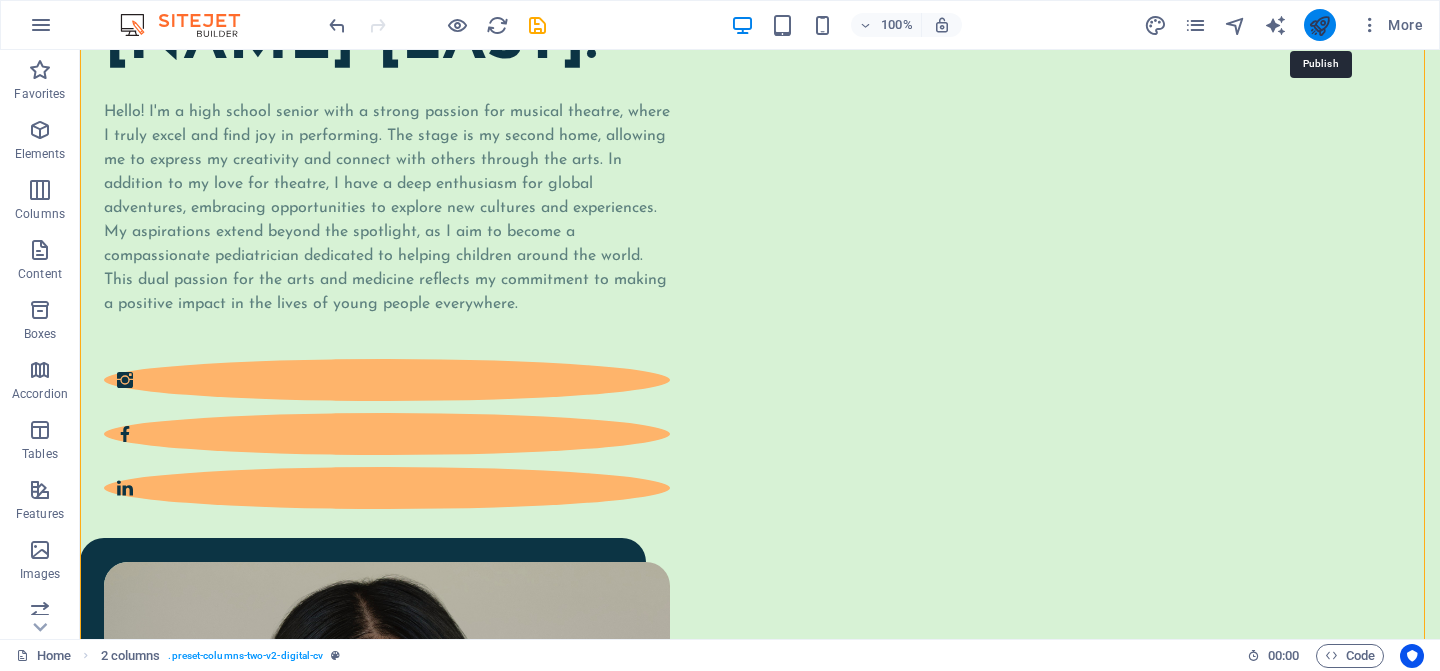 click at bounding box center [1319, 25] 